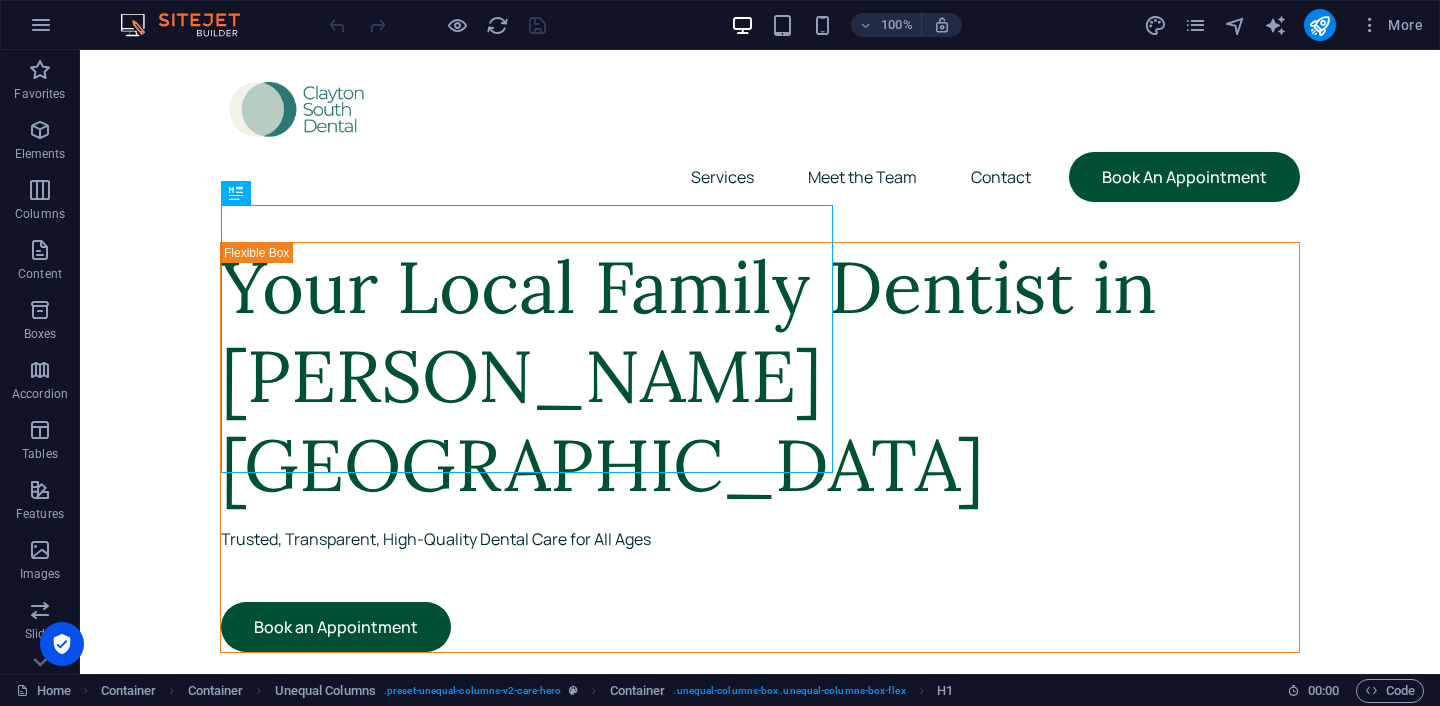 scroll, scrollTop: 0, scrollLeft: 0, axis: both 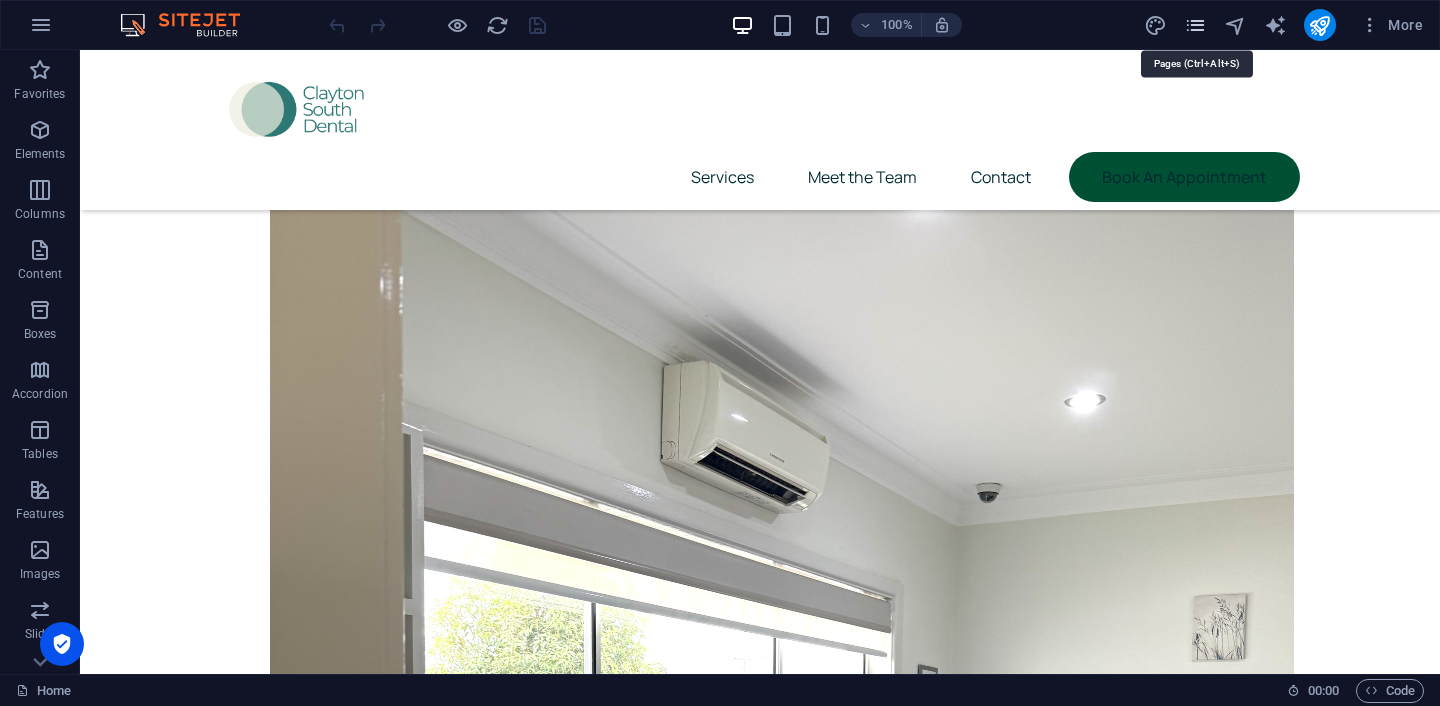 click at bounding box center [1195, 25] 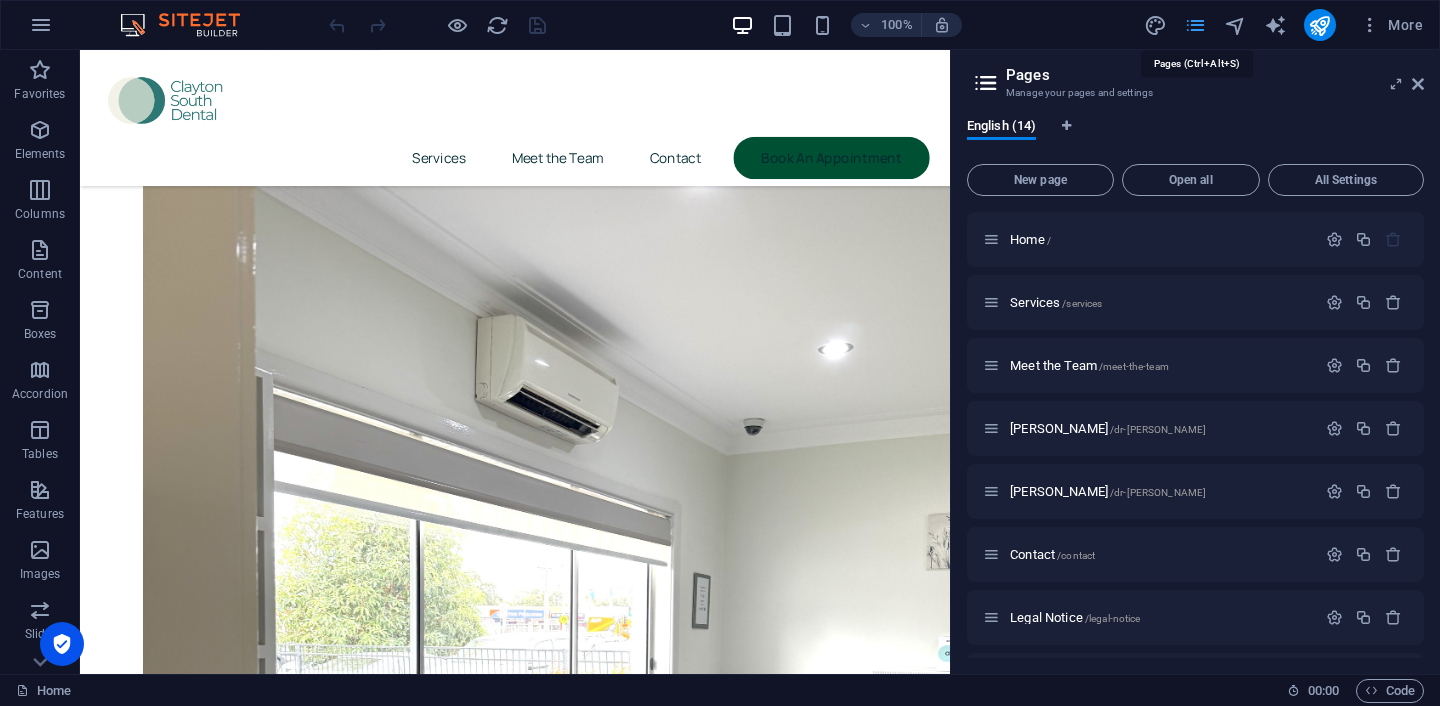 scroll, scrollTop: 995, scrollLeft: 0, axis: vertical 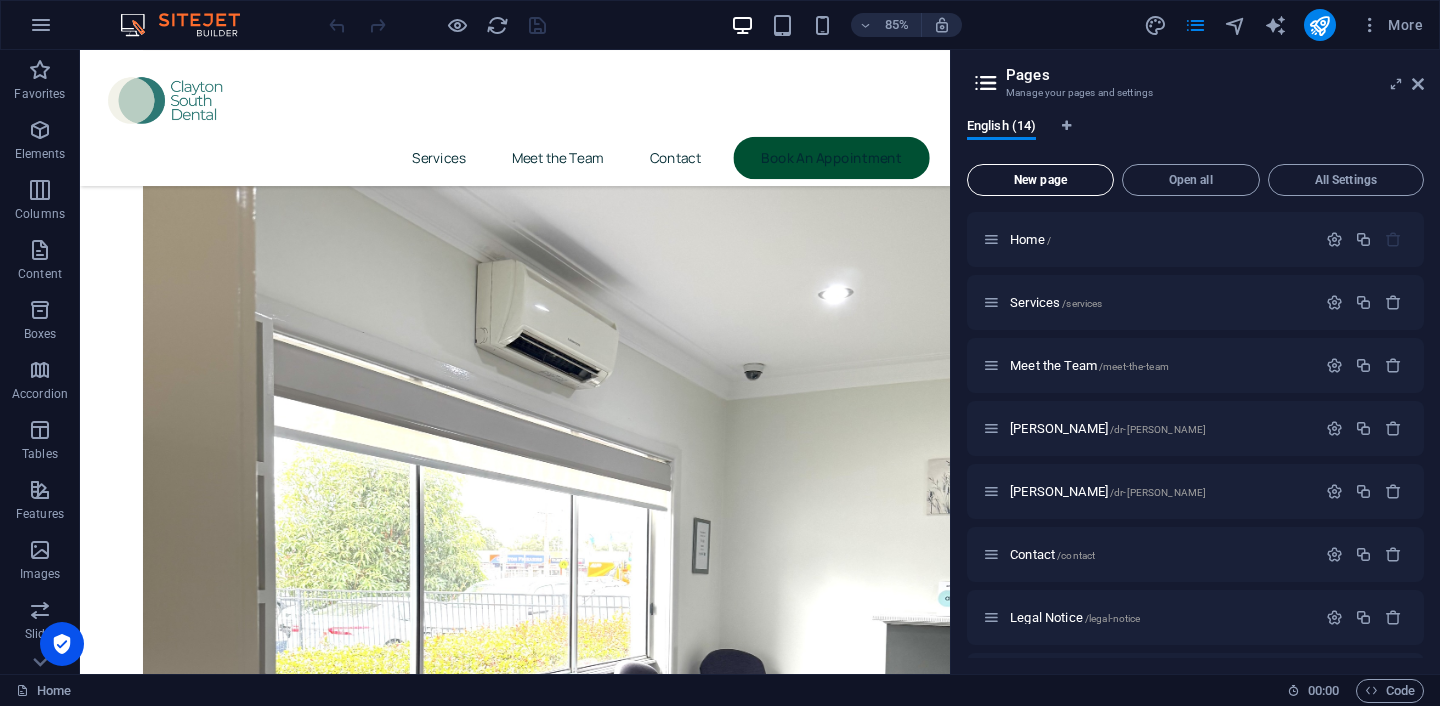 click on "New page" at bounding box center [1040, 180] 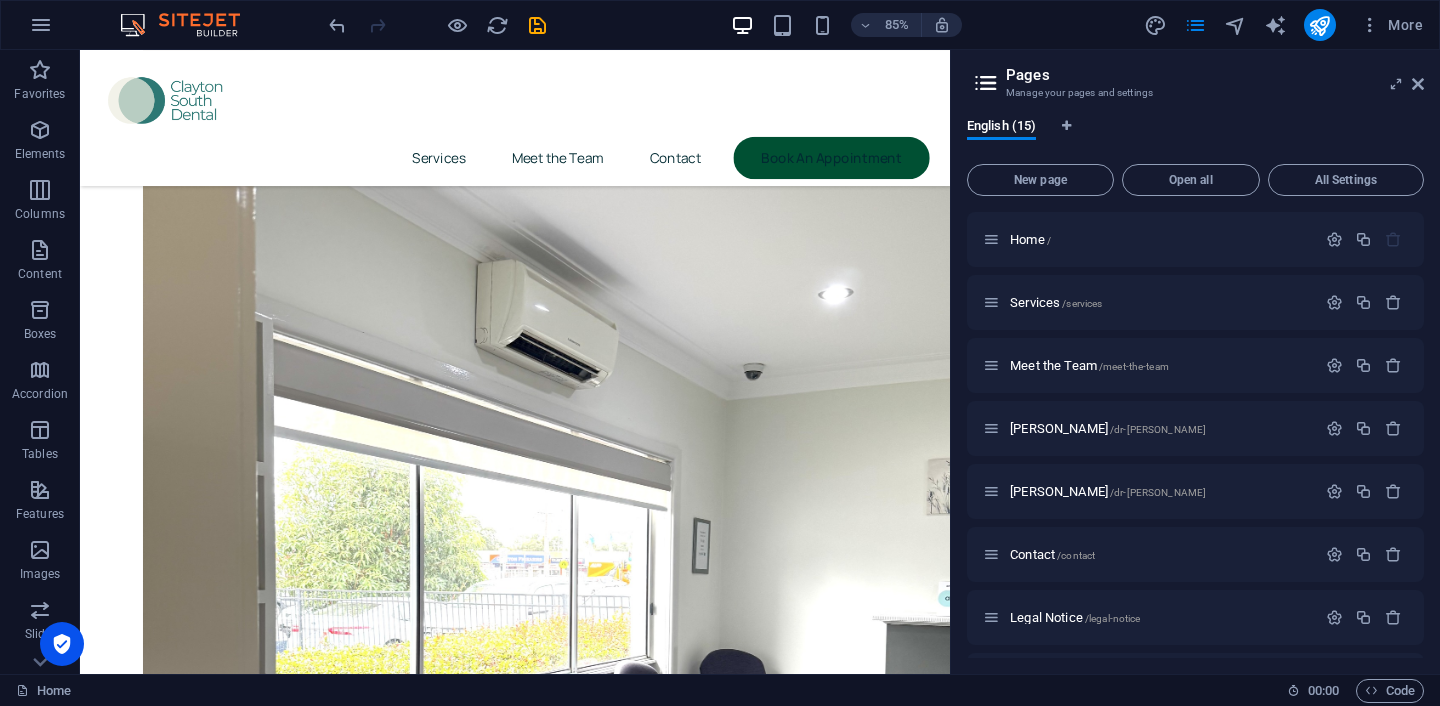 scroll, scrollTop: 763, scrollLeft: 0, axis: vertical 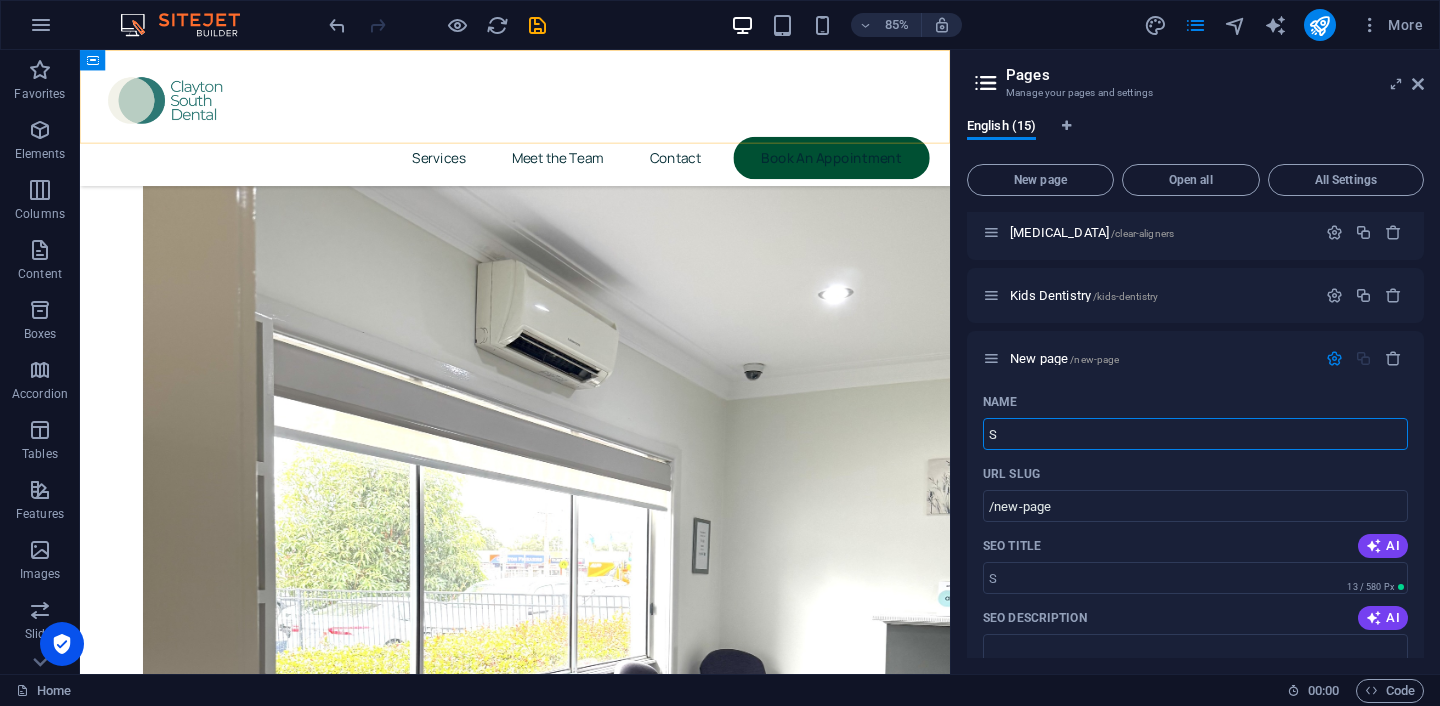 type on "S" 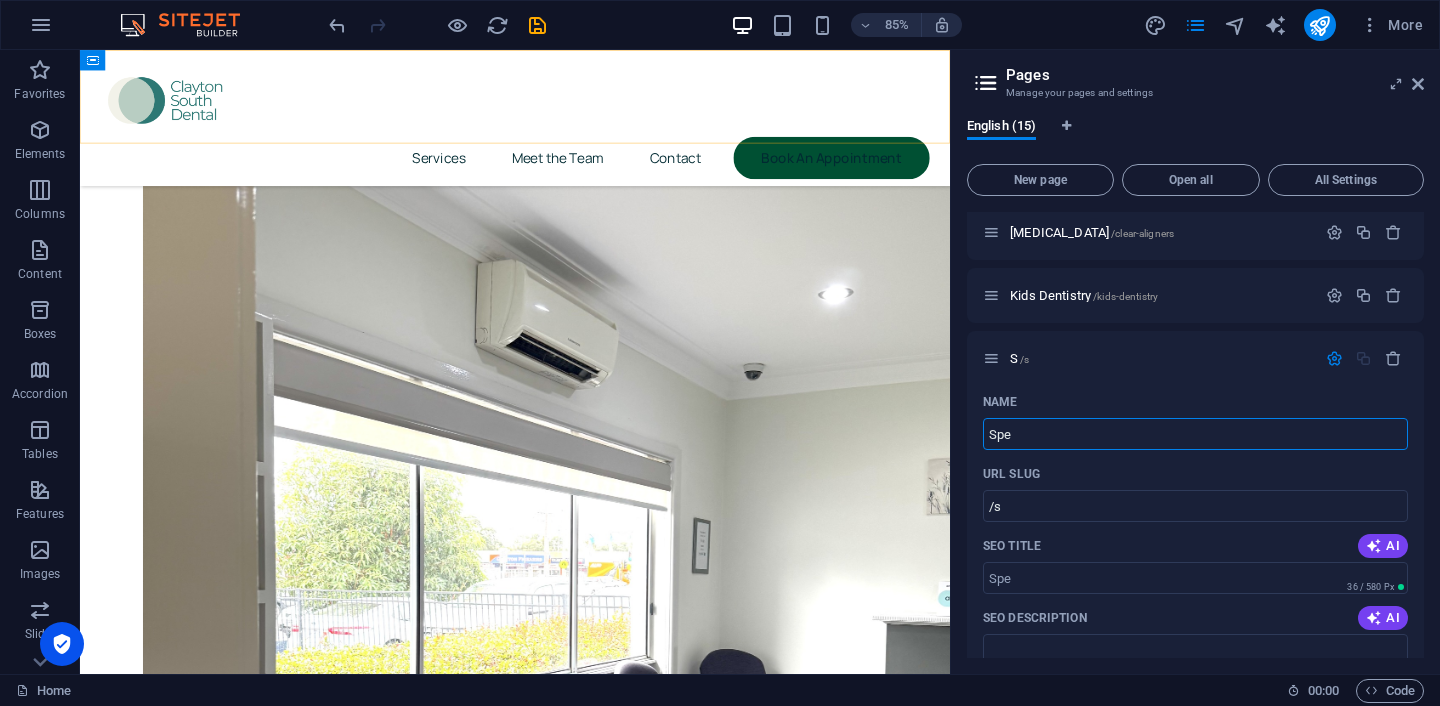 type on "Spec" 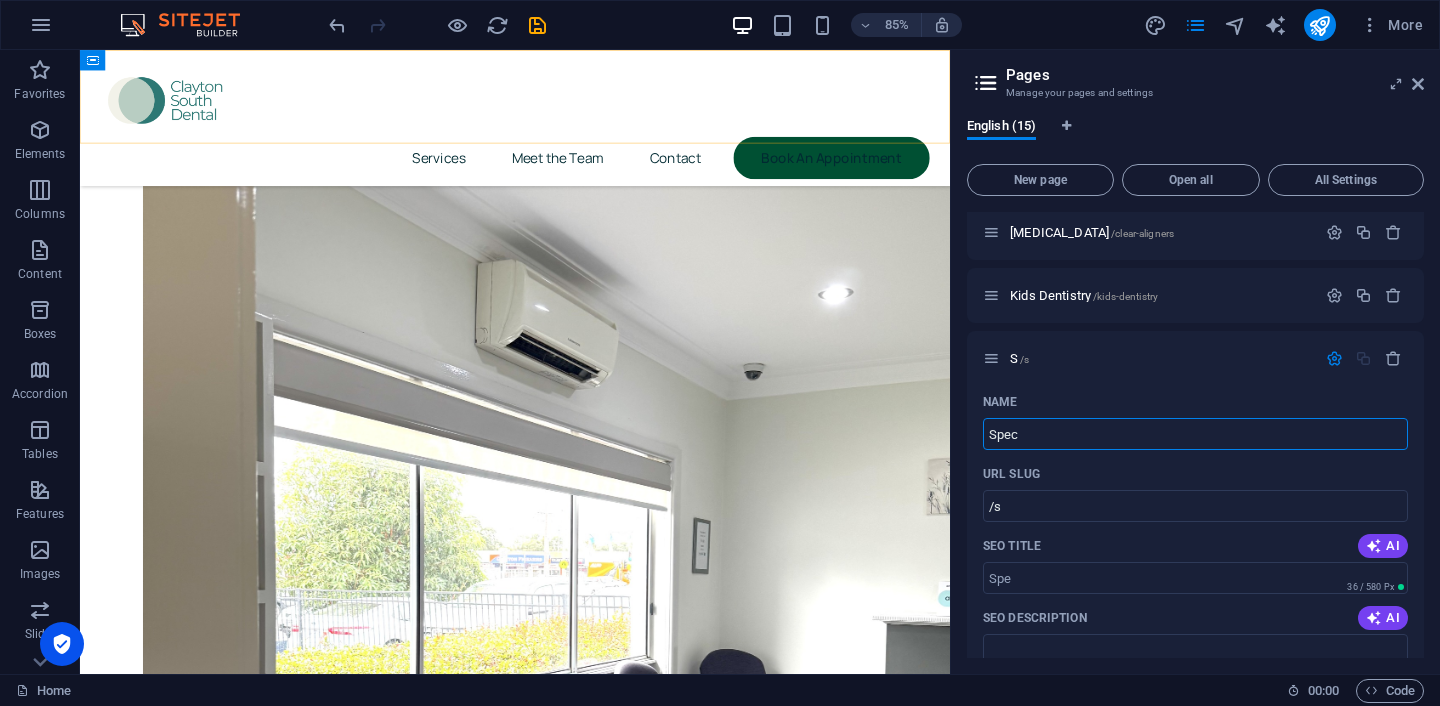 type on "/spe" 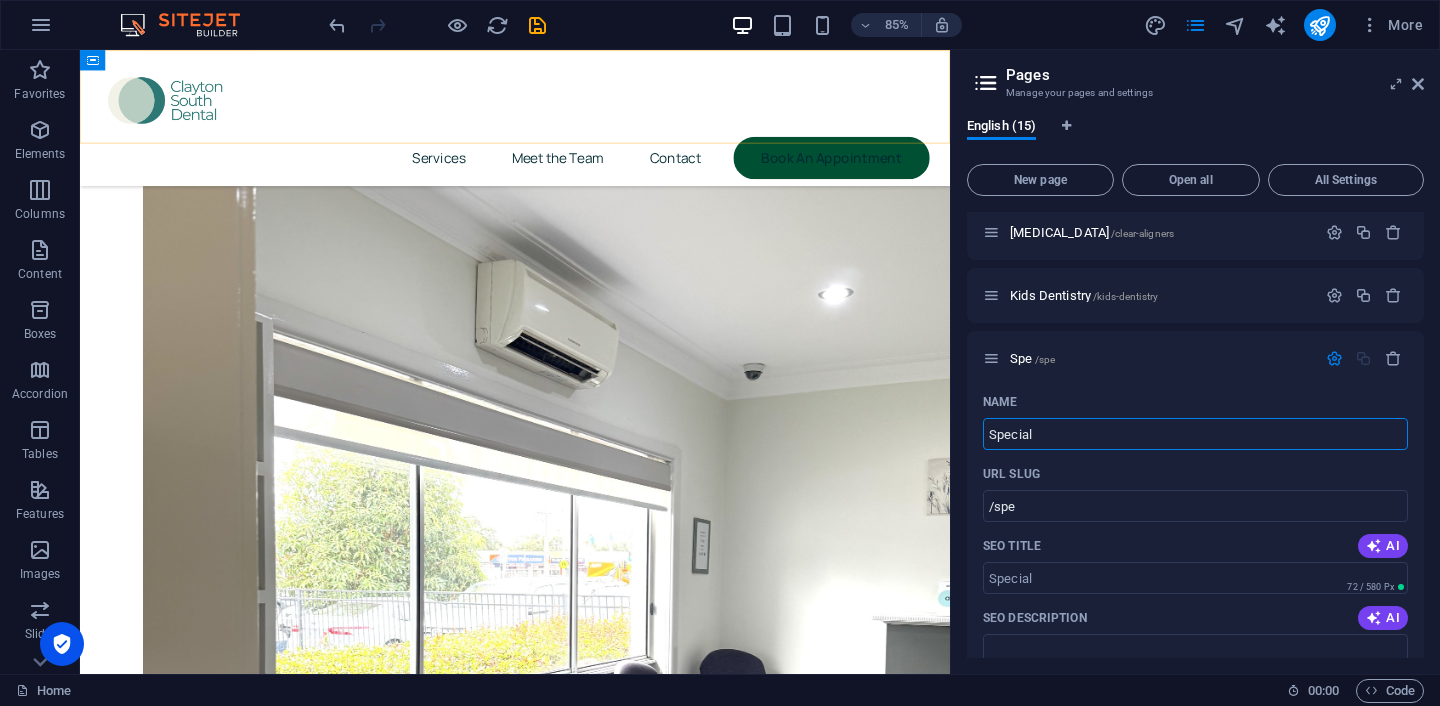 type on "Special" 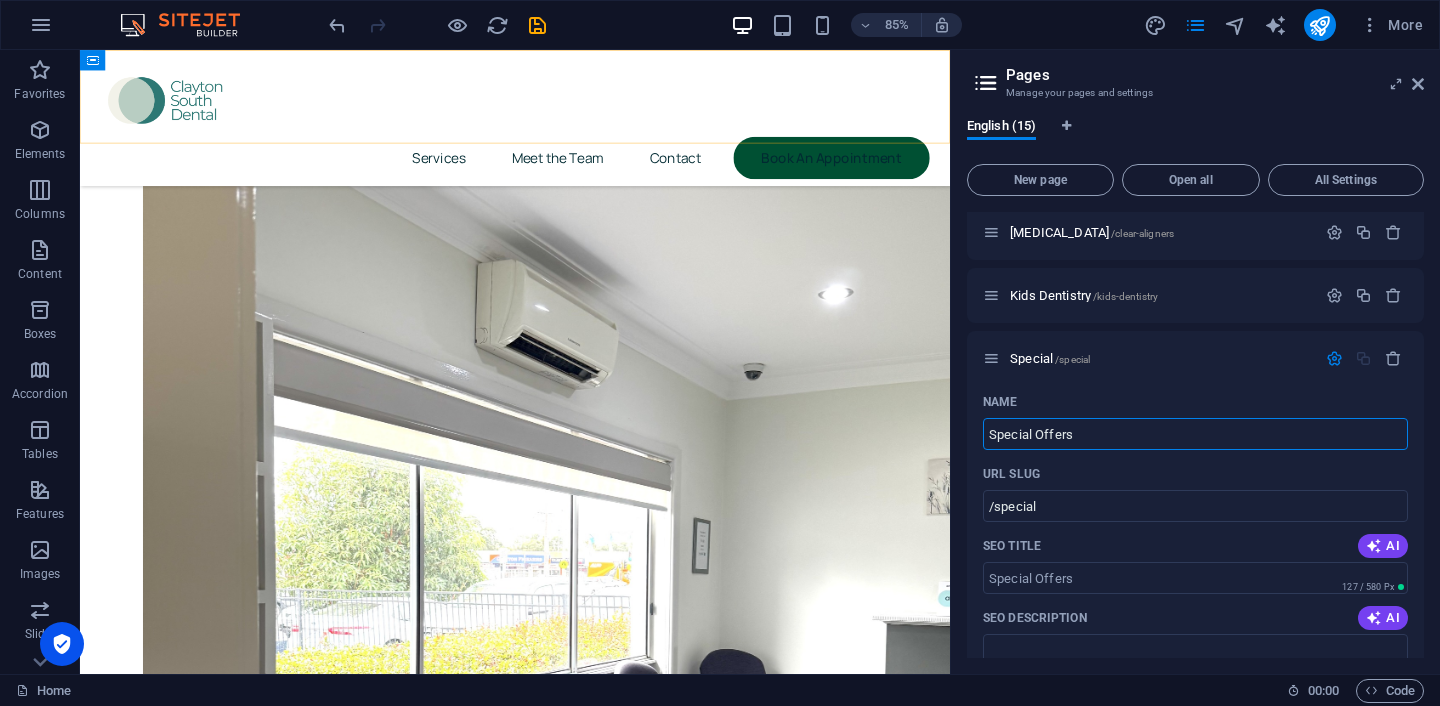 type on "Special Offers" 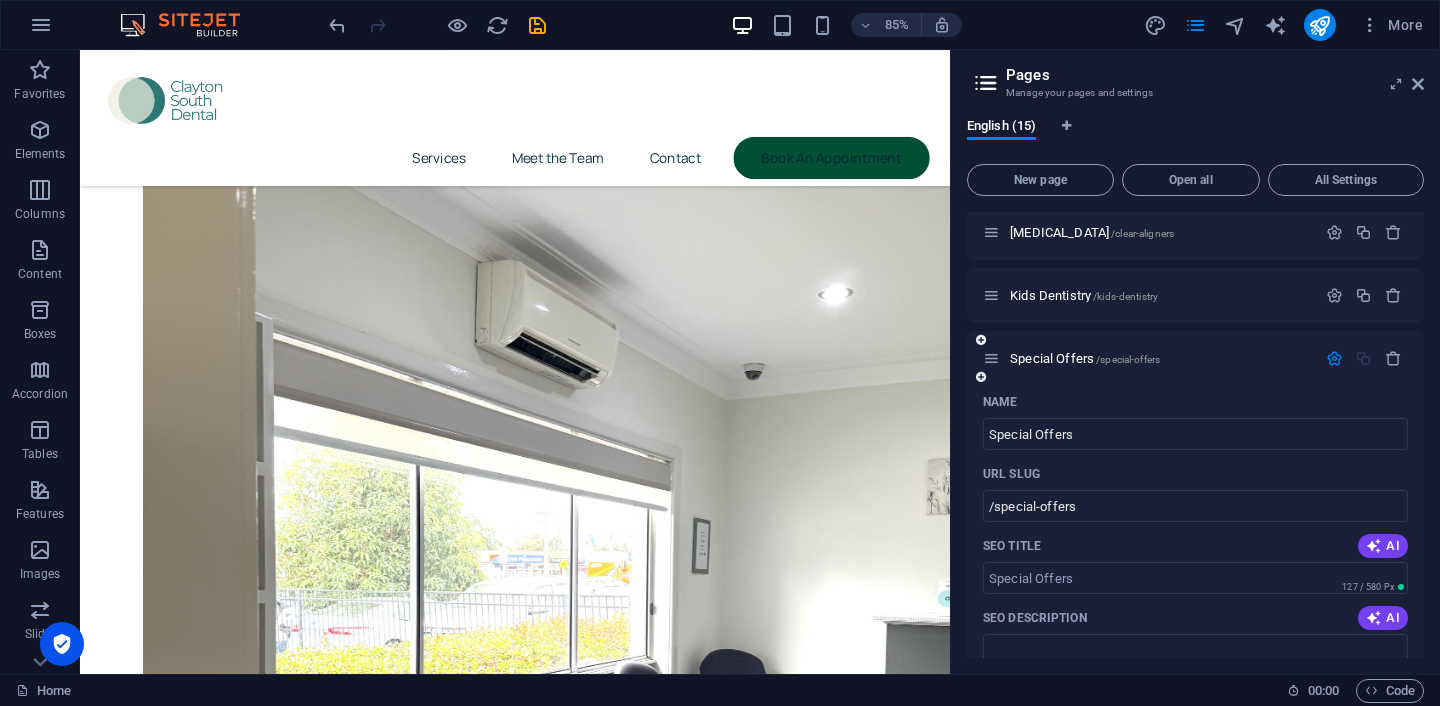 click on "Special Offers /special-offers" at bounding box center (1195, 358) 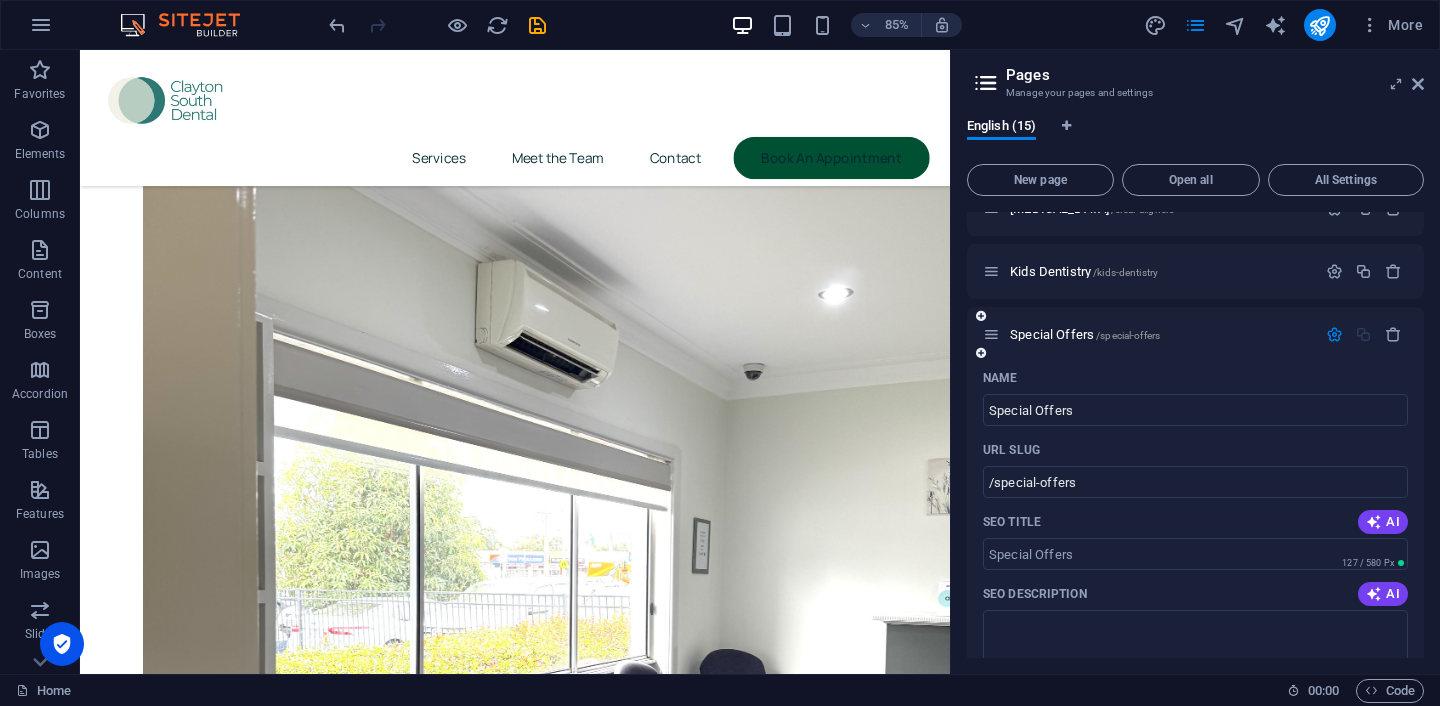 scroll, scrollTop: 718, scrollLeft: 0, axis: vertical 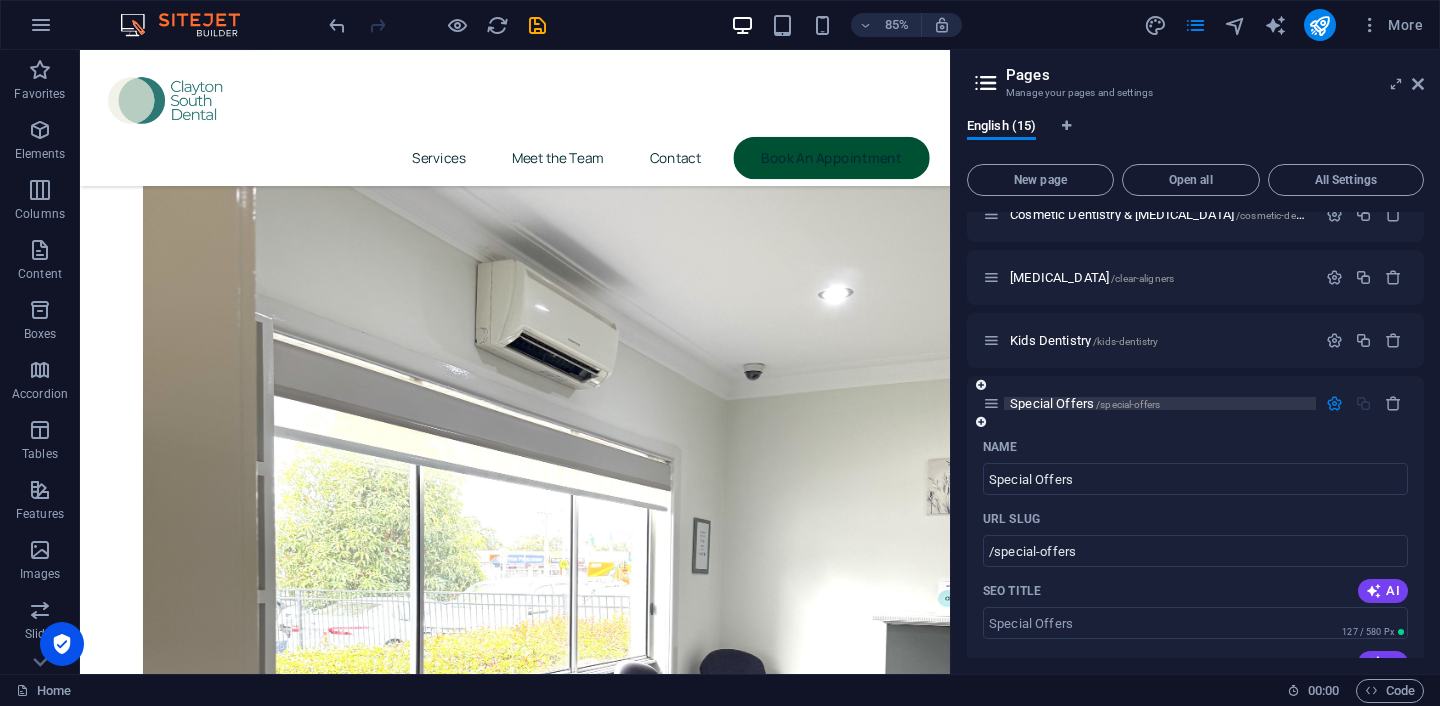 click on "/special-offers" at bounding box center (1128, 404) 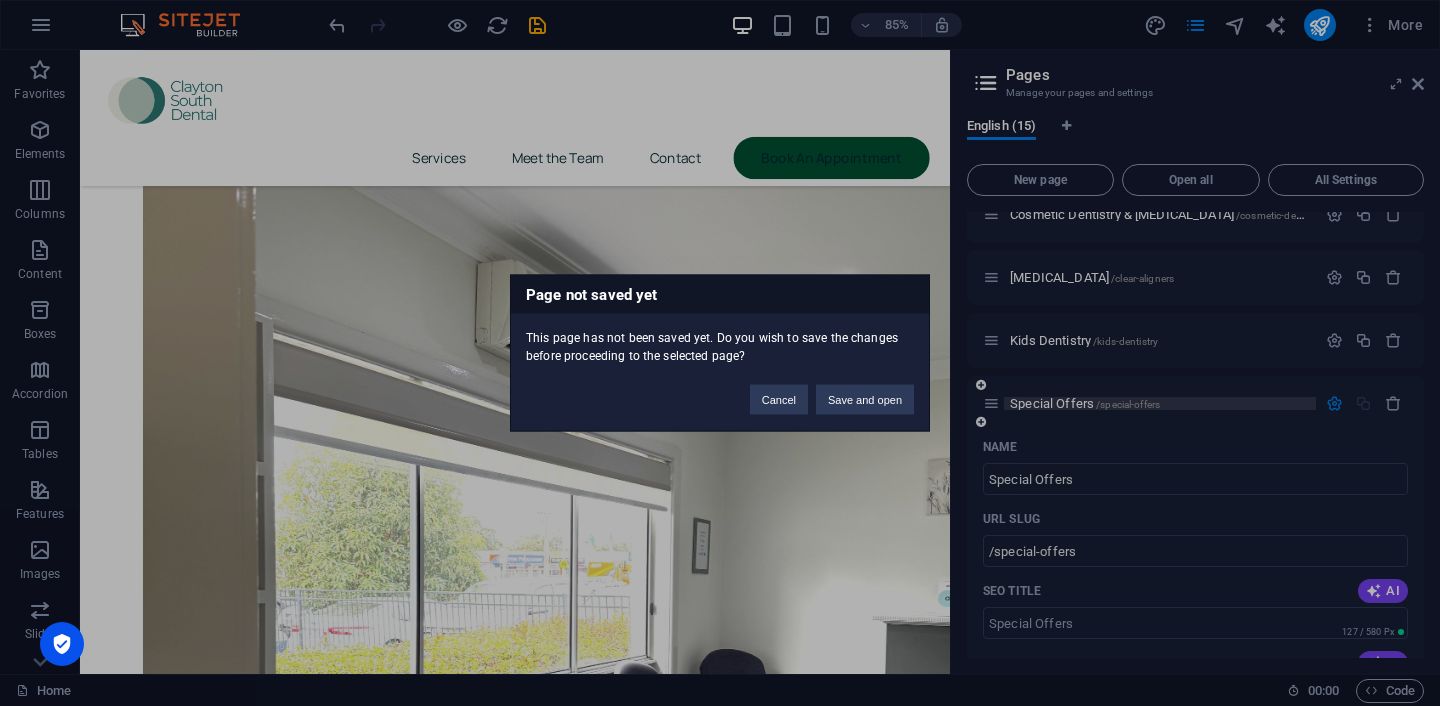 click on "Page not saved yet This page has not been saved yet. Do you wish to save the changes before proceeding to the selected page? Cancel Save and open" at bounding box center (720, 353) 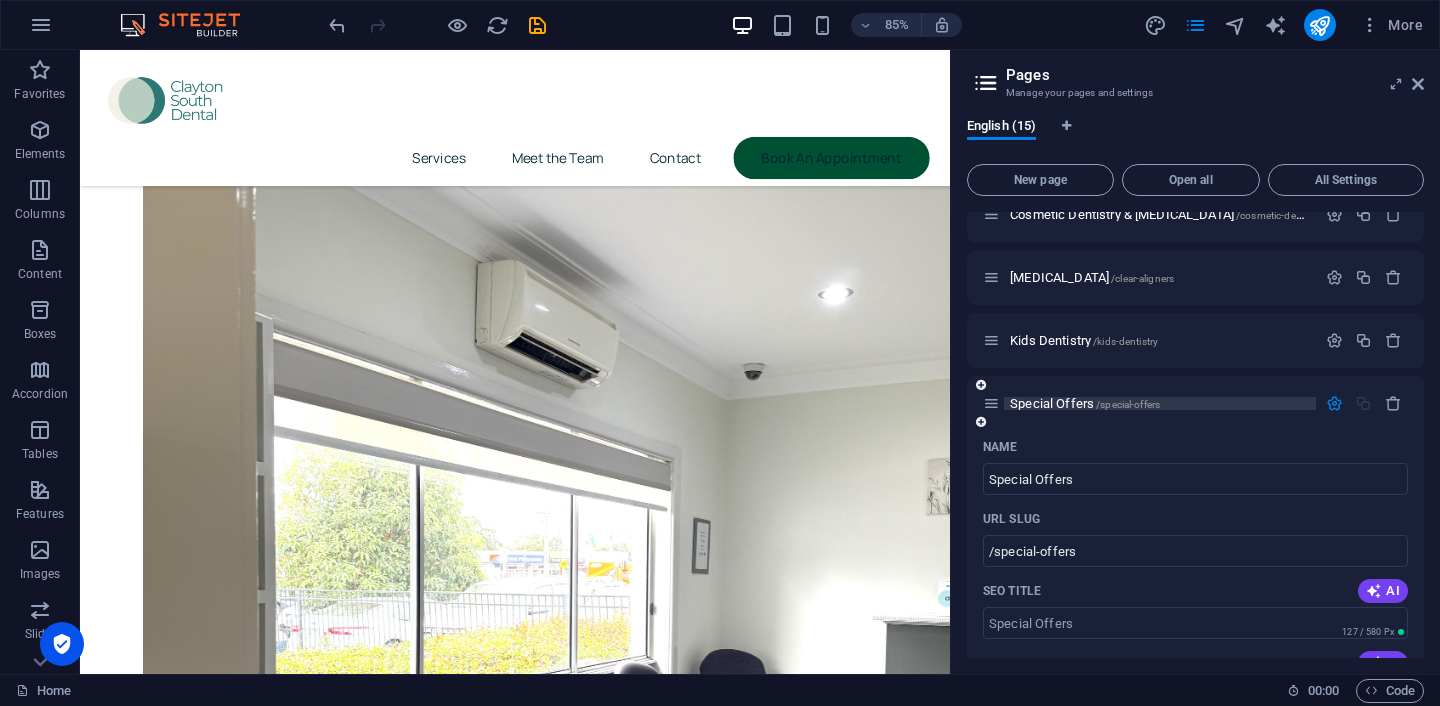 click on "/special-offers" at bounding box center [1128, 404] 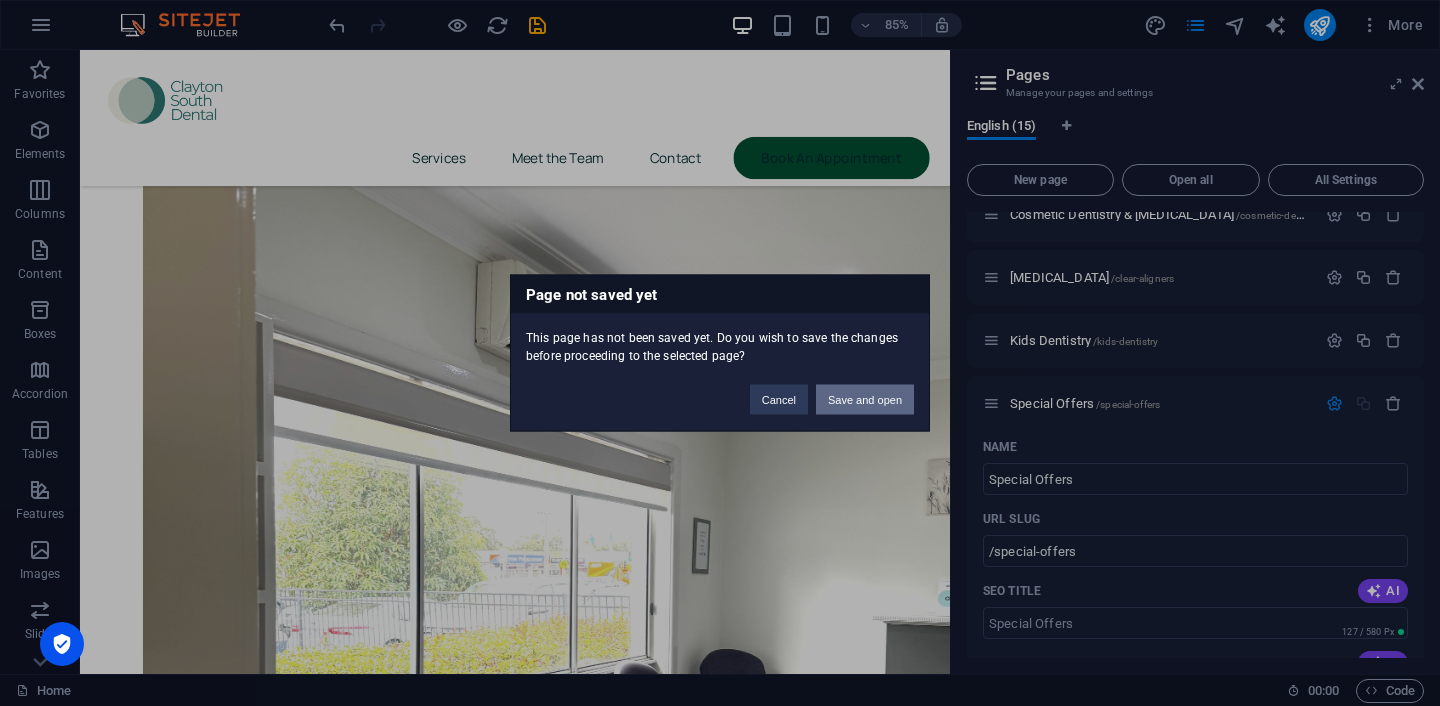 click on "Save and open" at bounding box center [865, 400] 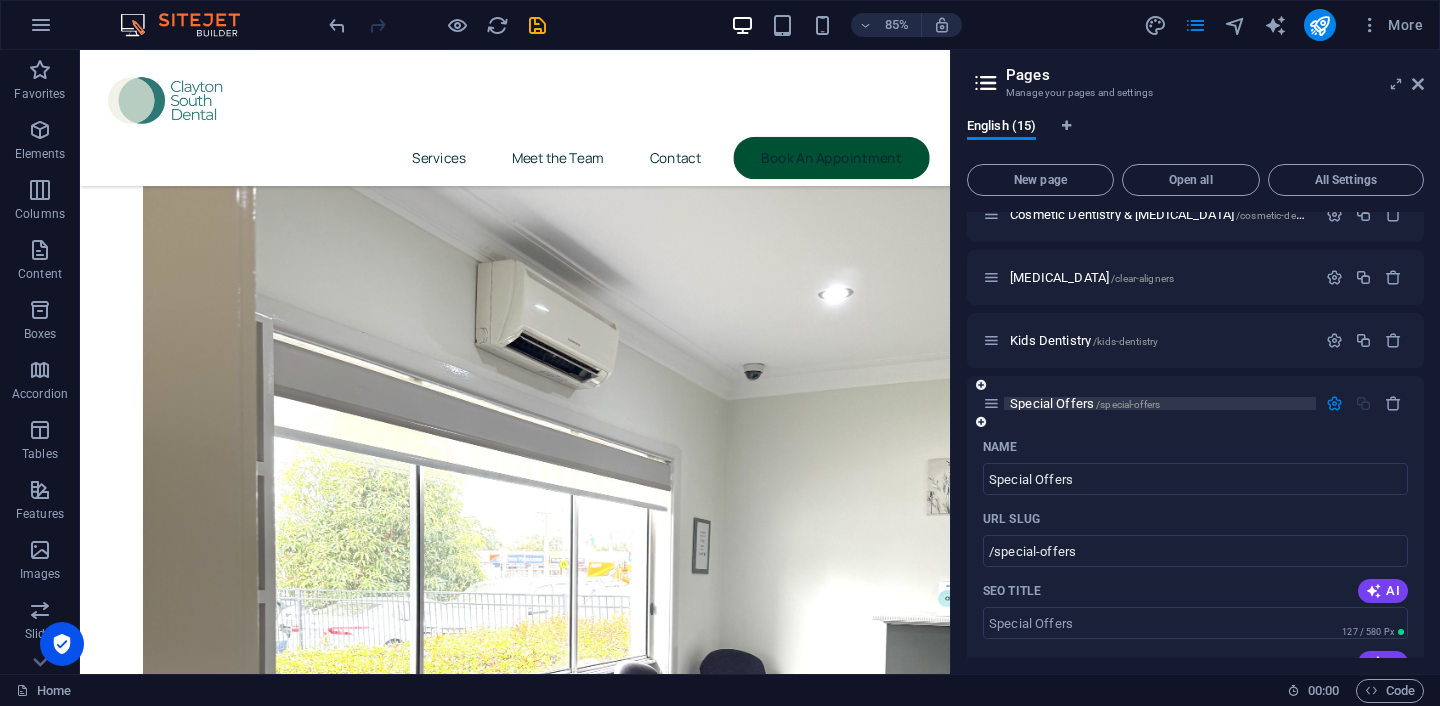 click on "Special Offers /special-offers" at bounding box center (1085, 403) 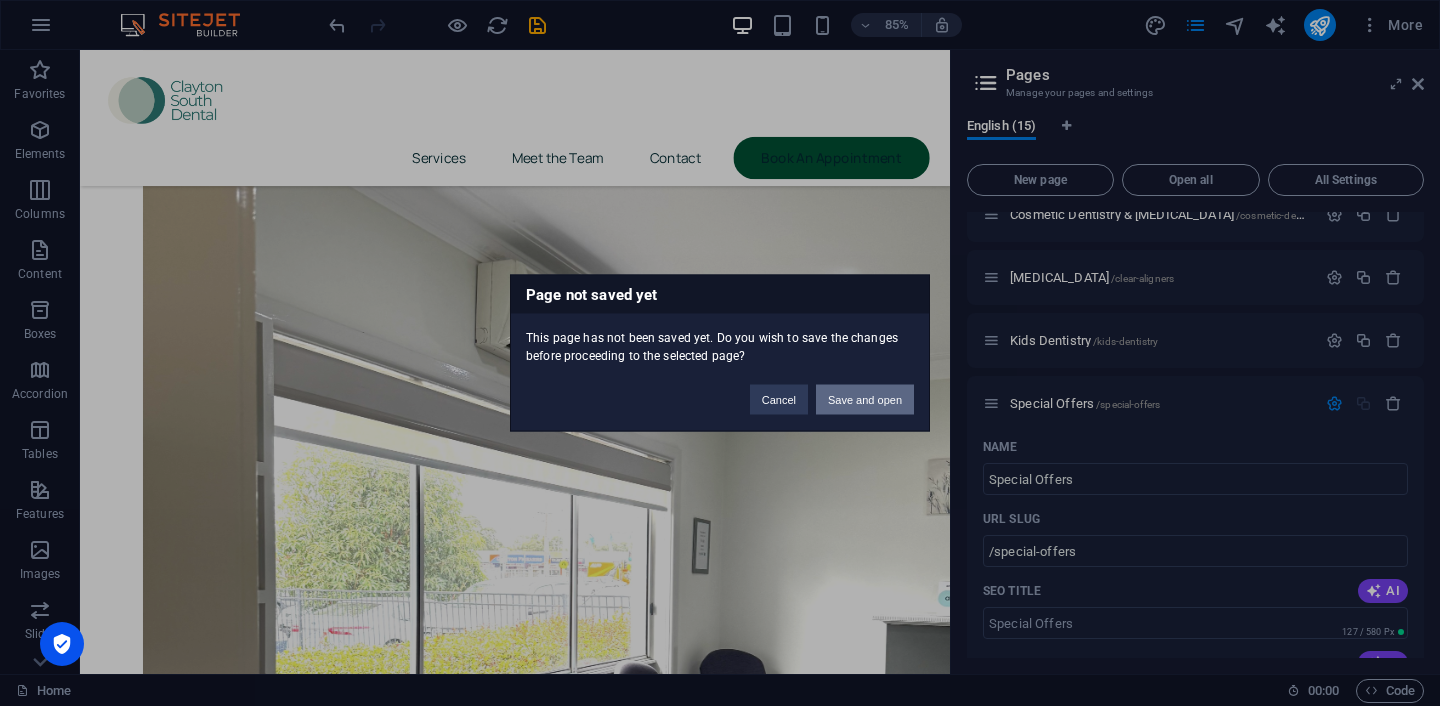 click on "Save and open" at bounding box center [865, 400] 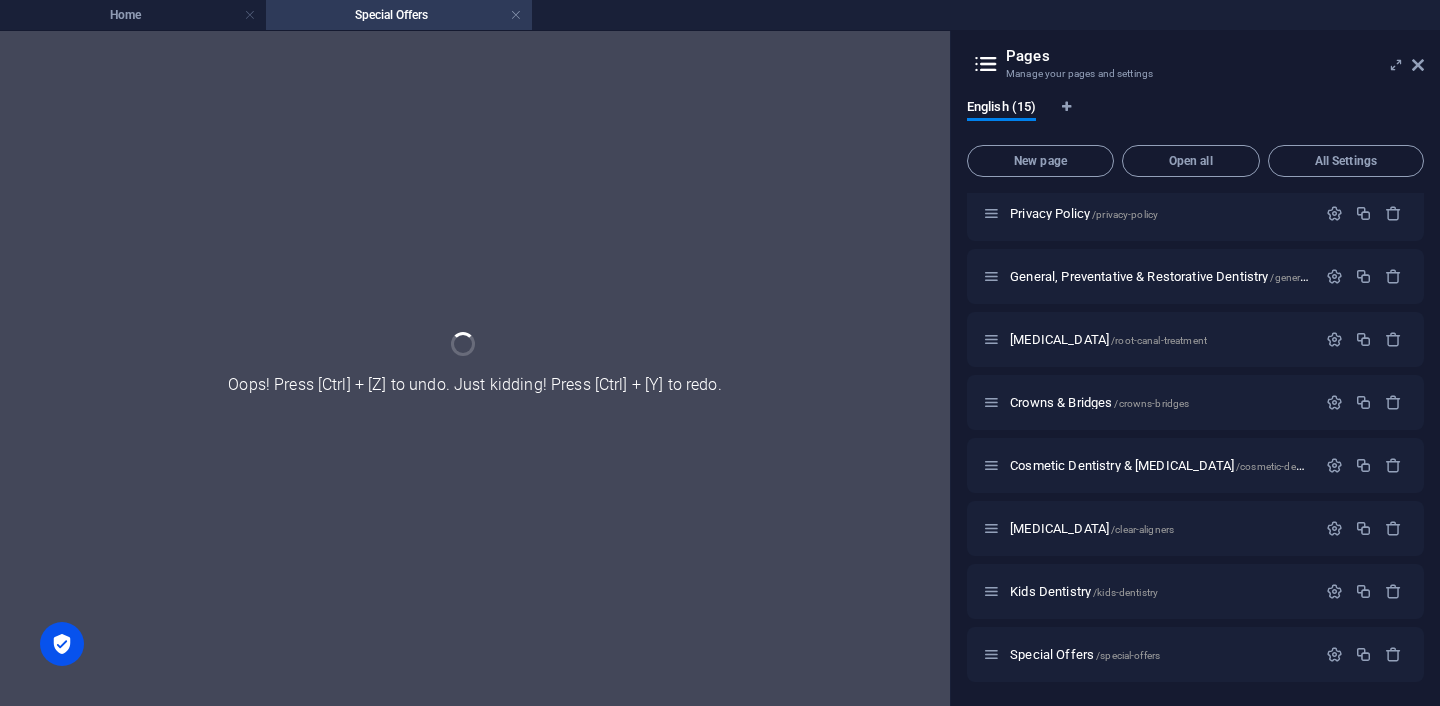 scroll, scrollTop: 449, scrollLeft: 0, axis: vertical 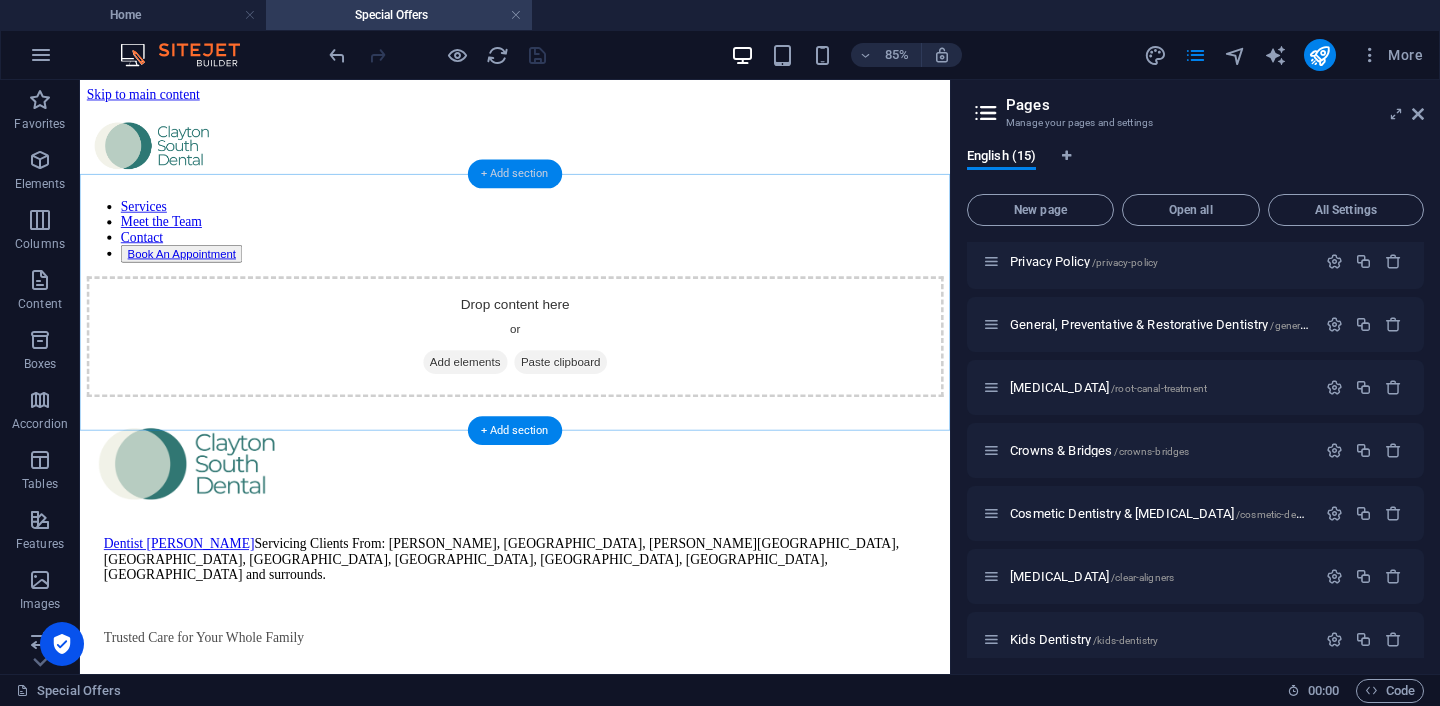 click on "+ Add section" at bounding box center (515, 173) 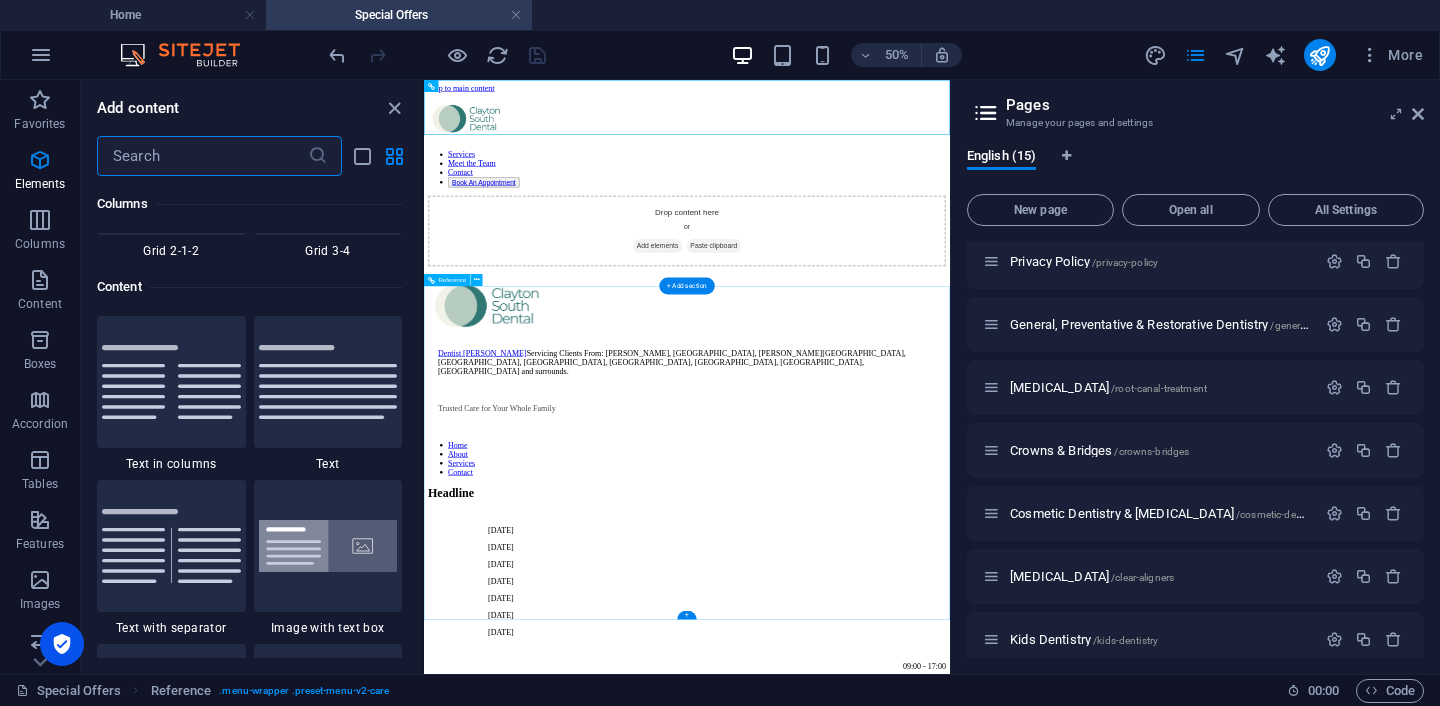 scroll, scrollTop: 3499, scrollLeft: 0, axis: vertical 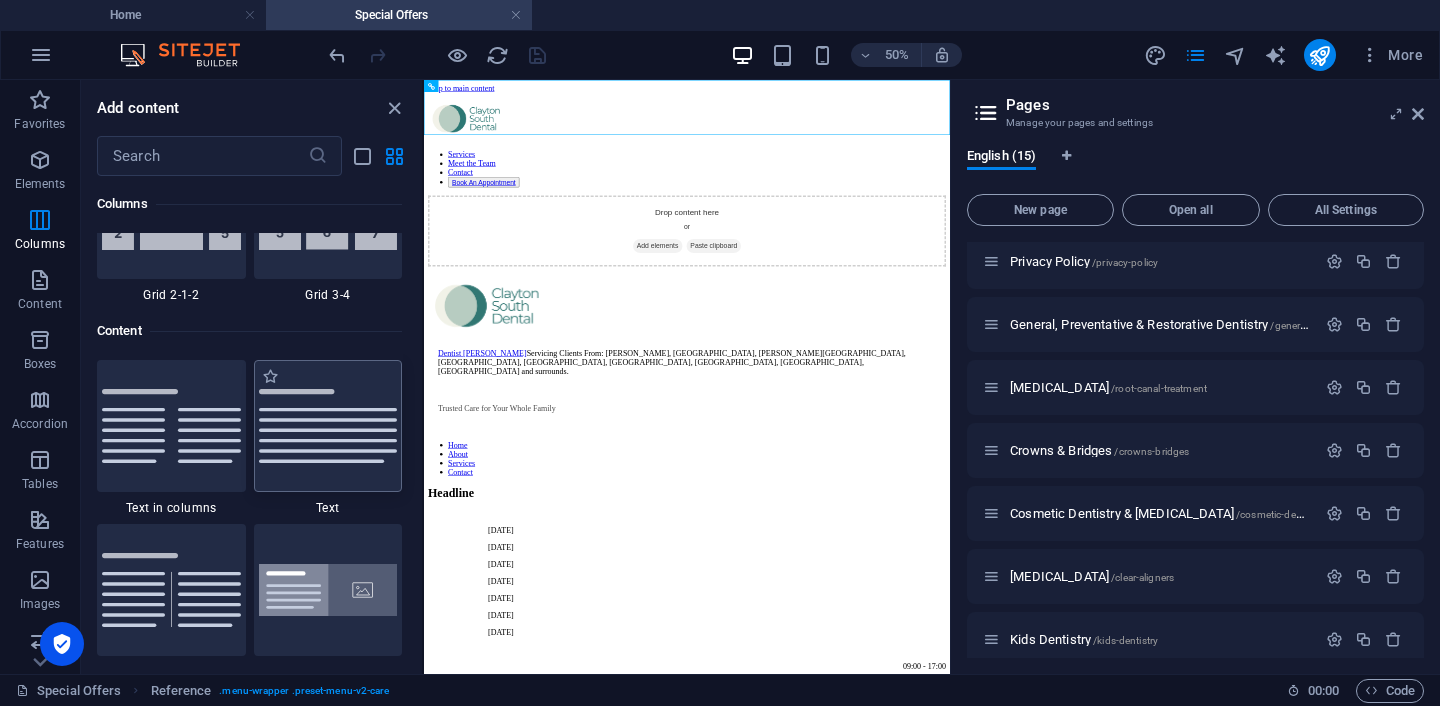 click at bounding box center [328, 426] 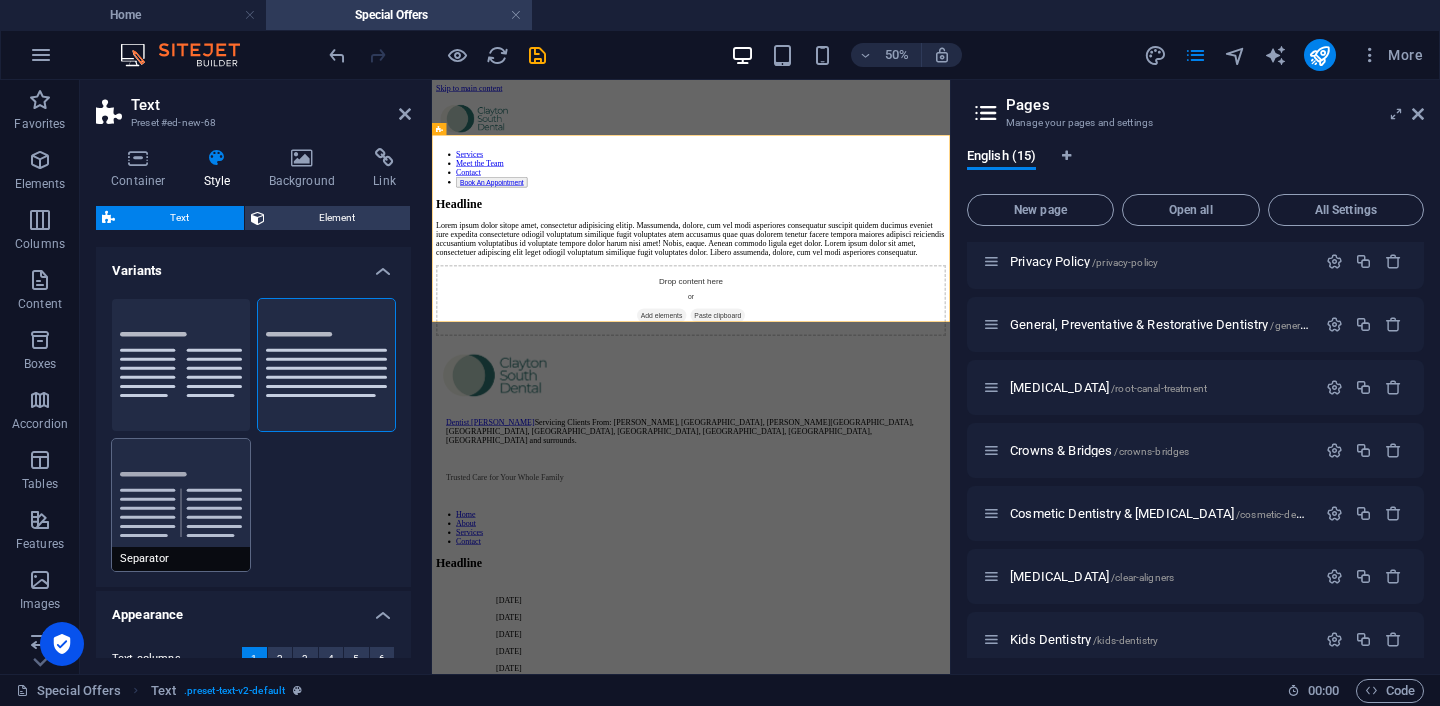 click on "Separator" at bounding box center (181, 505) 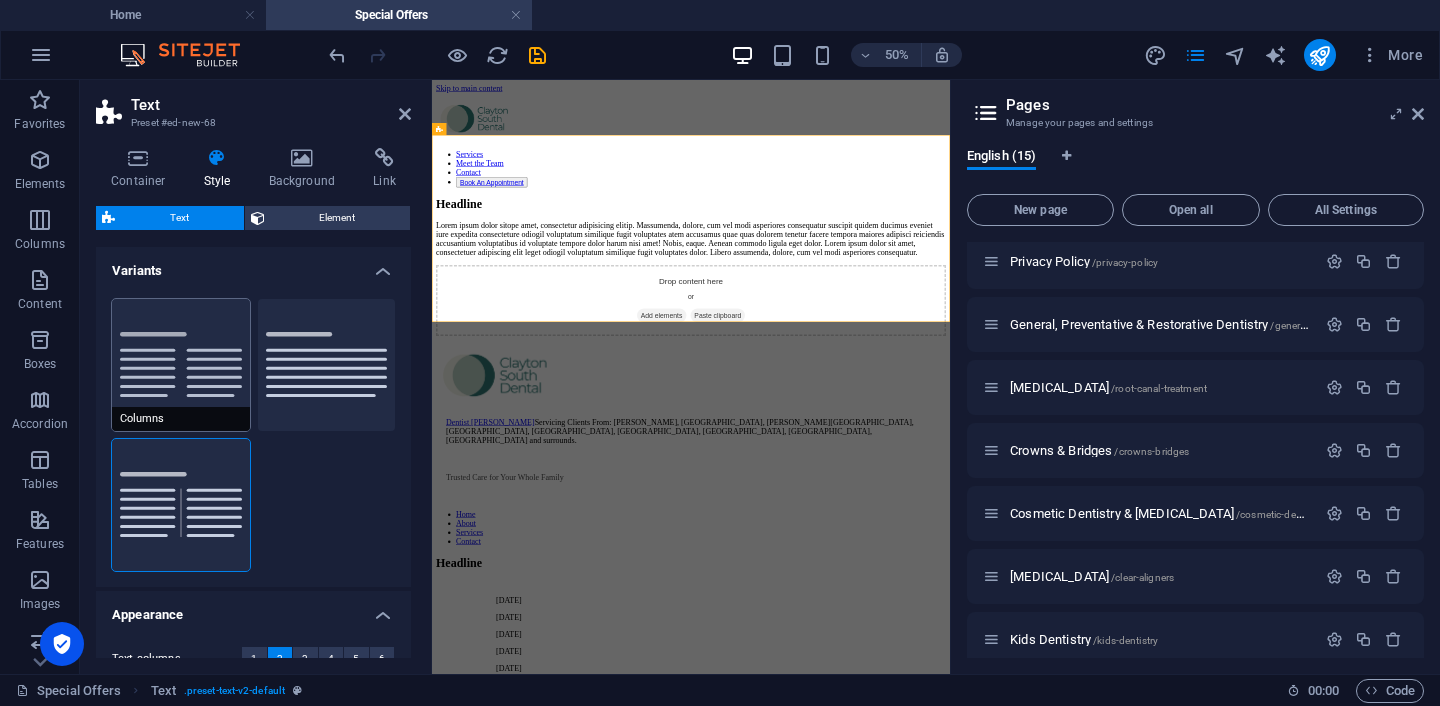 click on "Columns" at bounding box center (181, 365) 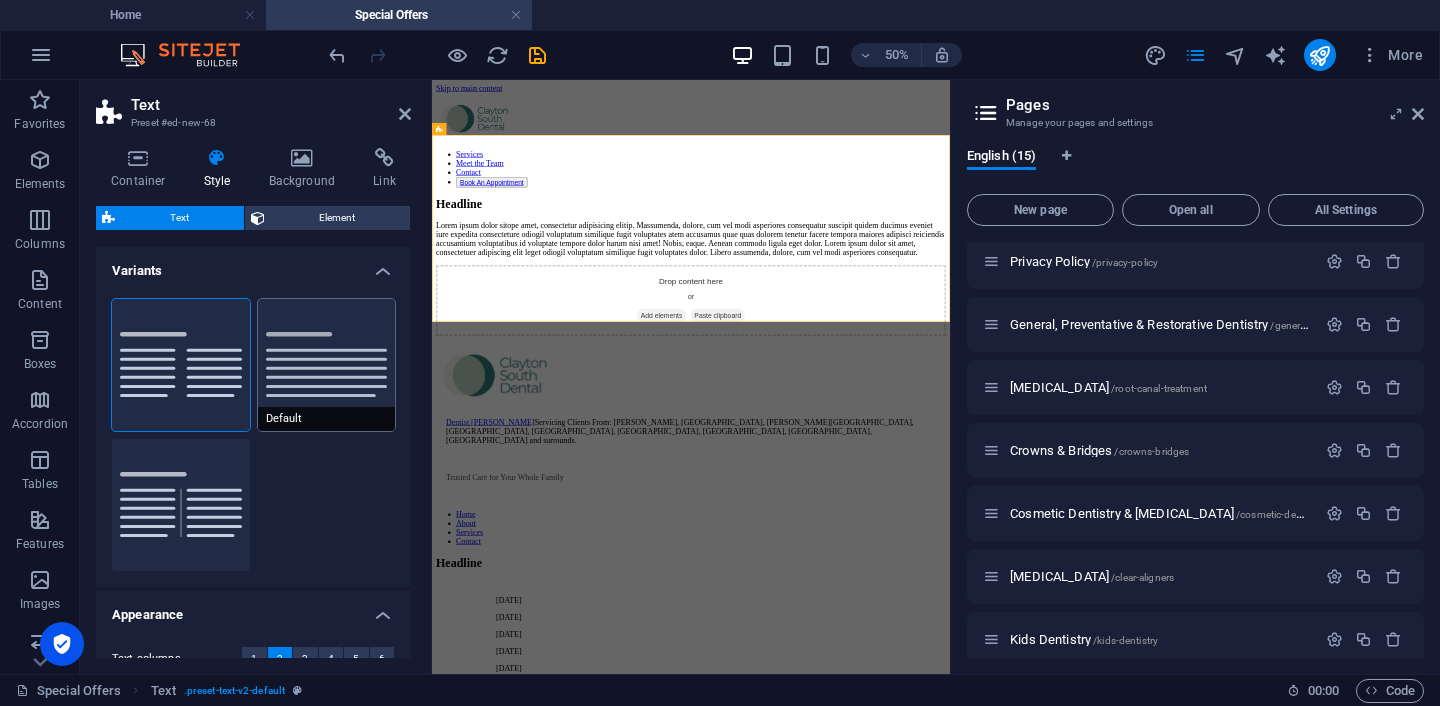 click on "Default" at bounding box center [327, 365] 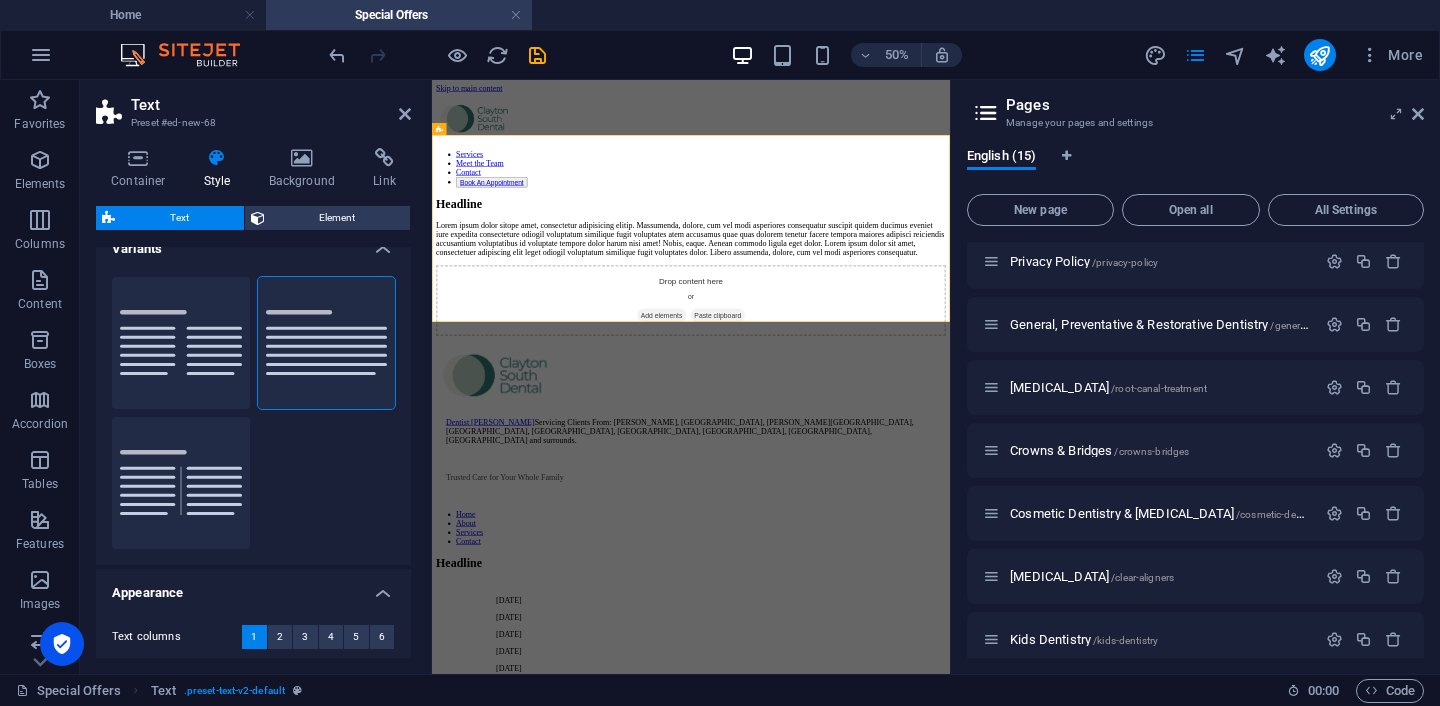 scroll, scrollTop: 19, scrollLeft: 0, axis: vertical 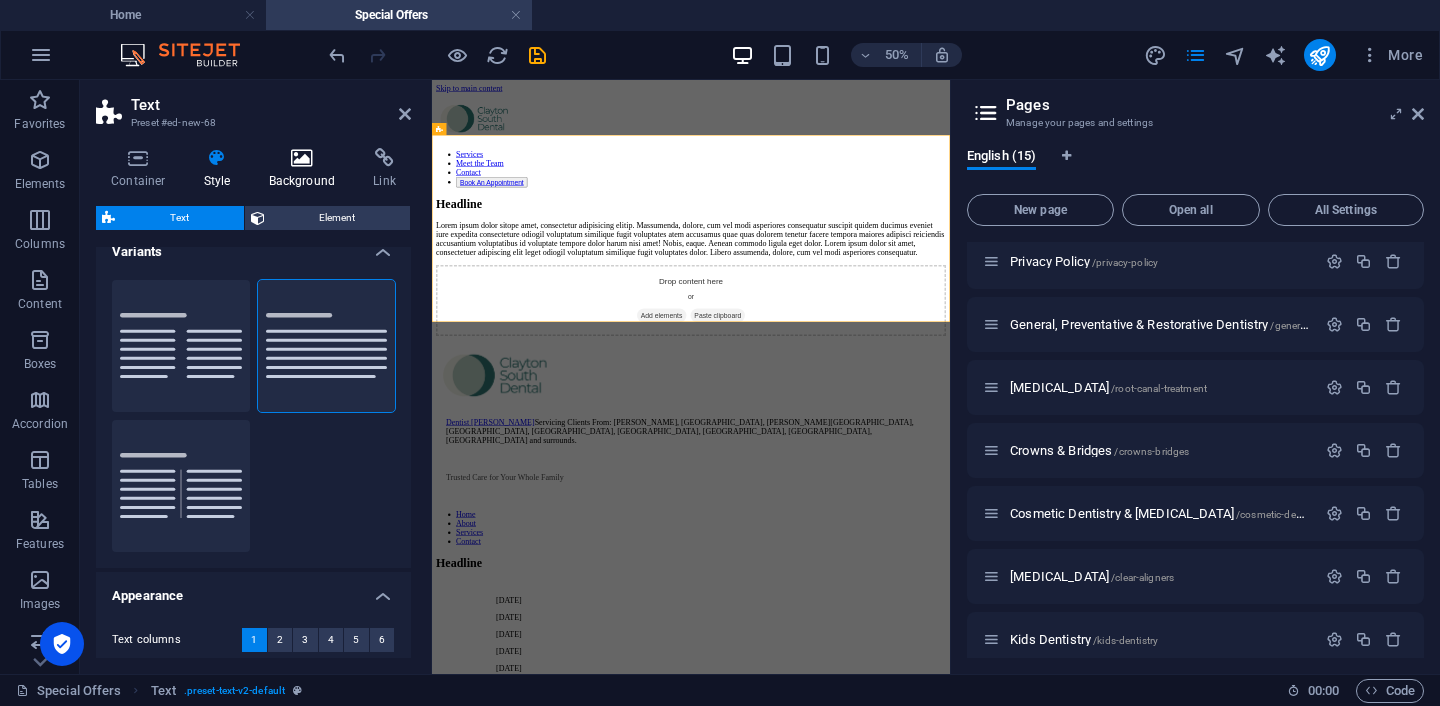 click on "Background" at bounding box center (306, 169) 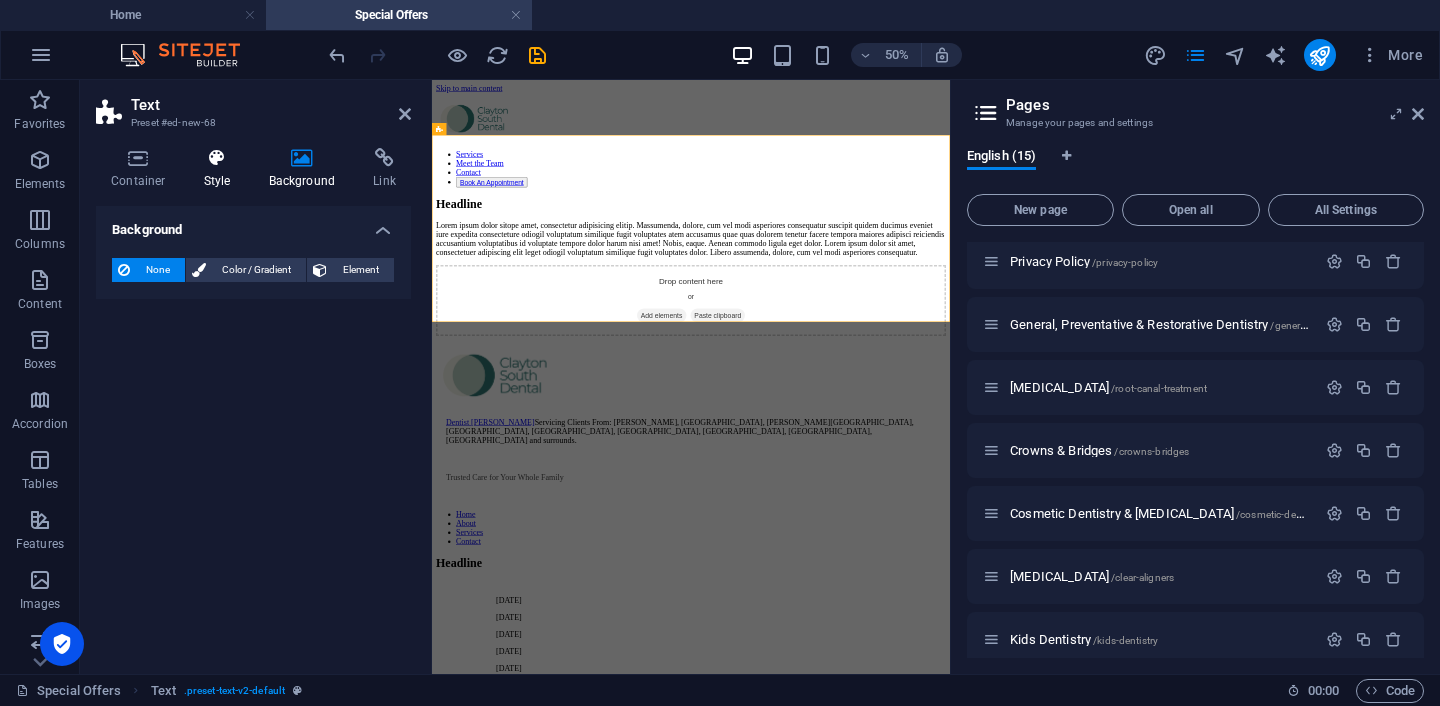 click at bounding box center (217, 158) 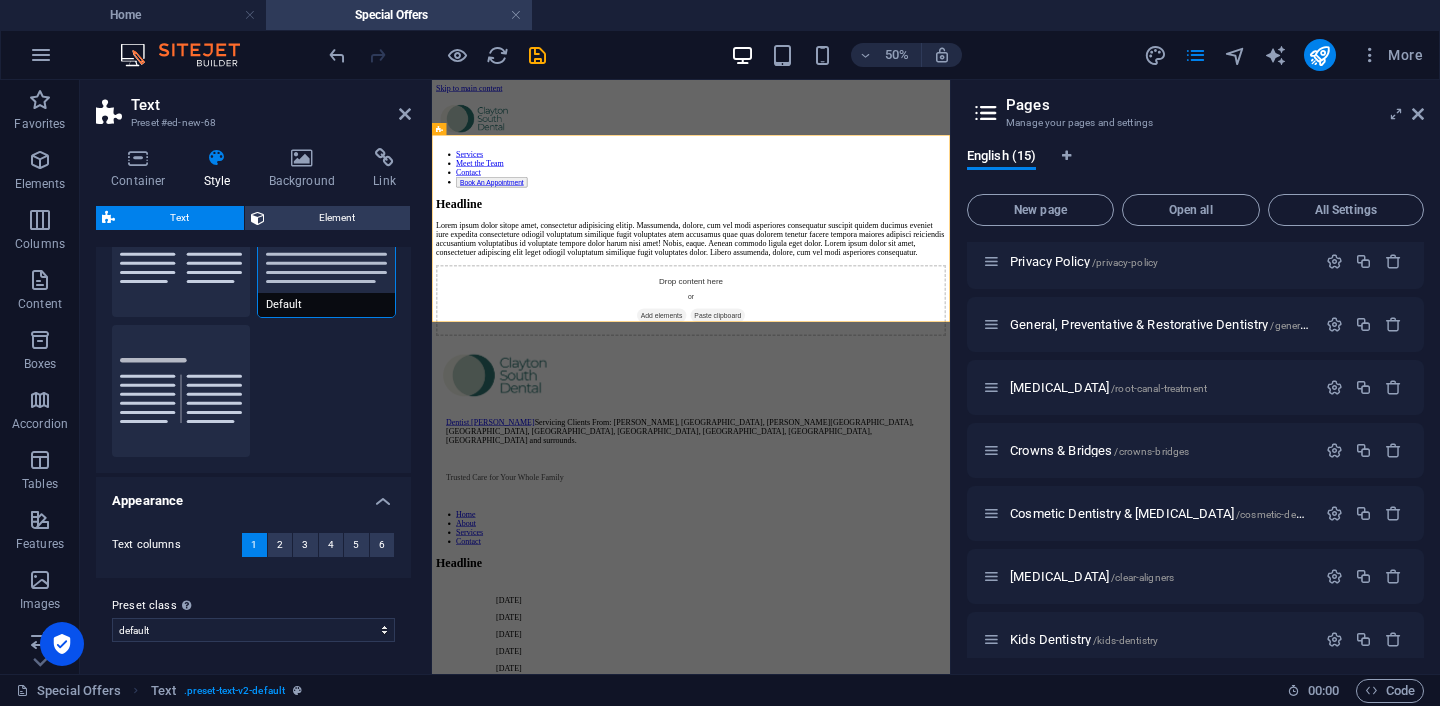 scroll, scrollTop: 0, scrollLeft: 0, axis: both 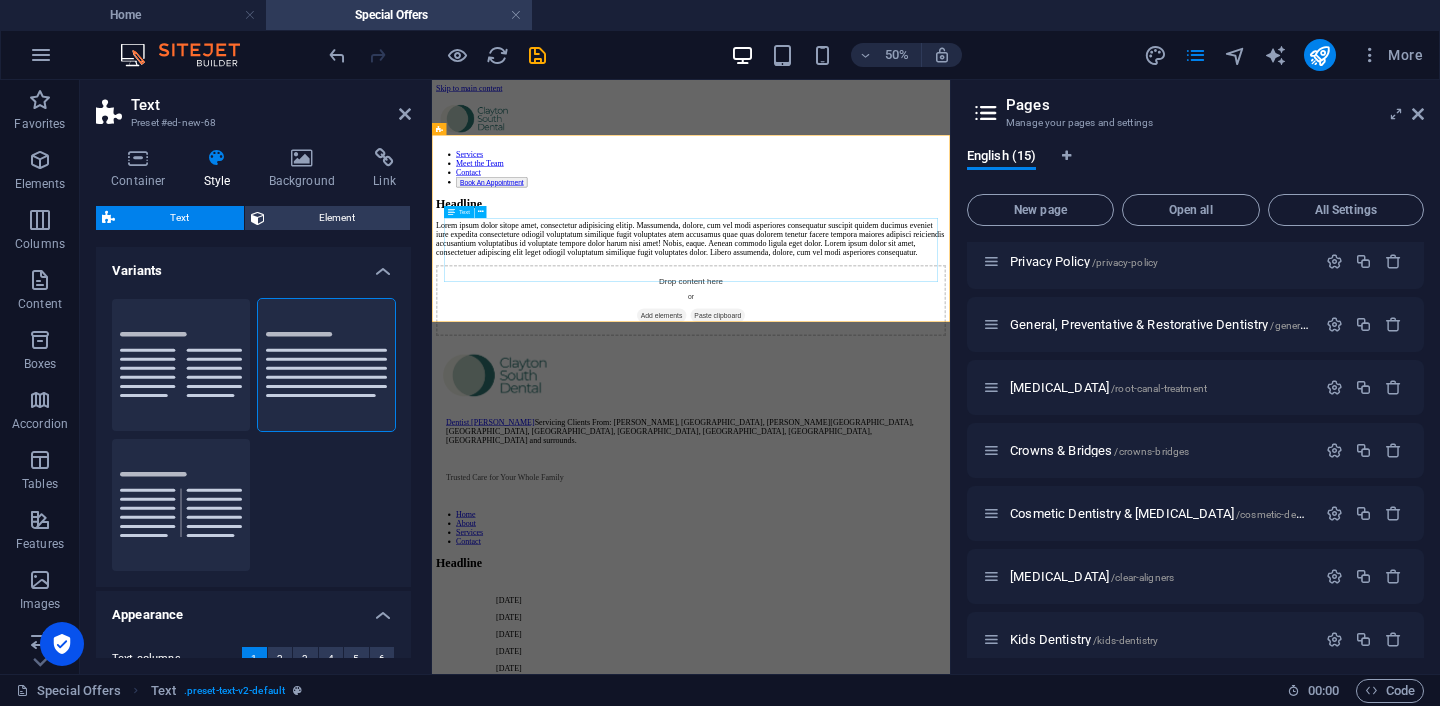 click on "Lorem ipsum dolor sitope amet, consectetur adipisicing elitip. Massumenda, dolore, cum vel modi asperiores consequatur suscipit quidem ducimus eveniet iure expedita consecteture odiogil voluptatum similique fugit voluptates atem accusamus quae quas dolorem tenetur facere tempora maiores adipisci reiciendis accusantium voluptatibus id voluptate tempore dolor harum nisi amet! Nobis, eaque. Aenean commodo ligula eget dolor. Lorem ipsum dolor sit amet, consectetuer adipiscing elit leget odiogil voluptatum similique fugit voluptates dolor. Libero assumenda, dolore, cum vel modi asperiores consequatur." at bounding box center [950, 398] 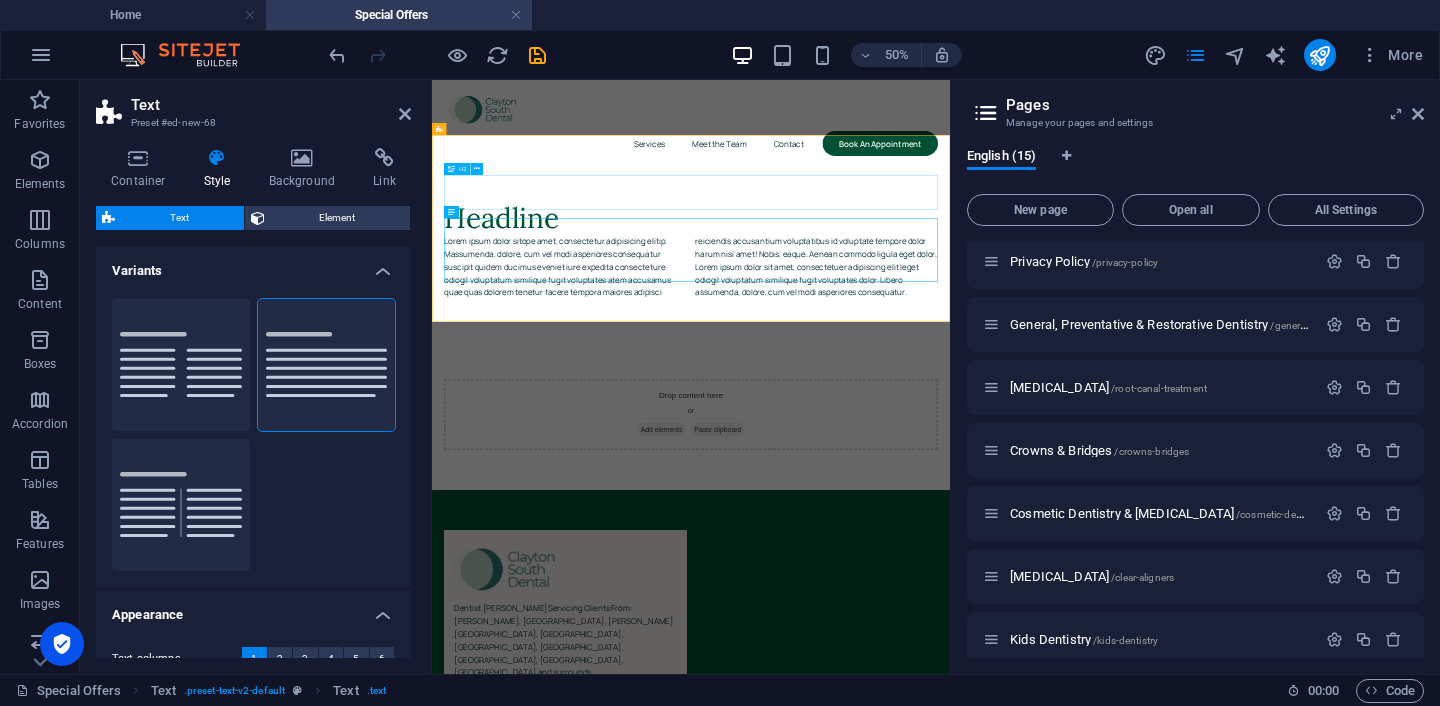 click on "Headline" at bounding box center [950, 355] 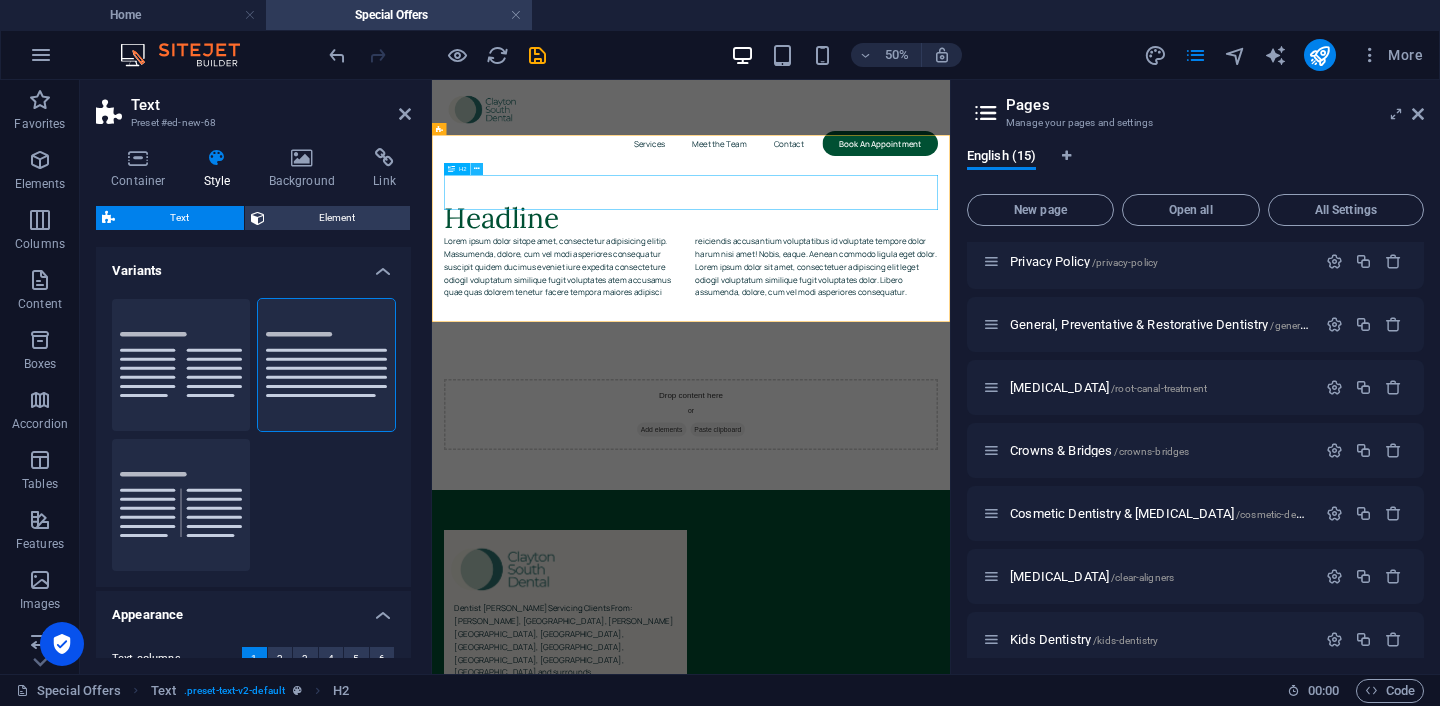 click at bounding box center (477, 169) 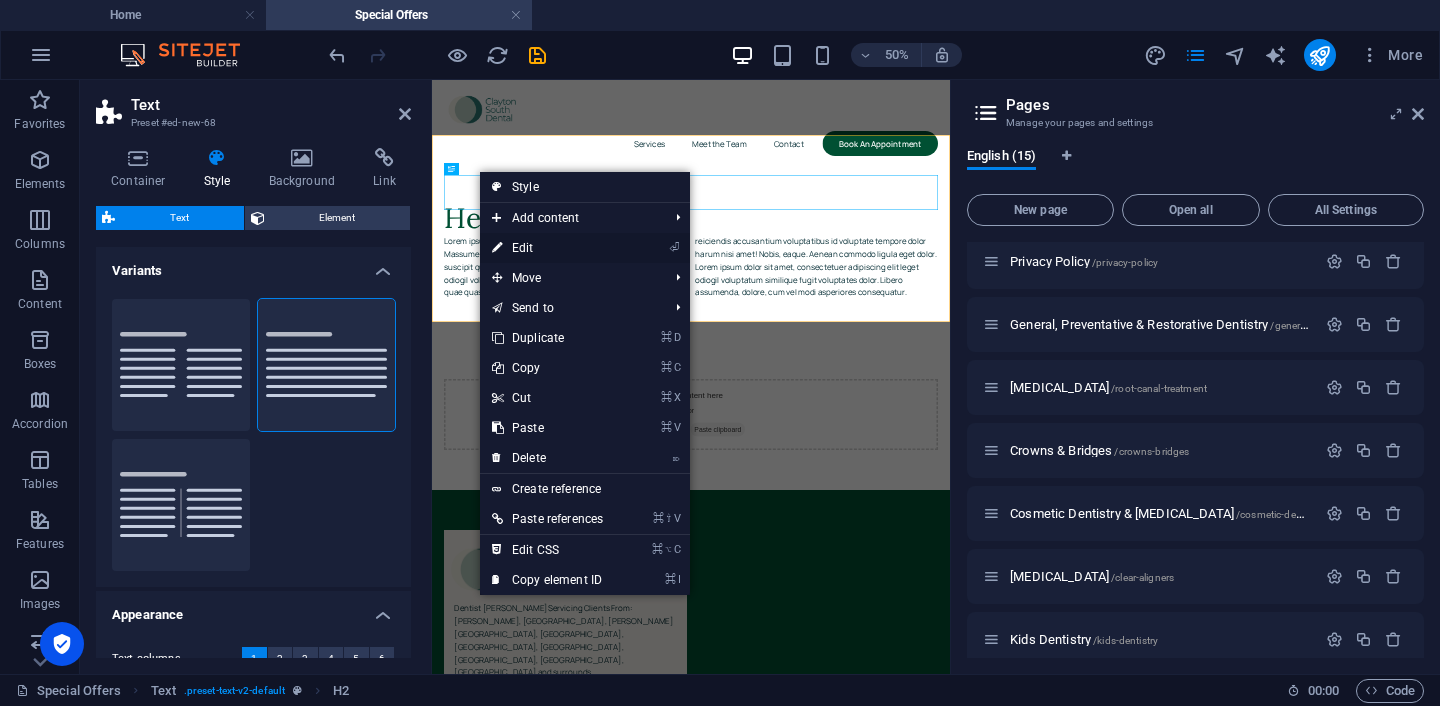 click on "⏎  Edit" at bounding box center [547, 248] 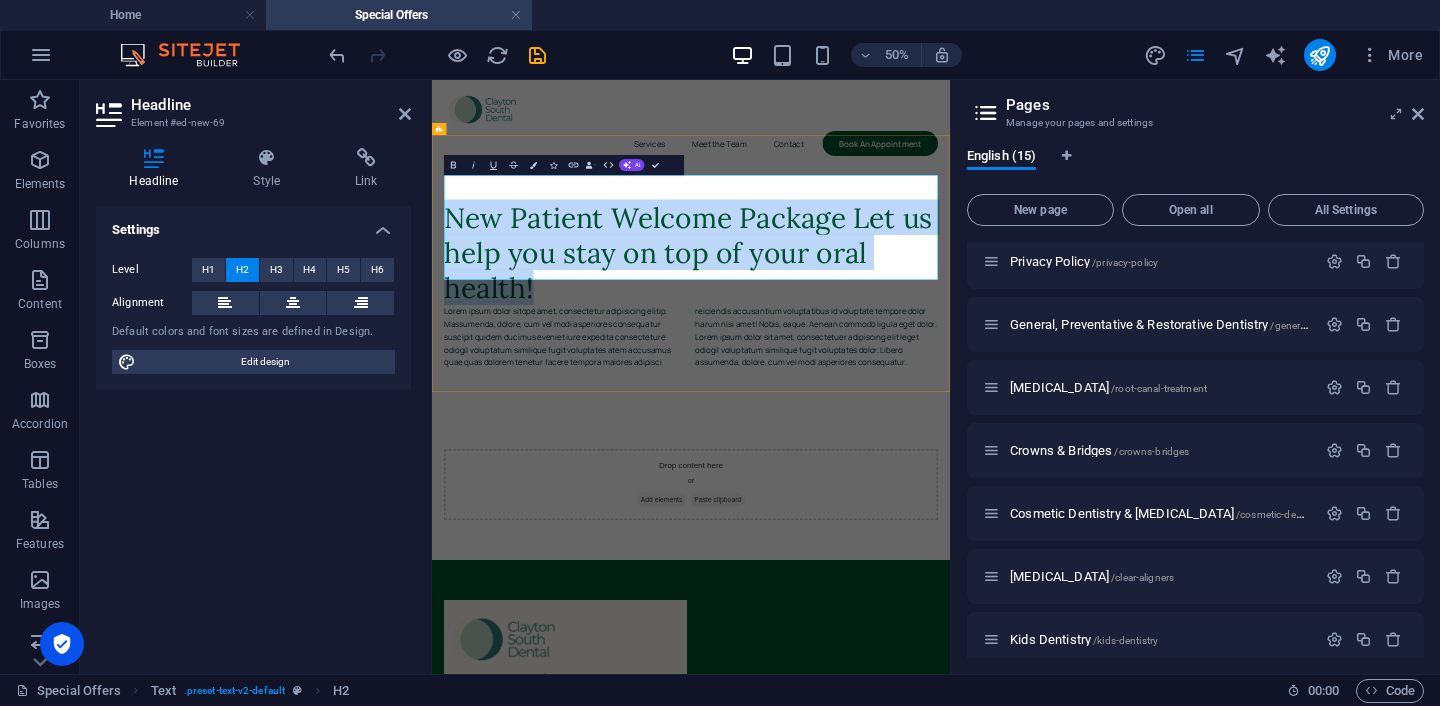 drag, startPoint x: 877, startPoint y: 440, endPoint x: 461, endPoint y: 318, distance: 433.52048 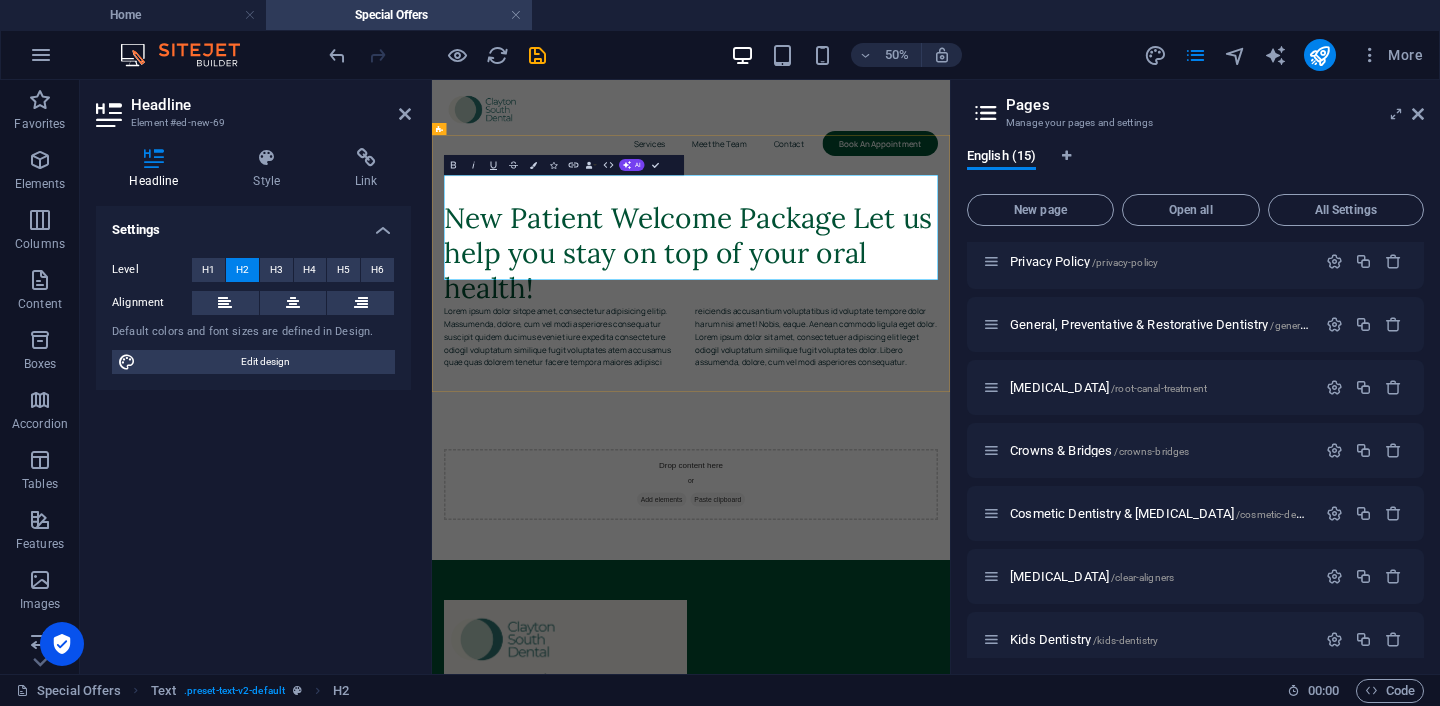 click on "New Patient Welcome Package Let us help you stay on top of your oral health!" at bounding box center (950, 425) 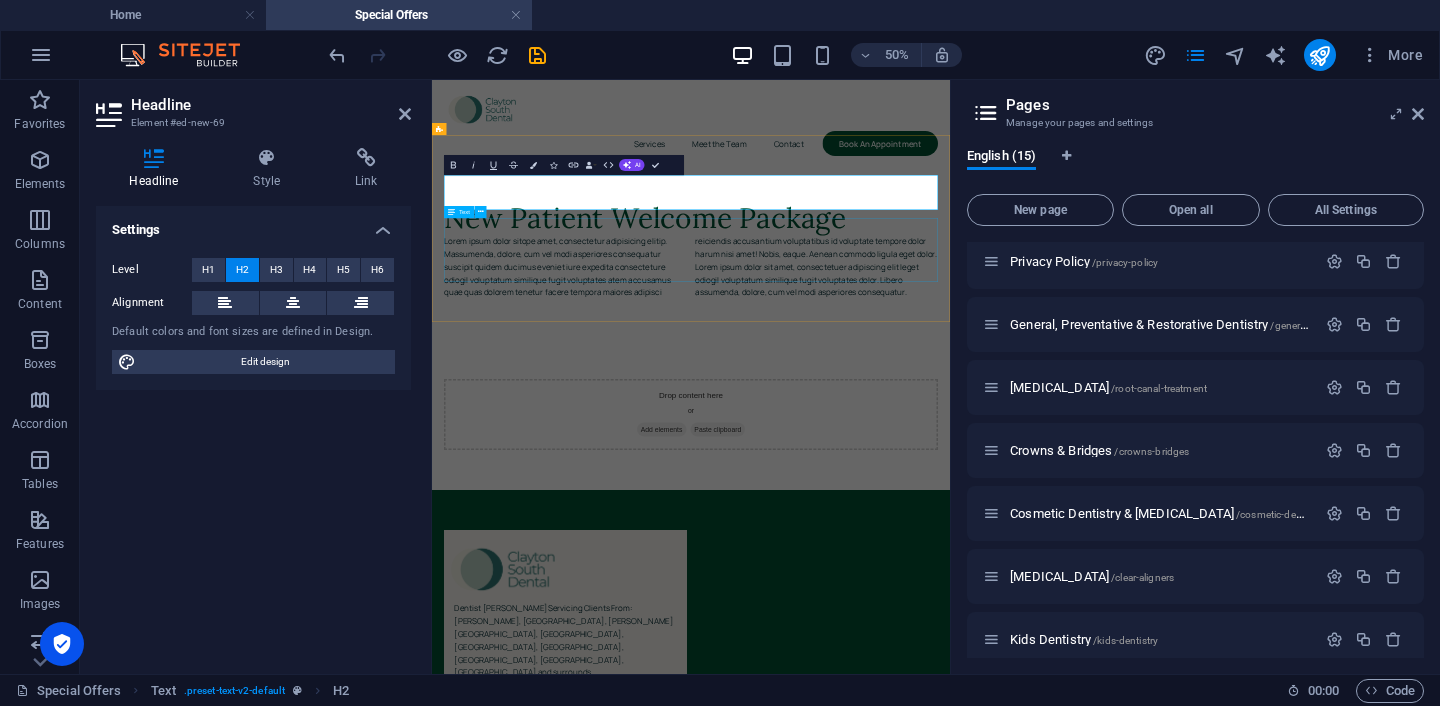 click on "Lorem ipsum dolor sitope amet, consectetur adipisicing elitip. Massumenda, dolore, cum vel modi asperiores consequatur suscipit quidem ducimus eveniet iure expedita consecteture odiogil voluptatum similique fugit voluptates atem accusamus quae quas dolorem tenetur facere tempora maiores adipisci reiciendis accusantium voluptatibus id voluptate tempore dolor harum nisi amet! Nobis, eaque. Aenean commodo ligula eget dolor. Lorem ipsum dolor sit amet, consectetuer adipiscing elit leget odiogil voluptatum similique fugit voluptates dolor. Libero assumenda, dolore, cum vel modi asperiores consequatur." at bounding box center [950, 454] 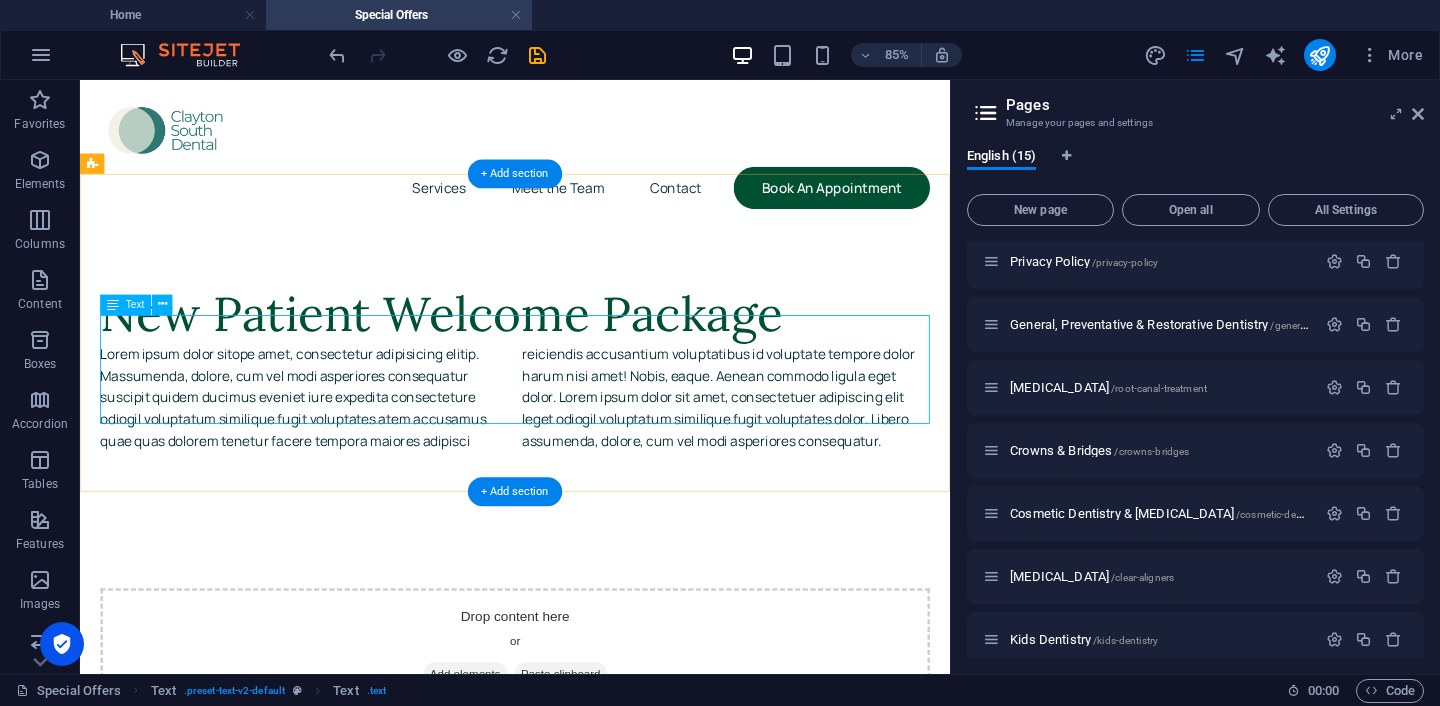 click on "Lorem ipsum dolor sitope amet, consectetur adipisicing elitip. Massumenda, dolore, cum vel modi asperiores consequatur suscipit quidem ducimus eveniet iure expedita consecteture odiogil voluptatum similique fugit voluptates atem accusamus quae quas dolorem tenetur facere tempora maiores adipisci reiciendis accusantium voluptatibus id voluptate tempore dolor harum nisi amet! Nobis, eaque. Aenean commodo ligula eget dolor. Lorem ipsum dolor sit amet, consectetuer adipiscing elit leget odiogil voluptatum similique fugit voluptates dolor. Libero assumenda, dolore, cum vel modi asperiores consequatur." at bounding box center (592, 454) 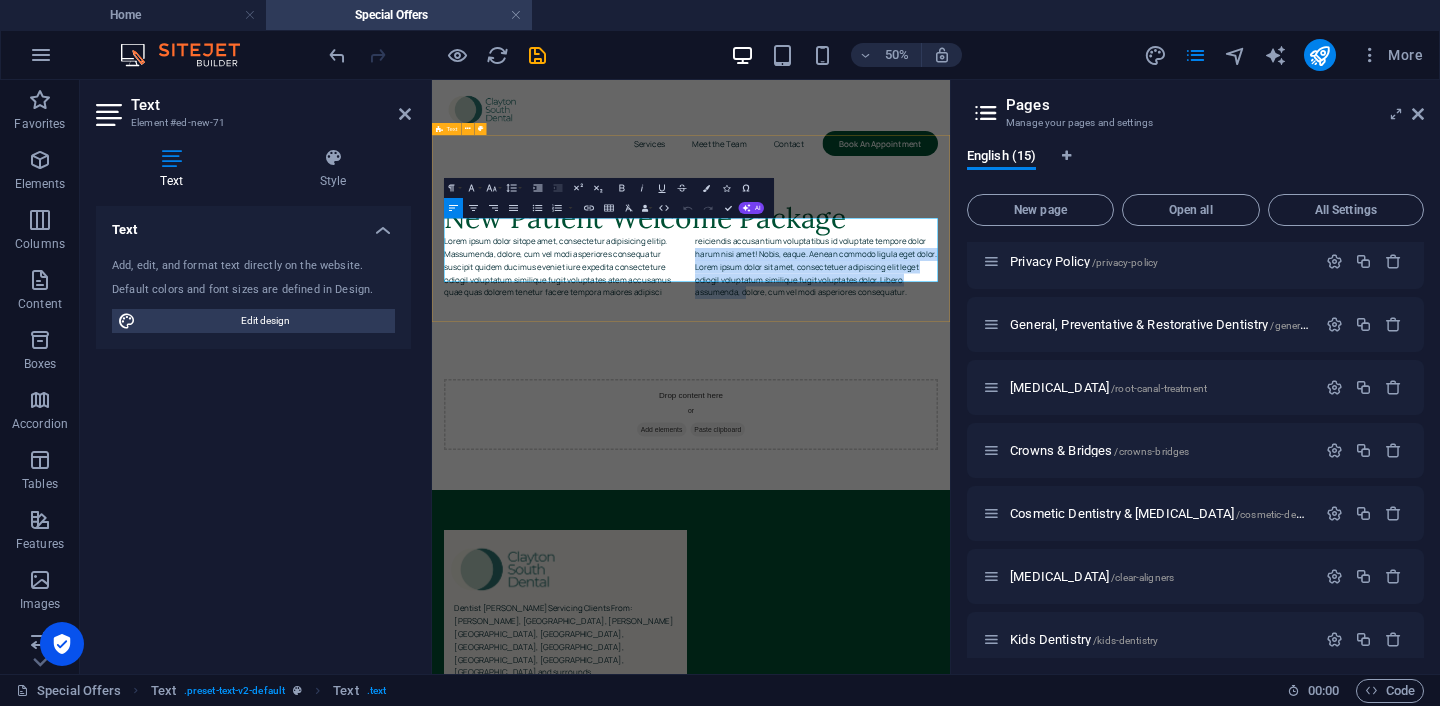 drag, startPoint x: 961, startPoint y: 384, endPoint x: 1077, endPoint y: 500, distance: 164.04877 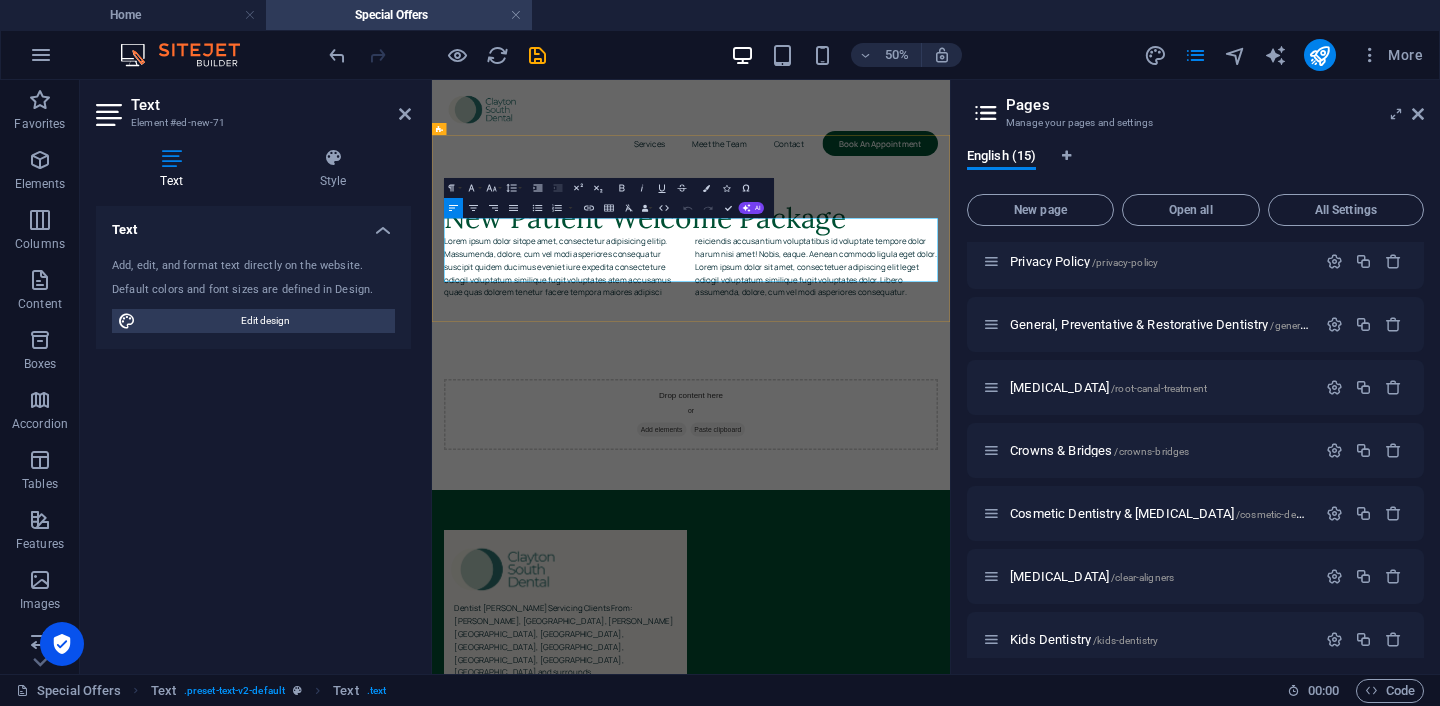 click on "Lorem ipsum dolor sitope amet, consectetur adipisicing elitip. Massumenda, dolore, cum vel modi asperiores consequatur suscipit quidem ducimus eveniet iure expedita consecteture odiogil voluptatum similique fugit voluptates atem accusamus quae quas dolorem tenetur facere tempora maiores adipisci reiciendis accusantium voluptatibus id voluptate tempore dolor harum nisi amet! Nobis, eaque. Aenean commodo ligula eget dolor. Lorem ipsum dolor sit amet, consectetuer adipiscing elit leget odiogil voluptatum similique fugit voluptates dolor. Libero assumenda, dolore, cum vel modi asperiores consequatur." at bounding box center [950, 454] 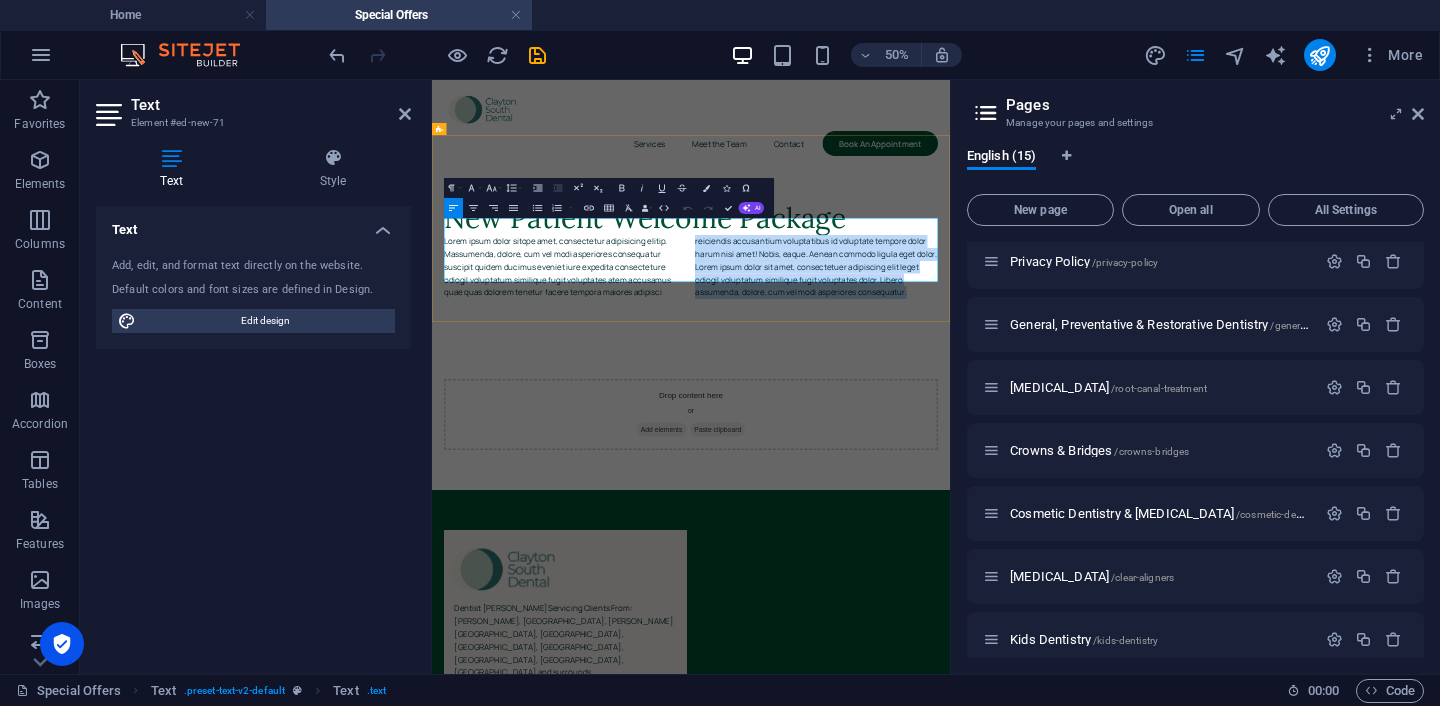 drag, startPoint x: 1390, startPoint y: 469, endPoint x: 945, endPoint y: 366, distance: 456.7647 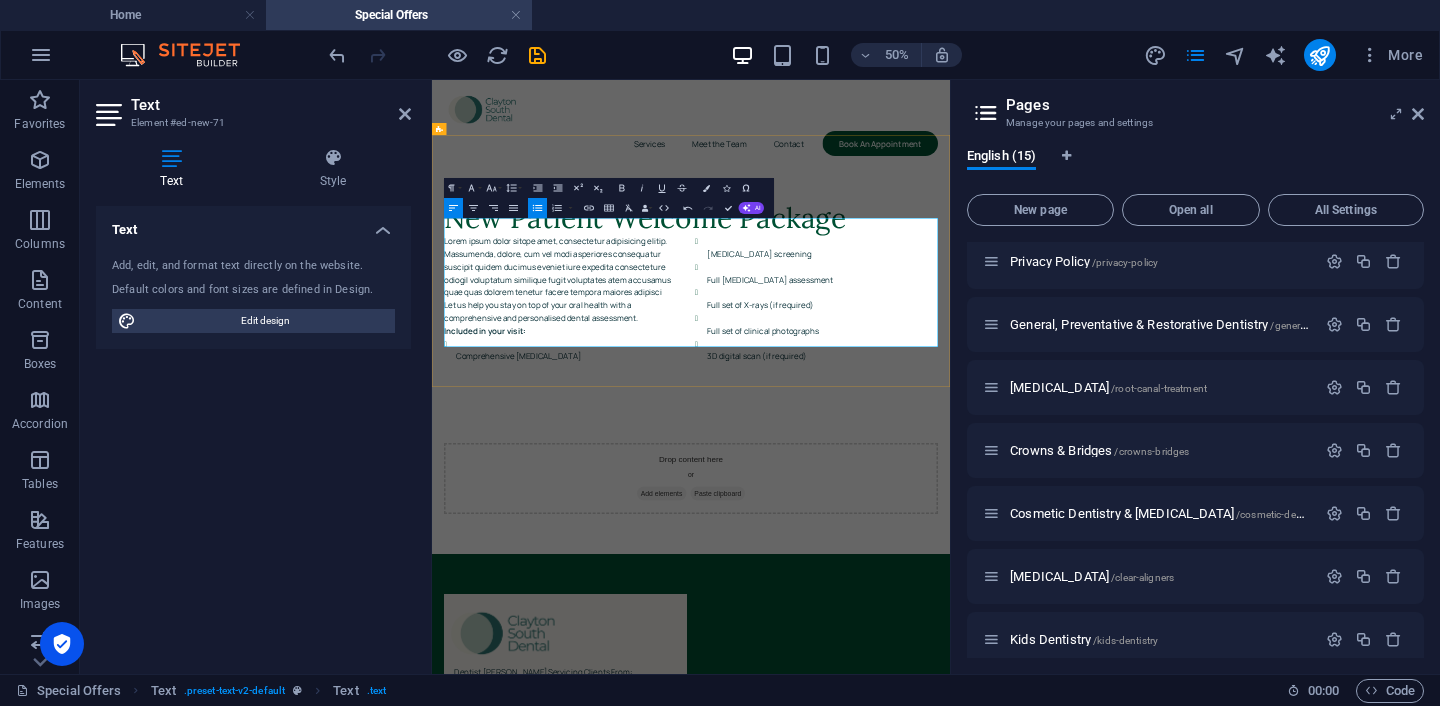 click on "Comprehensive dental examination Mouth cancer screening Full gum disease assessment Full set of X-rays (if required) Full set of clinical photographs 3D digital scan (if required)" at bounding box center [950, 518] 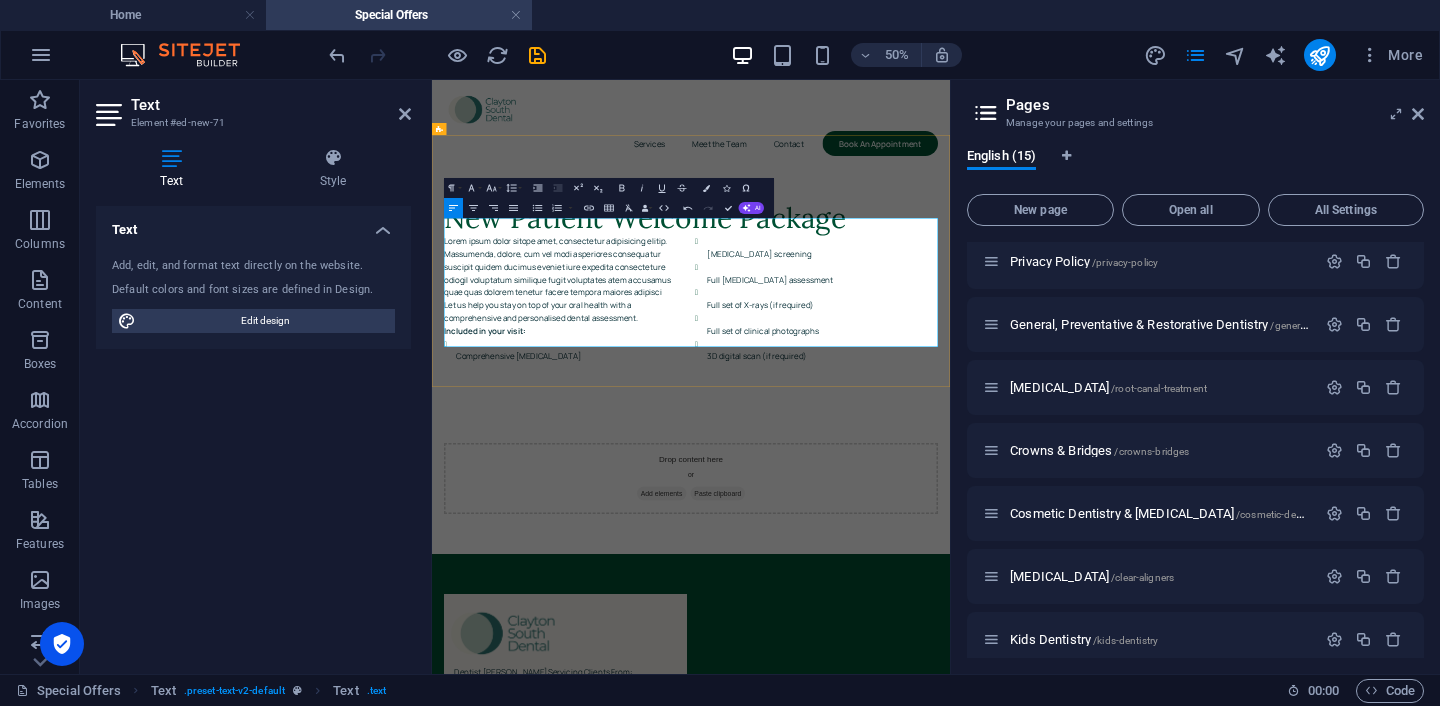 click on "Included in your visit:" at bounding box center [537, 581] 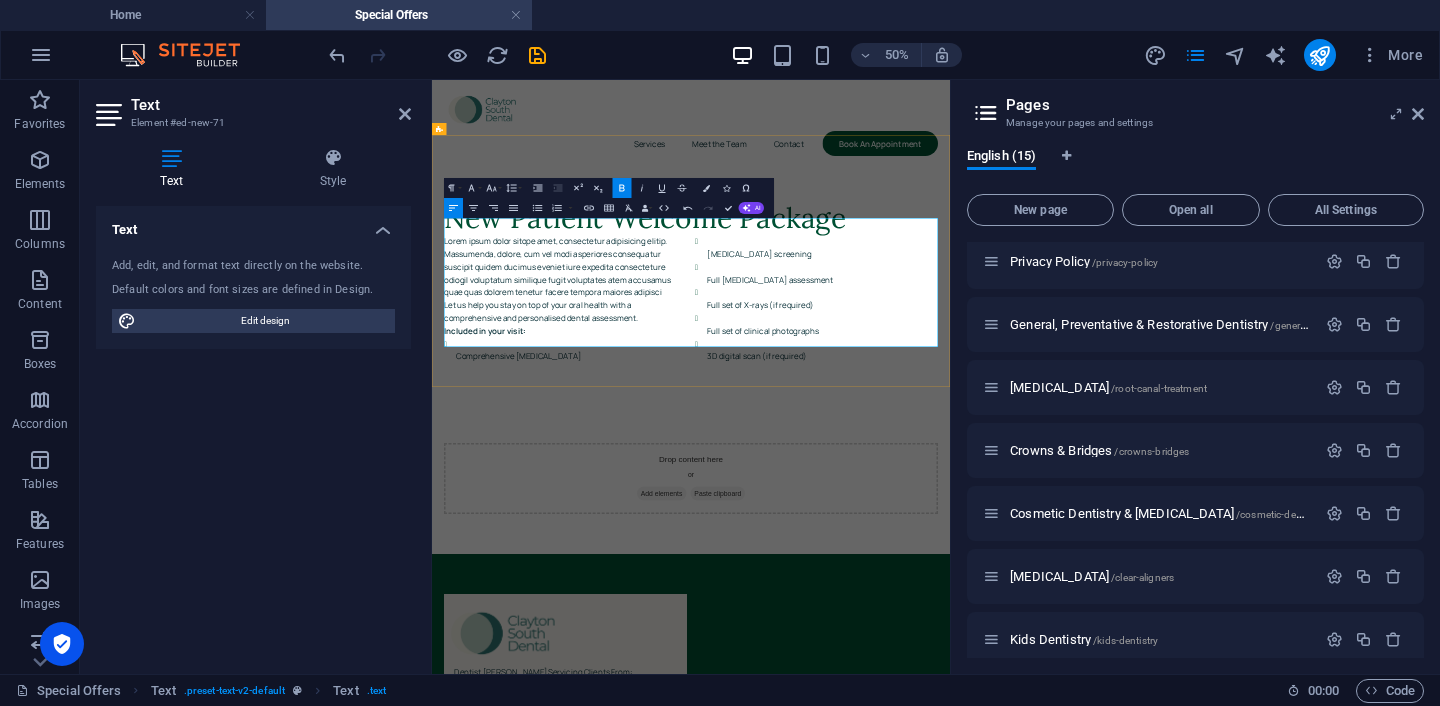 click on "Included in your visit:" at bounding box center (537, 581) 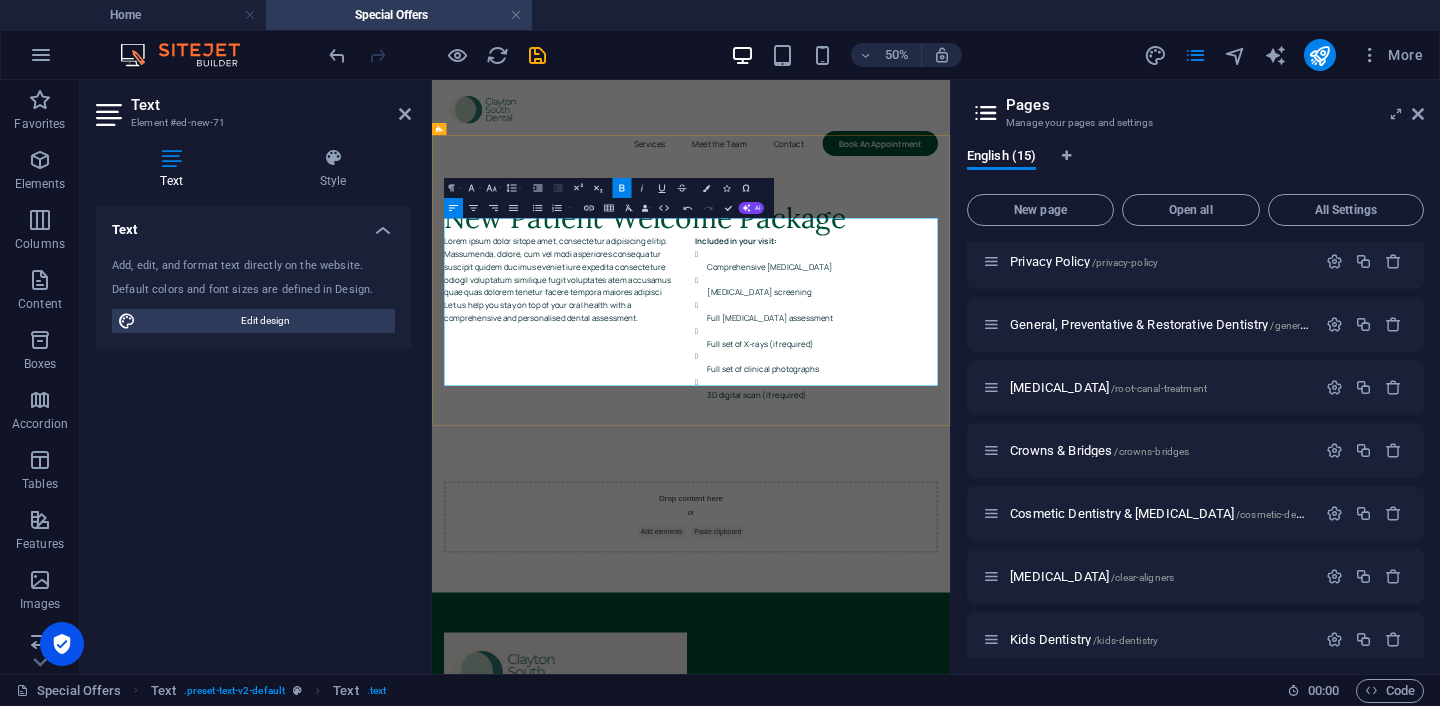 click on "Comprehensive dental examination Mouth cancer screening Full gum disease assessment Full set of X-rays (if required) Full set of clinical photographs 3D digital scan (if required)" at bounding box center (1201, 569) 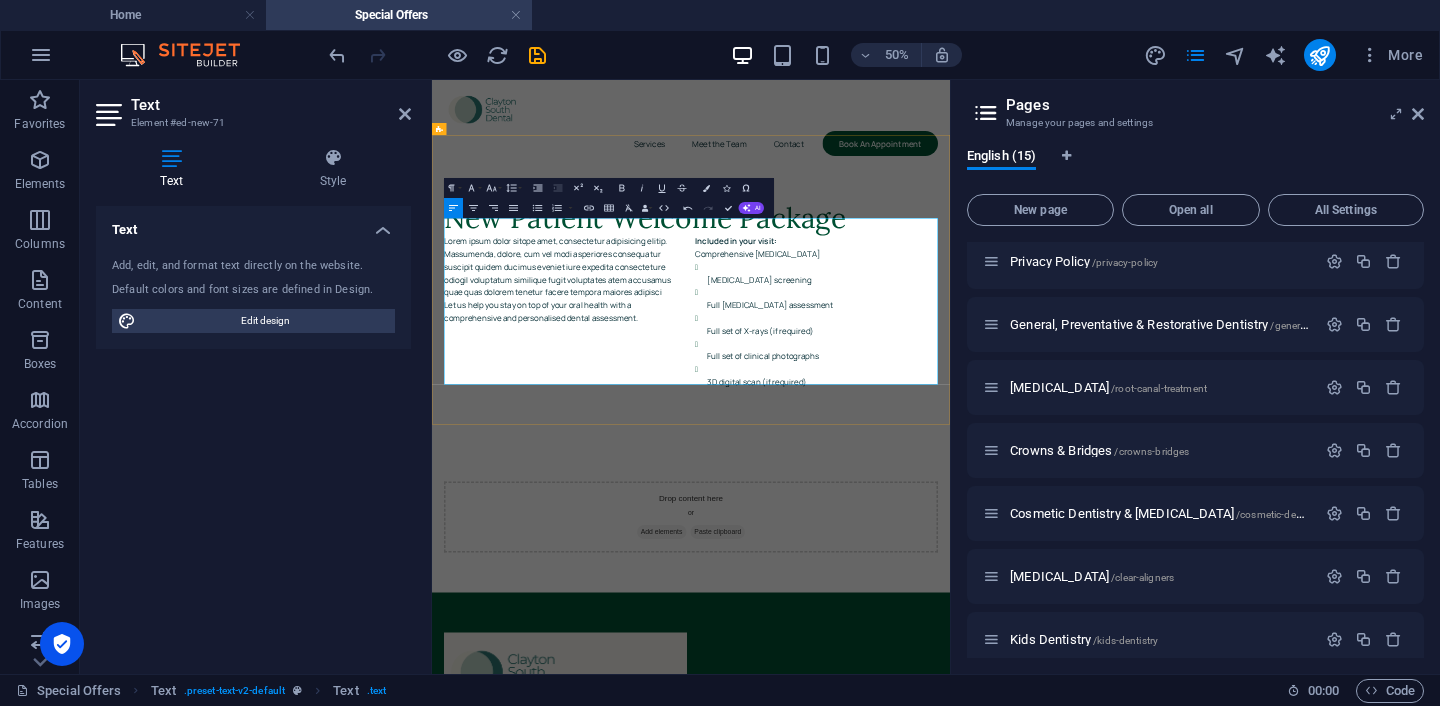 click on "[MEDICAL_DATA] screening" at bounding box center [1213, 480] 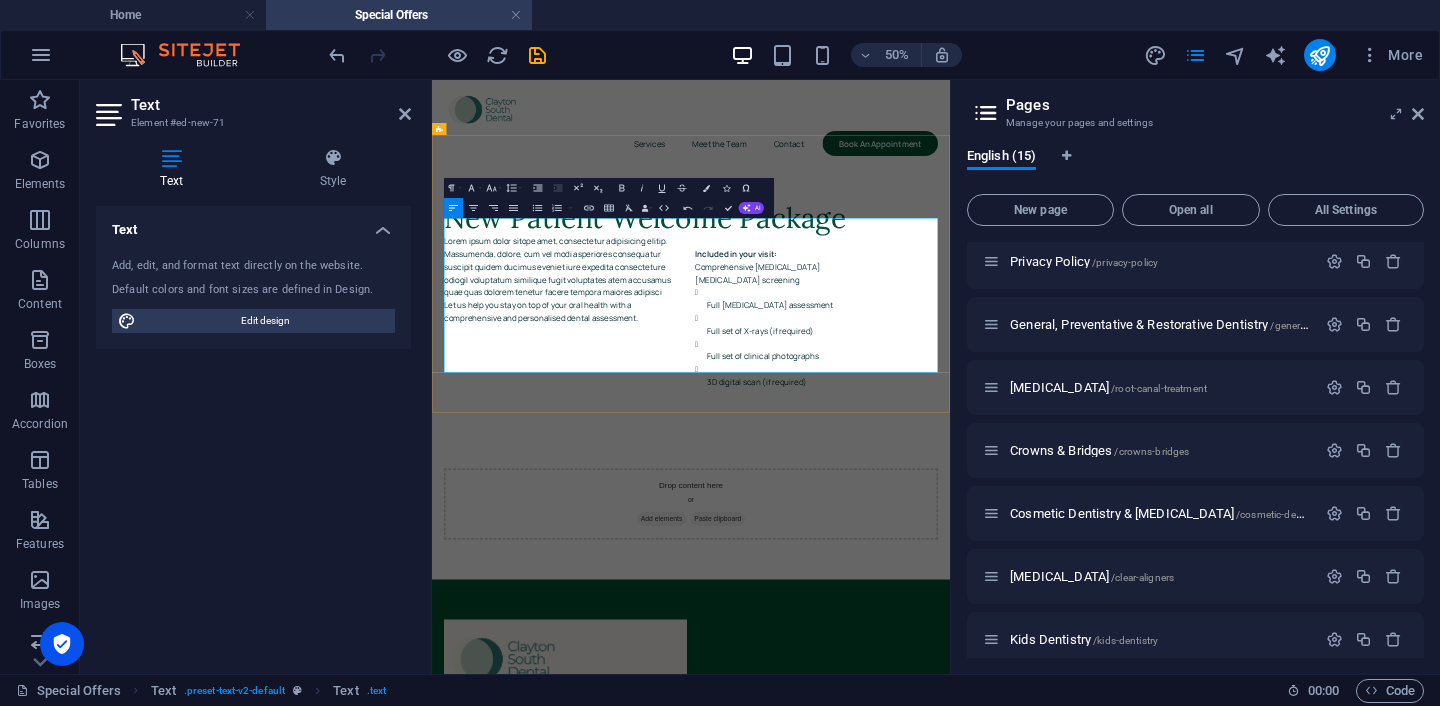 click on "Full gum disease assessment Full set of X-rays (if required) Full set of clinical photographs 3D digital scan (if required)" at bounding box center (1201, 594) 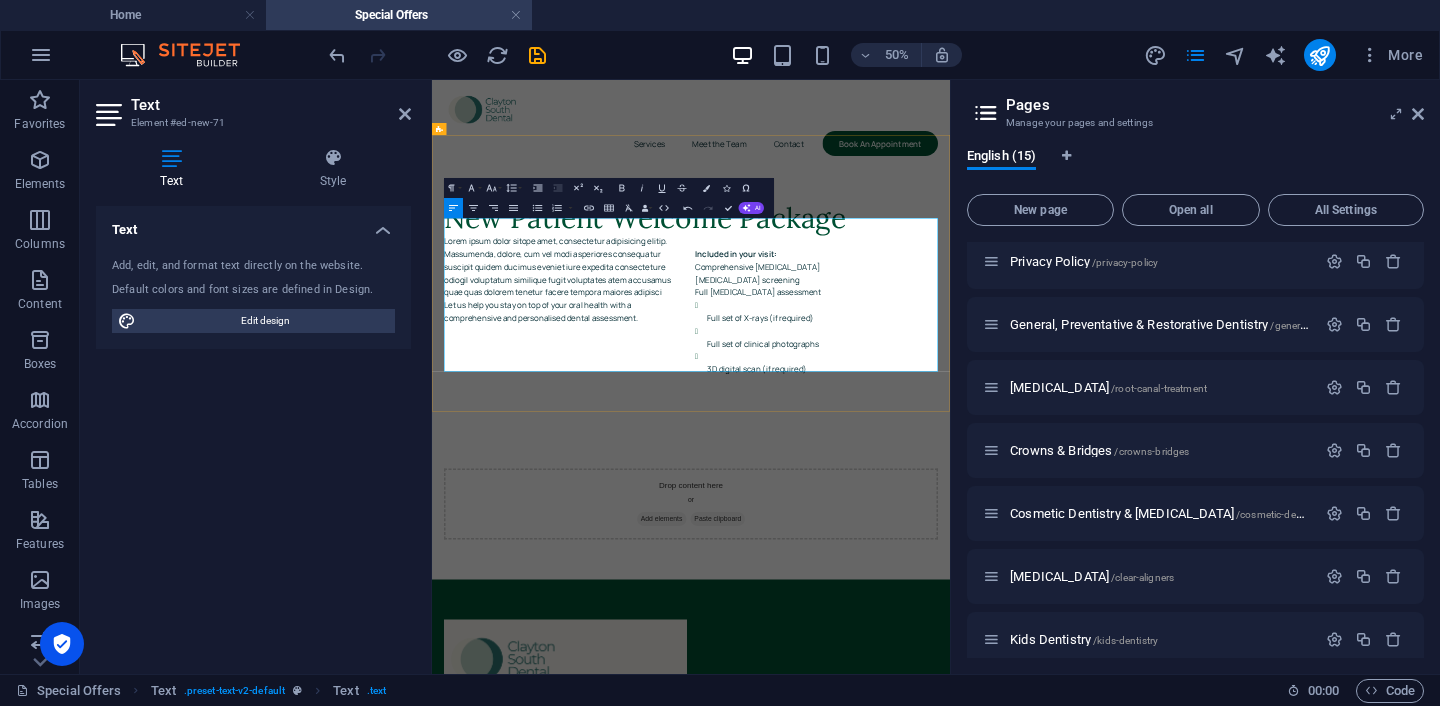 click on "Full set of X-rays (if required) Full set of clinical photographs 3D digital scan (if required)" at bounding box center [1201, 595] 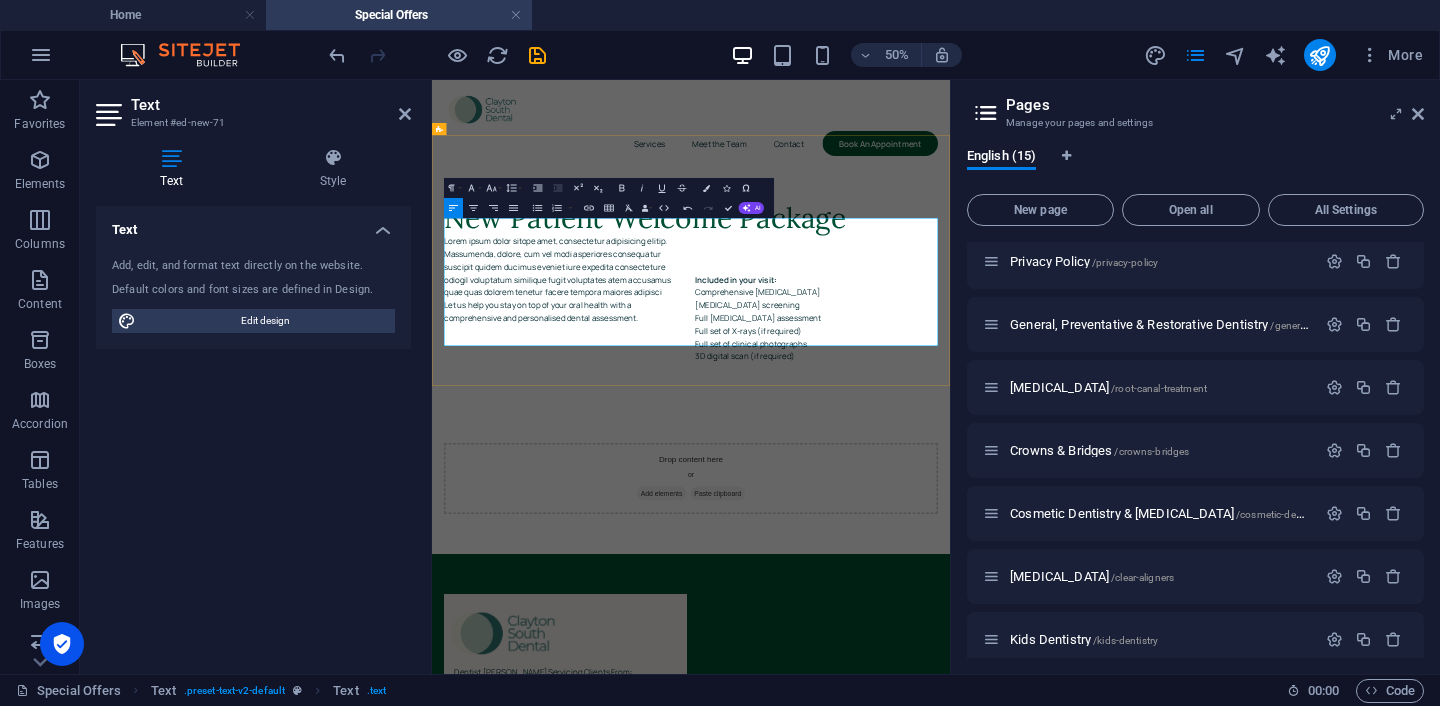 click on "Included in your visit:" at bounding box center (1039, 479) 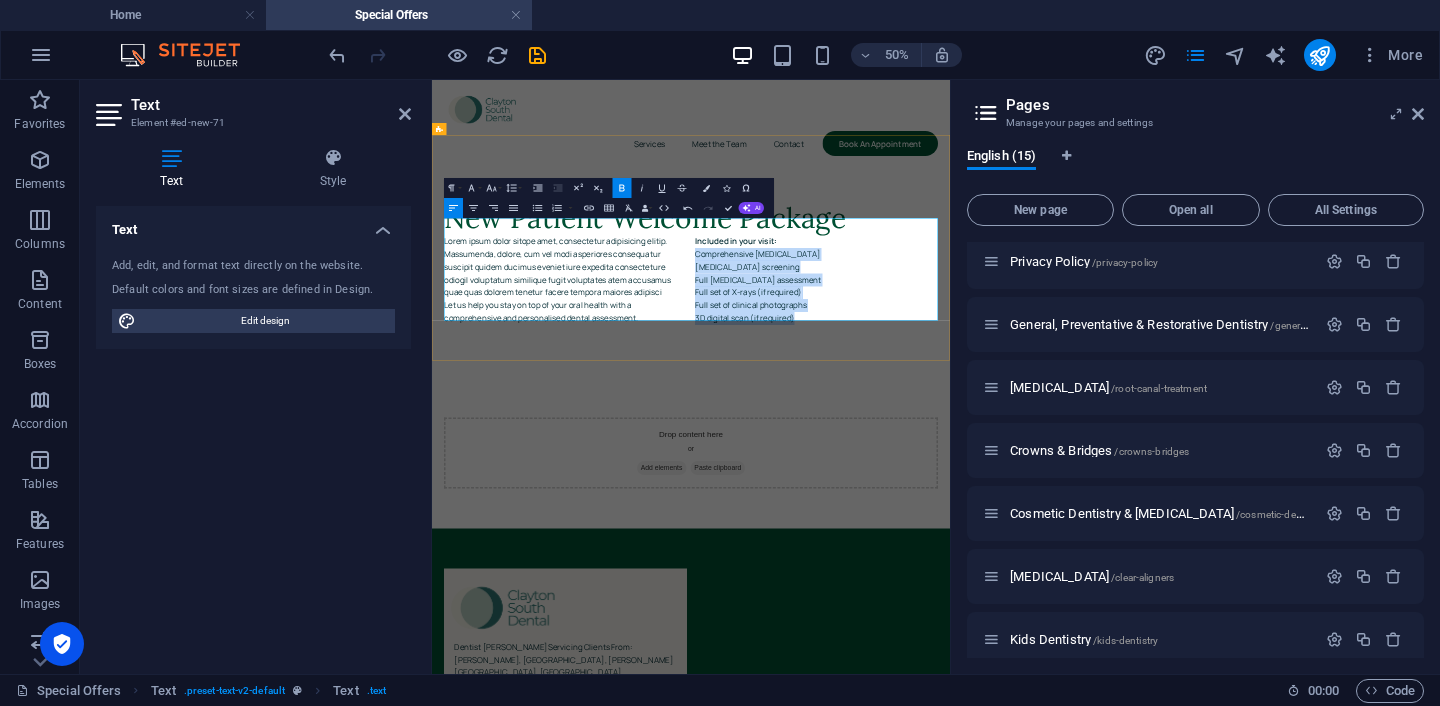 drag, startPoint x: 959, startPoint y: 398, endPoint x: 1223, endPoint y: 529, distance: 294.71512 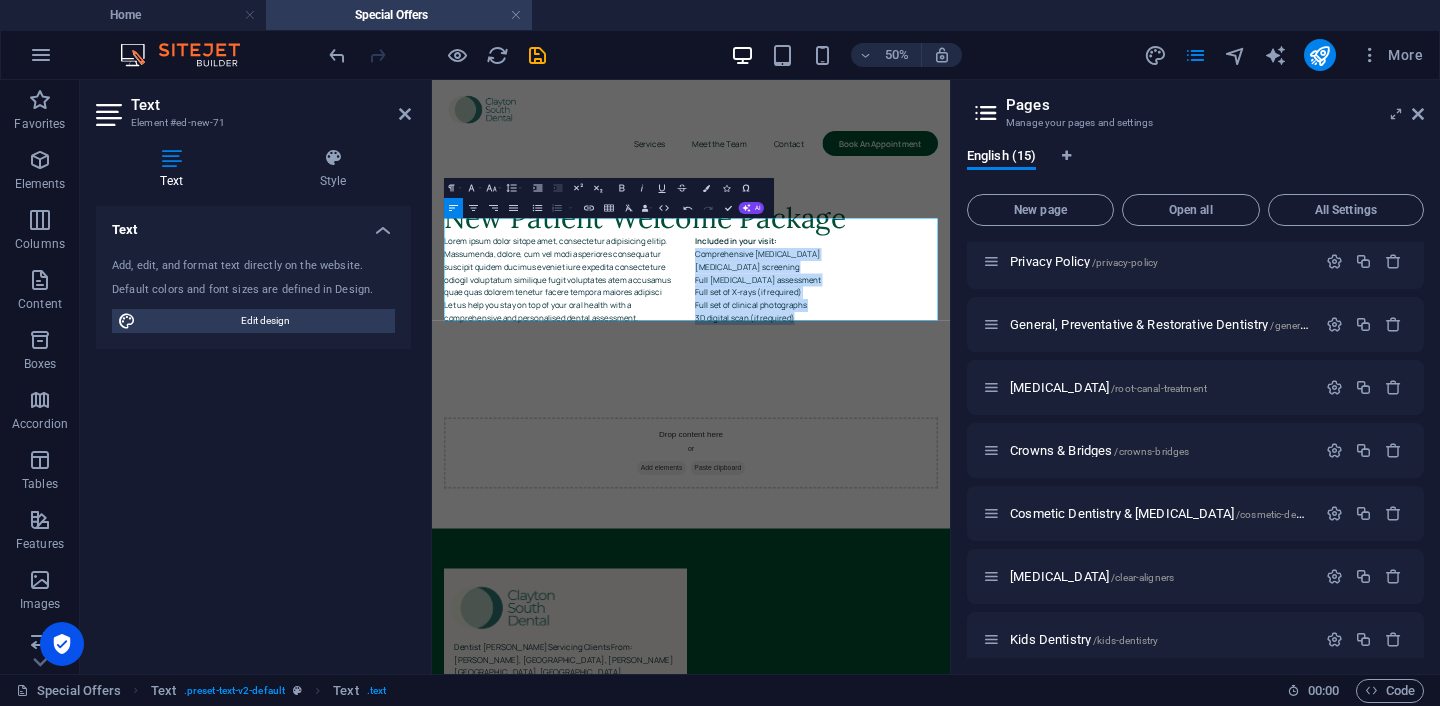 click 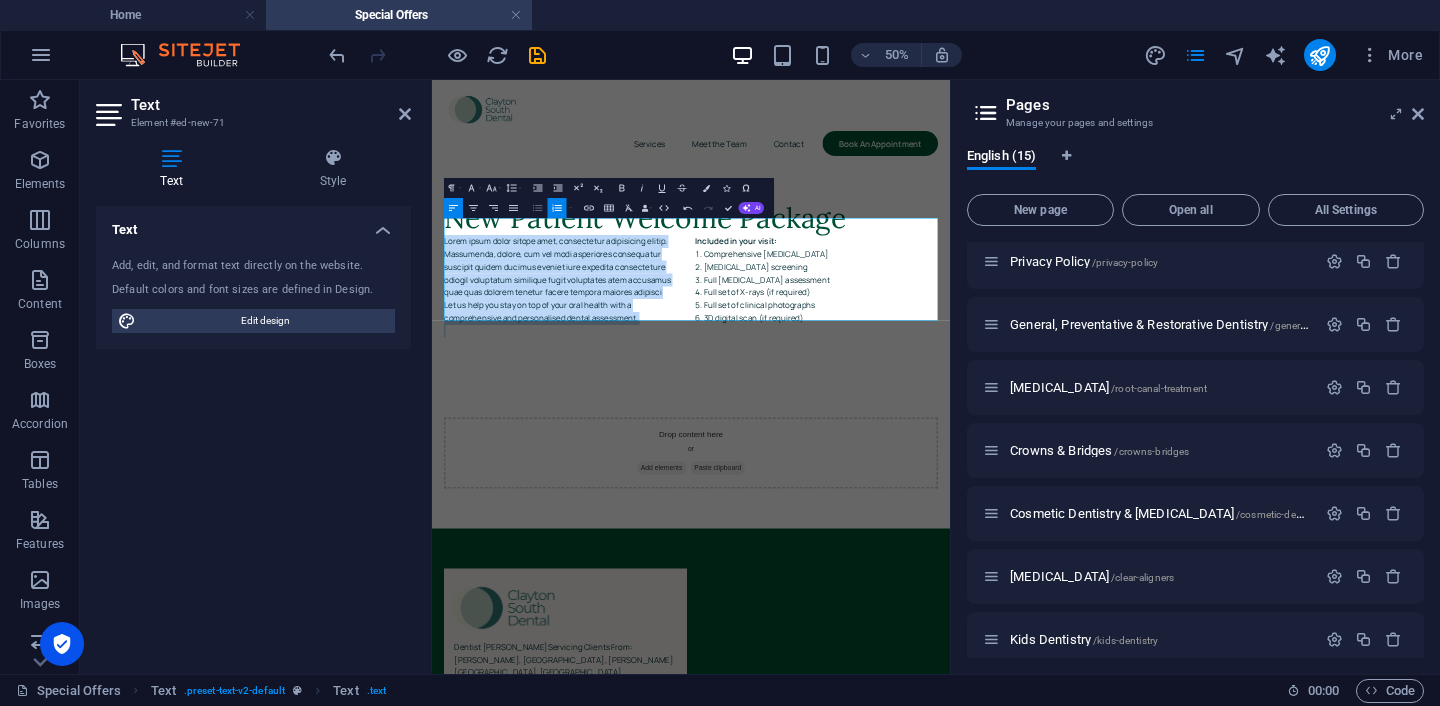 click 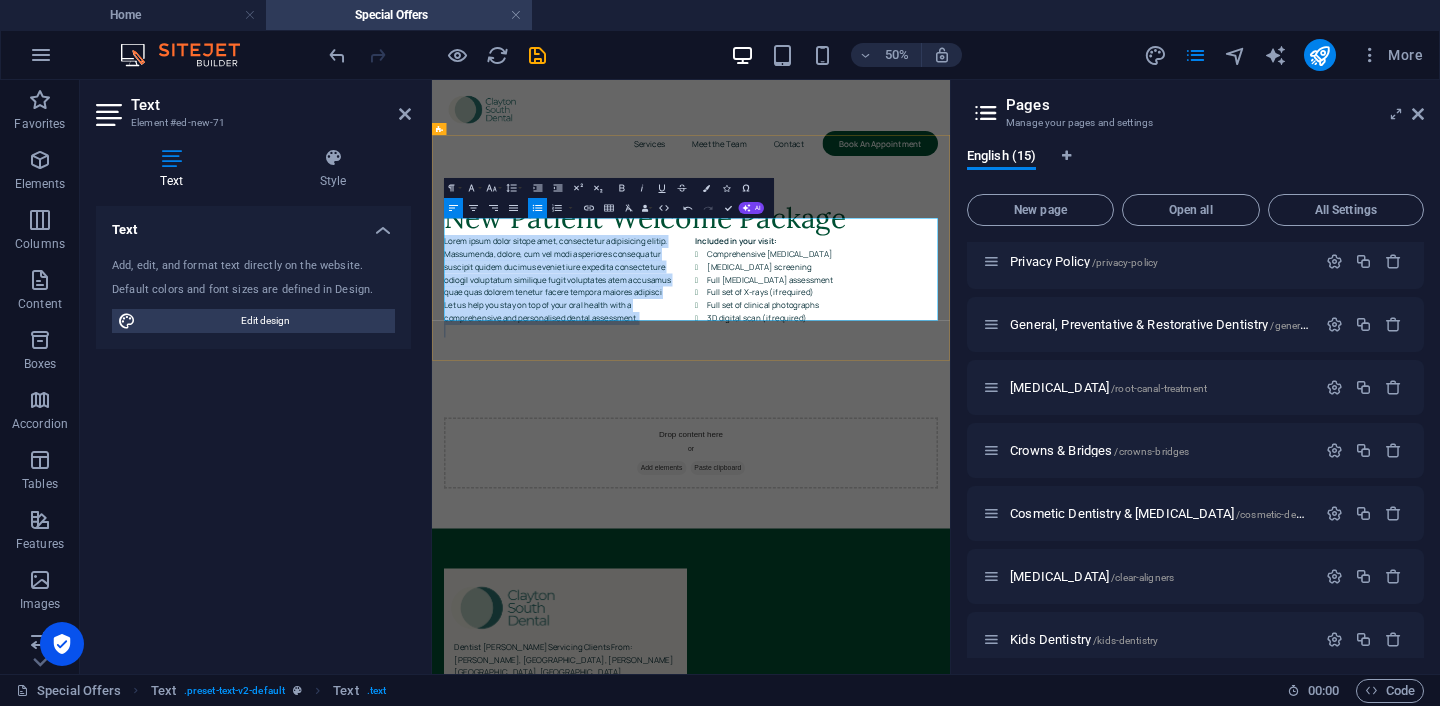 click on "Lorem ipsum dolor sitope amet, consectetur adipisicing elitip. Massumenda, dolore, cum vel modi asperiores consequatur suscipit quidem ducimus eveniet iure expedita consecteture odiogil voluptatum similique fugit voluptates atem accusamus quae quas dolorem tenetur facere tempora maiores adipisci  Let us help you stay on top of your oral health with a comprehensive and personalised dental assessment. Included in your visit: Comprehensive dental examination Mouth cancer screening Full gum disease assessment Full set of X-rays (if required) Full set of clinical photographs 3D digital scan (if required)" at bounding box center (950, 492) 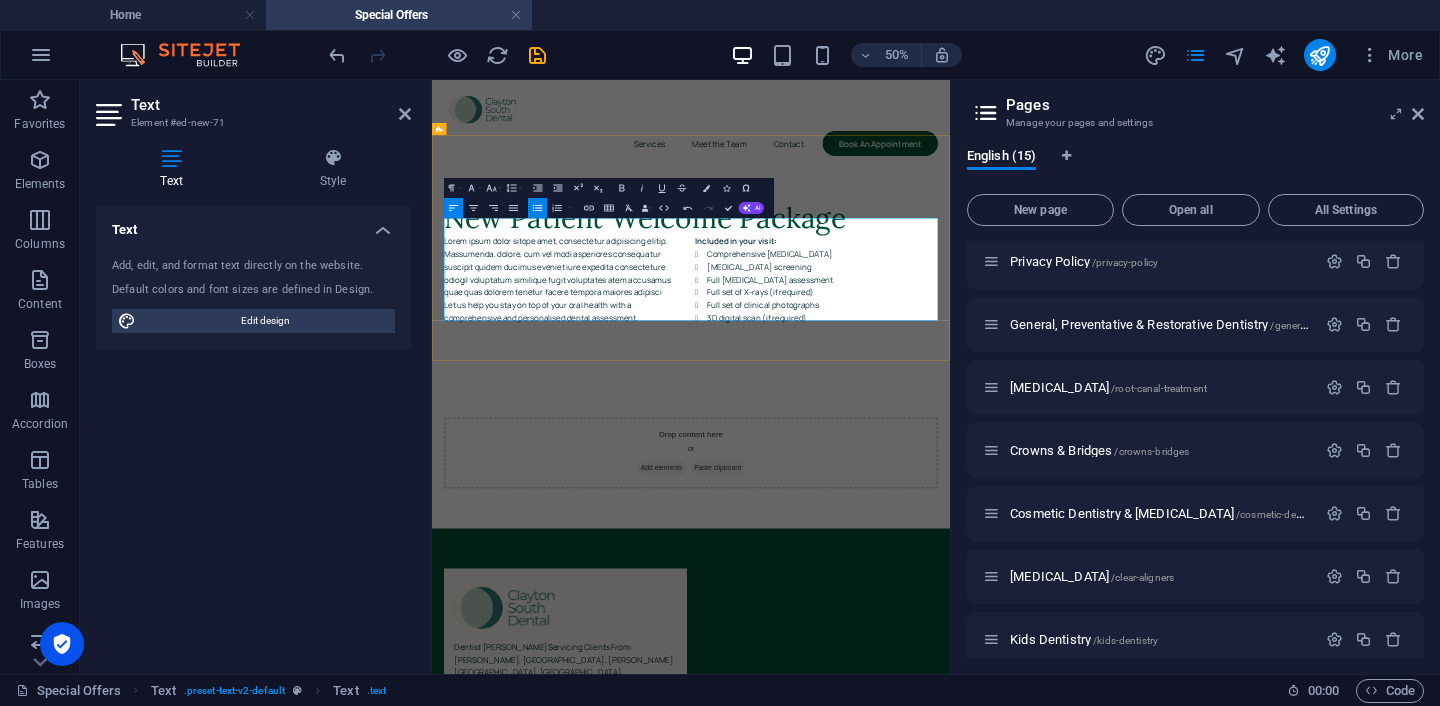 click on "Lorem ipsum dolor sitope amet, consectetur adipisicing elitip. Massumenda, dolore, cum vel modi asperiores consequatur suscipit quidem ducimus eveniet iure expedita consecteture odiogil voluptatum similique fugit voluptates atem accusamus quae quas dolorem tenetur facere tempora maiores adipisci" at bounding box center (699, 454) 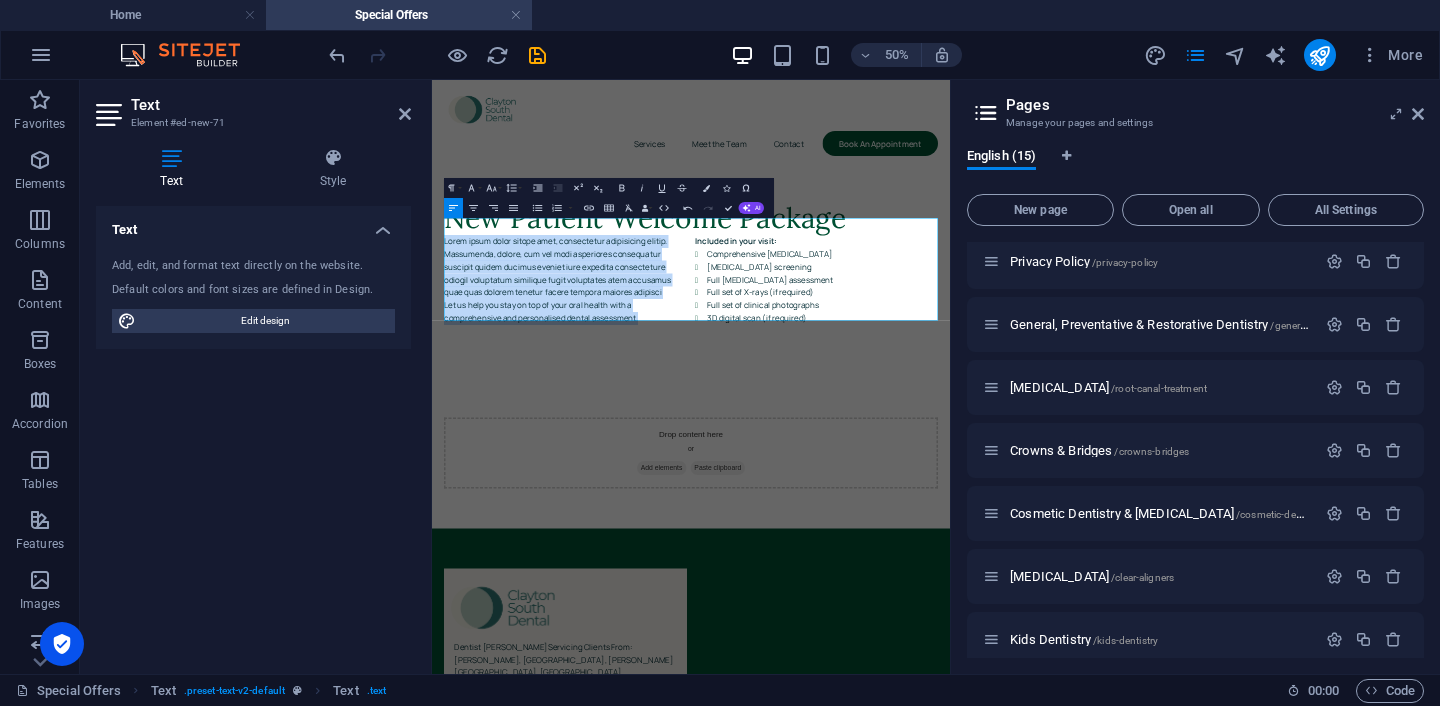 drag, startPoint x: 860, startPoint y: 529, endPoint x: 398, endPoint y: 337, distance: 500.3079 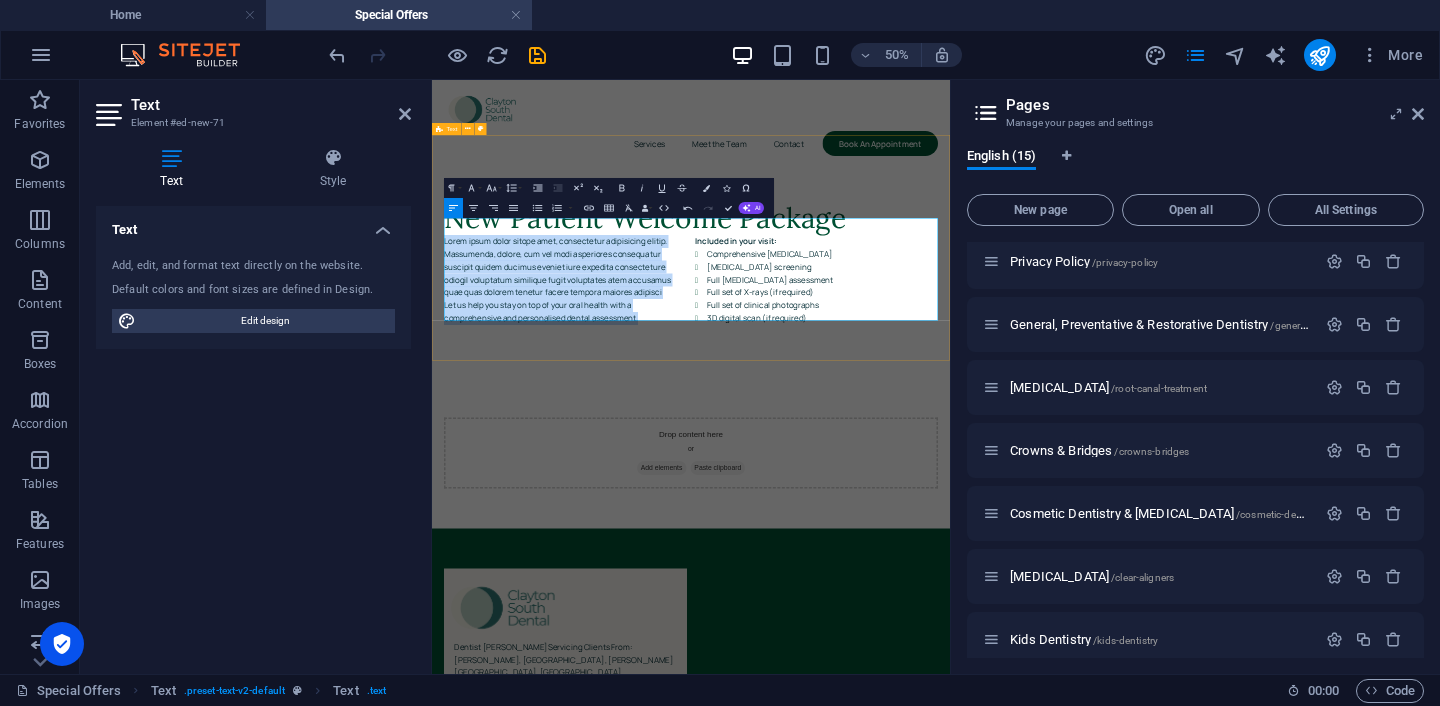 type 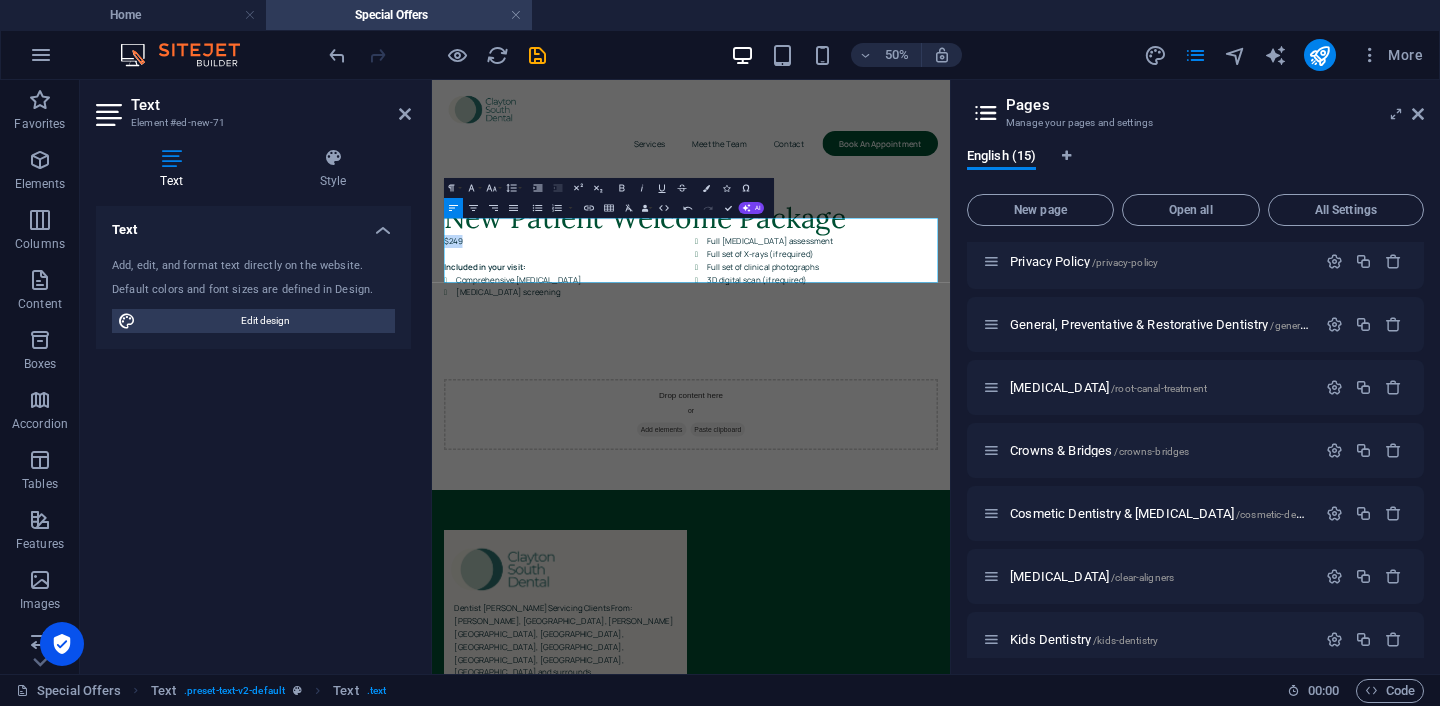 drag, startPoint x: 573, startPoint y: 378, endPoint x: 422, endPoint y: 374, distance: 151.05296 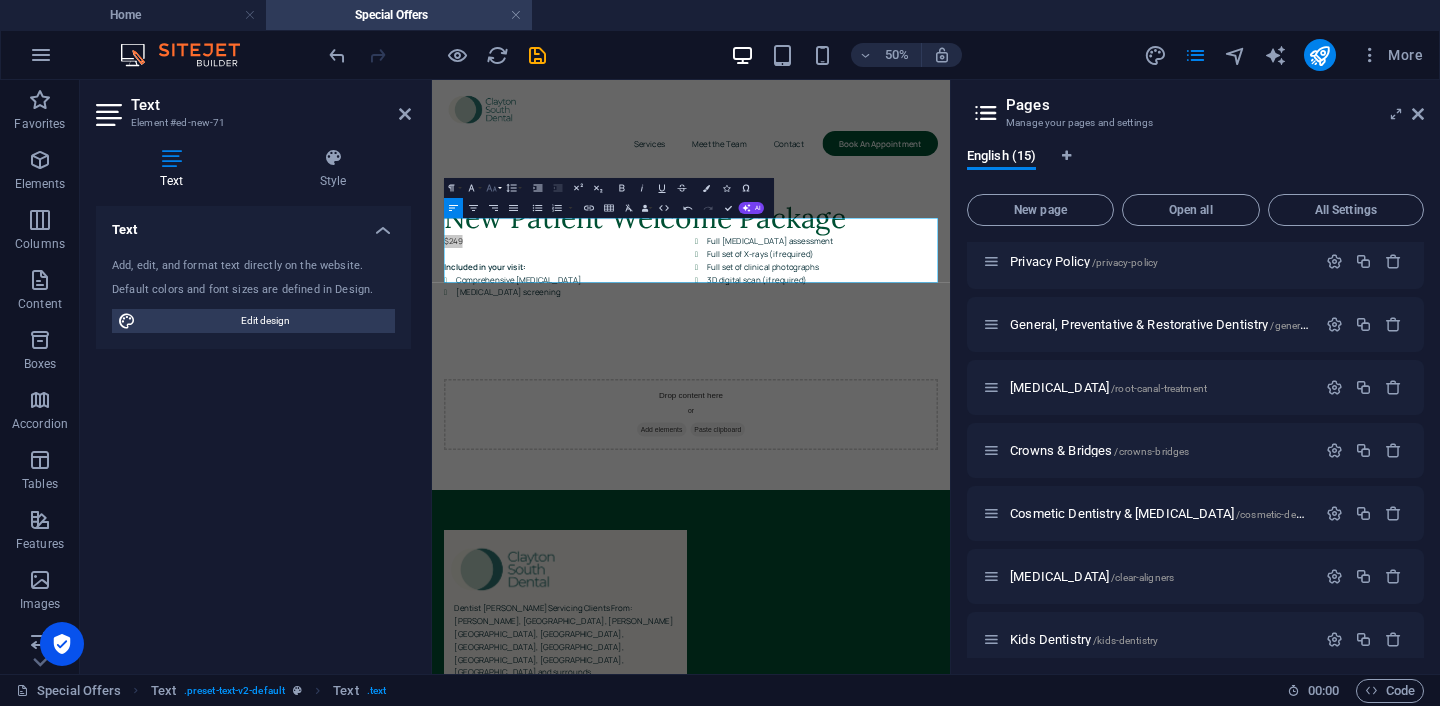 click 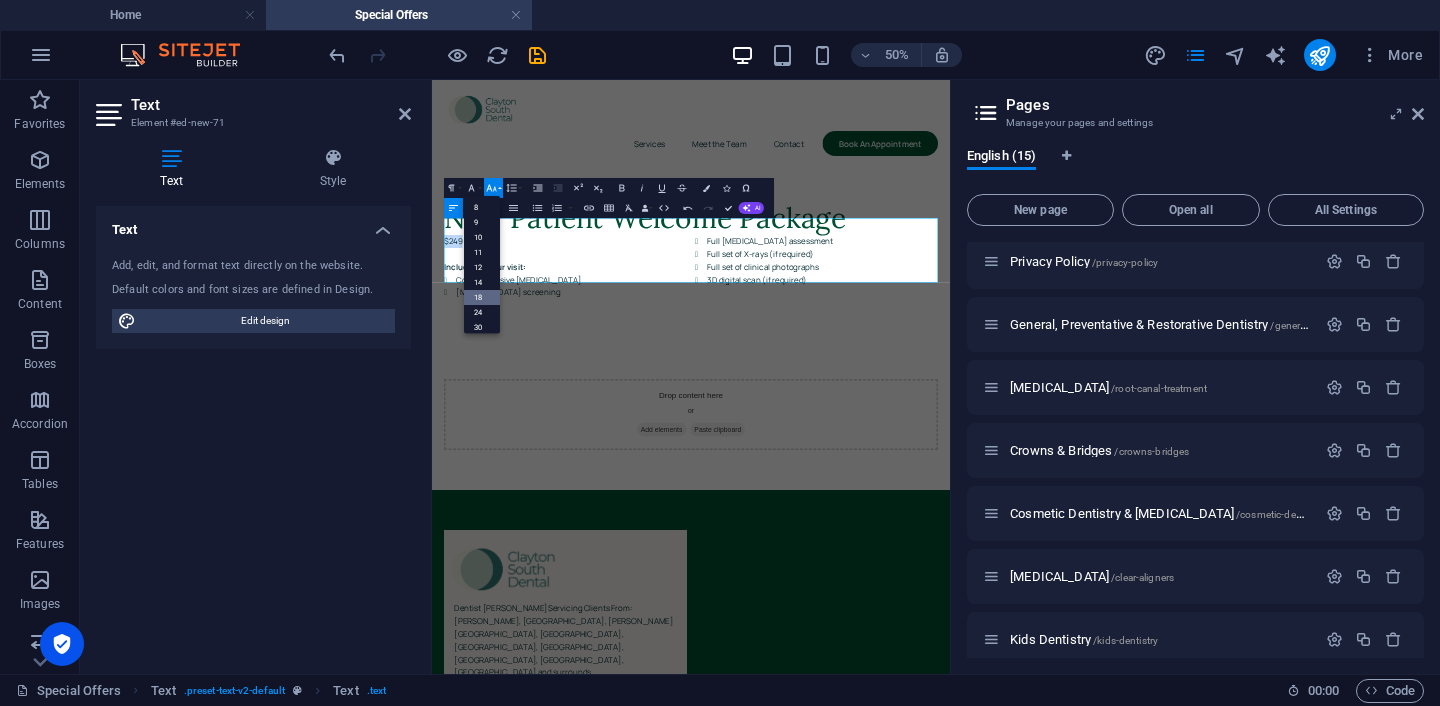 click on "18" at bounding box center [482, 297] 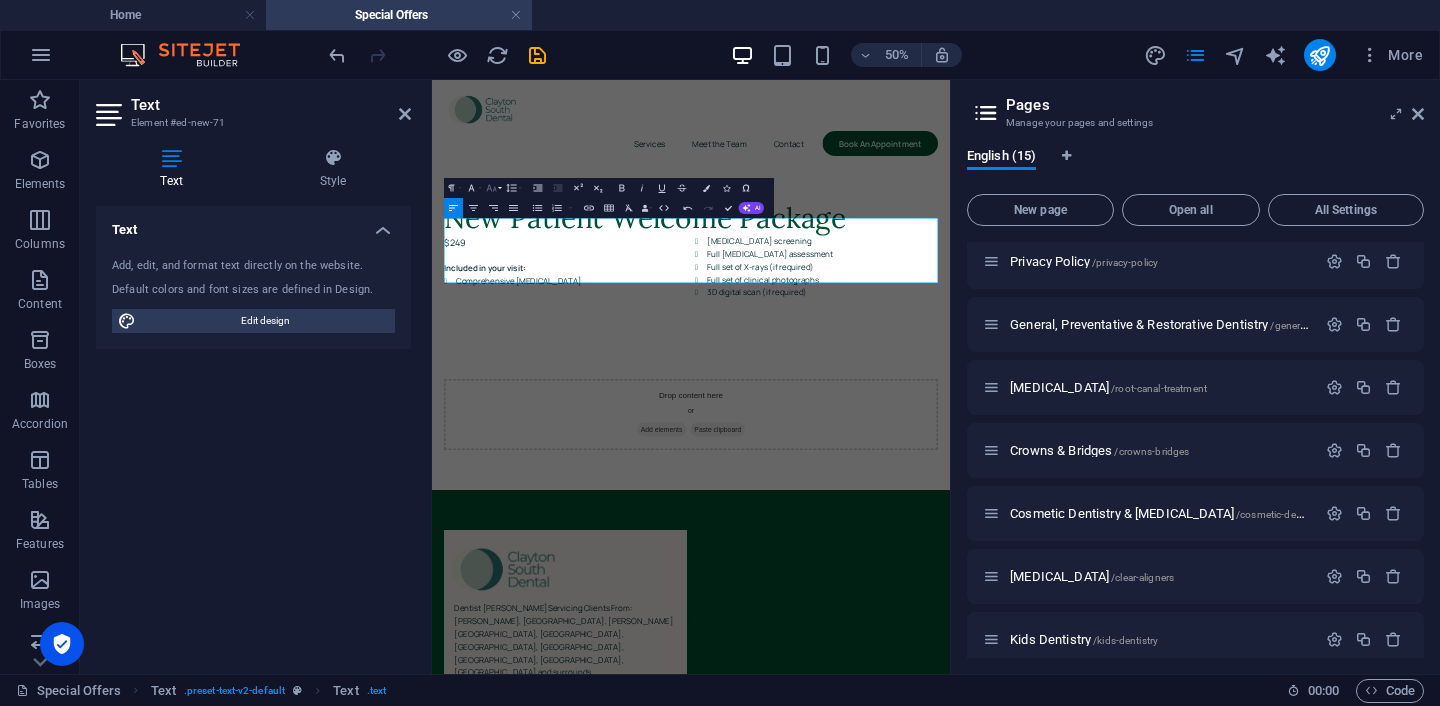 click 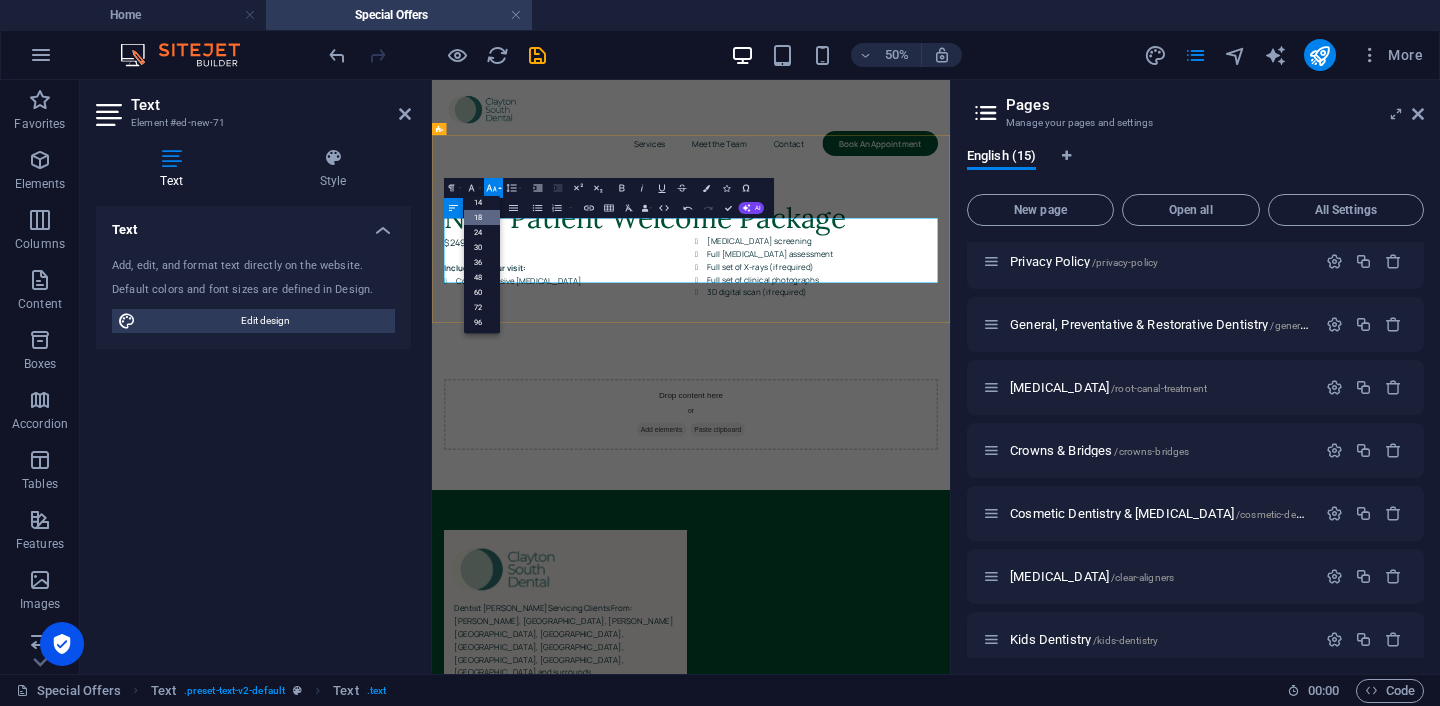 scroll, scrollTop: 161, scrollLeft: 0, axis: vertical 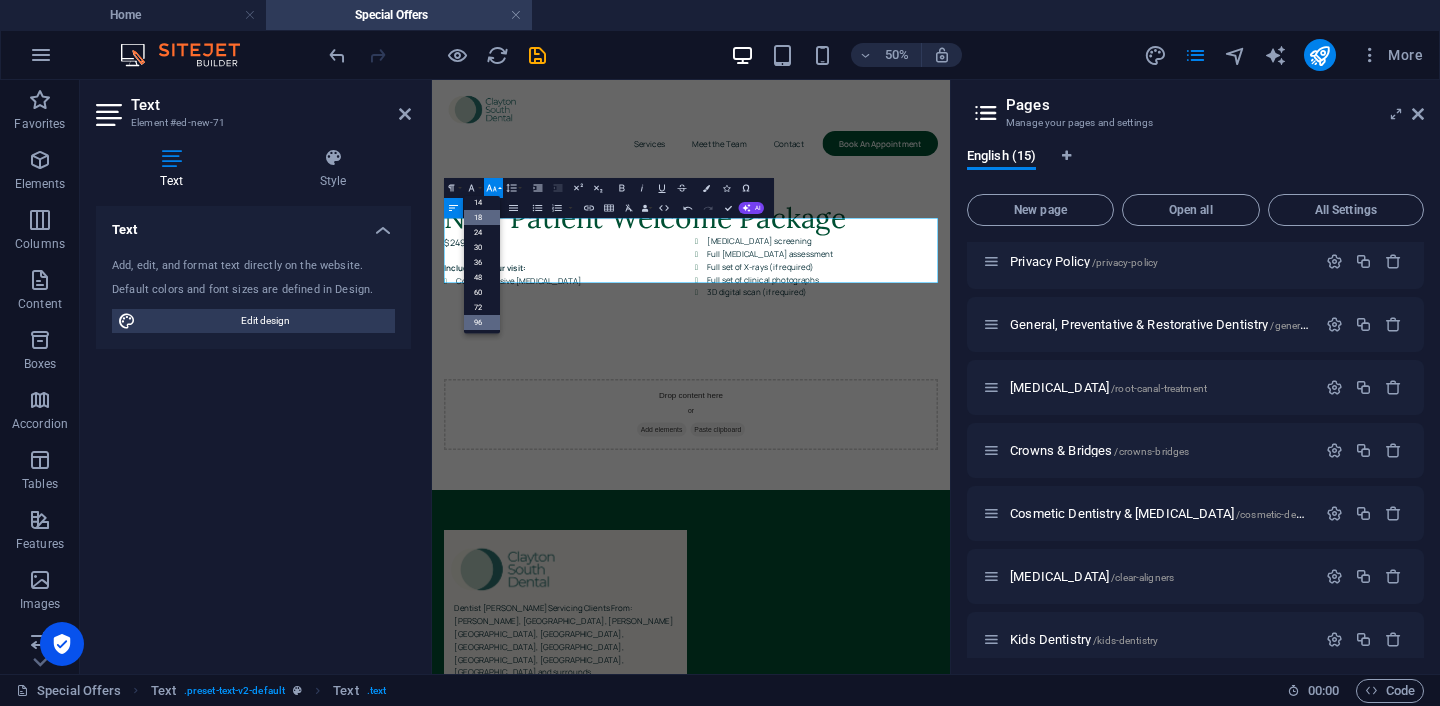 click on "96" at bounding box center (482, 321) 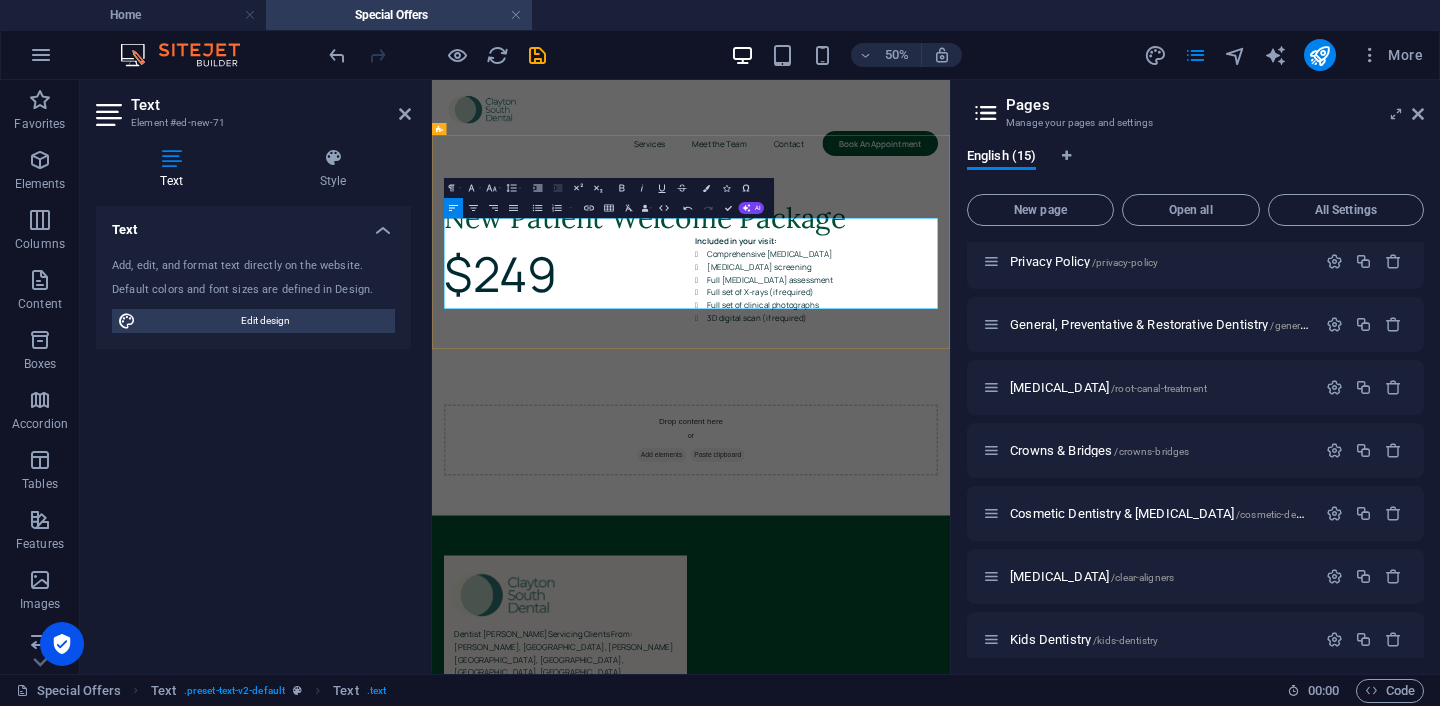 click on "$249" at bounding box center [699, 467] 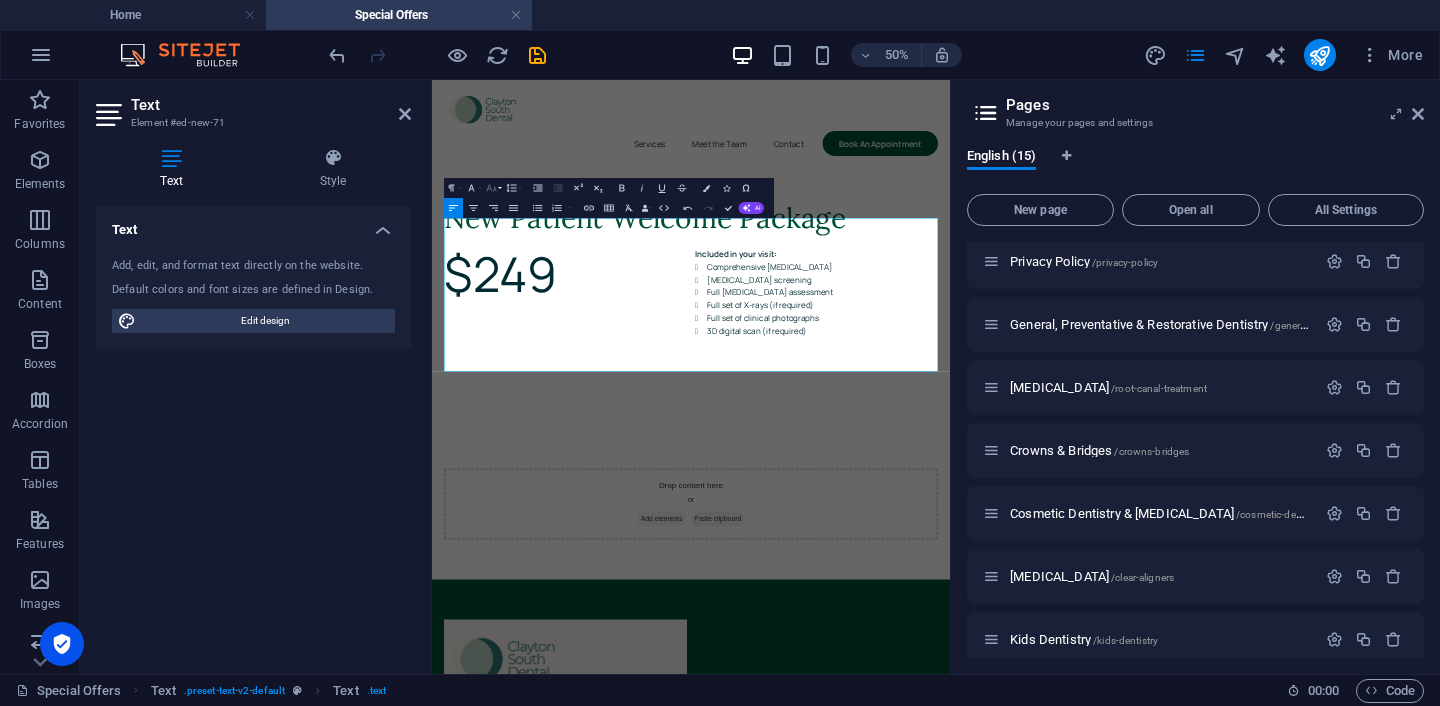 click 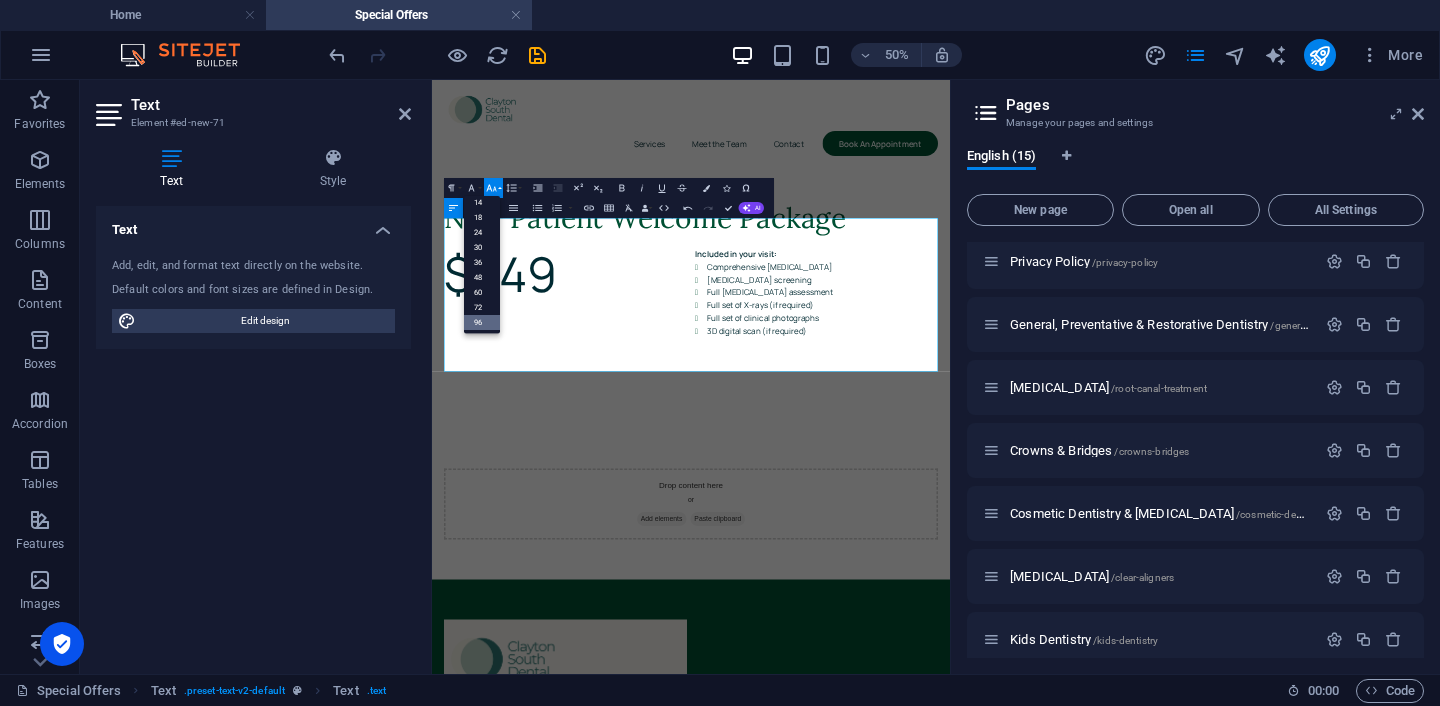 scroll, scrollTop: 161, scrollLeft: 0, axis: vertical 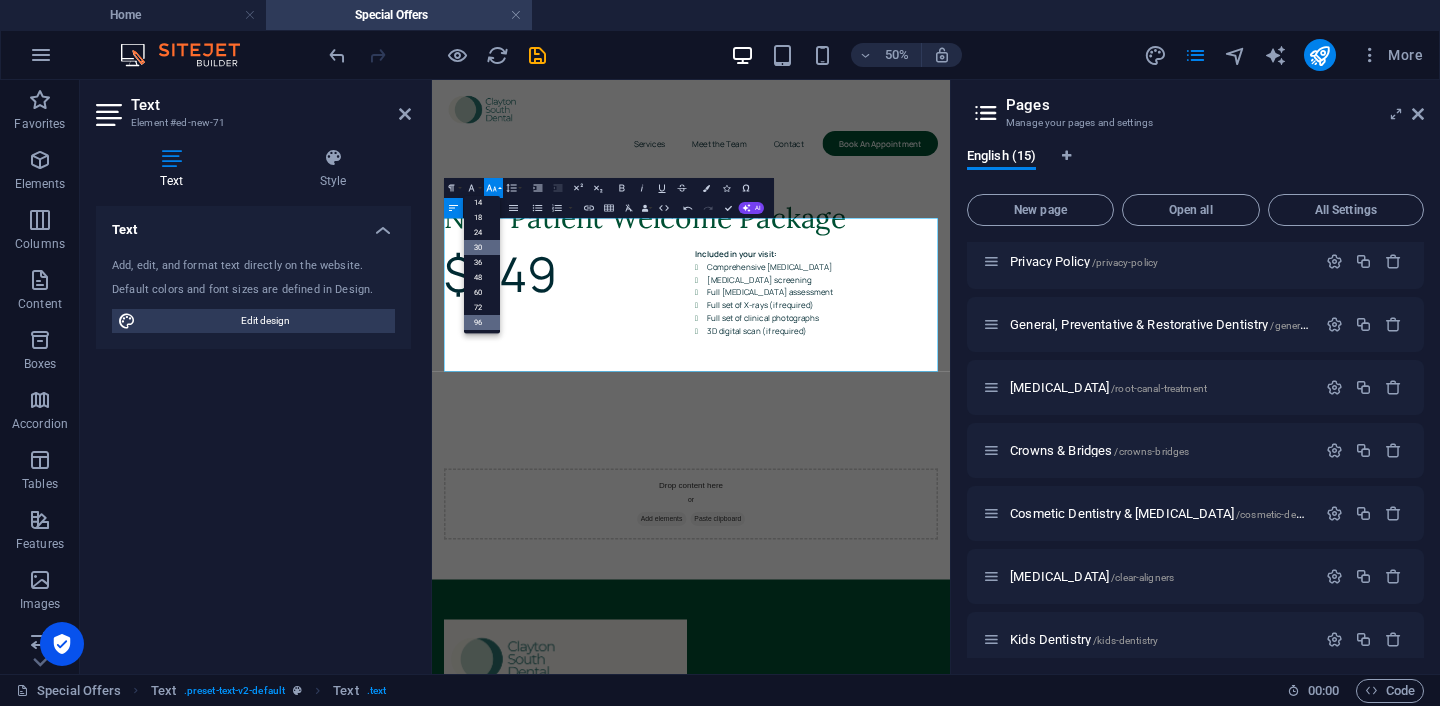 click on "30" at bounding box center (482, 246) 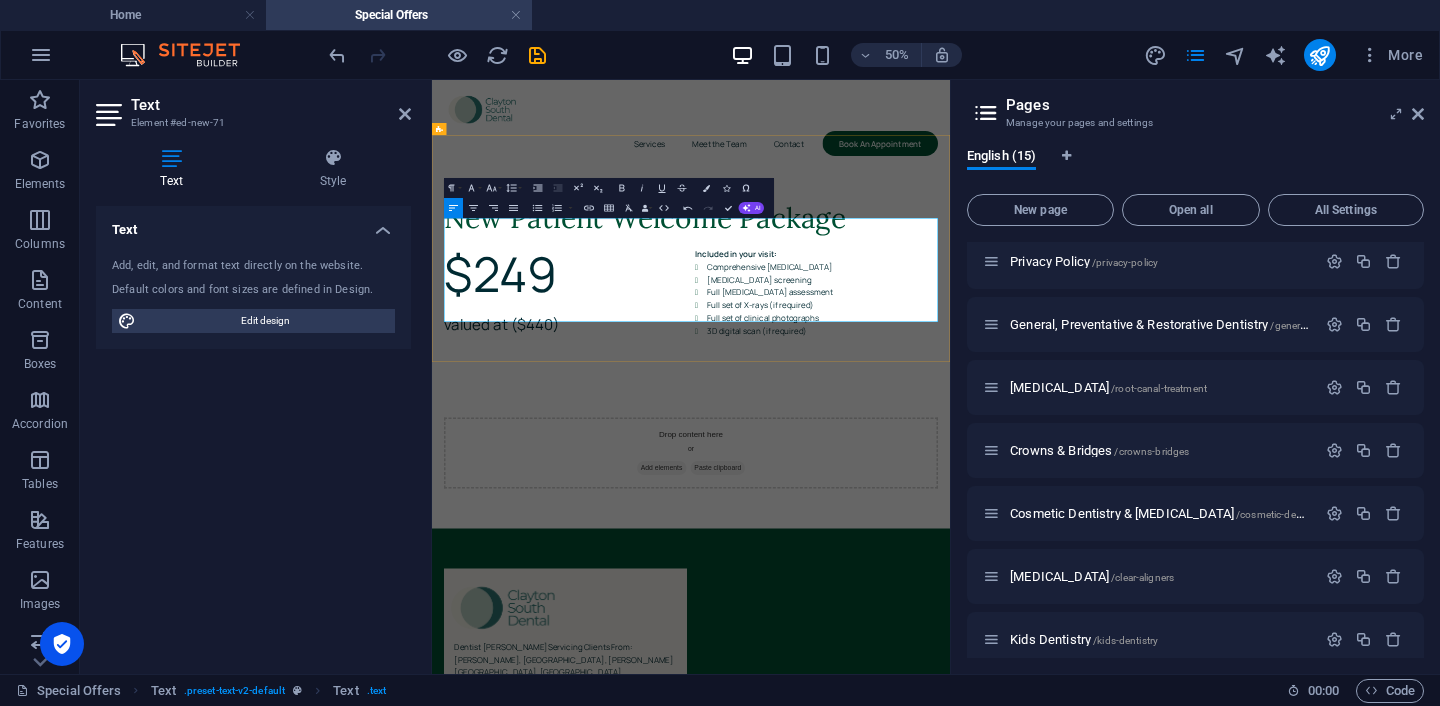 click on "Full set of X-rays (if required)" at bounding box center (1213, 531) 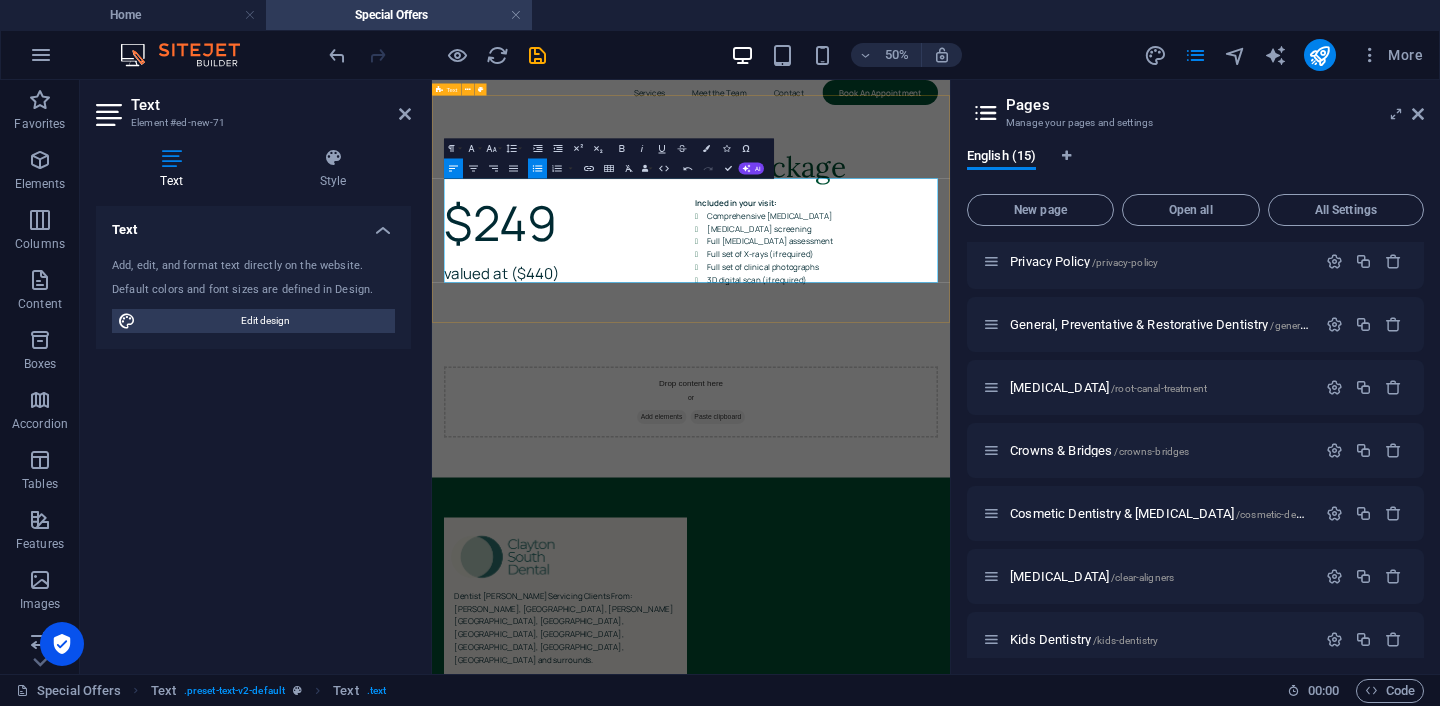 scroll, scrollTop: 121, scrollLeft: 0, axis: vertical 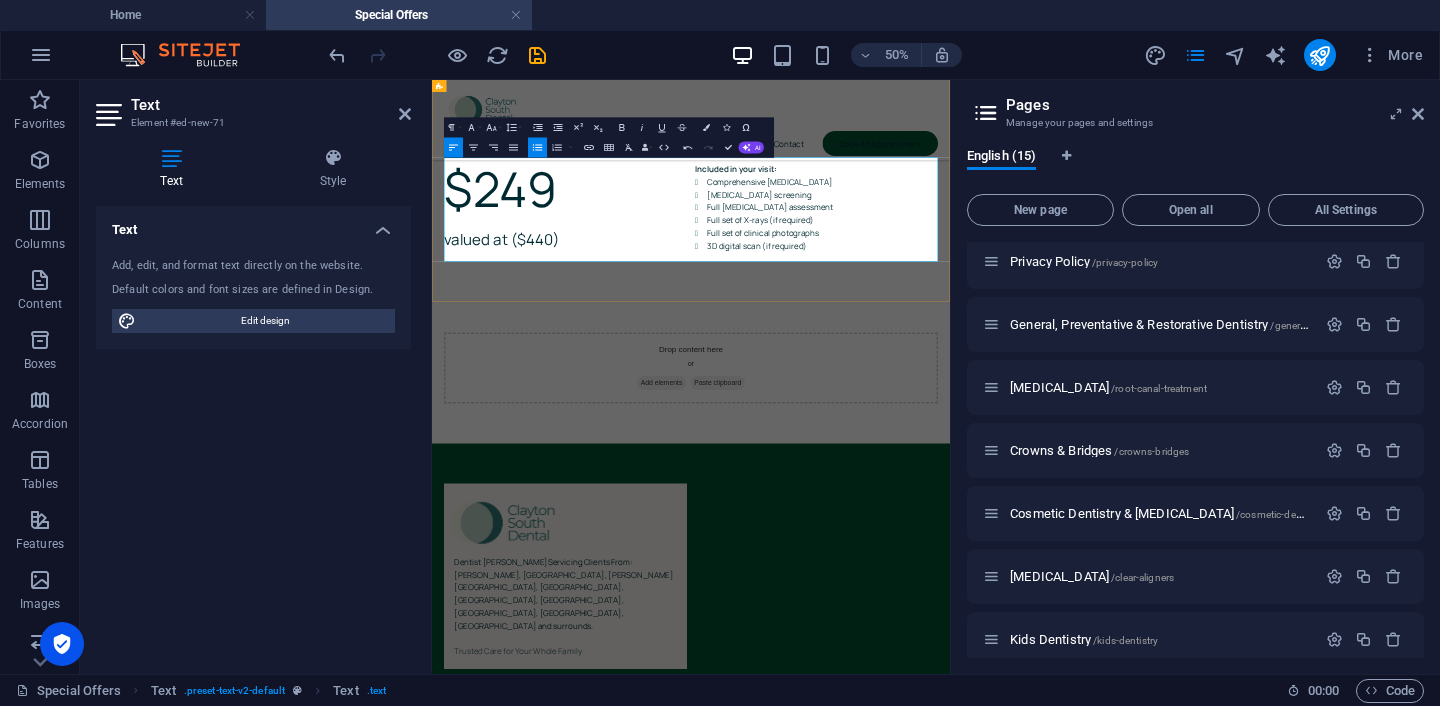 click on "3D digital scan (if required)" at bounding box center (1213, 411) 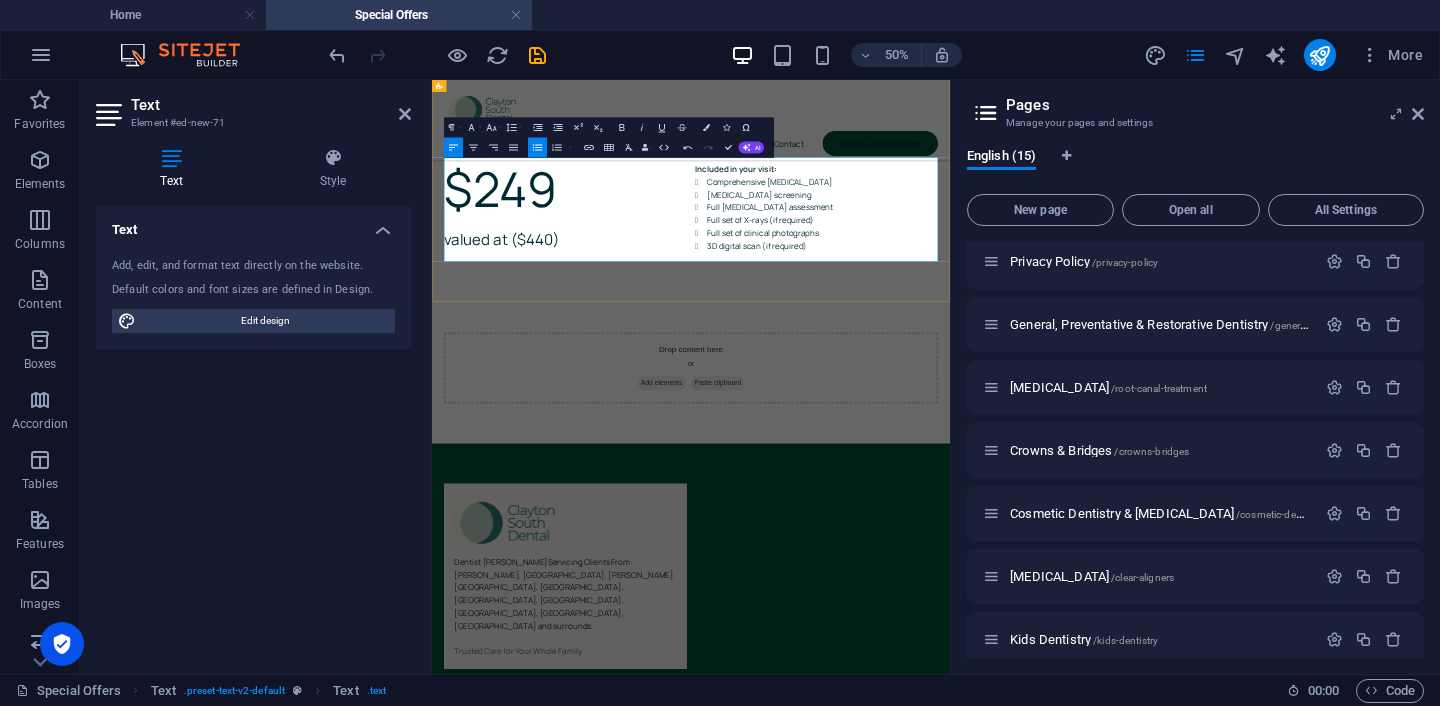click on "Included in your visit:" at bounding box center (1201, 258) 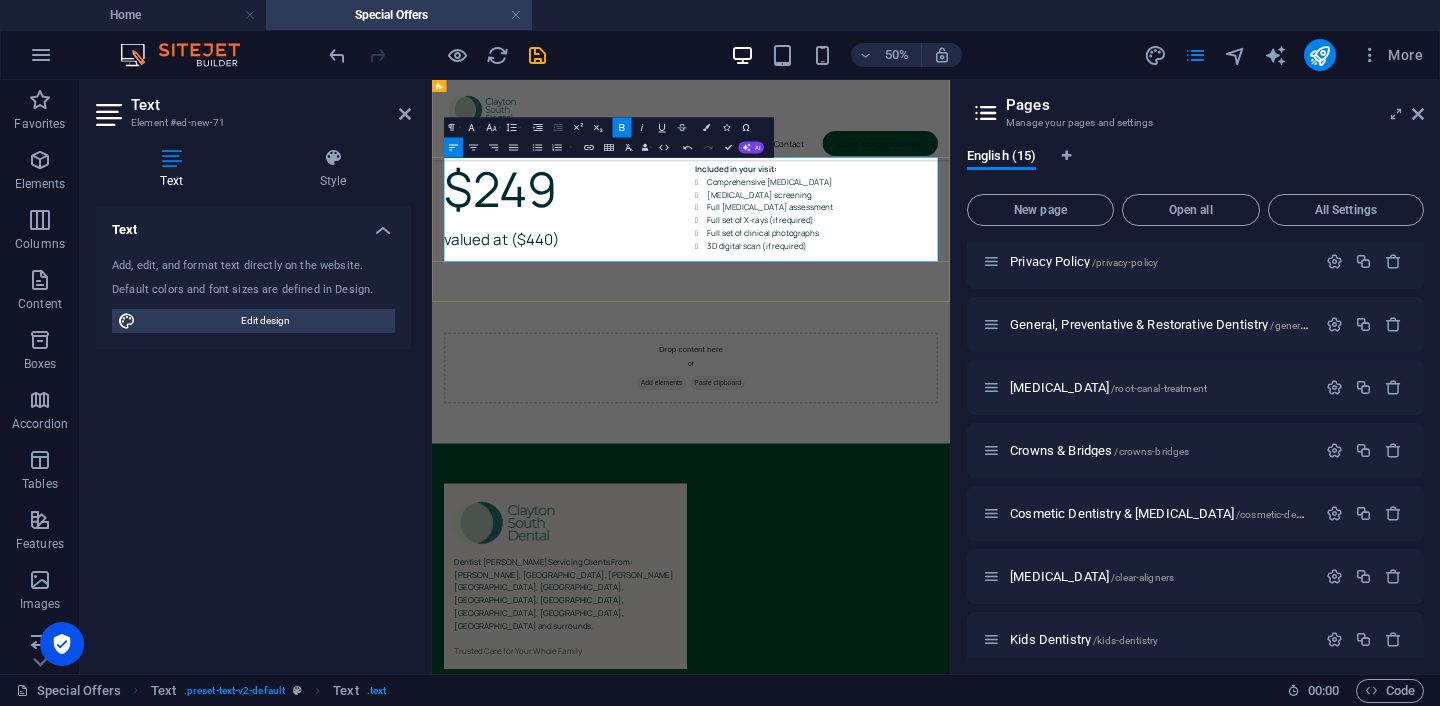click on "Included in your visit:" at bounding box center [1039, 257] 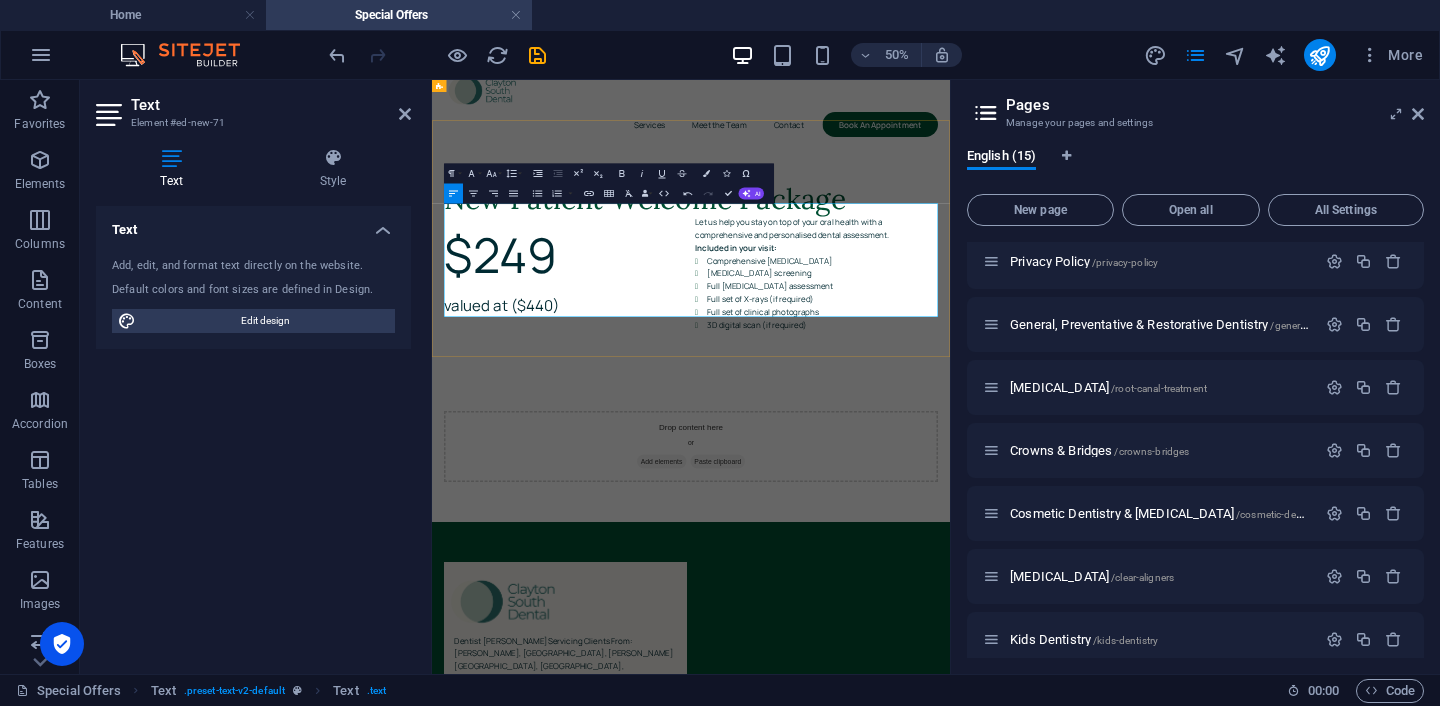 scroll, scrollTop: 27, scrollLeft: 0, axis: vertical 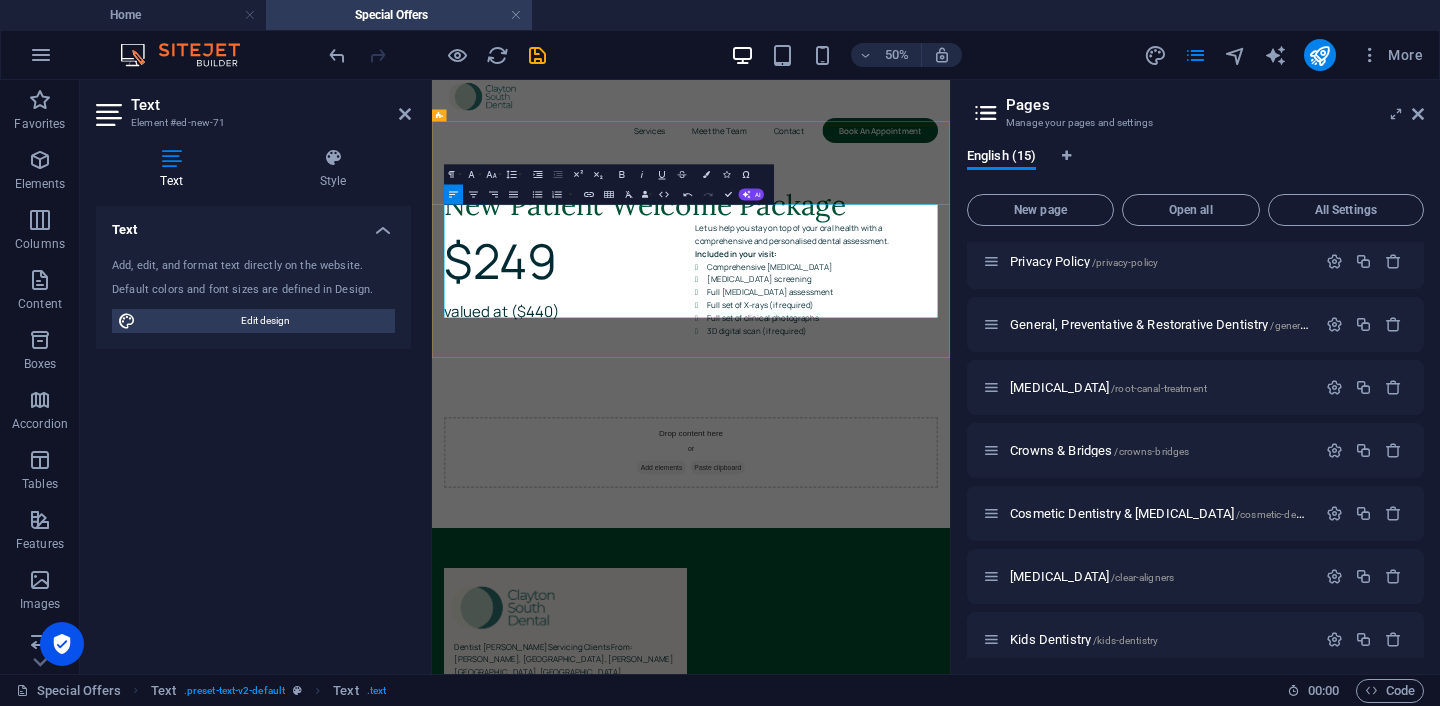 click on "[MEDICAL_DATA] screening" at bounding box center [1213, 478] 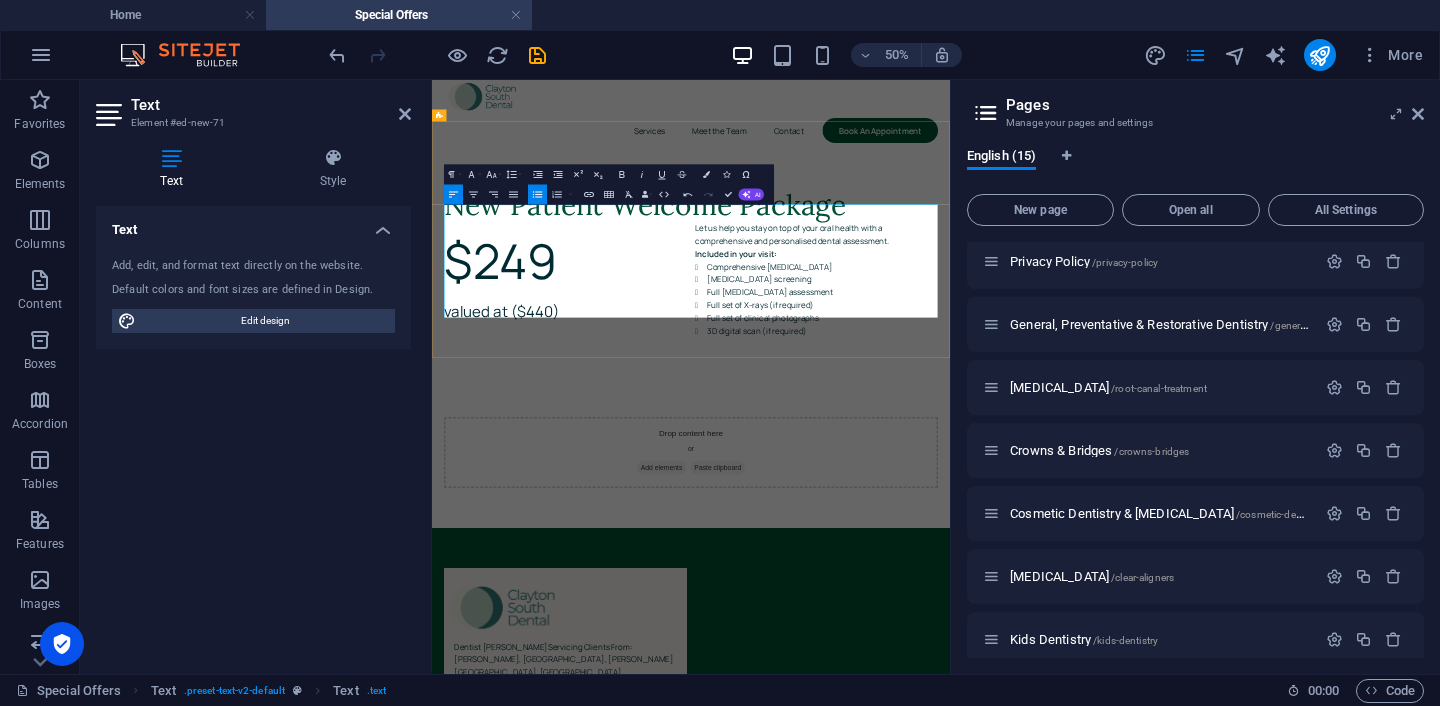 click on "$249 valued at ($440)" at bounding box center (699, 464) 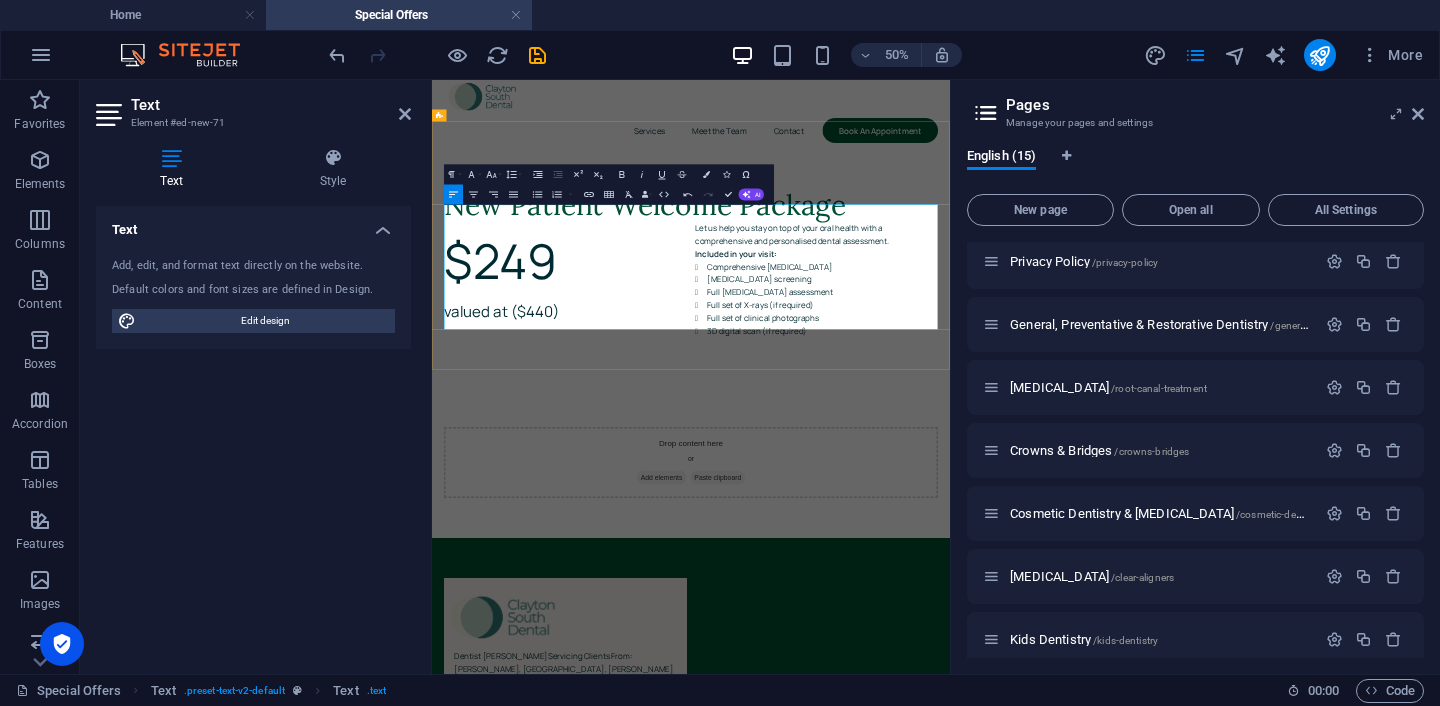 click on "Full set of clinical photographs" at bounding box center [1213, 555] 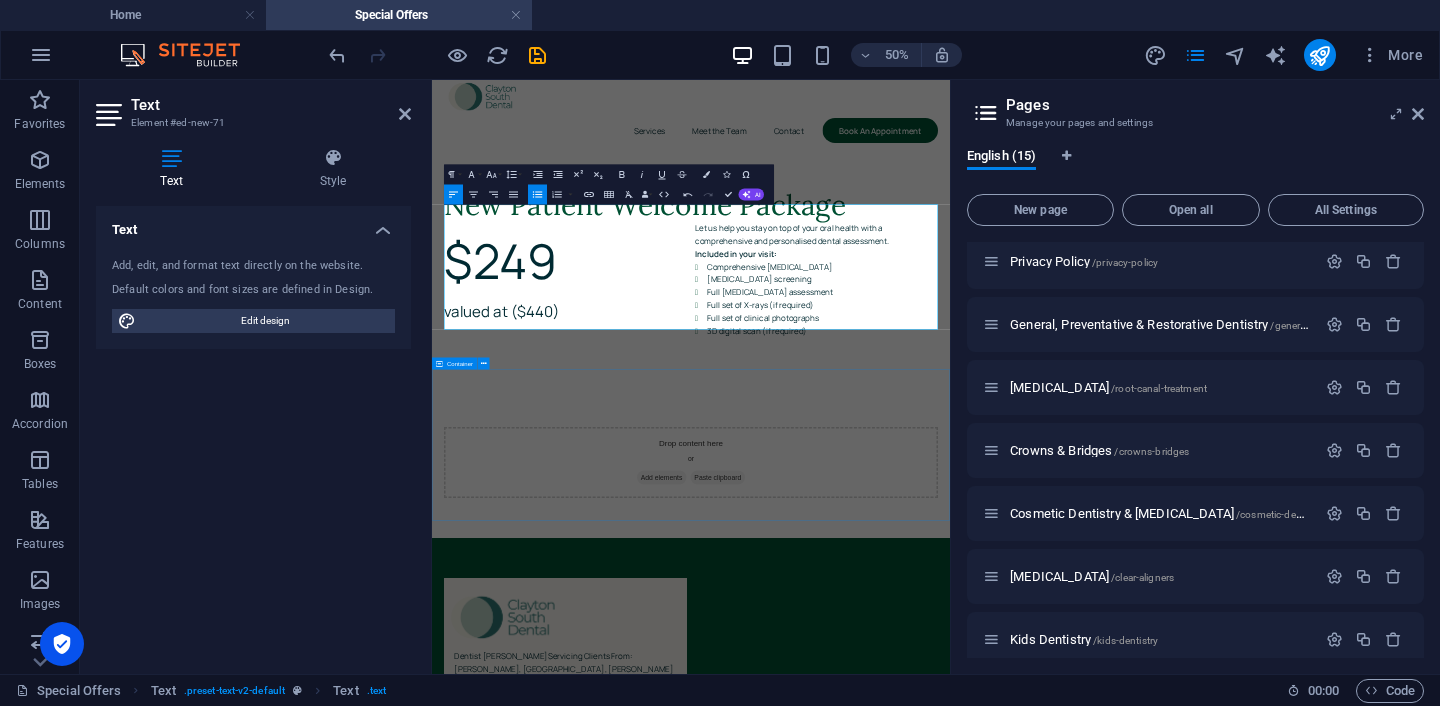 click on "Drop content here or  Add elements  Paste clipboard" at bounding box center (950, 844) 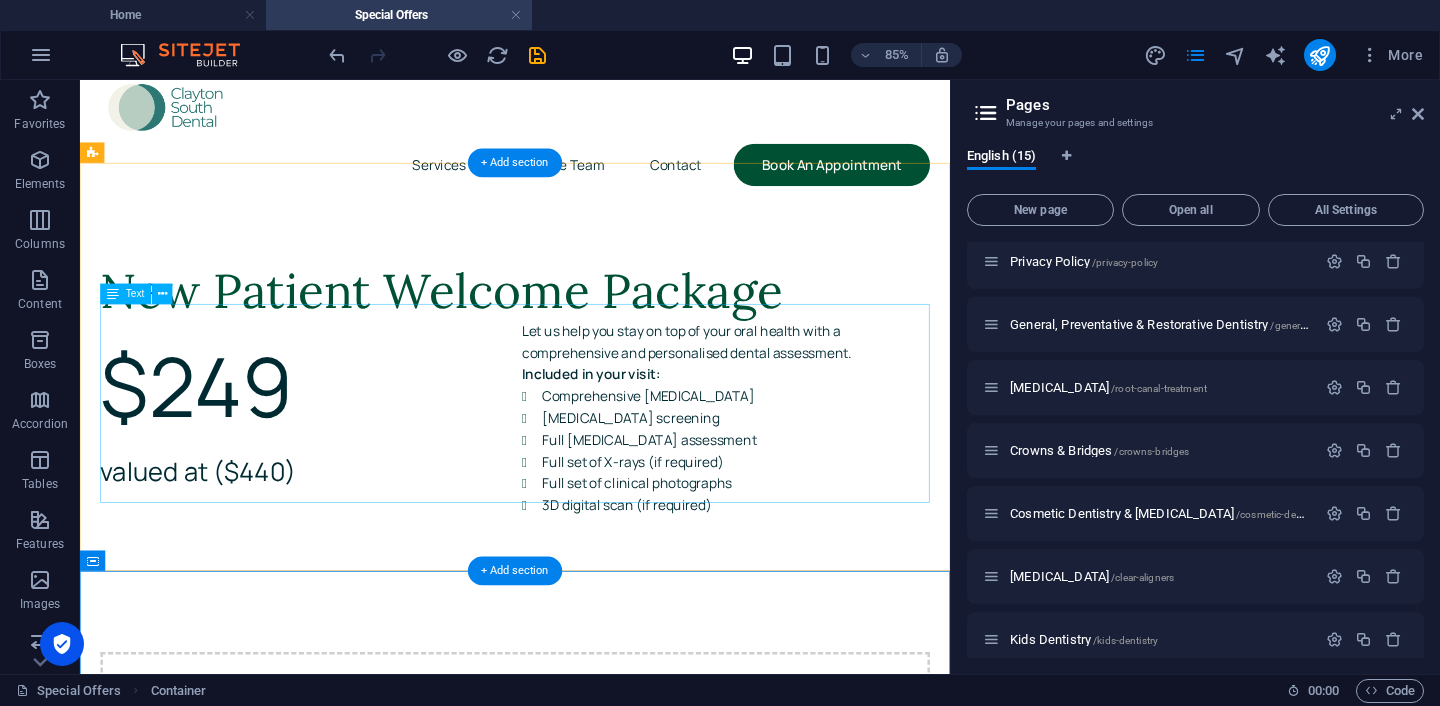 scroll, scrollTop: 0, scrollLeft: 0, axis: both 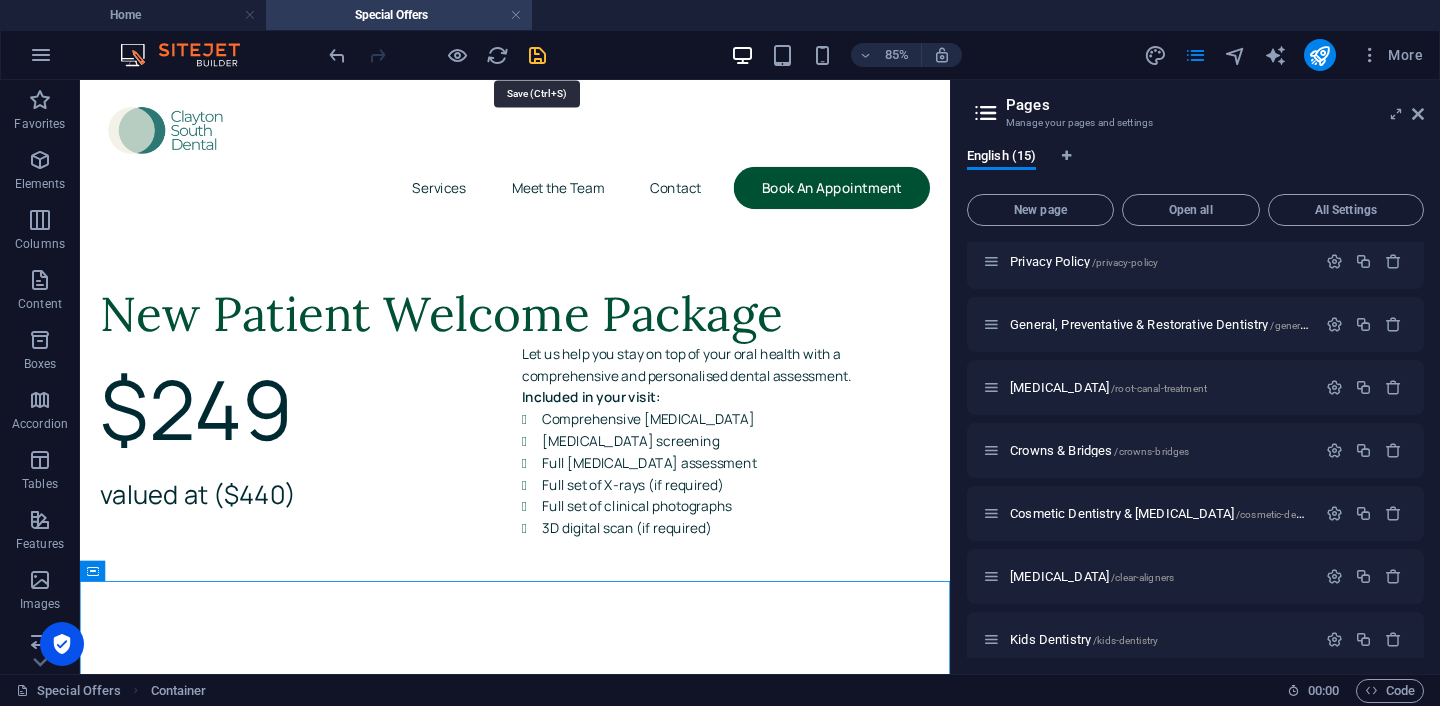 click at bounding box center [537, 55] 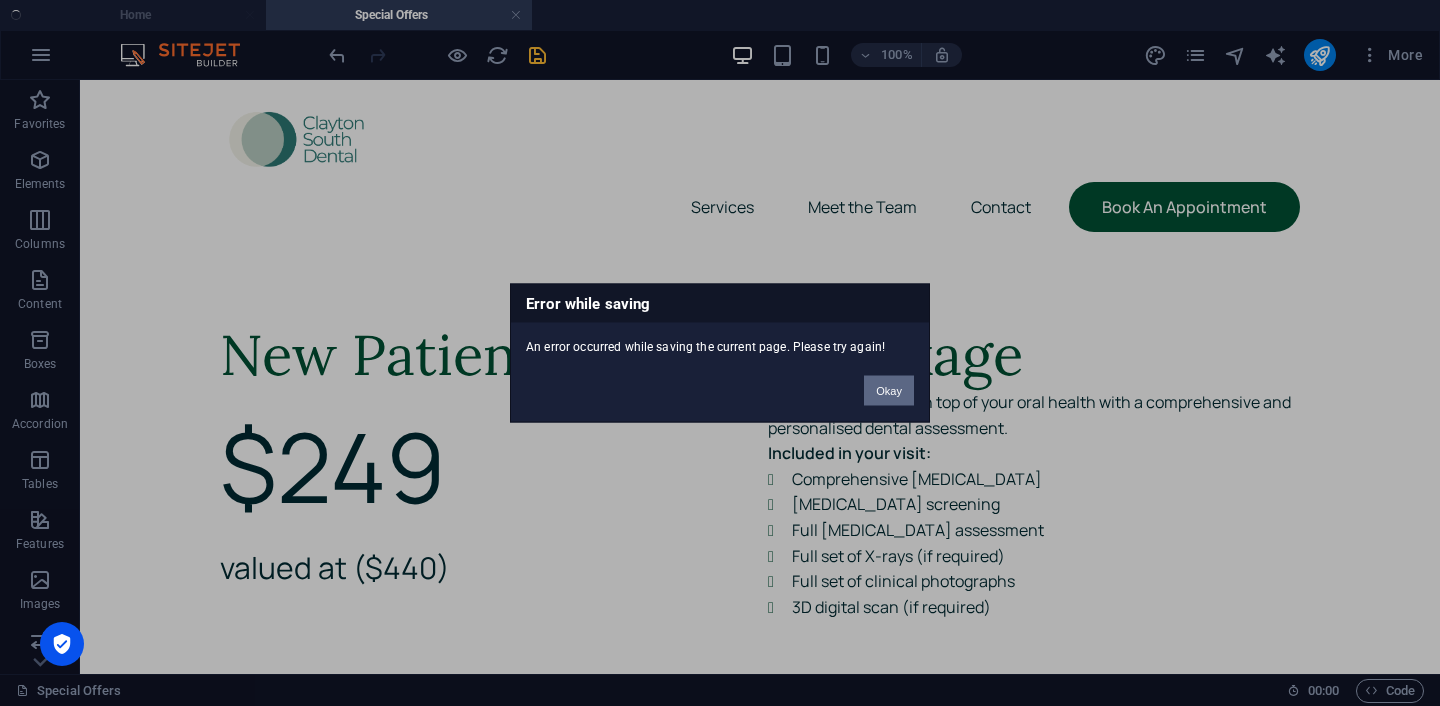 click on "Okay" at bounding box center [889, 391] 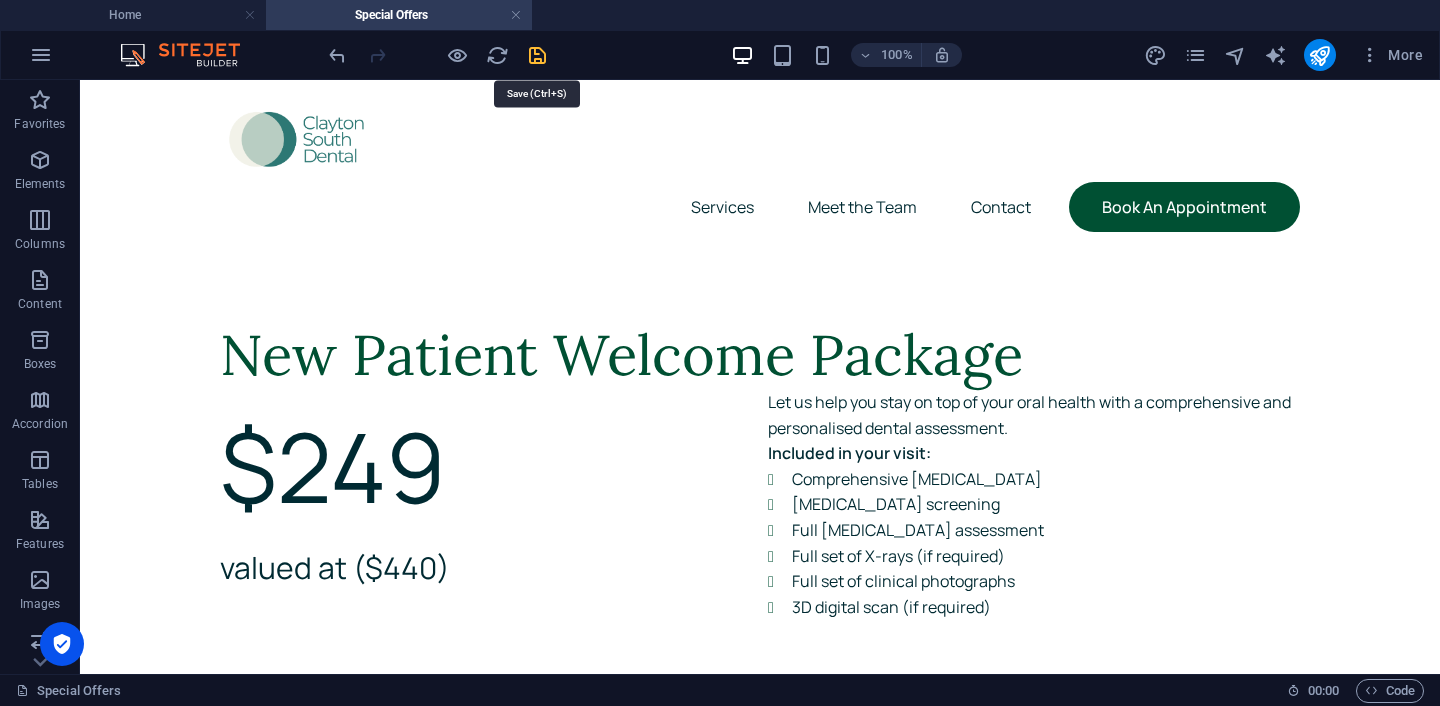 click at bounding box center [537, 55] 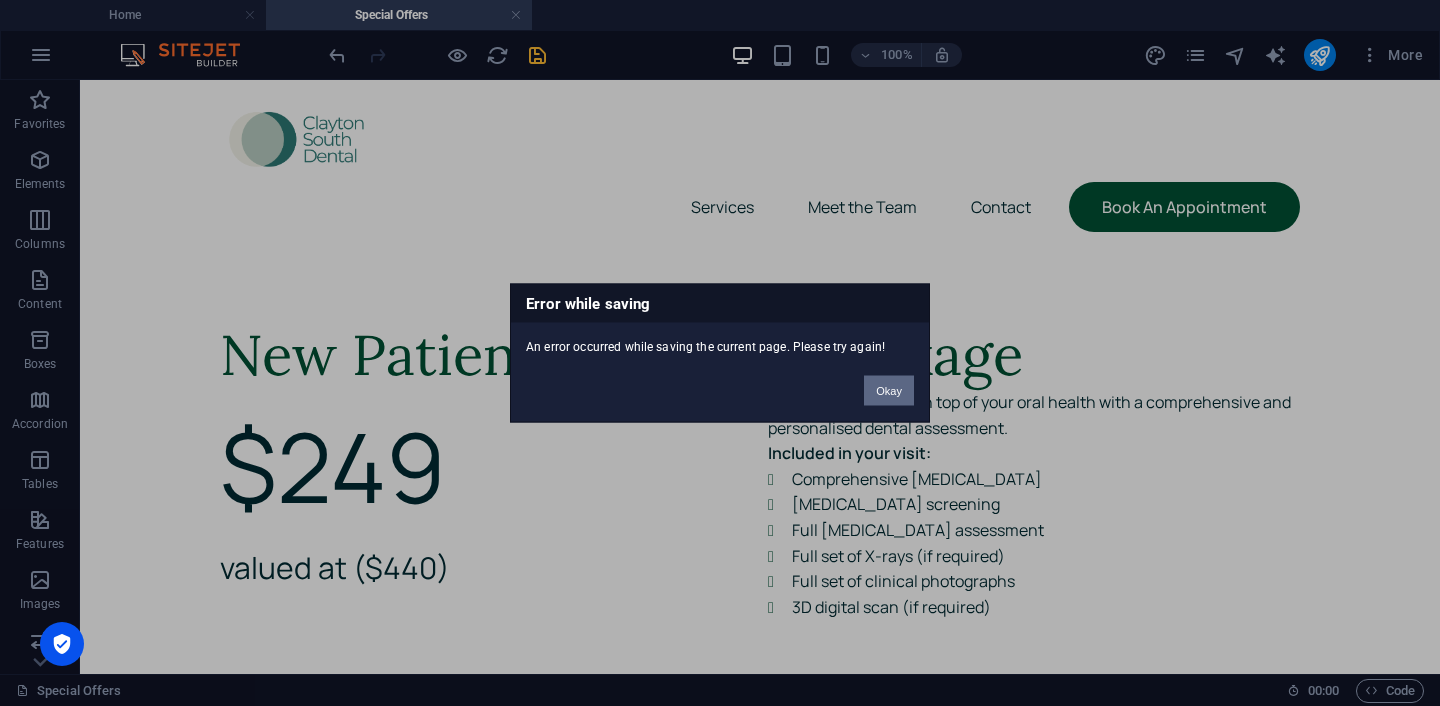 click on "Okay" at bounding box center [889, 391] 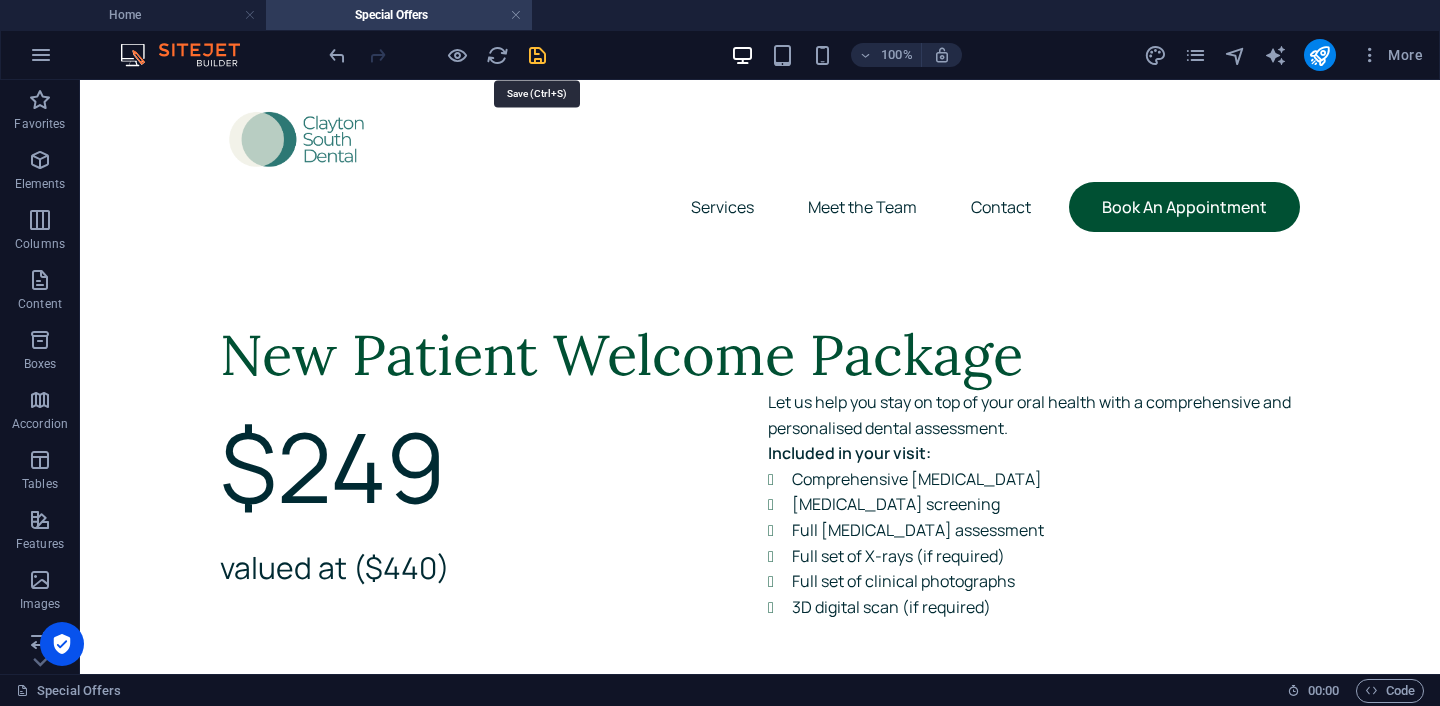 click at bounding box center [537, 55] 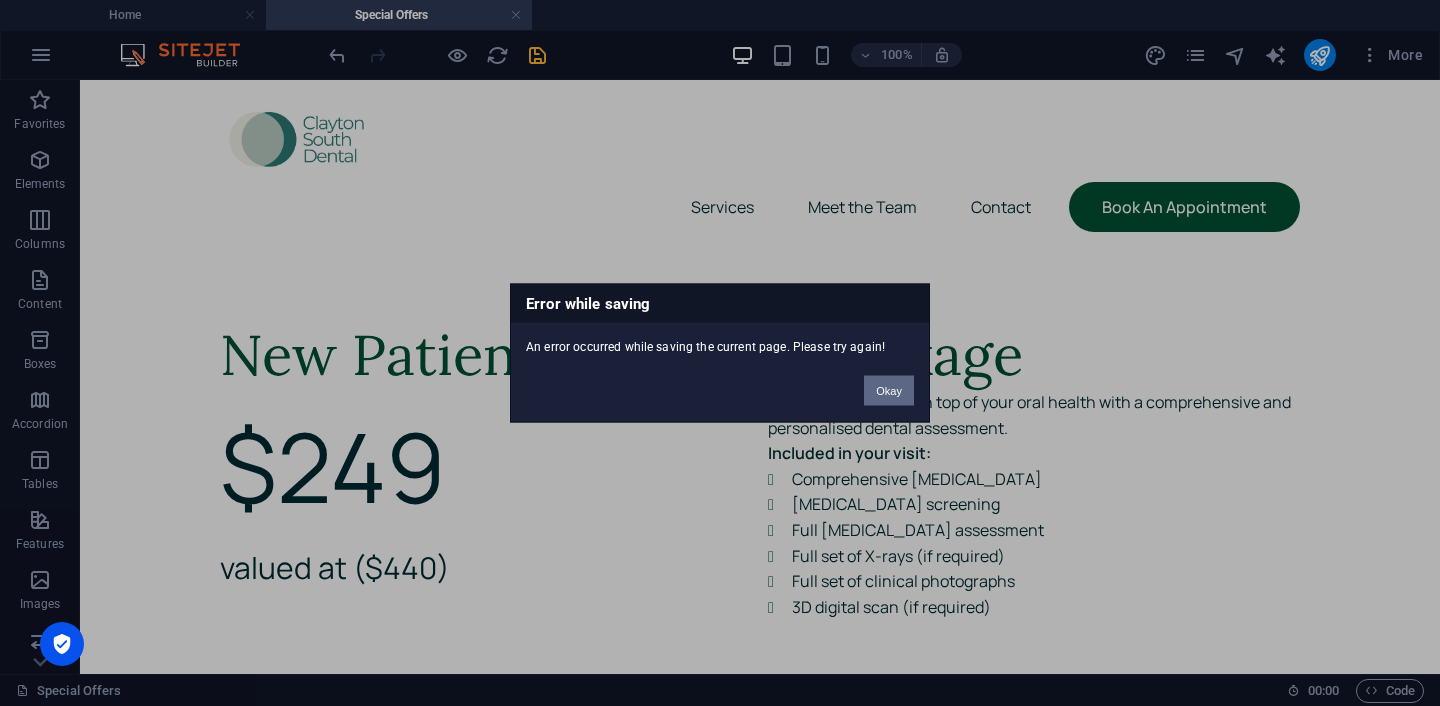 click on "Okay" at bounding box center [889, 391] 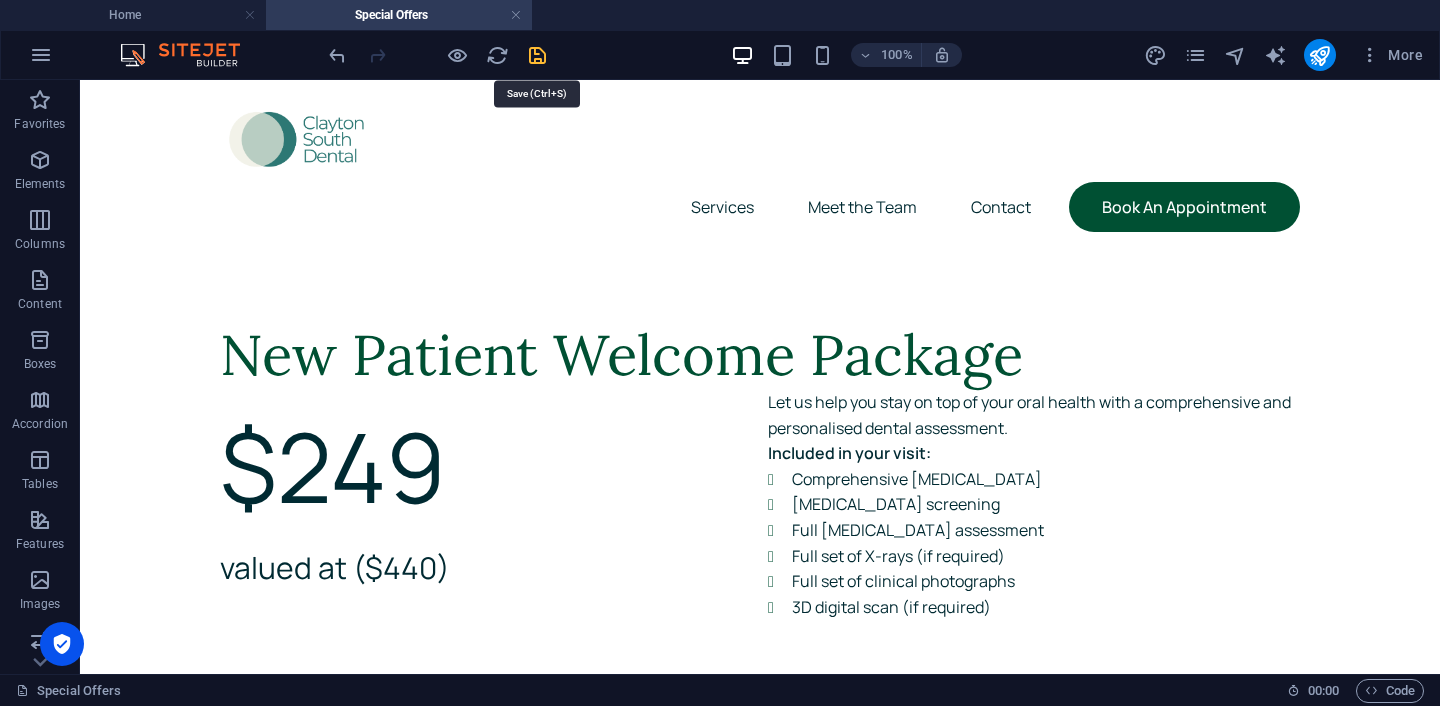 click at bounding box center [537, 55] 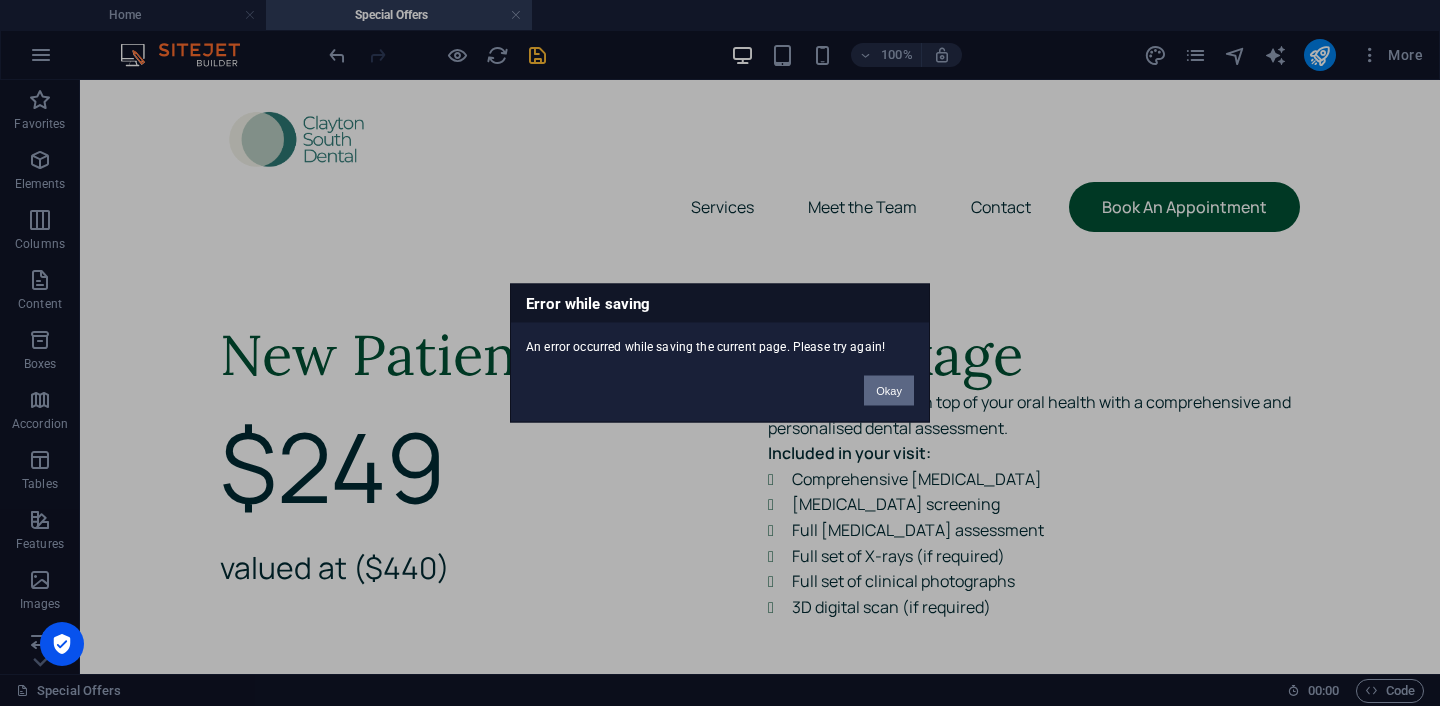 click on "Okay" at bounding box center [889, 391] 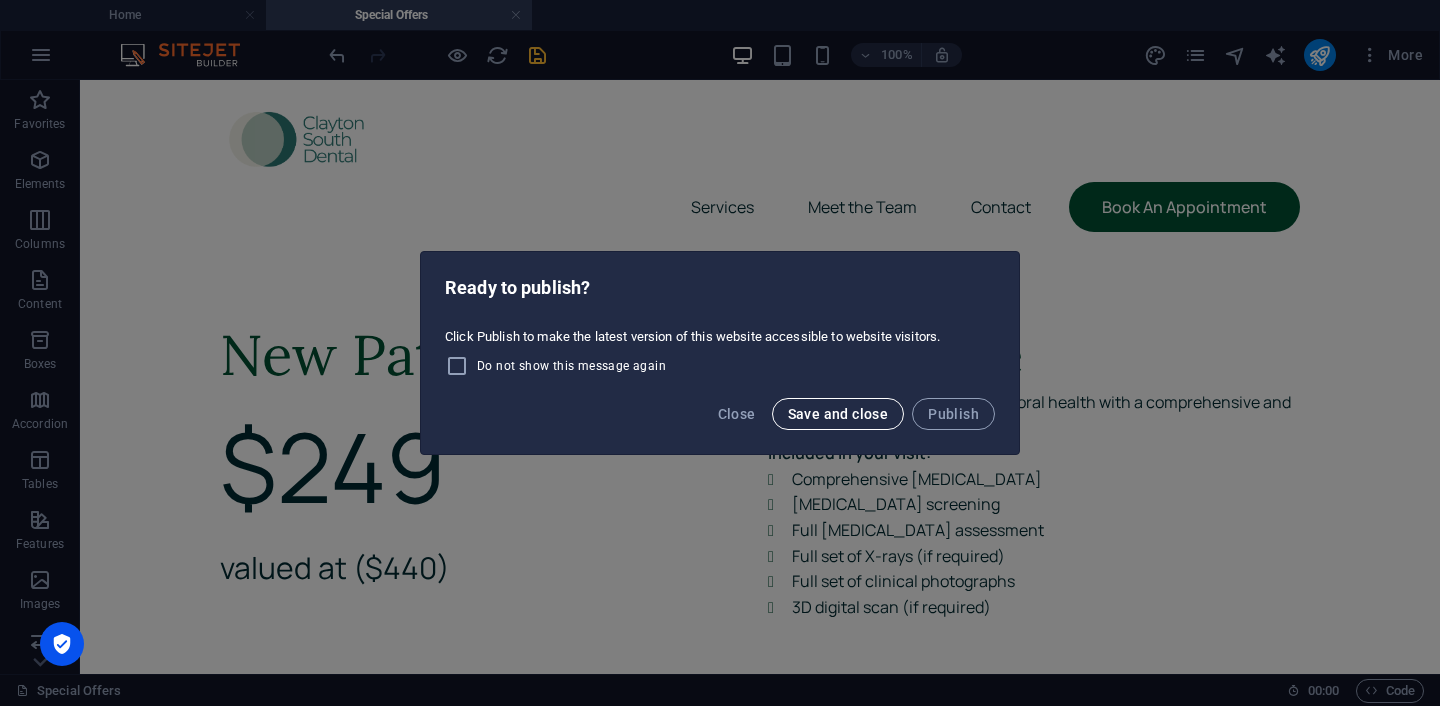 click on "Save and close" at bounding box center (838, 414) 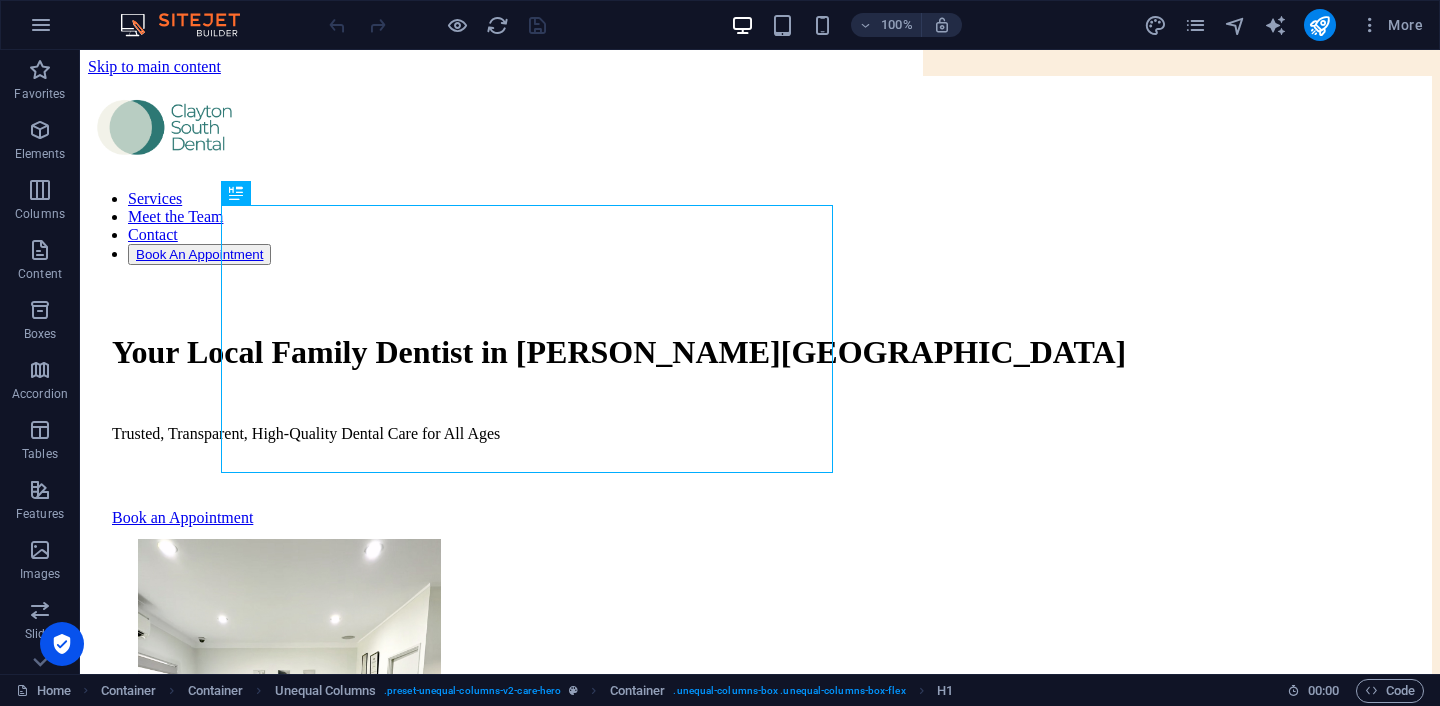 scroll, scrollTop: 0, scrollLeft: 0, axis: both 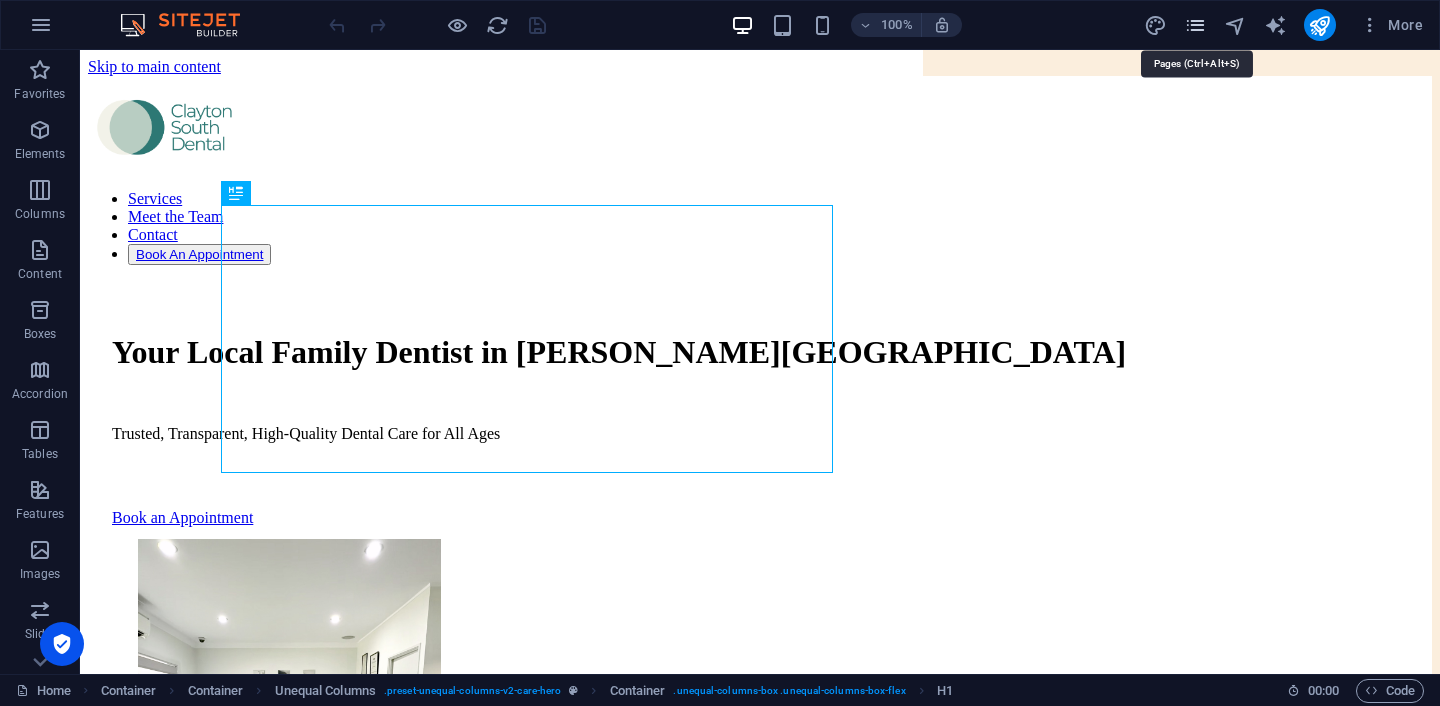 click at bounding box center (1195, 25) 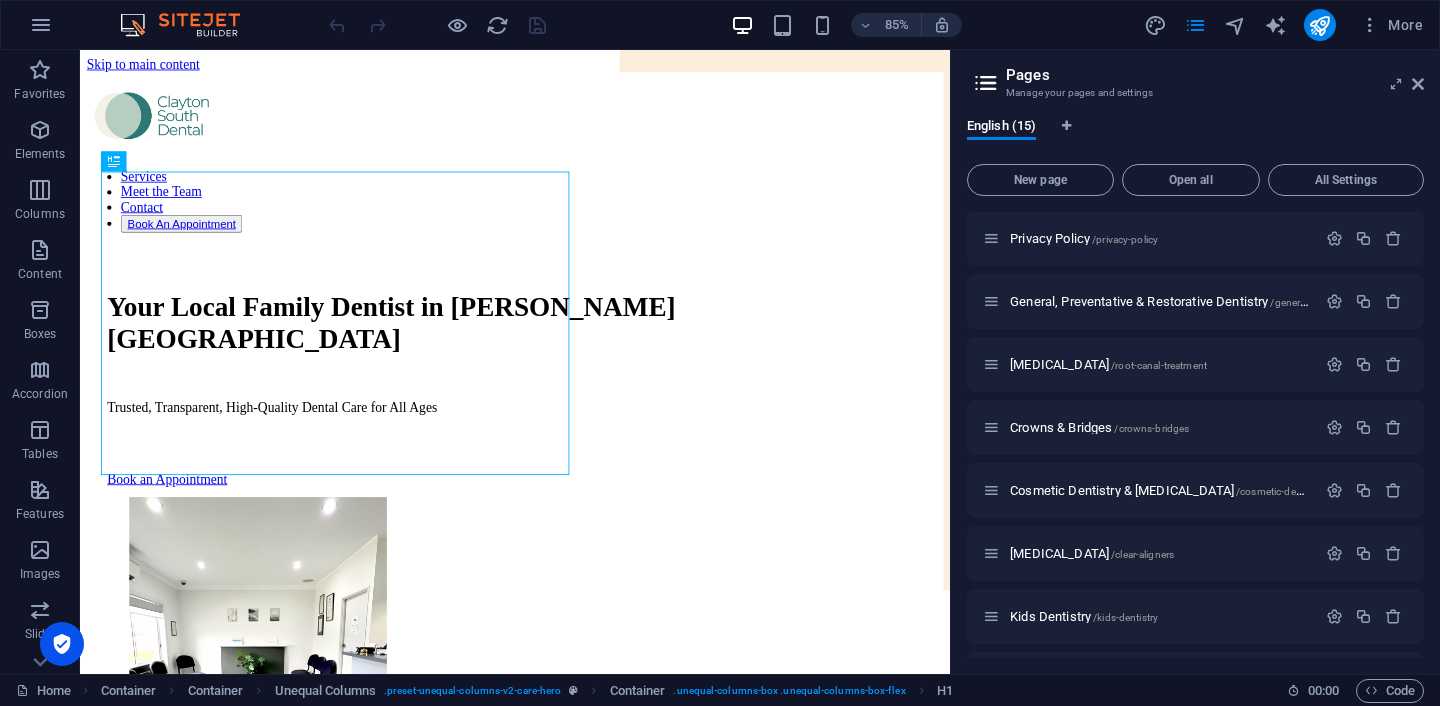 scroll, scrollTop: 500, scrollLeft: 0, axis: vertical 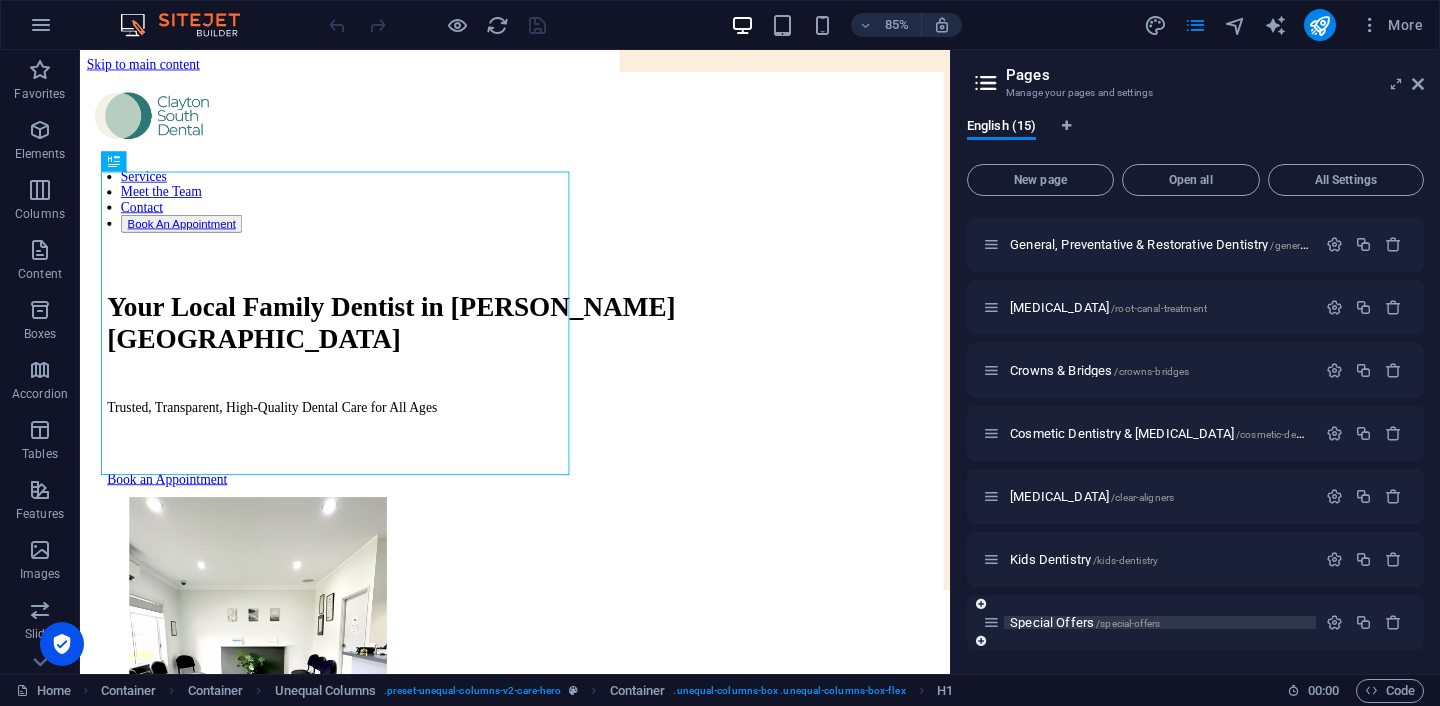 click on "Special Offers /special-offers" at bounding box center (1085, 622) 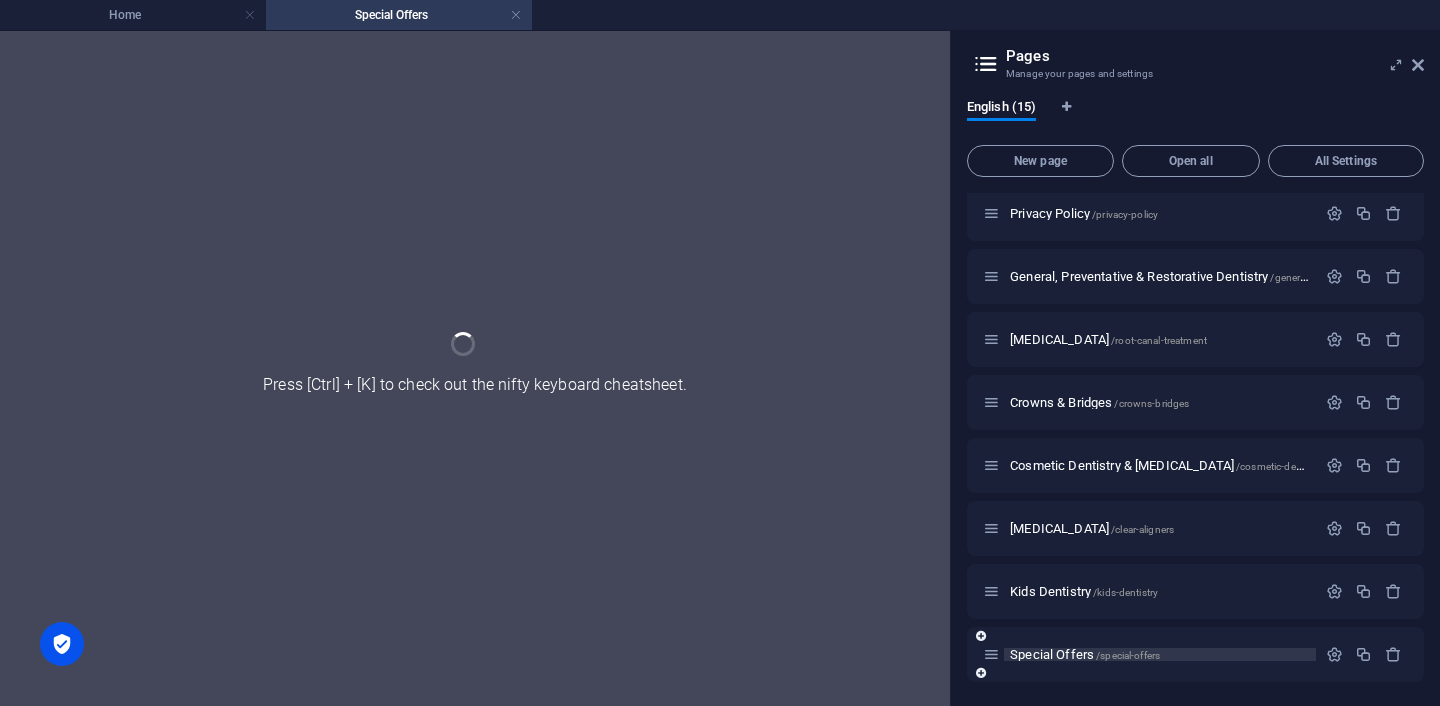 scroll, scrollTop: 449, scrollLeft: 0, axis: vertical 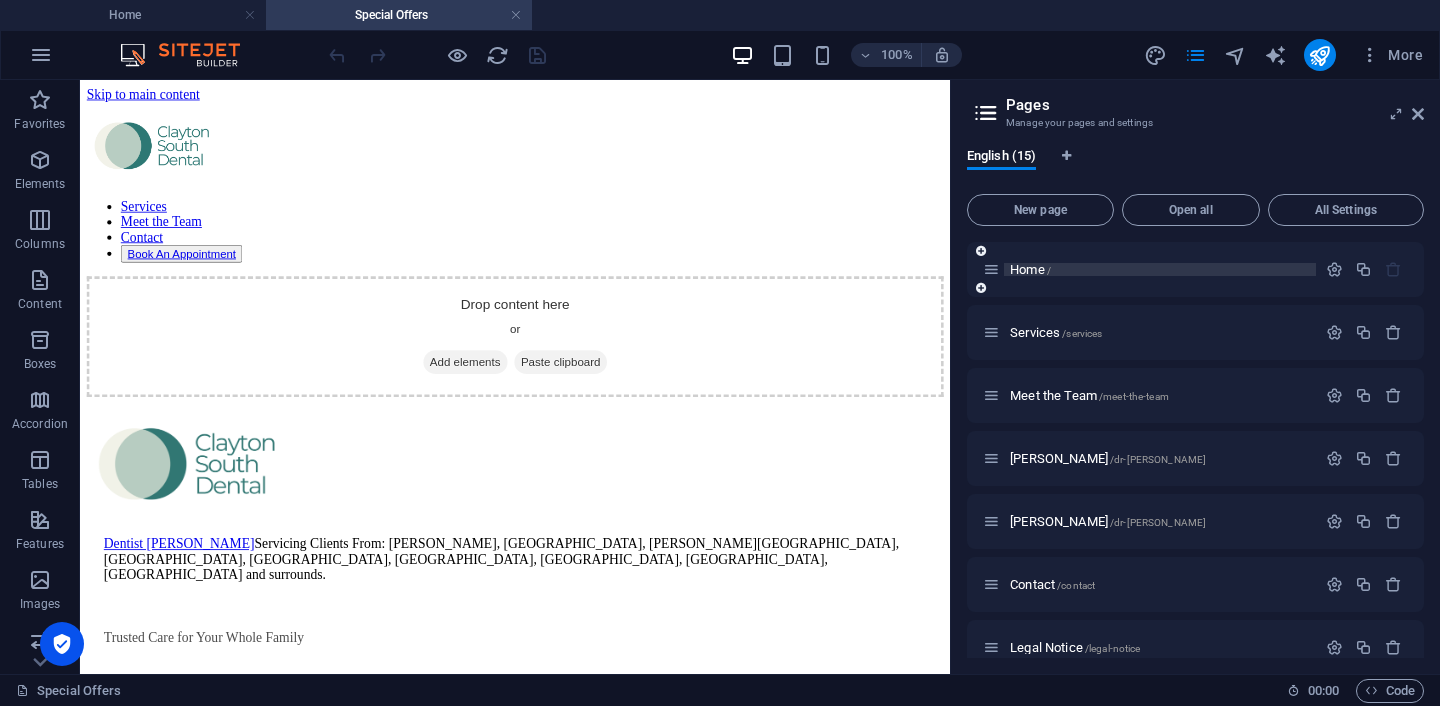 click on "New page" at bounding box center [1040, 210] 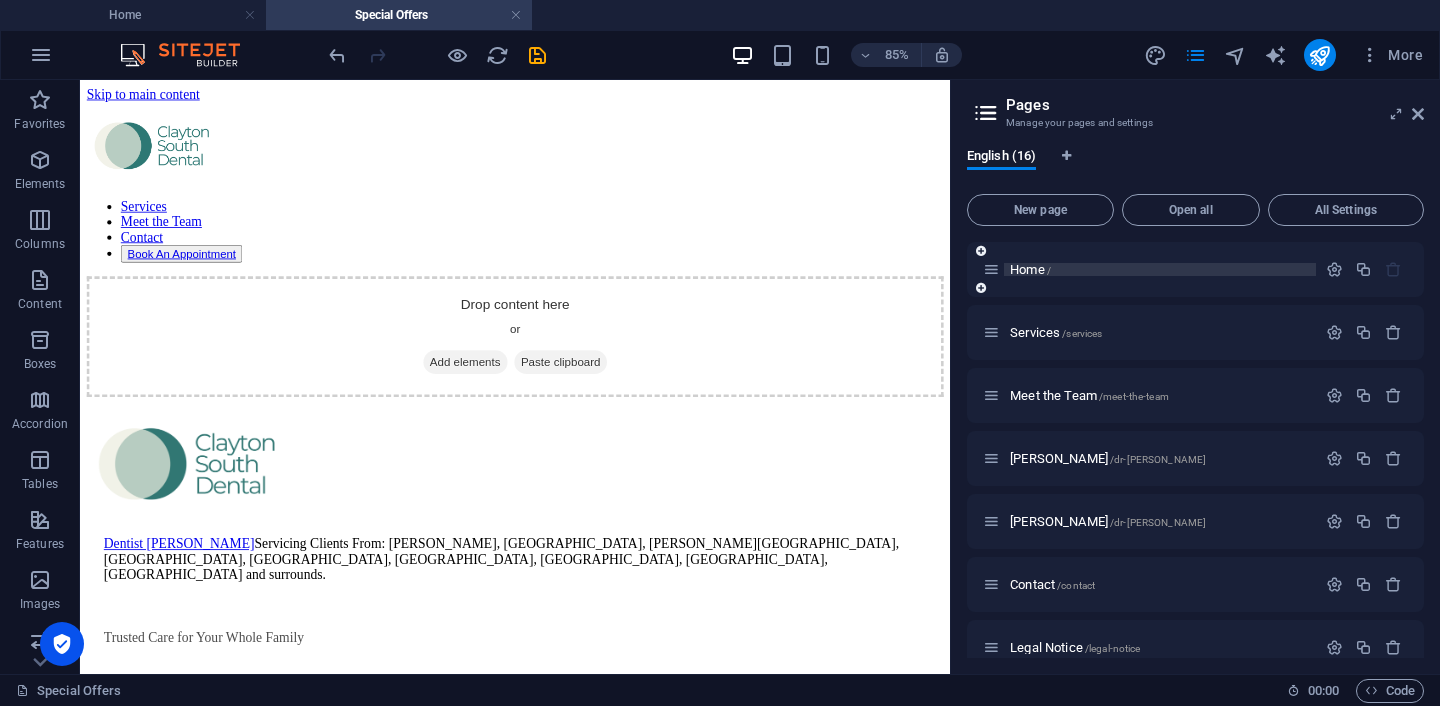 click on "New page" at bounding box center (1040, 210) 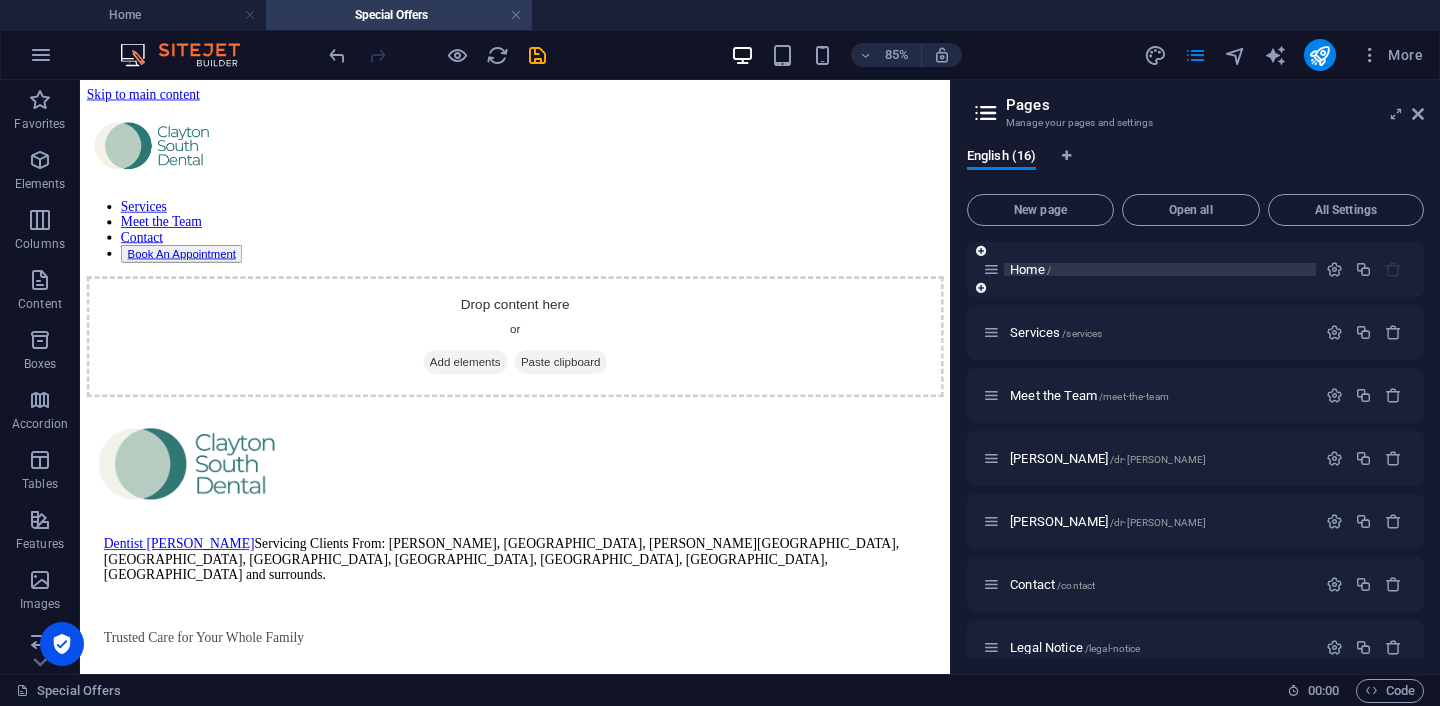 scroll, scrollTop: 1601, scrollLeft: 0, axis: vertical 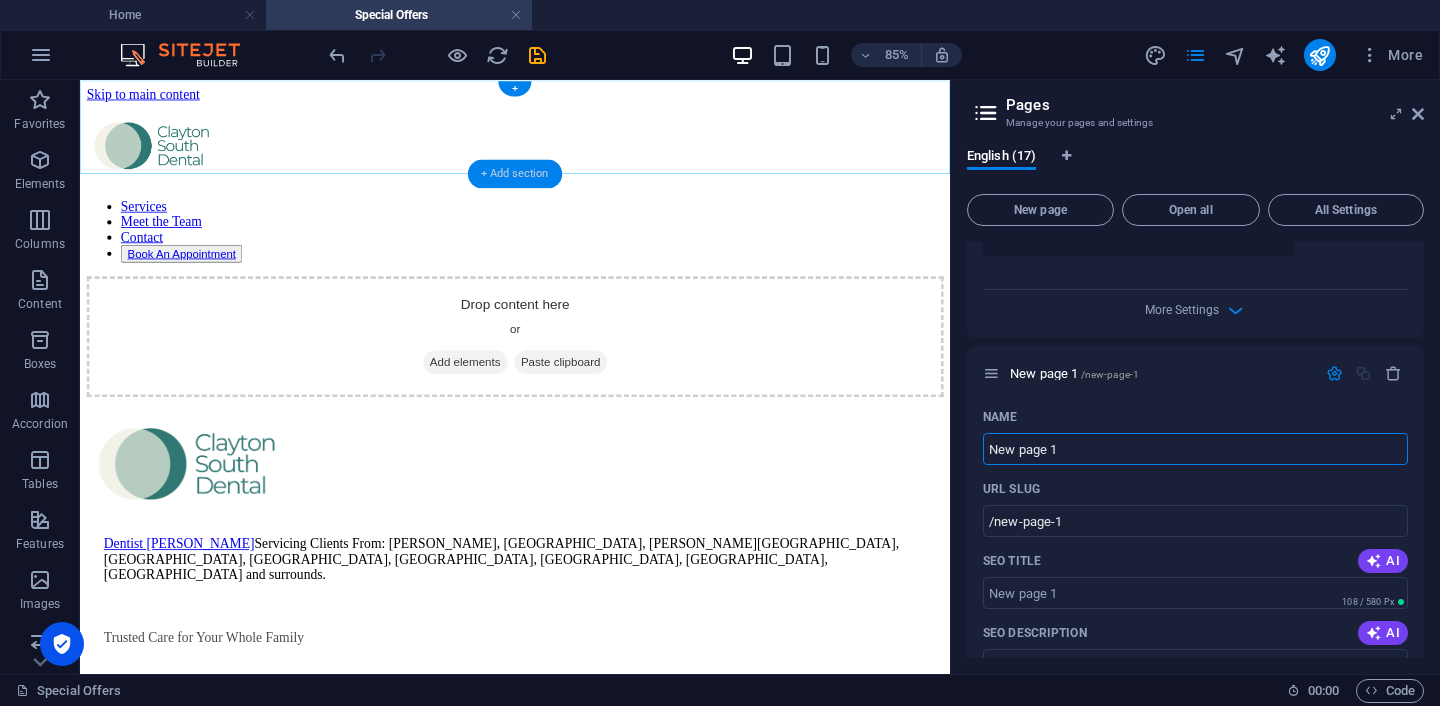 click on "+ Add section" at bounding box center (515, 173) 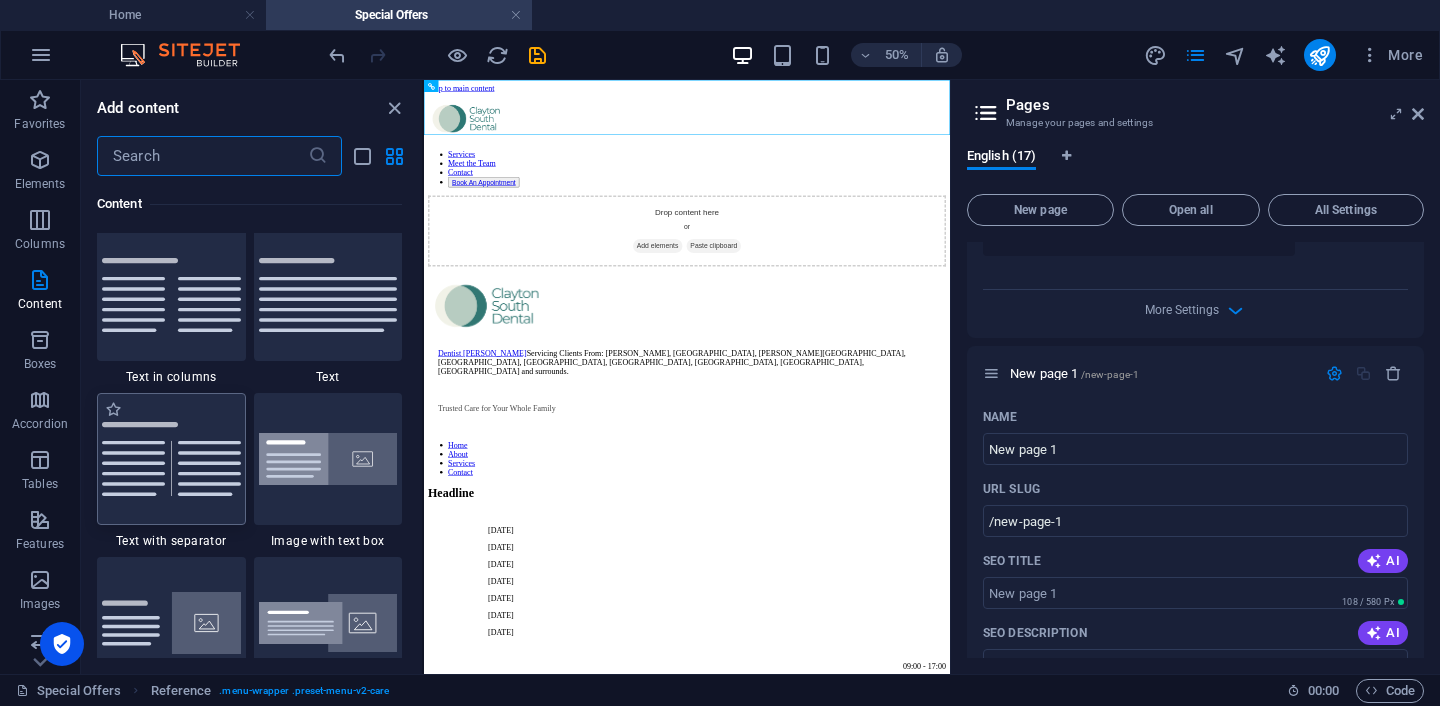 scroll, scrollTop: 3508, scrollLeft: 0, axis: vertical 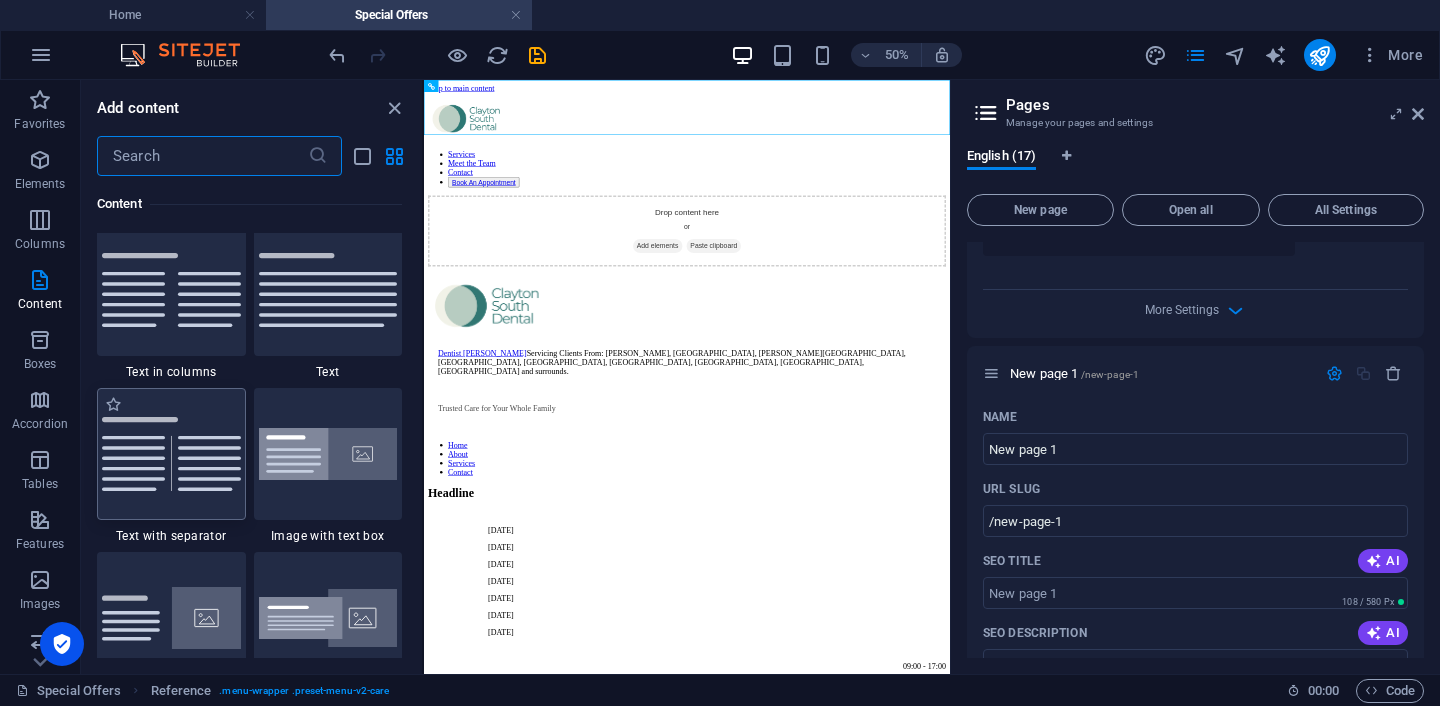 click at bounding box center [171, 454] 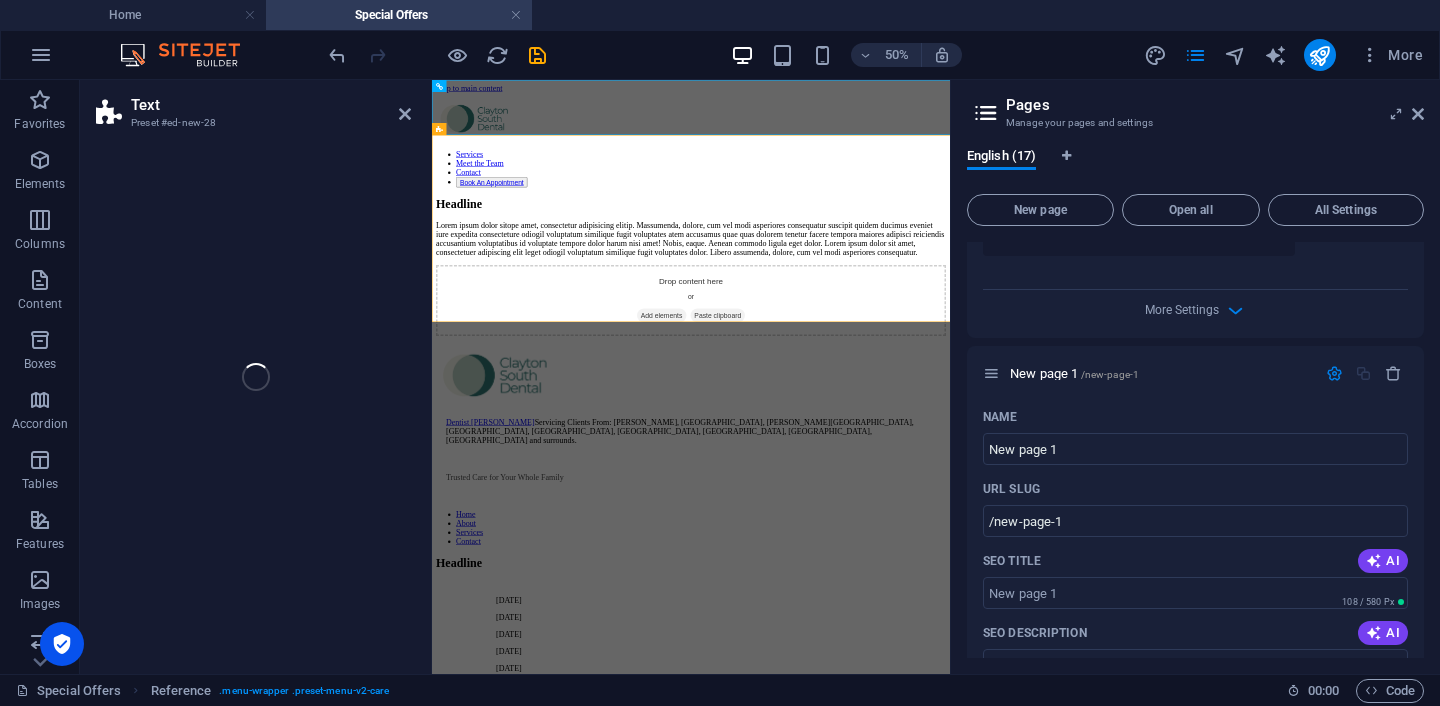 select on "rem" 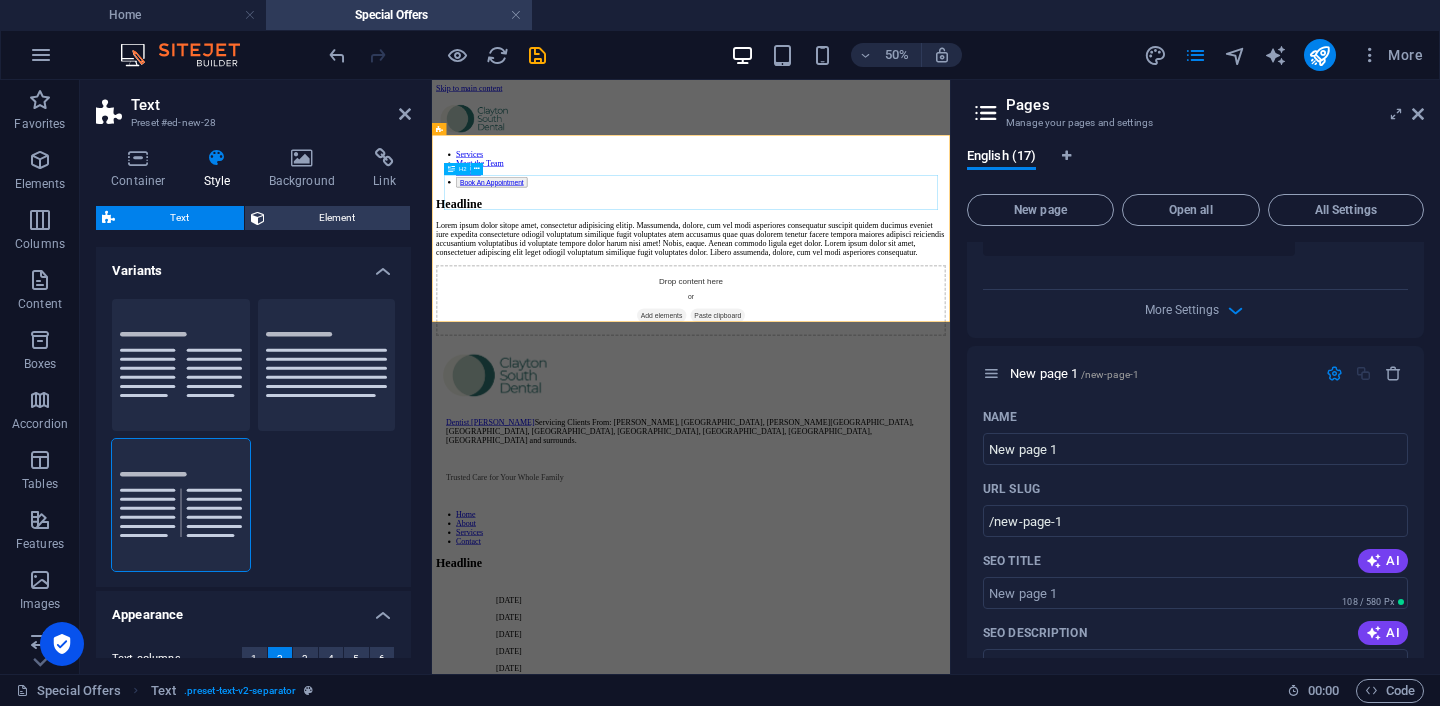click on "Headline" at bounding box center [950, 328] 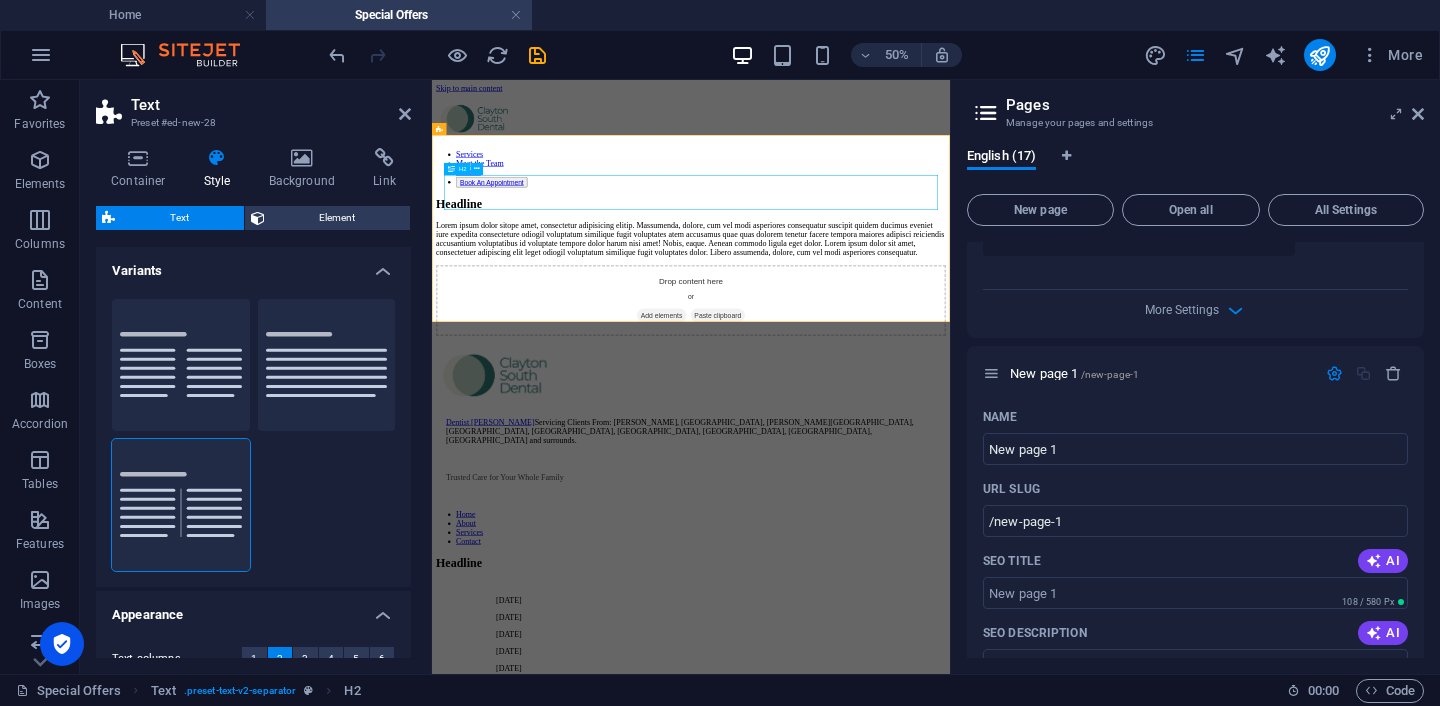 click on "Headline" at bounding box center [950, 328] 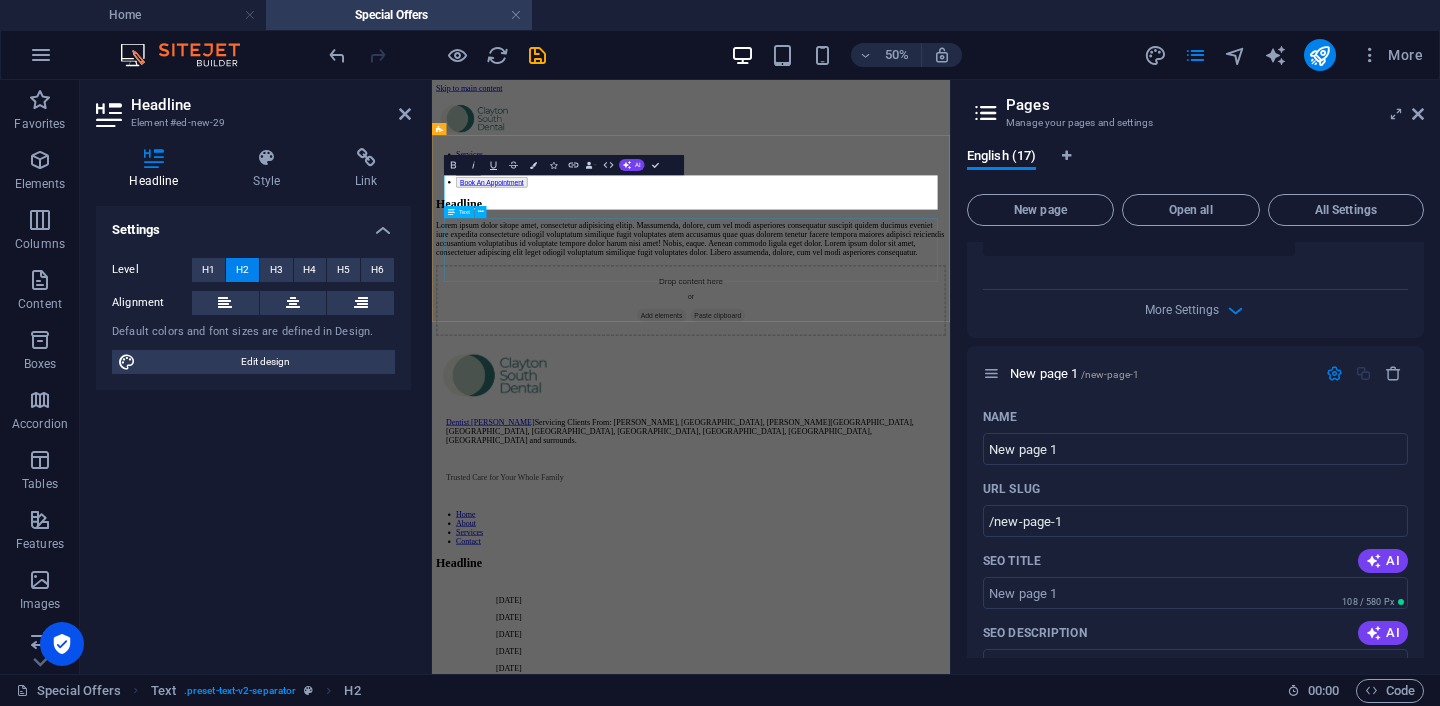 click on "Lorem ipsum dolor sitope amet, consectetur adipisicing elitip. Massumenda, dolore, cum vel modi asperiores consequatur suscipit quidem ducimus eveniet iure expedita consecteture odiogil voluptatum similique fugit voluptates atem accusamus quae quas dolorem tenetur facere tempora maiores adipisci reiciendis accusantium voluptatibus id voluptate tempore dolor harum nisi amet! Nobis, eaque. Aenean commodo ligula eget dolor. Lorem ipsum dolor sit amet, consectetuer adipiscing elit leget odiogil voluptatum similique fugit voluptates dolor. Libero assumenda, dolore, cum vel modi asperiores consequatur." at bounding box center (950, 398) 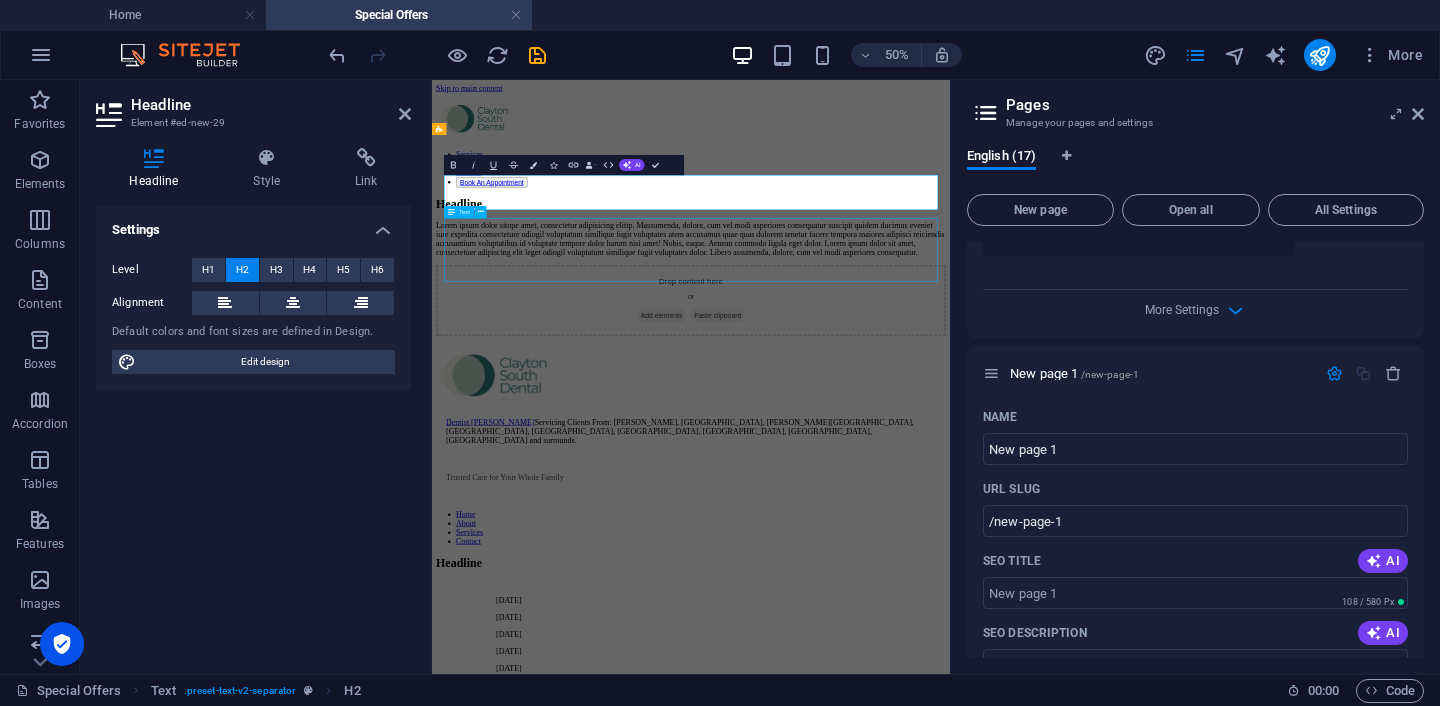 click on "Lorem ipsum dolor sitope amet, consectetur adipisicing elitip. Massumenda, dolore, cum vel modi asperiores consequatur suscipit quidem ducimus eveniet iure expedita consecteture odiogil voluptatum similique fugit voluptates atem accusamus quae quas dolorem tenetur facere tempora maiores adipisci reiciendis accusantium voluptatibus id voluptate tempore dolor harum nisi amet! Nobis, eaque. Aenean commodo ligula eget dolor. Lorem ipsum dolor sit amet, consectetuer adipiscing elit leget odiogil voluptatum similique fugit voluptates dolor. Libero assumenda, dolore, cum vel modi asperiores consequatur." at bounding box center (950, 398) 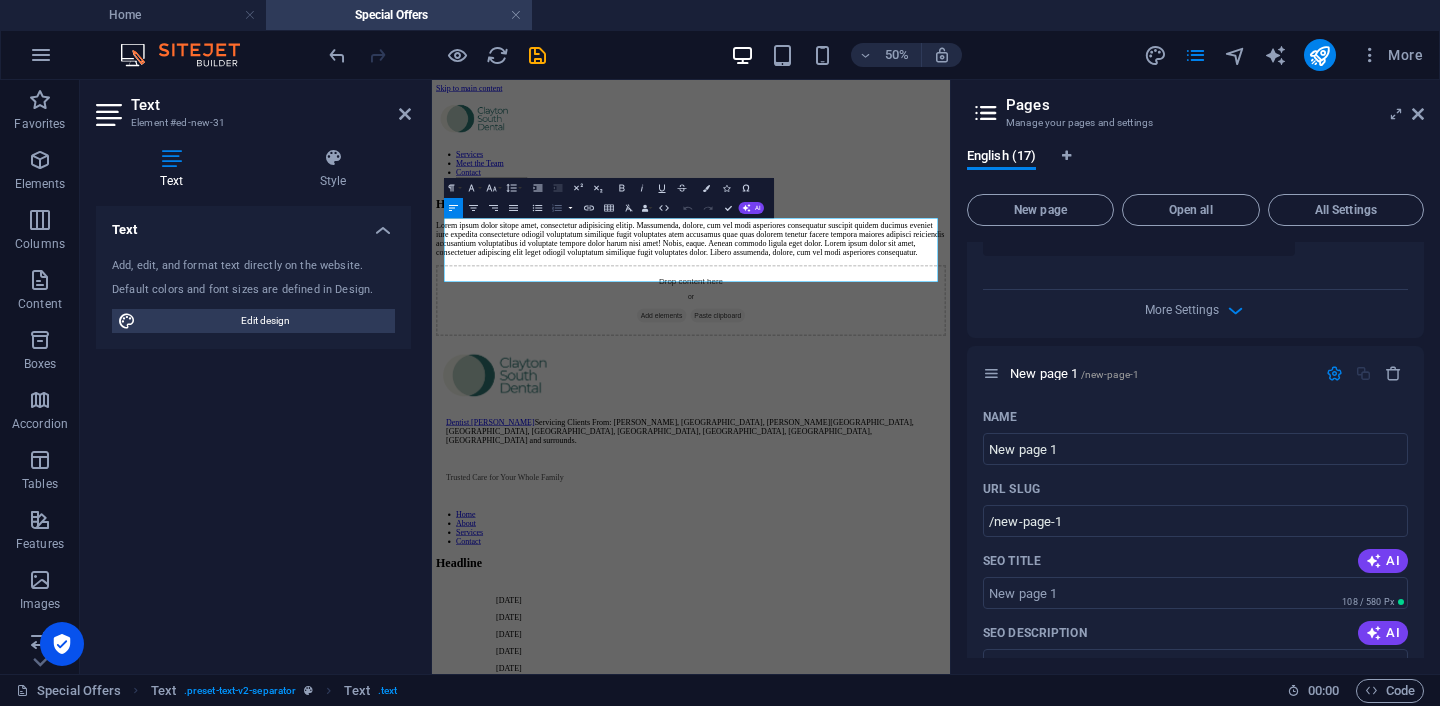click at bounding box center [571, 208] 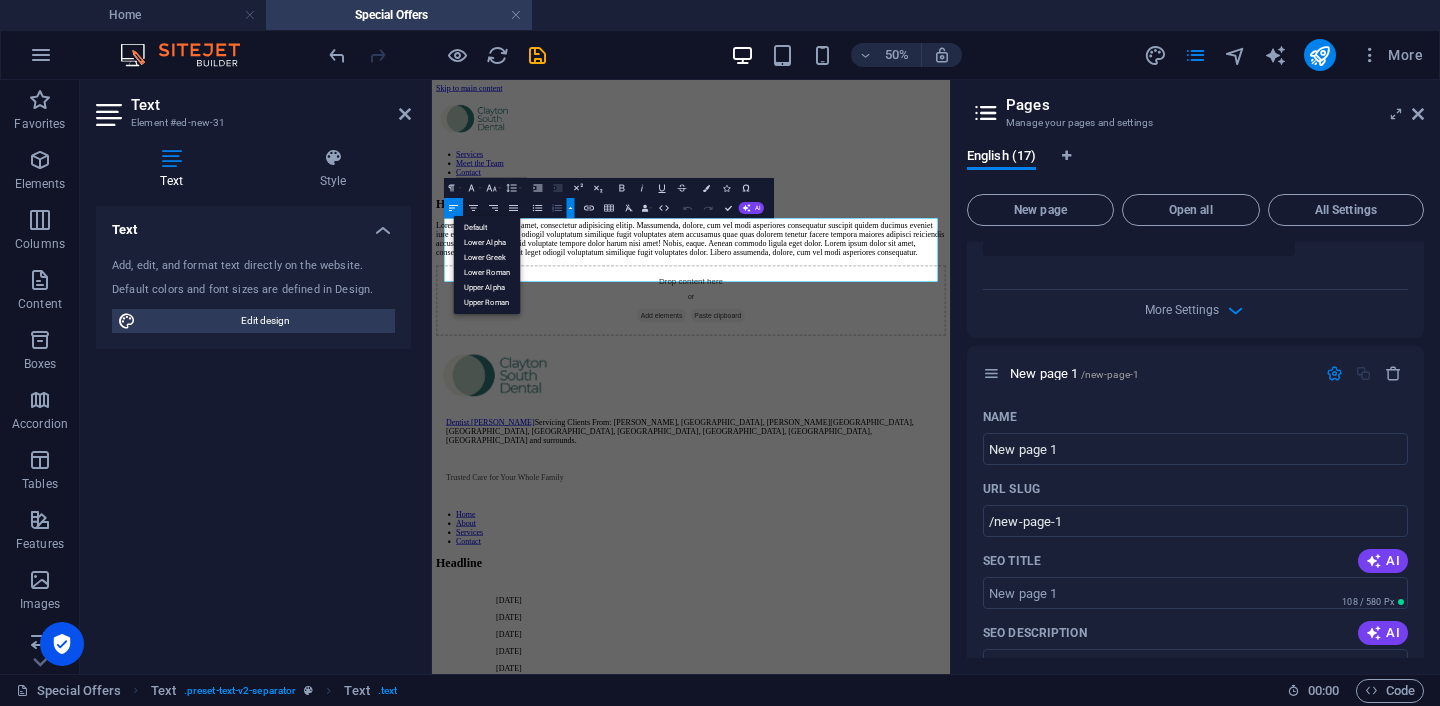 click at bounding box center (571, 208) 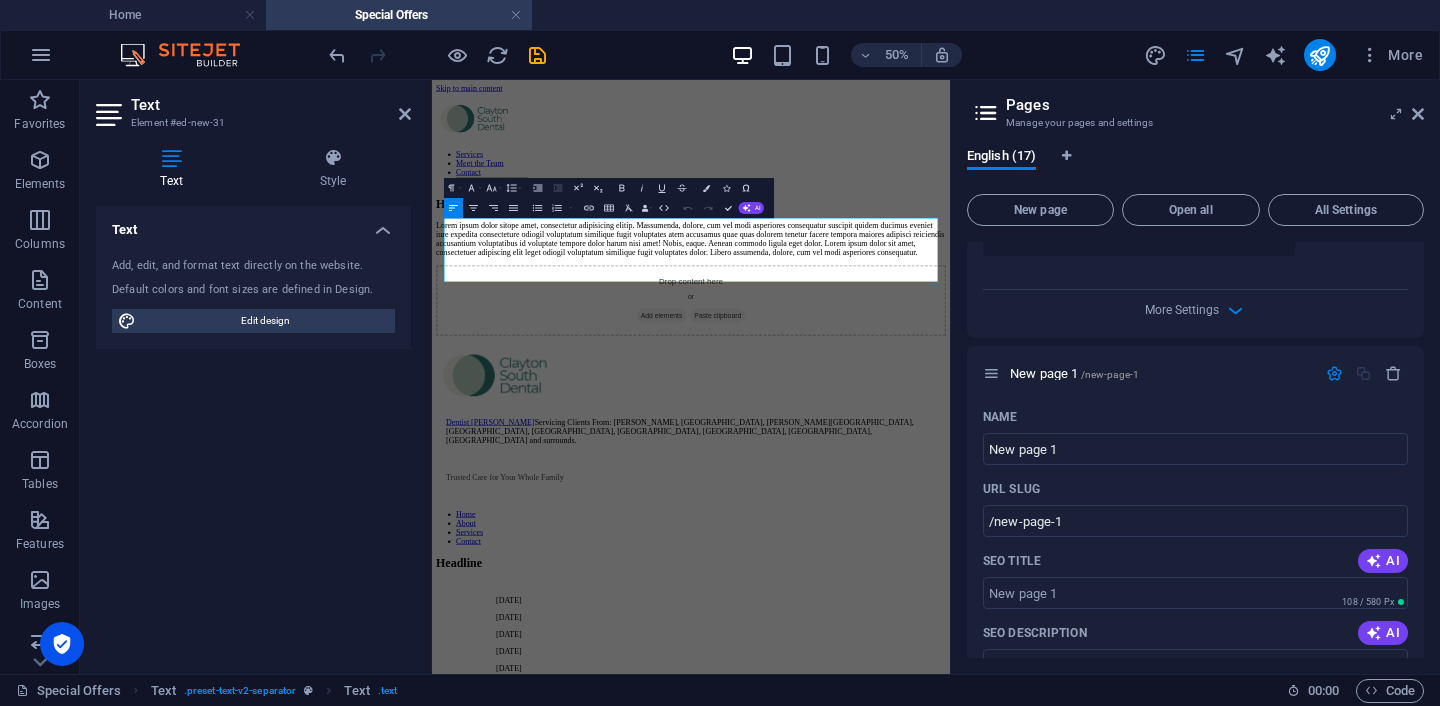 click on "Text" at bounding box center (271, 105) 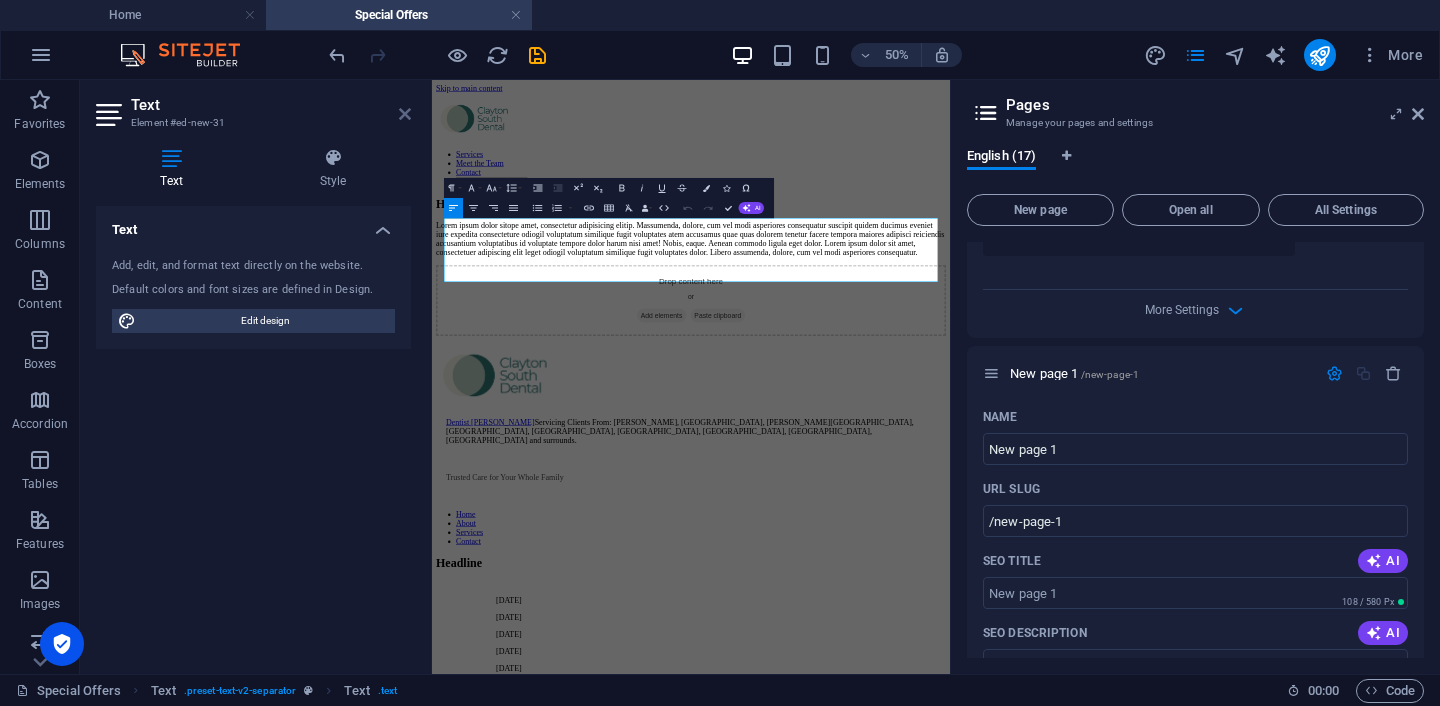 click at bounding box center (405, 114) 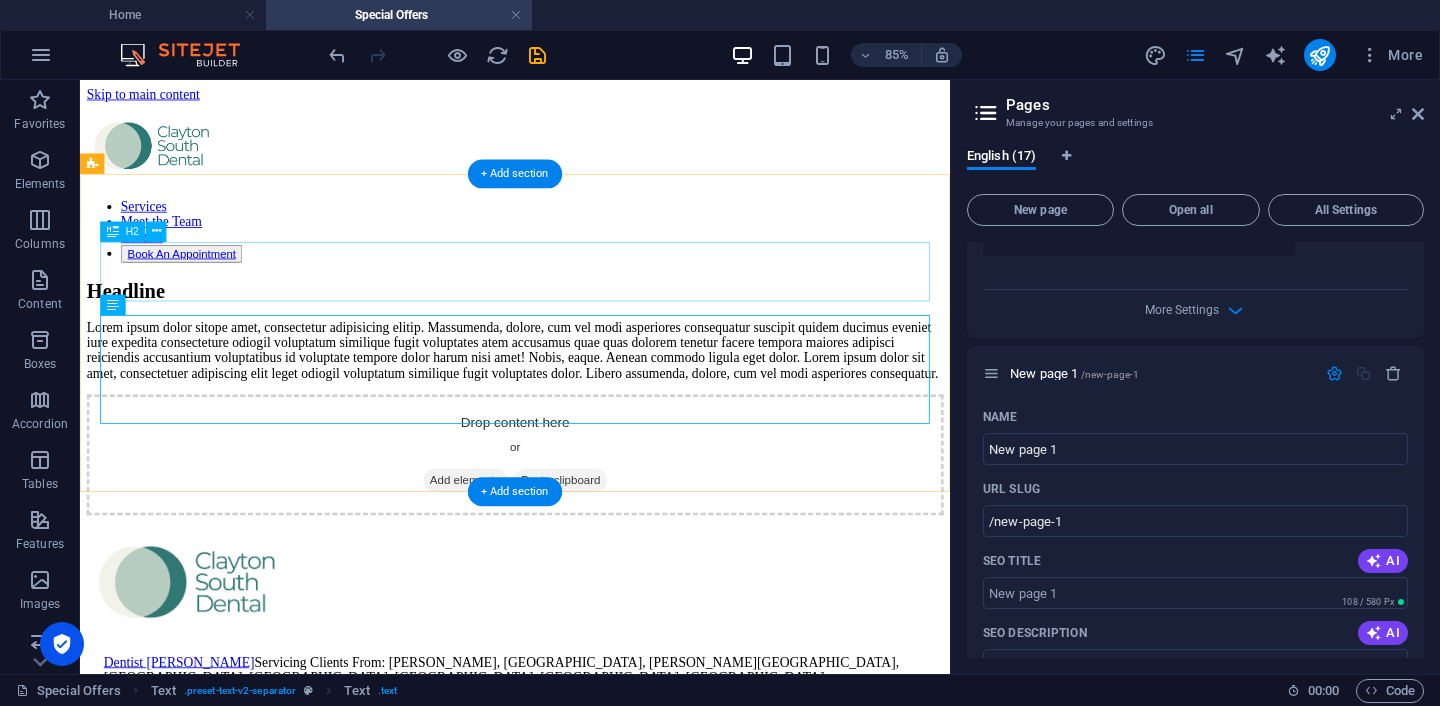 click on "Headline" at bounding box center [592, 328] 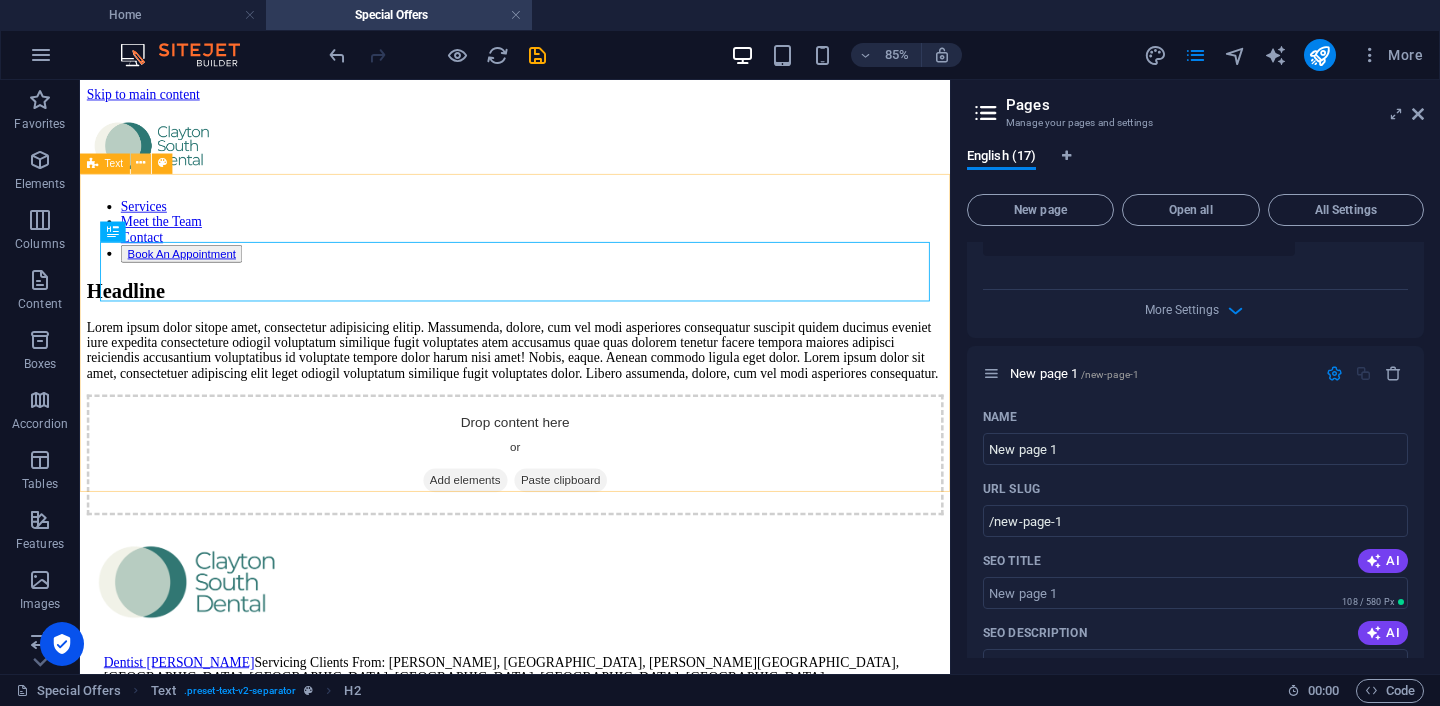 click at bounding box center [141, 163] 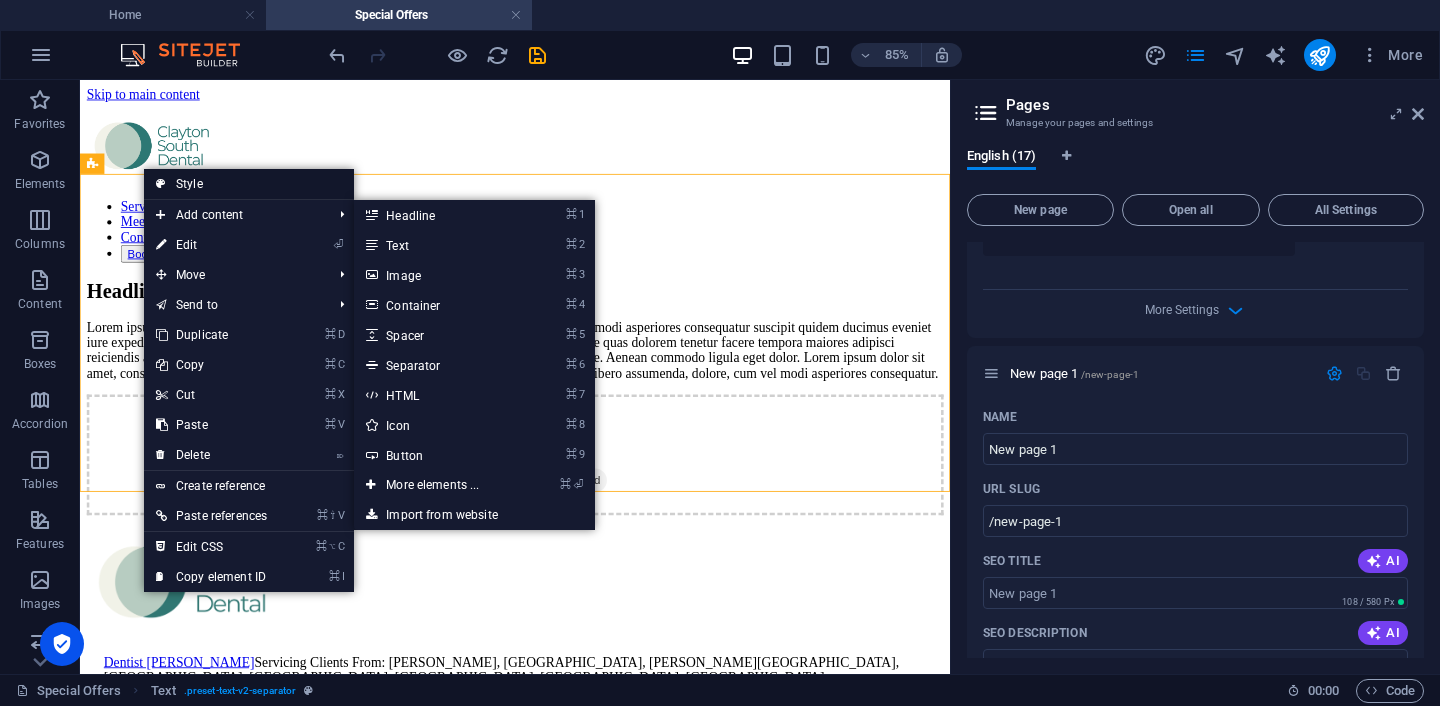 click on "Style" at bounding box center (249, 184) 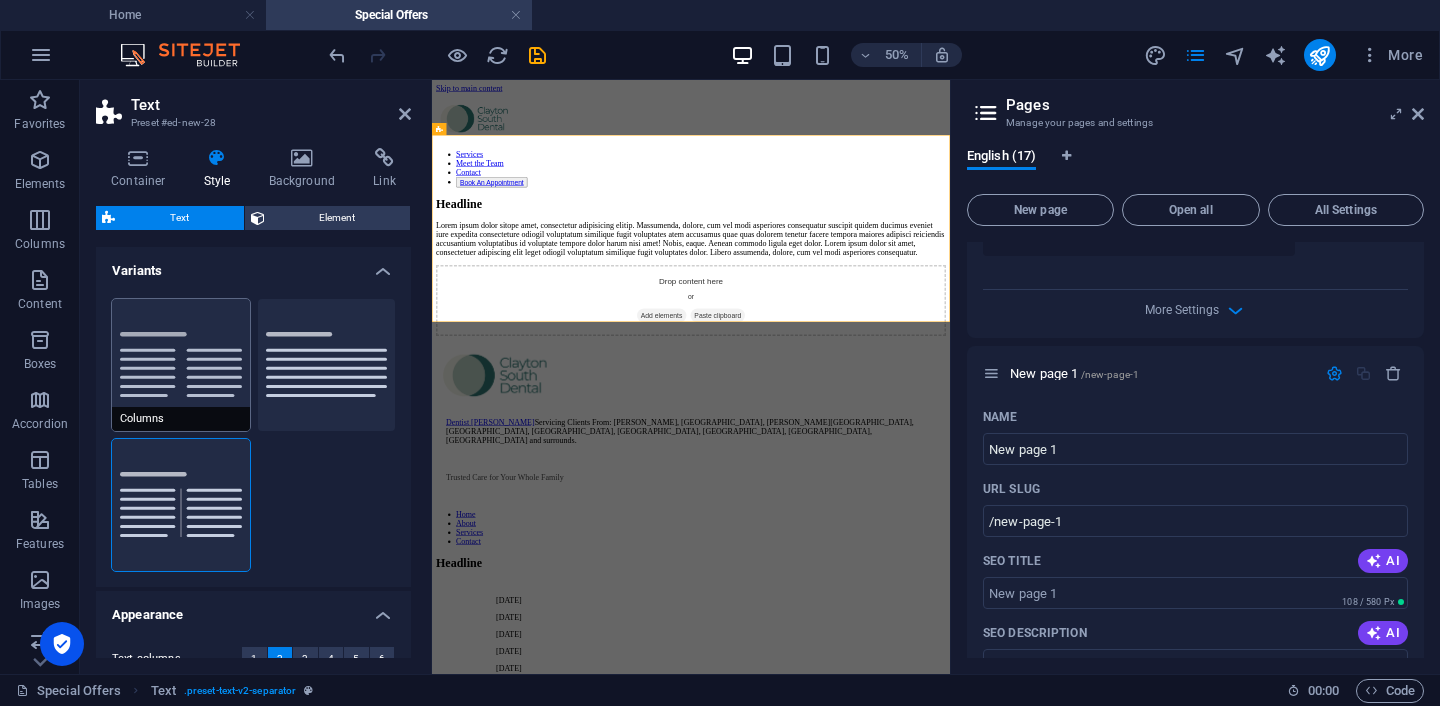 click on "Columns" at bounding box center (181, 365) 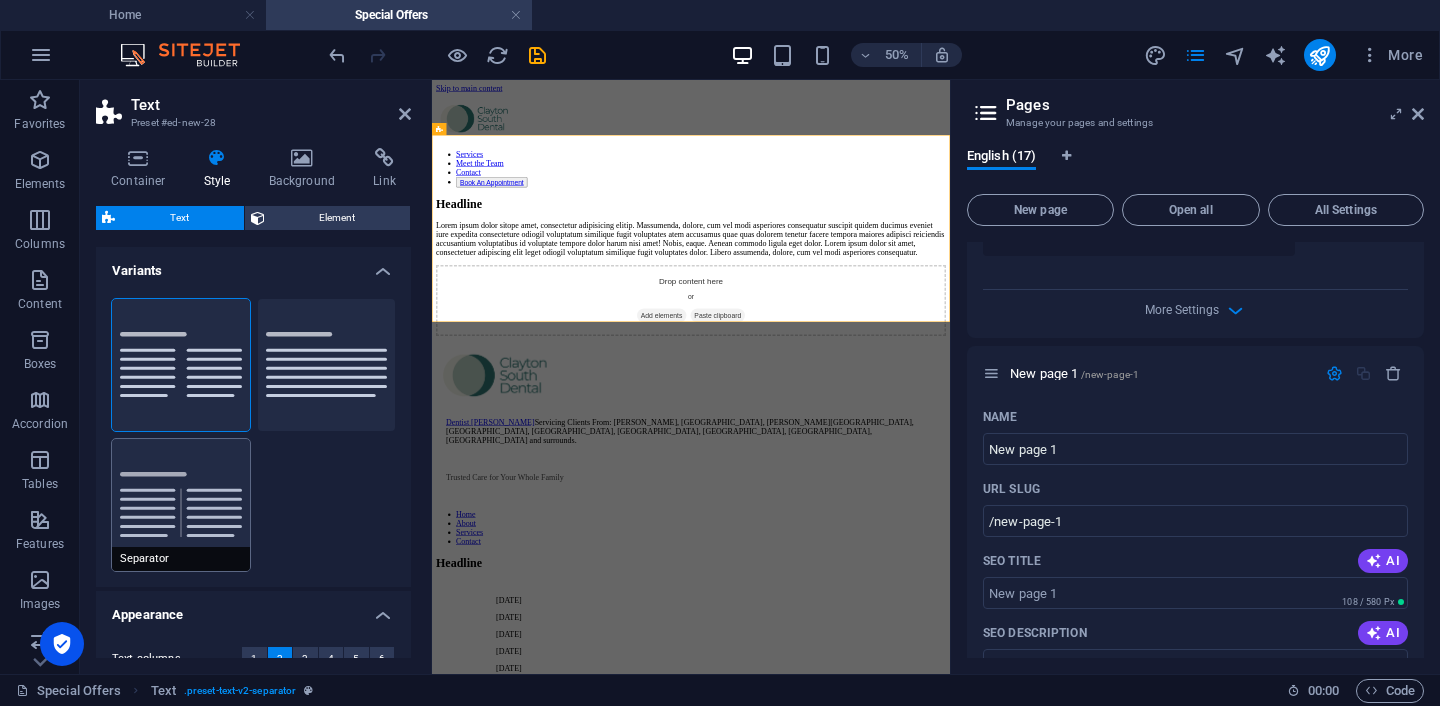 click on "Separator" at bounding box center [181, 505] 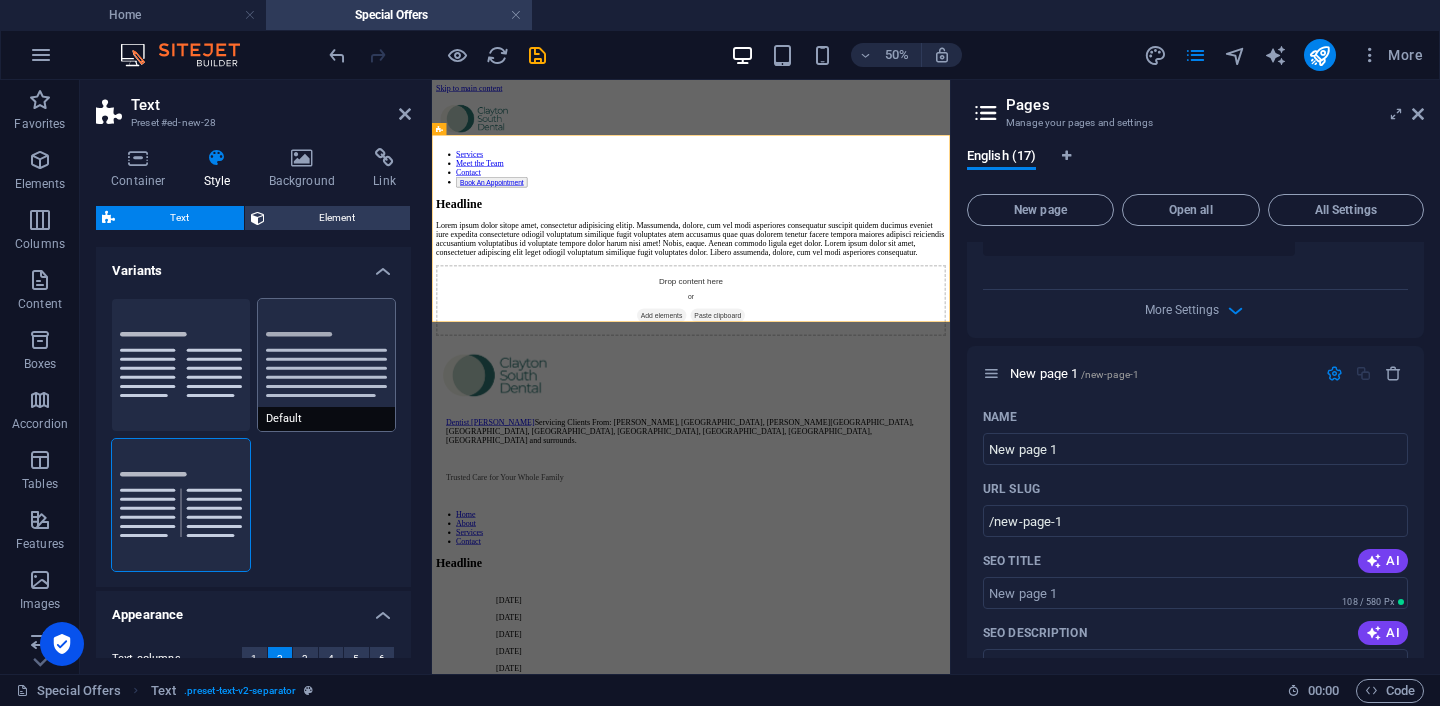 click on "Default" at bounding box center (327, 365) 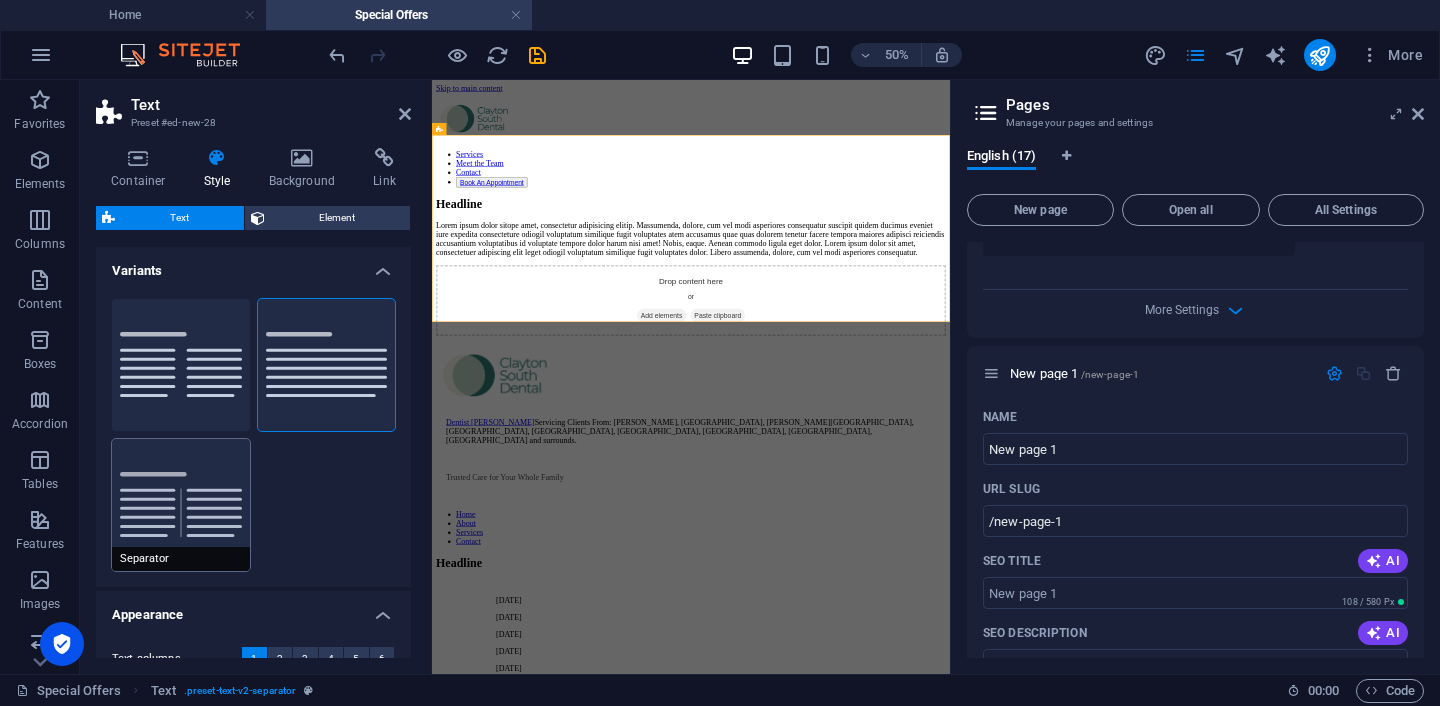 click on "Separator" at bounding box center (181, 505) 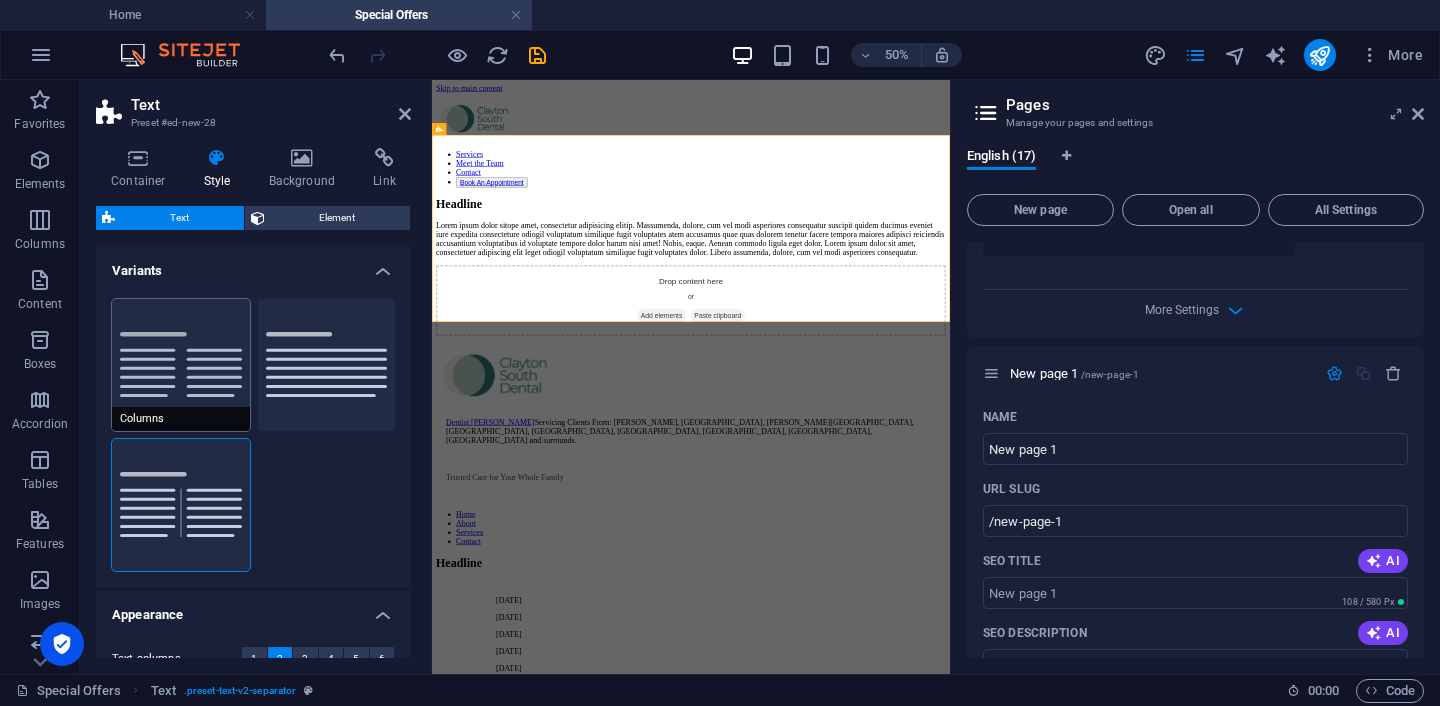click on "Columns" at bounding box center [181, 365] 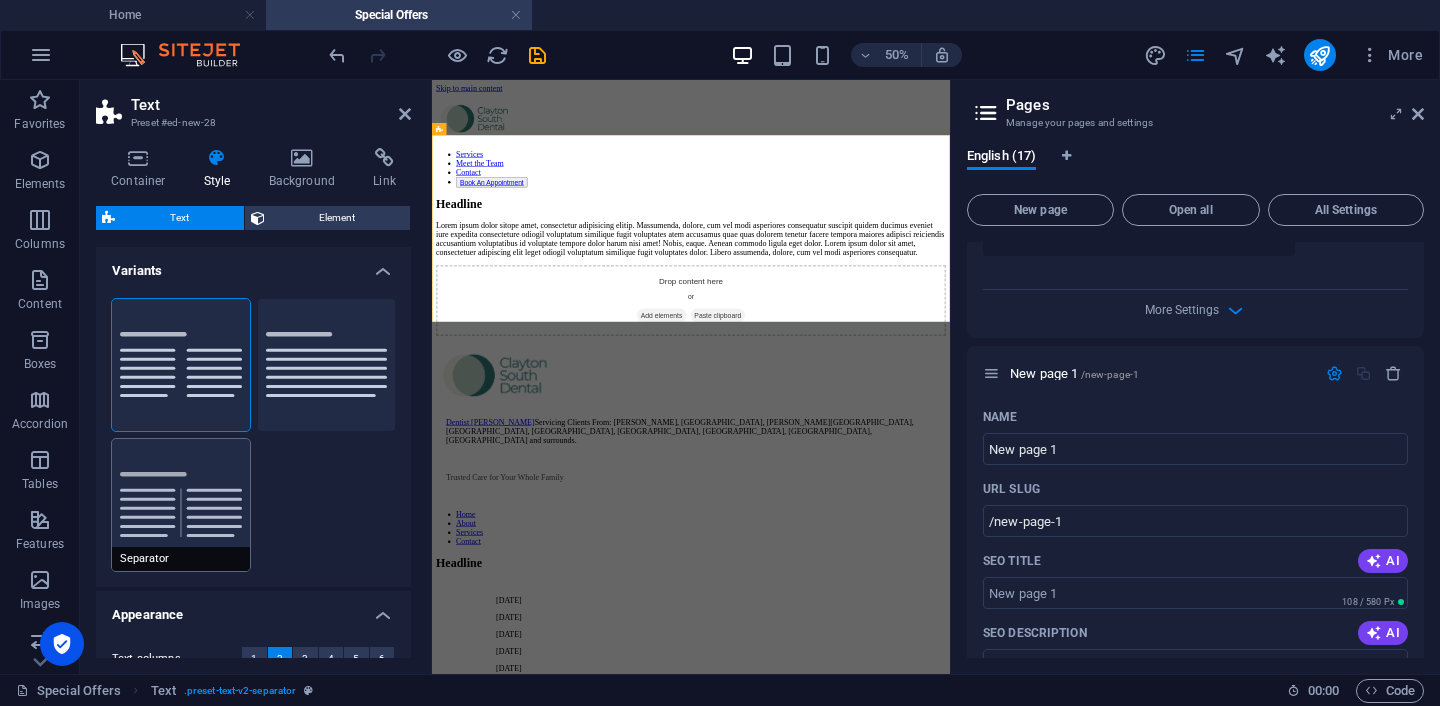 click on "Separator" at bounding box center [181, 505] 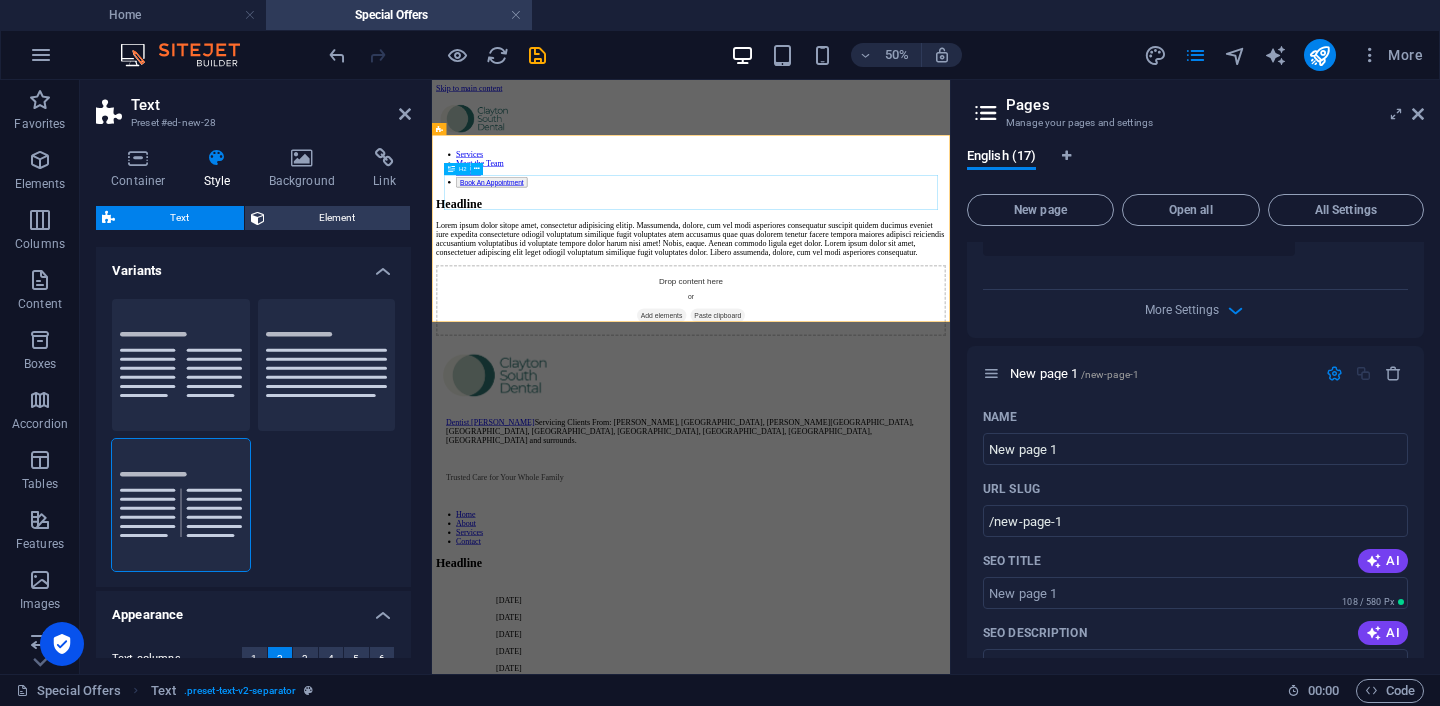 click on "Headline" at bounding box center [950, 328] 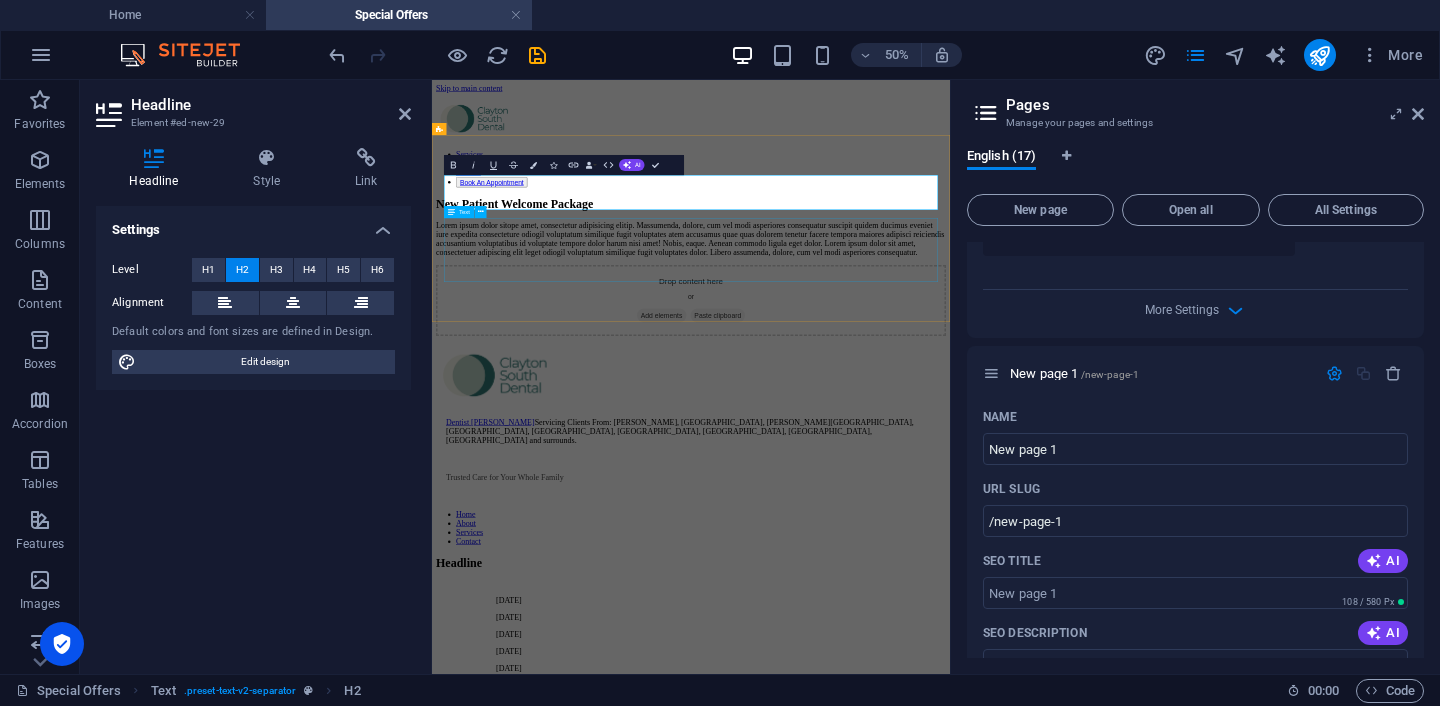 click on "Lorem ipsum dolor sitope amet, consectetur adipisicing elitip. Massumenda, dolore, cum vel modi asperiores consequatur suscipit quidem ducimus eveniet iure expedita consecteture odiogil voluptatum similique fugit voluptates atem accusamus quae quas dolorem tenetur facere tempora maiores adipisci reiciendis accusantium voluptatibus id voluptate tempore dolor harum nisi amet! Nobis, eaque. Aenean commodo ligula eget dolor. Lorem ipsum dolor sit amet, consectetuer adipiscing elit leget odiogil voluptatum similique fugit voluptates dolor. Libero assumenda, dolore, cum vel modi asperiores consequatur." at bounding box center (950, 398) 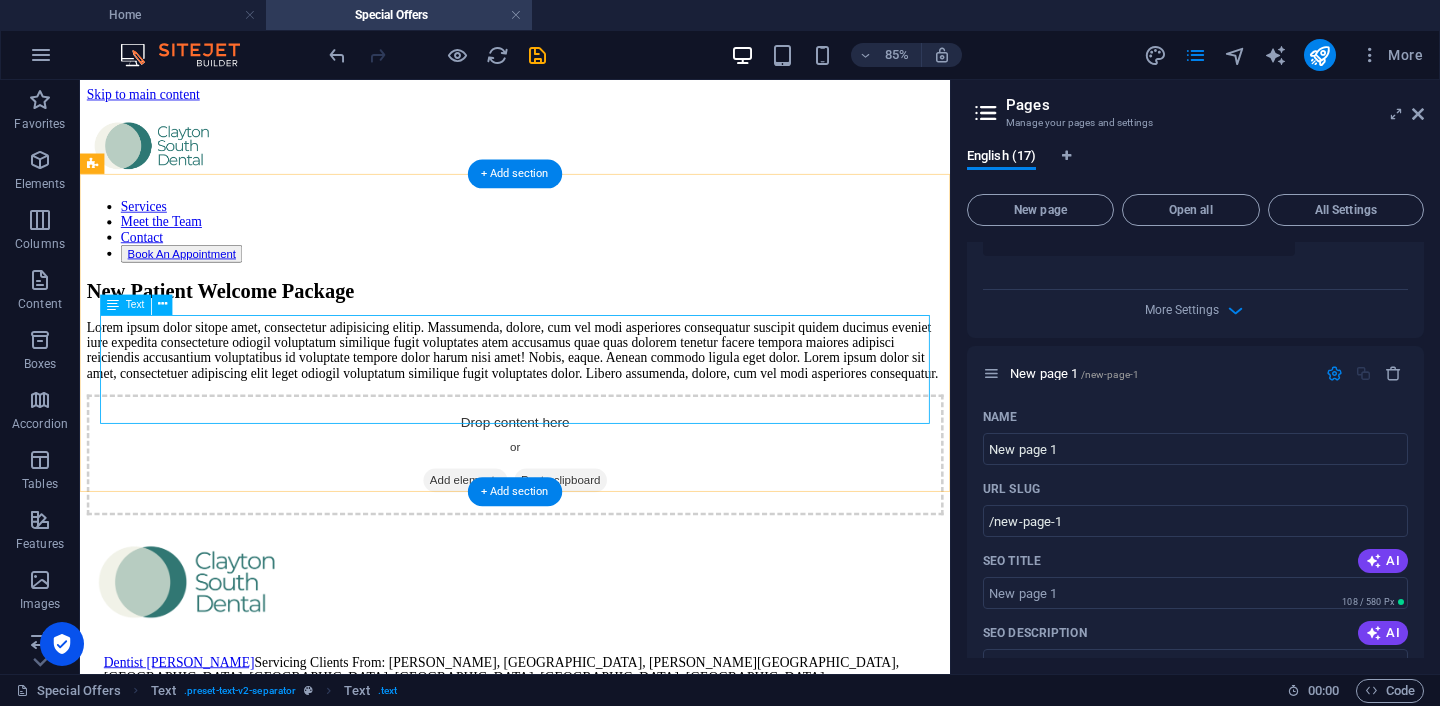 click on "Lorem ipsum dolor sitope amet, consectetur adipisicing elitip. Massumenda, dolore, cum vel modi asperiores consequatur suscipit quidem ducimus eveniet iure expedita consecteture odiogil voluptatum similique fugit voluptates atem accusamus quae quas dolorem tenetur facere tempora maiores adipisci reiciendis accusantium voluptatibus id voluptate tempore dolor harum nisi amet! Nobis, eaque. Aenean commodo ligula eget dolor. Lorem ipsum dolor sit amet, consectetuer adipiscing elit leget odiogil voluptatum similique fugit voluptates dolor. Libero assumenda, dolore, cum vel modi asperiores consequatur." at bounding box center [592, 398] 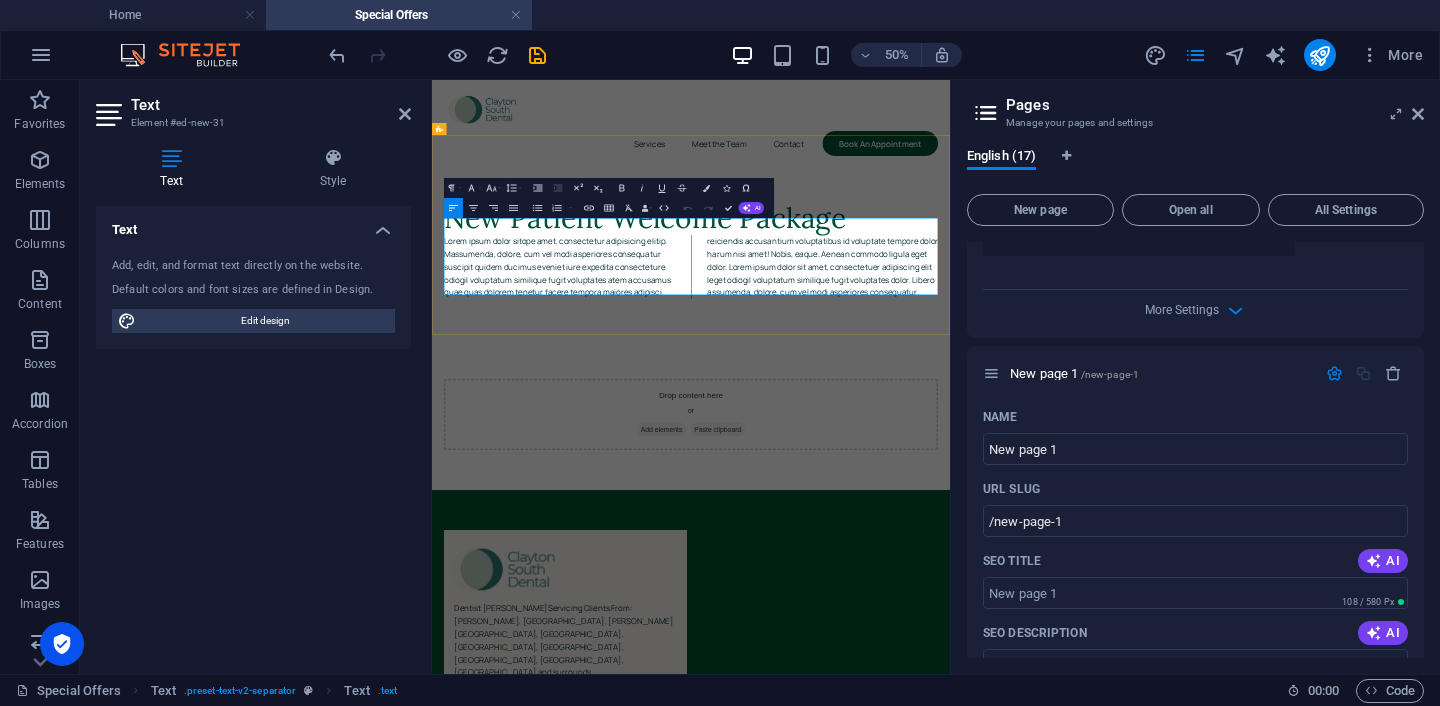 click on "Lorem ipsum dolor sitope amet, consectetur adipisicing elitip. Massumenda, dolore, cum vel modi asperiores consequatur suscipit quidem ducimus eveniet iure expedita consecteture odiogil voluptatum similique fugit voluptates atem accusamus quae quas dolorem tenetur facere tempora maiores adipisci reiciendis accusantium voluptatibus id voluptate tempore dolor harum nisi amet! Nobis, eaque. Aenean commodo ligula eget dolor. Lorem ipsum dolor sit amet, consectetuer adipiscing elit leget odiogil voluptatum similique fugit voluptates dolor. Libero assumenda, dolore, cum vel modi asperiores consequatur." at bounding box center (950, 454) 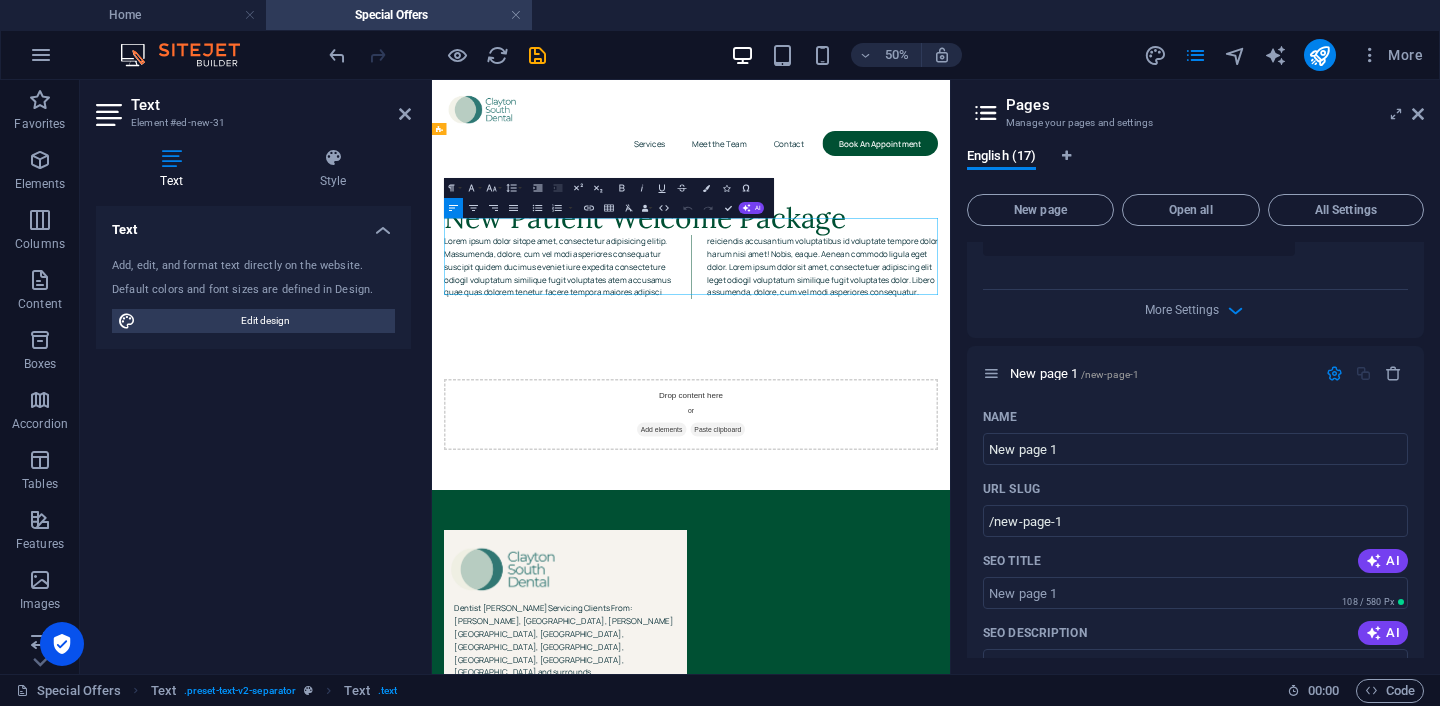 drag, startPoint x: 1189, startPoint y: 486, endPoint x: 1007, endPoint y: 368, distance: 216.9055 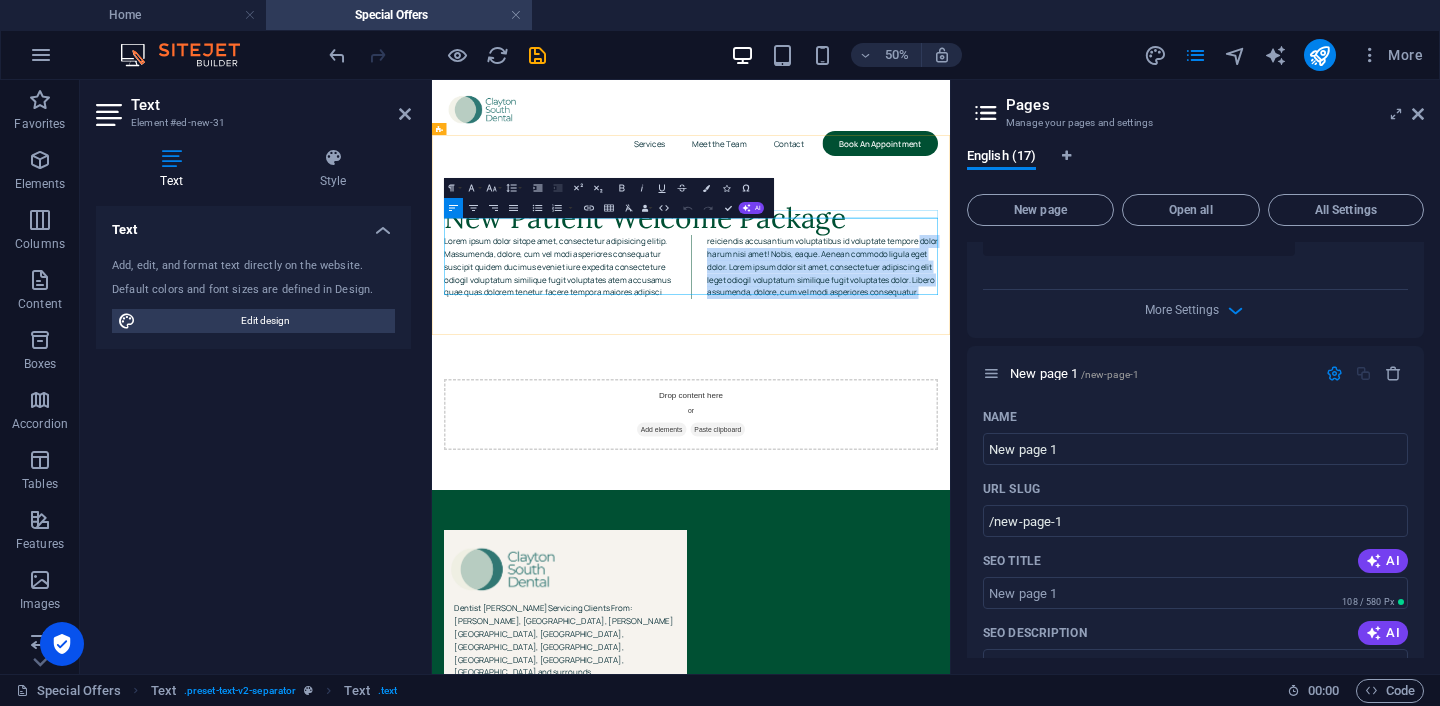 drag, startPoint x: 1169, startPoint y: 471, endPoint x: 959, endPoint y: 348, distance: 243.37009 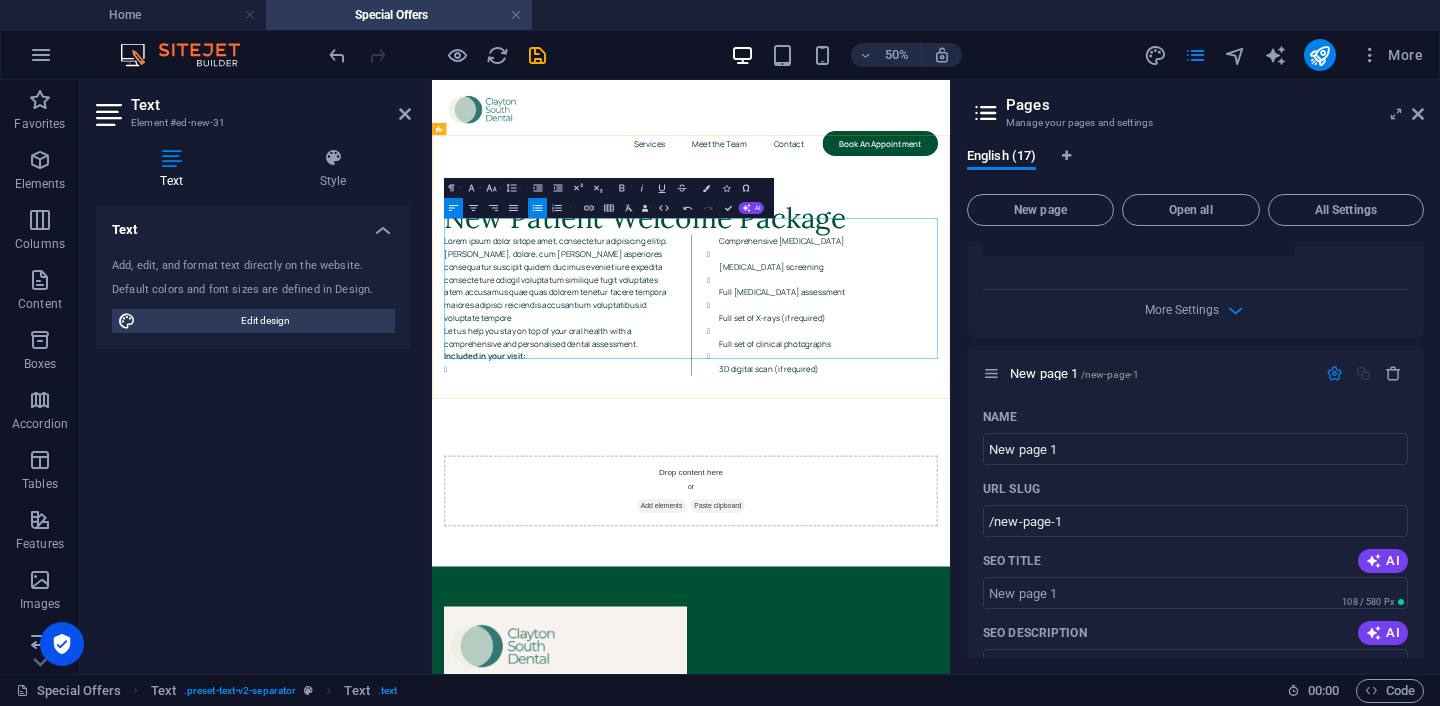 click on "Lorem ipsum dolor sitope amet, consectetur adipisicing elitip. [PERSON_NAME], dolore, cum [PERSON_NAME] asperiores consequatur suscipit quidem ducimus eveniet iure expedita consecteture odiogil voluptatum similique fugit voluptates atem accusamus quae quas dolorem tenetur facere tempora maiores adipisci reiciendis accusantium voluptatibus id voluptate tempore" at bounding box center (687, 479) 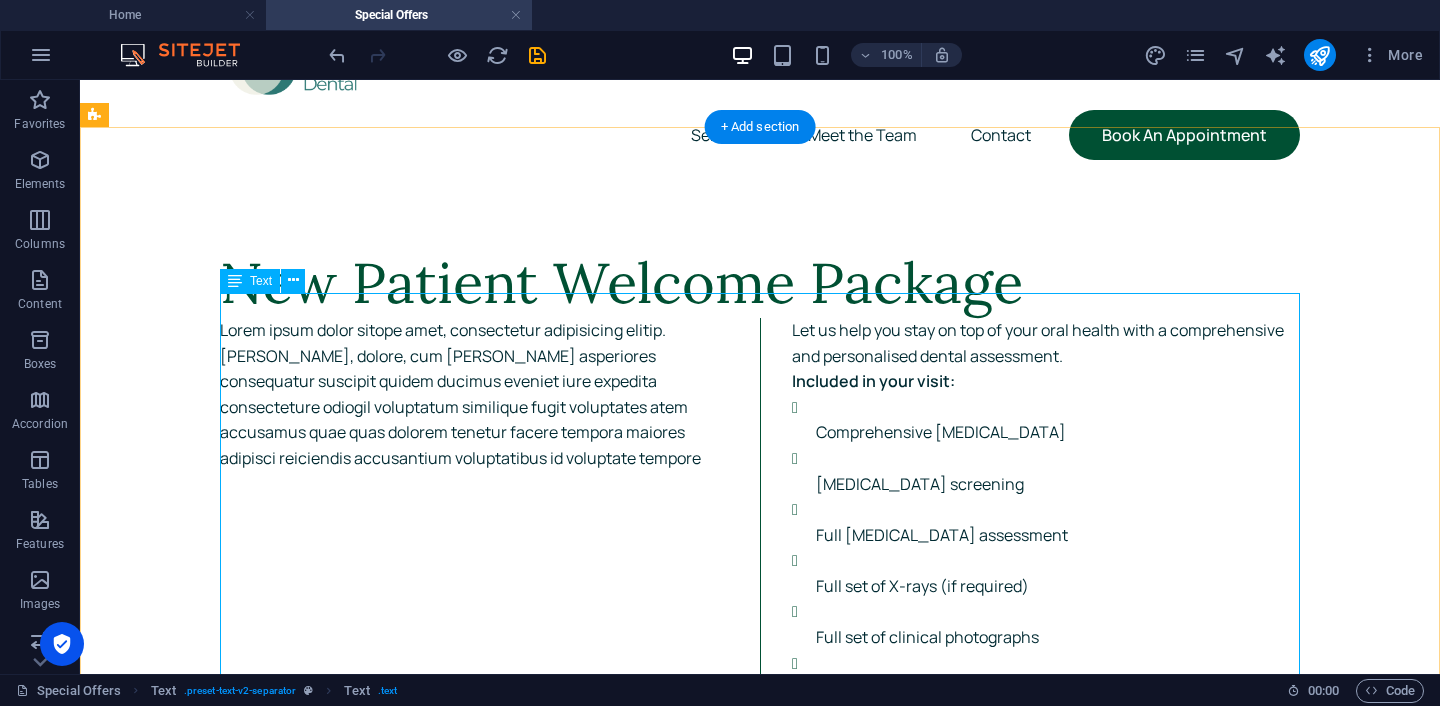 scroll, scrollTop: 76, scrollLeft: 0, axis: vertical 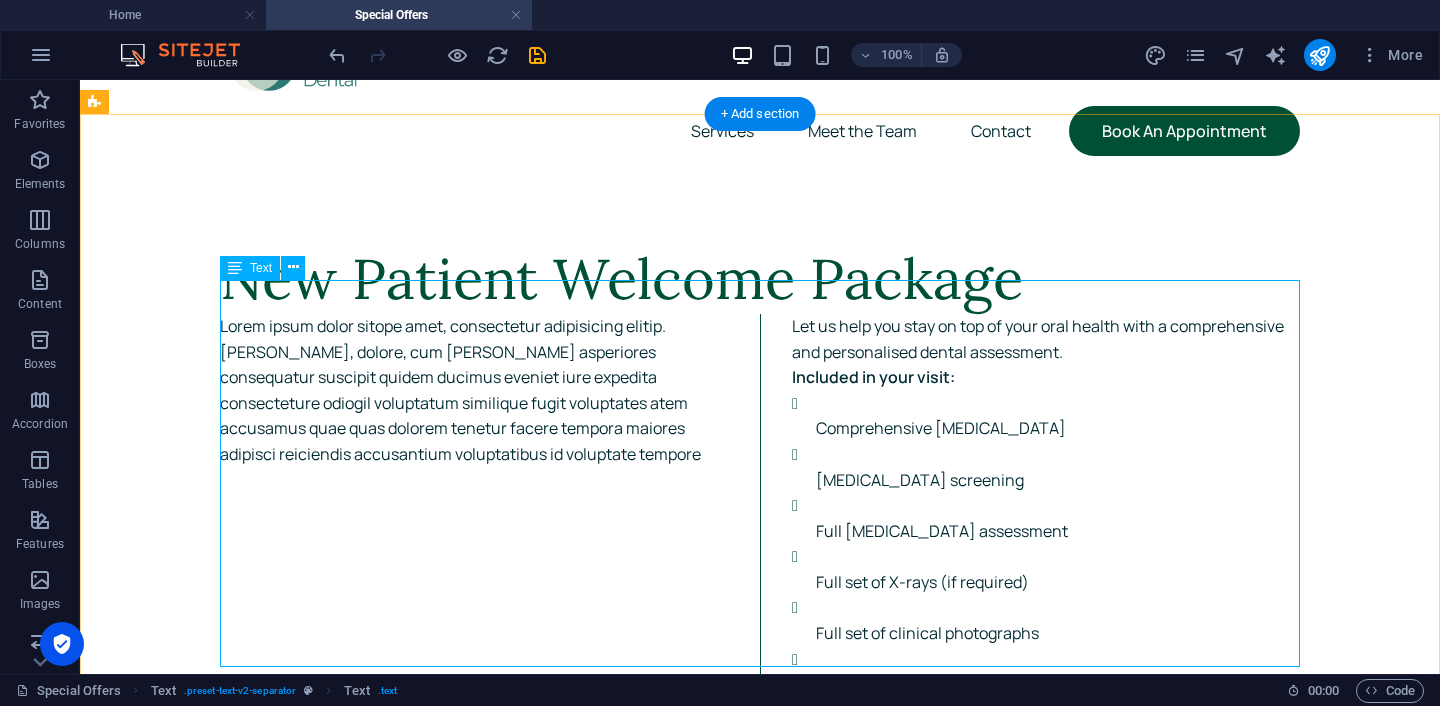 click on "Lorem ipsum dolor sitope amet, consectetur adipisicing elitip. [PERSON_NAME], dolore, cum [PERSON_NAME] asperiores consequatur suscipit quidem ducimus eveniet iure expedita consecteture odiogil voluptatum similique fugit voluptates atem accusamus quae quas dolorem tenetur facere tempora maiores adipisci reiciendis accusantium voluptatibus id voluptate tempore  Let us help you stay on top of your oral health with a comprehensive and personalised dental assessment. Included in your visit: Comprehensive [MEDICAL_DATA] [MEDICAL_DATA] screening Full [MEDICAL_DATA] assessment Full set of X-rays (if required) Full set of clinical photographs 3D digital scan (if required)" at bounding box center [760, 506] 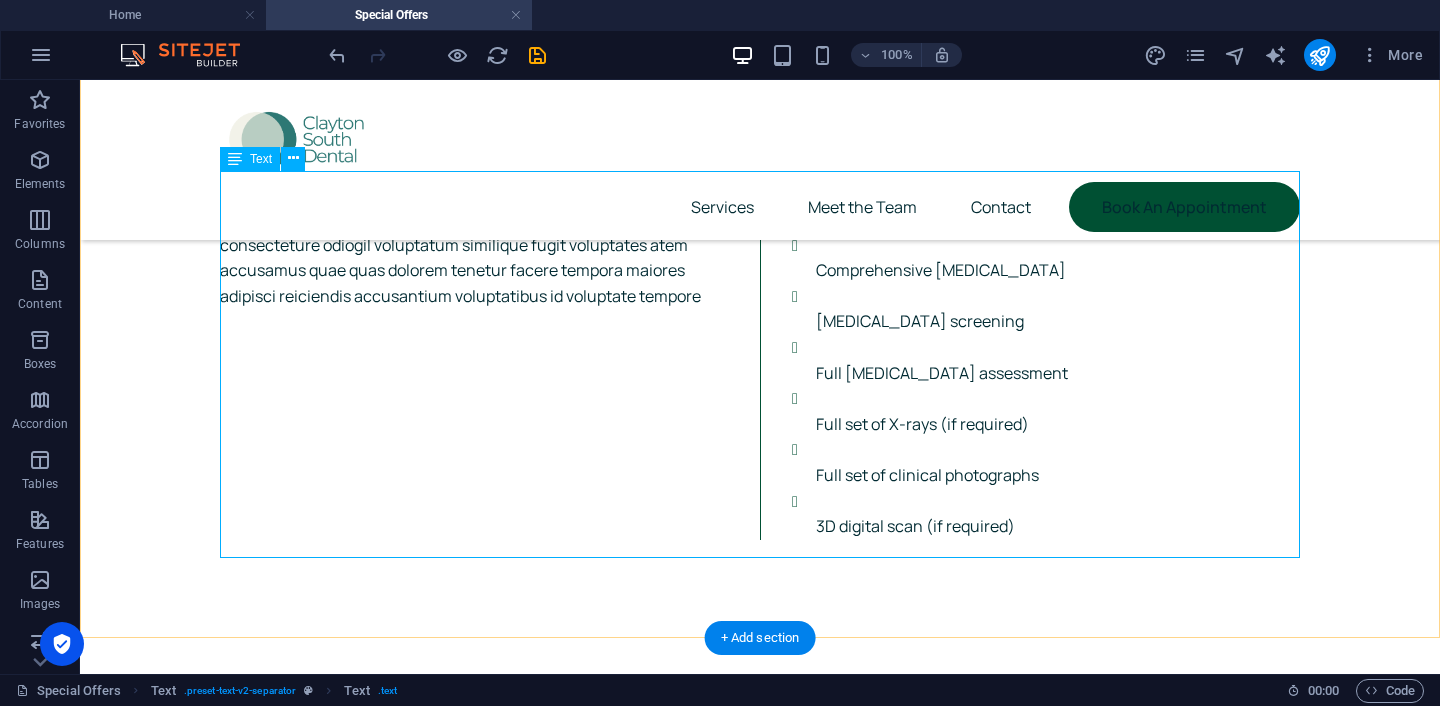 scroll, scrollTop: 185, scrollLeft: 0, axis: vertical 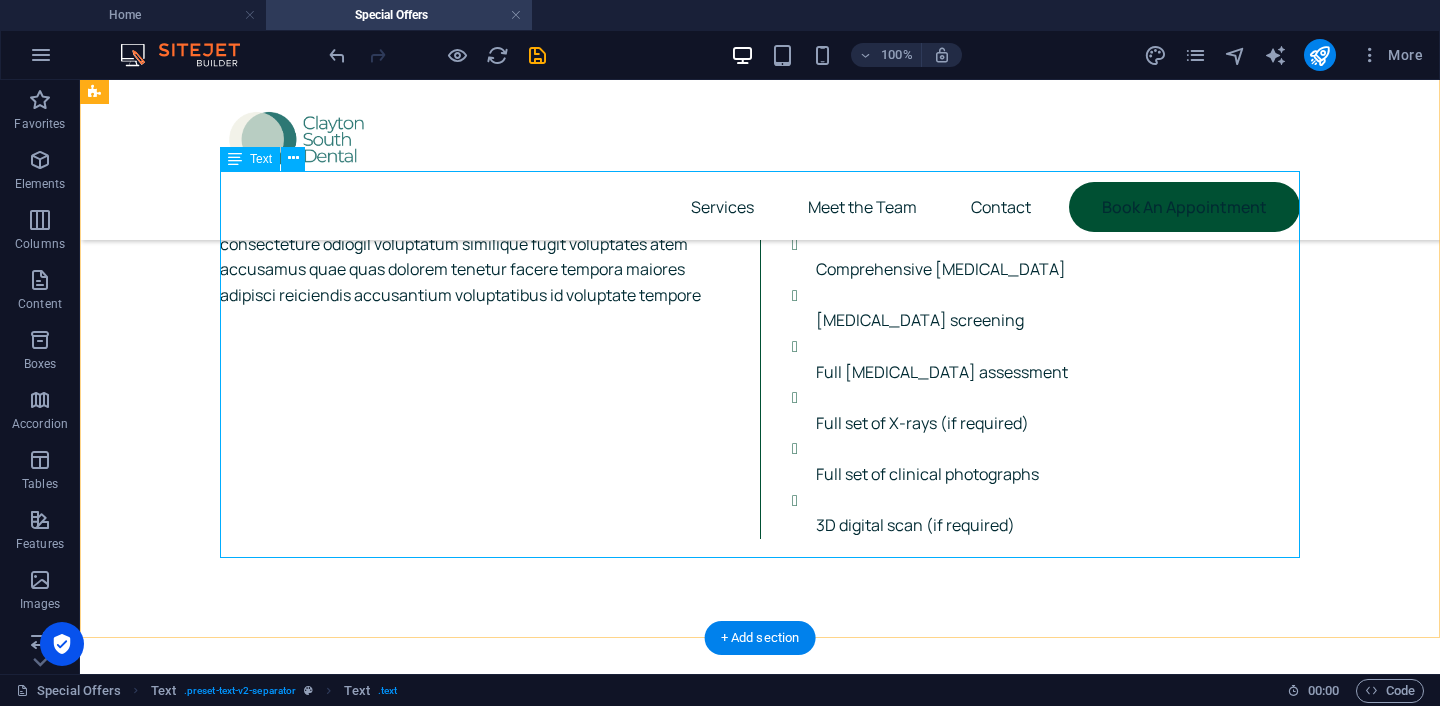 click on "Lorem ipsum dolor sitope amet, consectetur adipisicing elitip. [PERSON_NAME], dolore, cum [PERSON_NAME] asperiores consequatur suscipit quidem ducimus eveniet iure expedita consecteture odiogil voluptatum similique fugit voluptates atem accusamus quae quas dolorem tenetur facere tempora maiores adipisci reiciendis accusantium voluptatibus id voluptate tempore  Let us help you stay on top of your oral health with a comprehensive and personalised dental assessment. Included in your visit: Comprehensive [MEDICAL_DATA] [MEDICAL_DATA] screening Full [MEDICAL_DATA] assessment Full set of X-rays (if required) Full set of clinical photographs 3D digital scan (if required)" at bounding box center [760, 347] 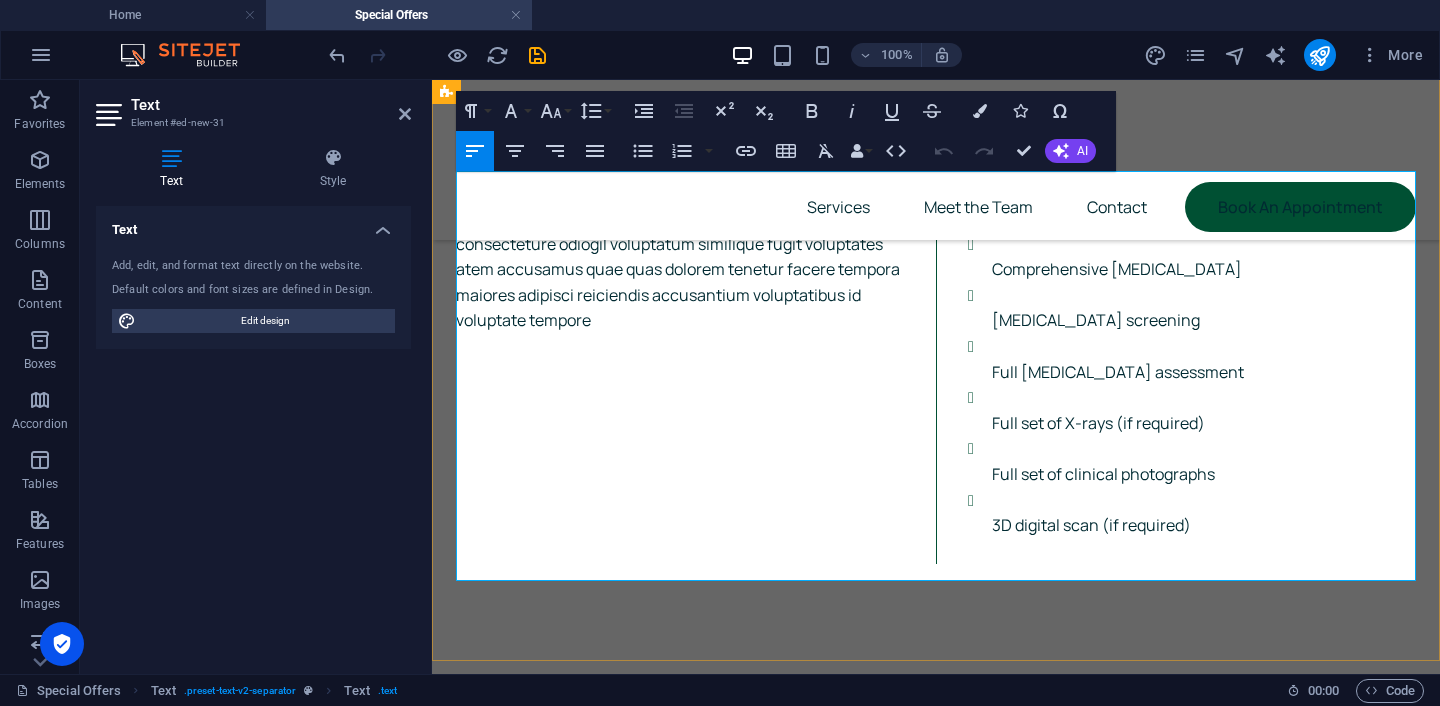 click on "Comprehensive [MEDICAL_DATA]" at bounding box center (1204, 270) 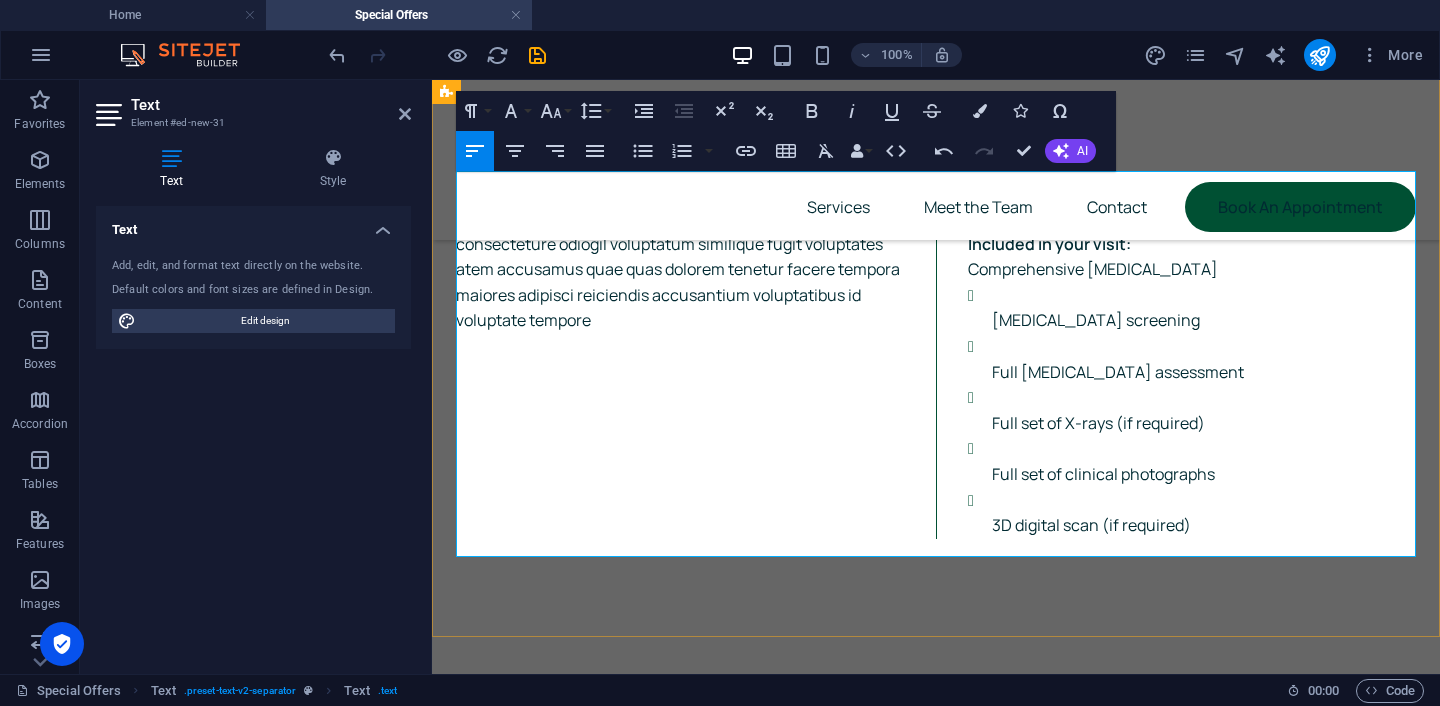click on "[MEDICAL_DATA] screening Full [MEDICAL_DATA] assessment Full set of X-rays (if required) Full set of clinical photographs 3D digital scan (if required)" at bounding box center [1192, 411] 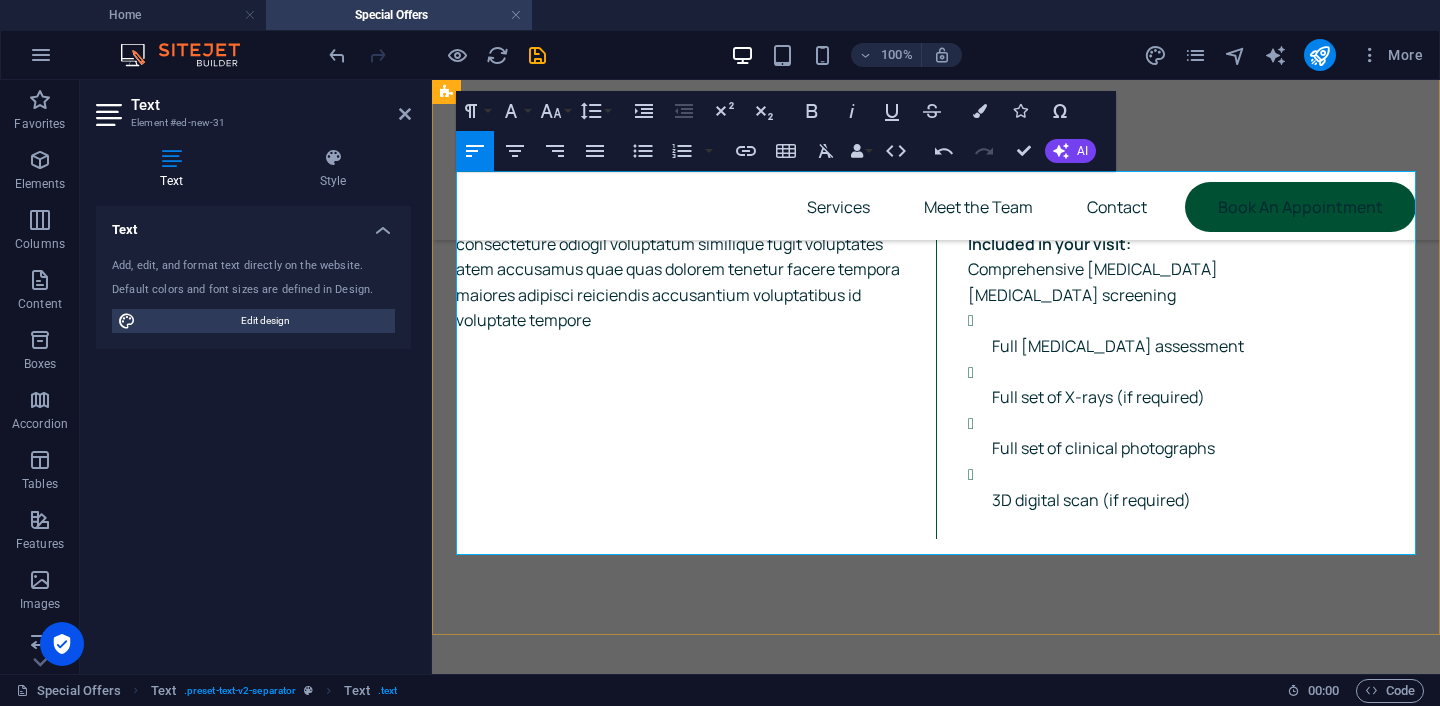 click on "Full [MEDICAL_DATA] assessment" at bounding box center (1204, 347) 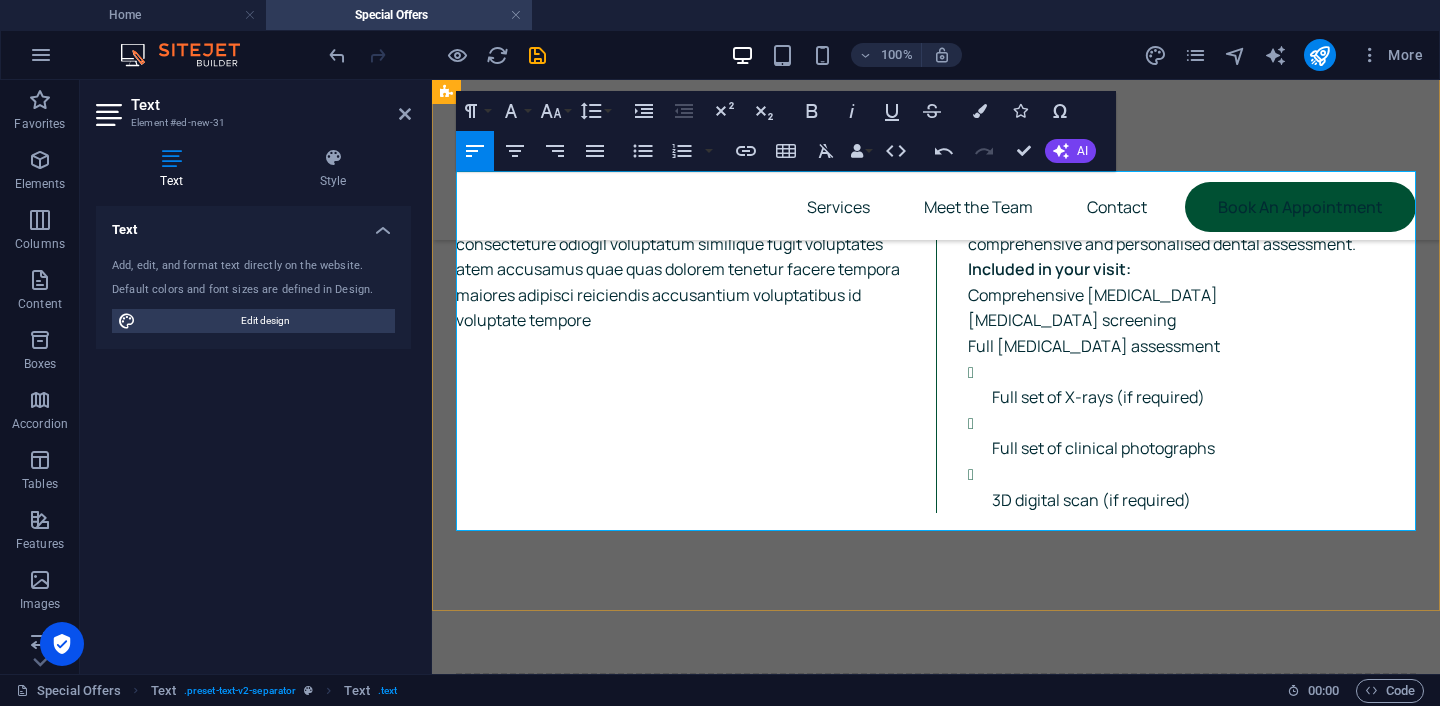 click on "Full set of X-rays (if required)" at bounding box center (1204, 398) 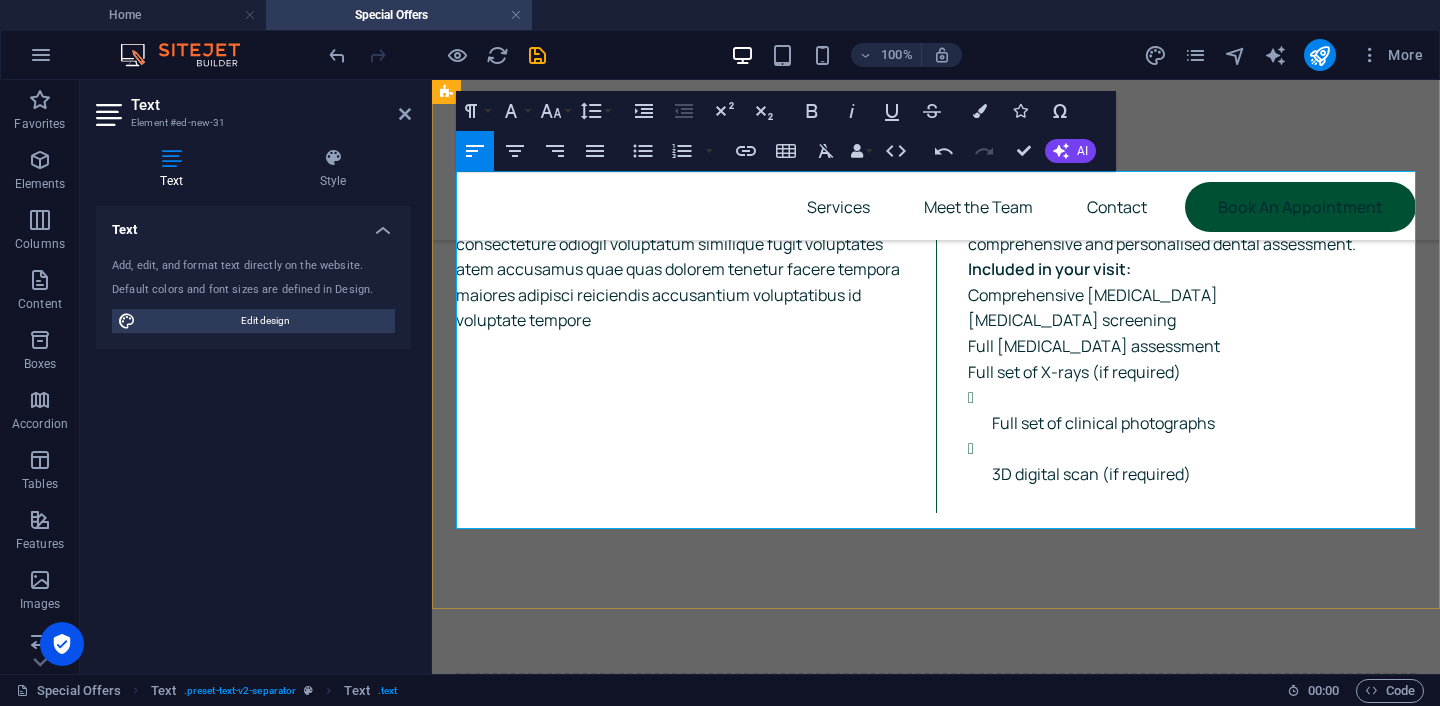 click on "Full set of clinical photographs 3D digital scan (if required)" at bounding box center [1192, 436] 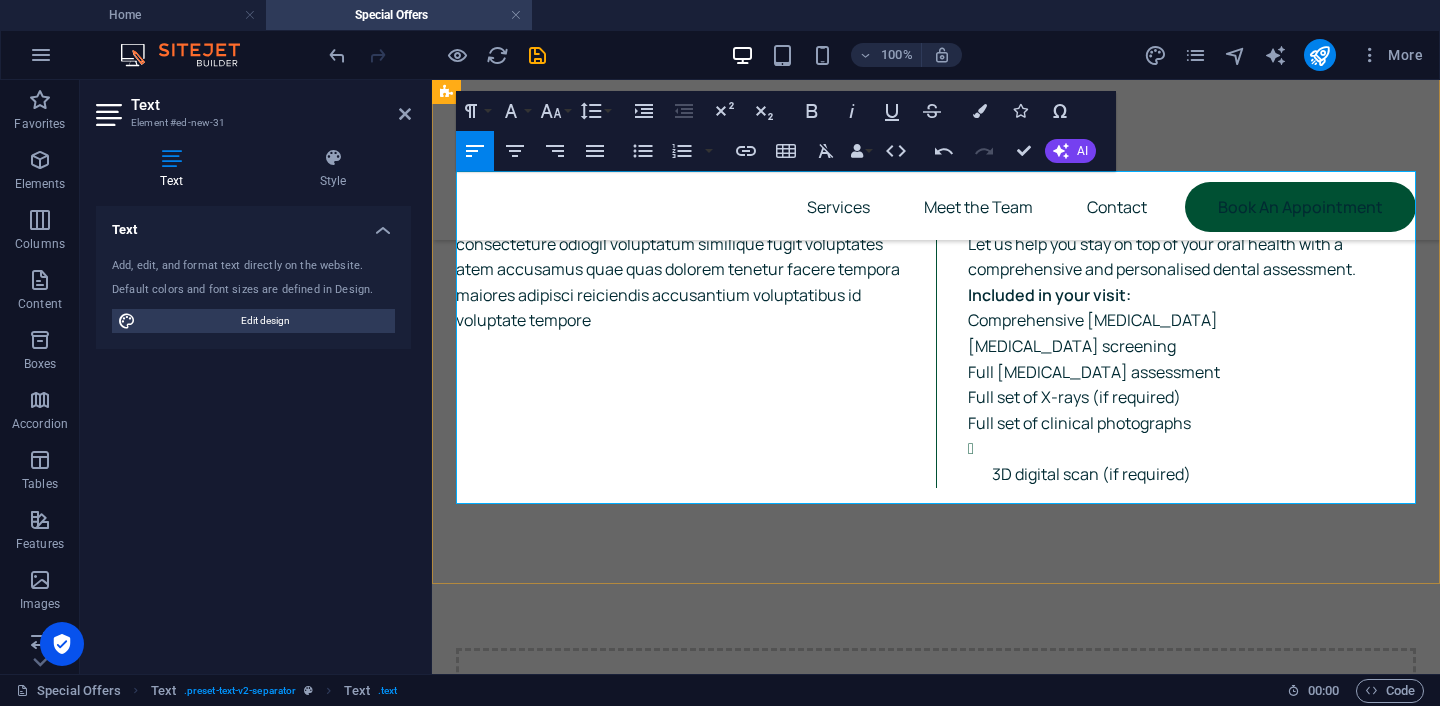 click on "3D digital scan (if required)" at bounding box center [1204, 475] 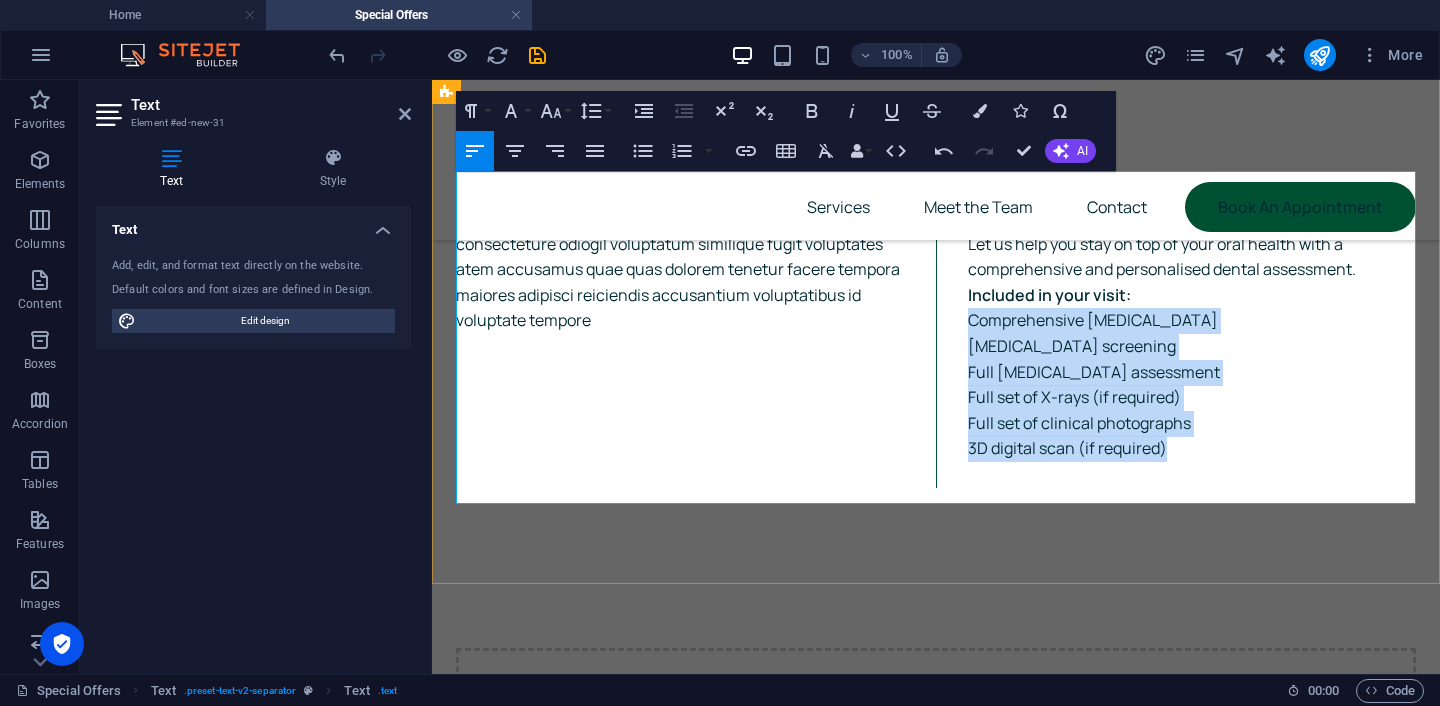 drag, startPoint x: 1191, startPoint y: 463, endPoint x: 958, endPoint y: 334, distance: 266.32687 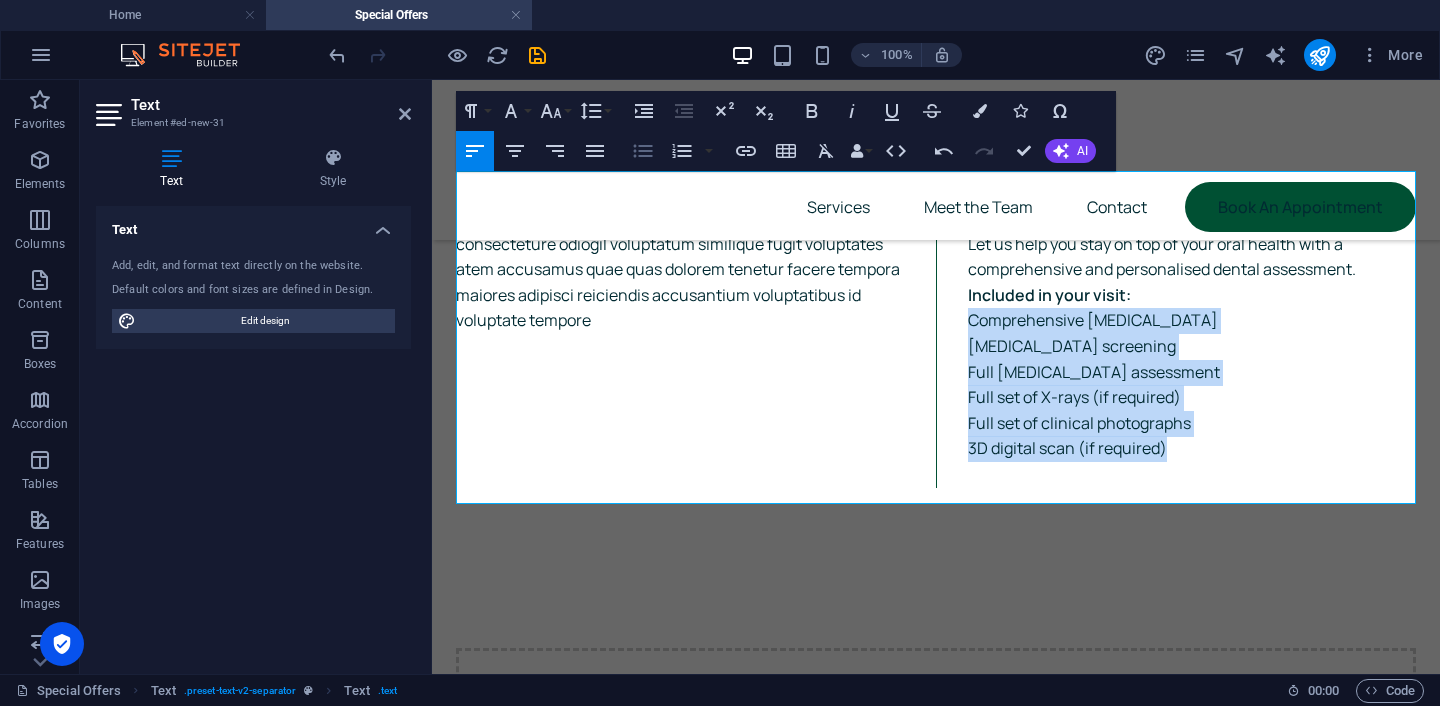 click 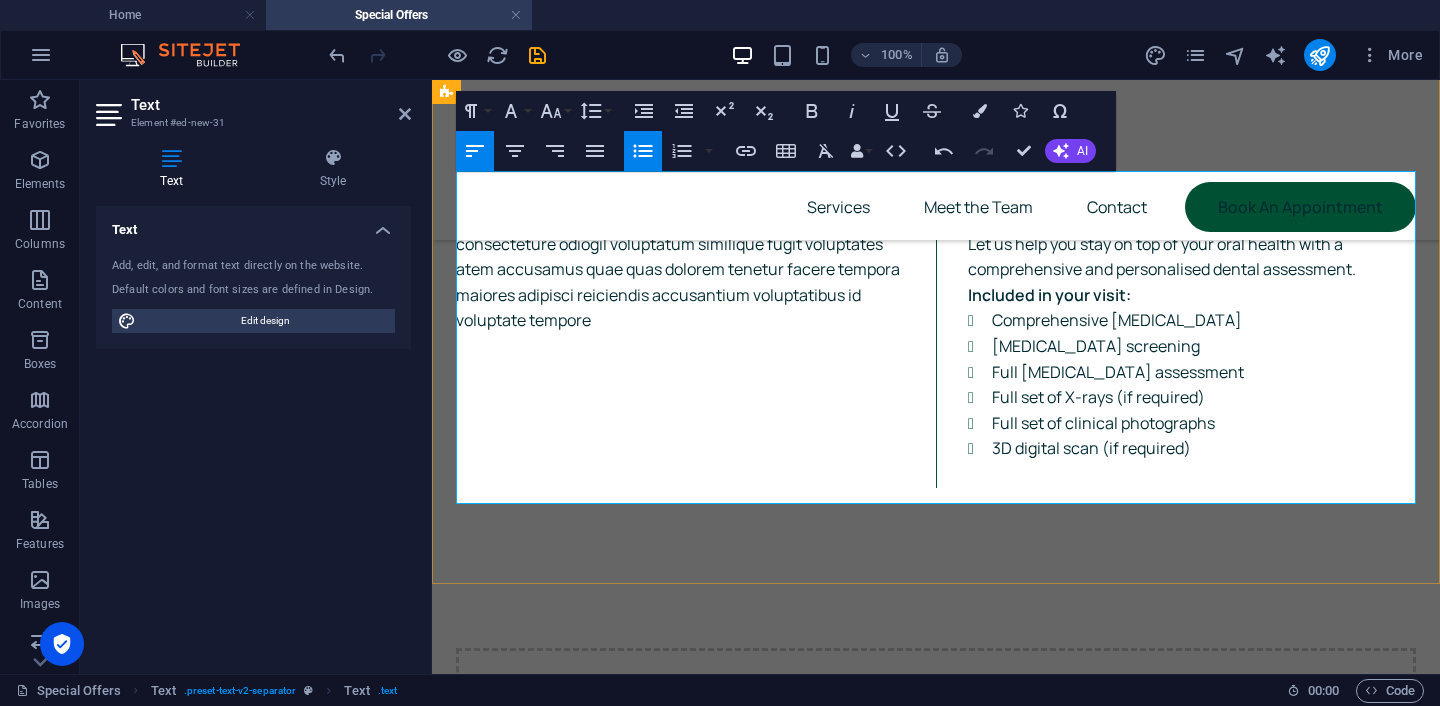 click at bounding box center (680, 449) 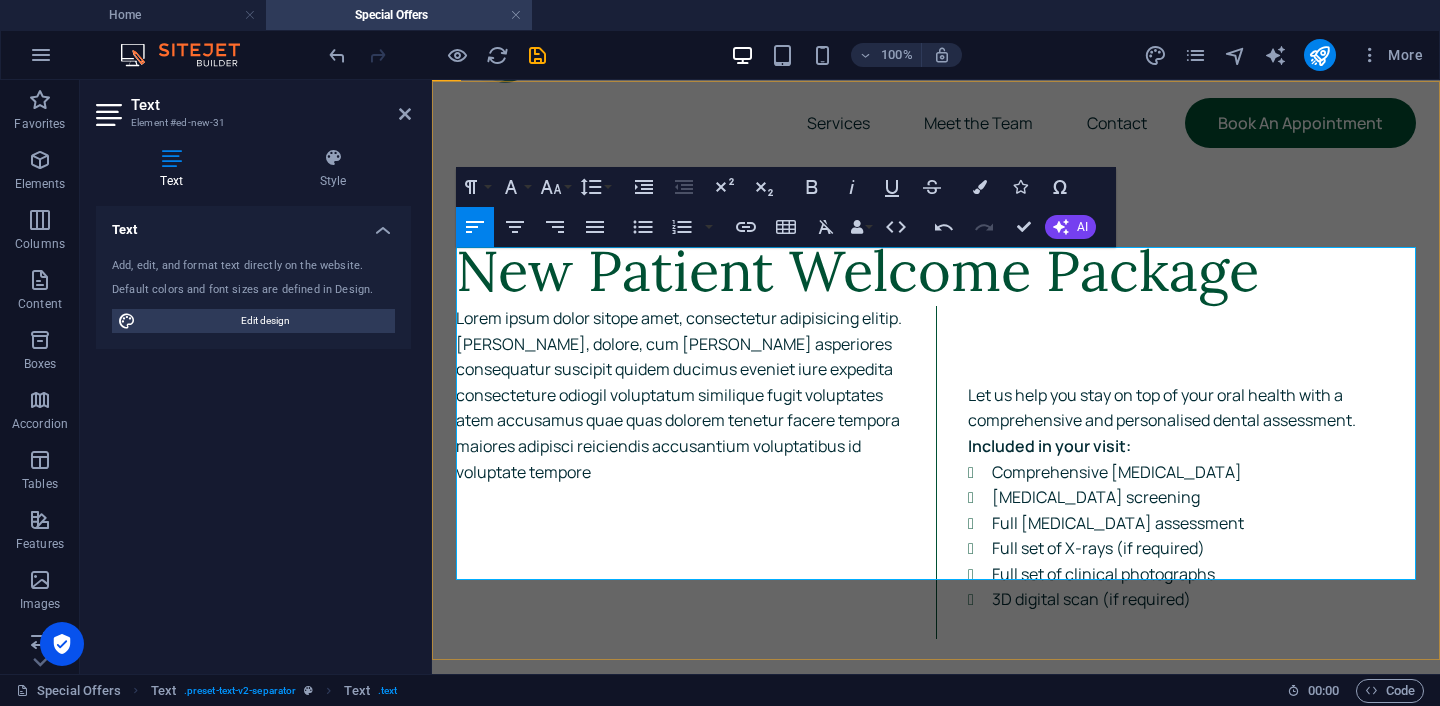 scroll, scrollTop: 72, scrollLeft: 0, axis: vertical 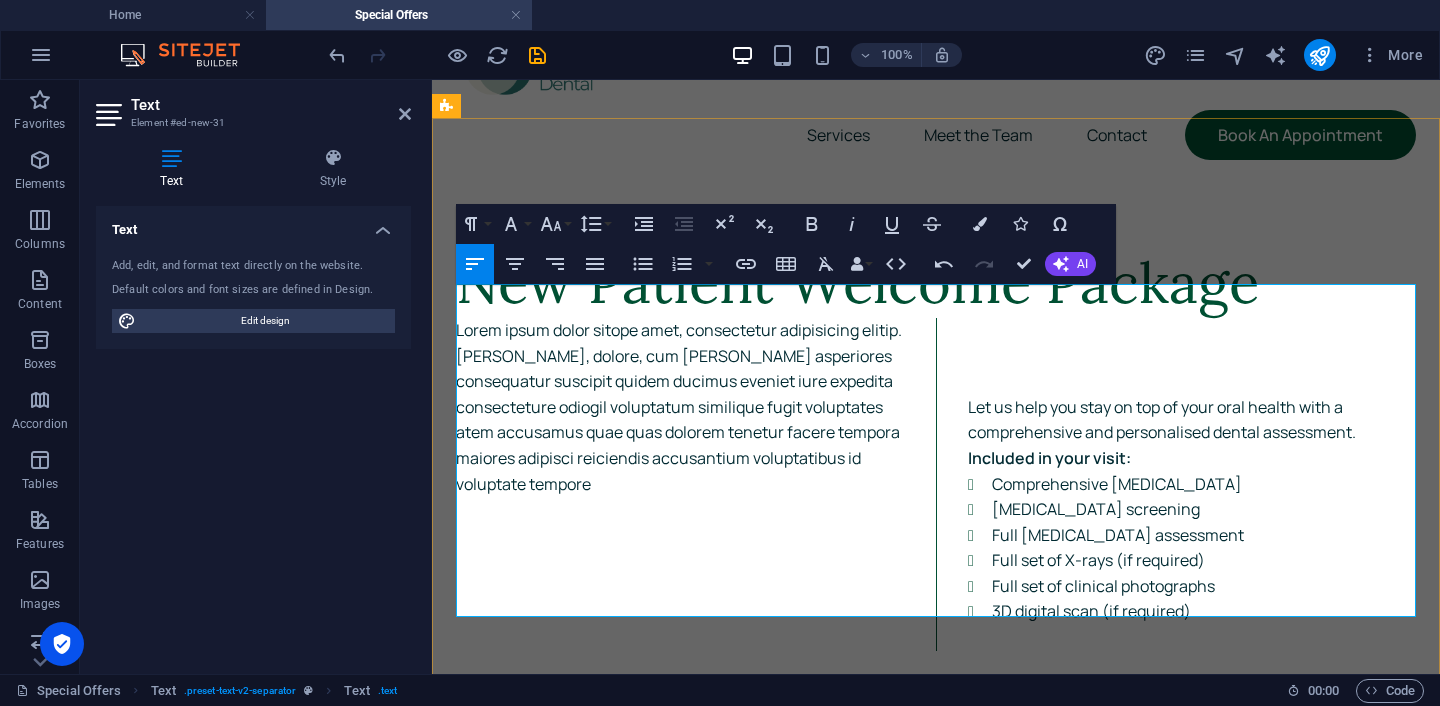 click on "Lorem ipsum dolor sitope amet, consectetur adipisicing elitip. [PERSON_NAME], dolore, cum [PERSON_NAME] asperiores consequatur suscipit quidem ducimus eveniet iure expedita consecteture odiogil voluptatum similique fugit voluptates atem accusamus quae quas dolorem tenetur facere tempora maiores adipisci reiciendis accusantium voluptatibus id voluptate tempore" at bounding box center [680, 407] 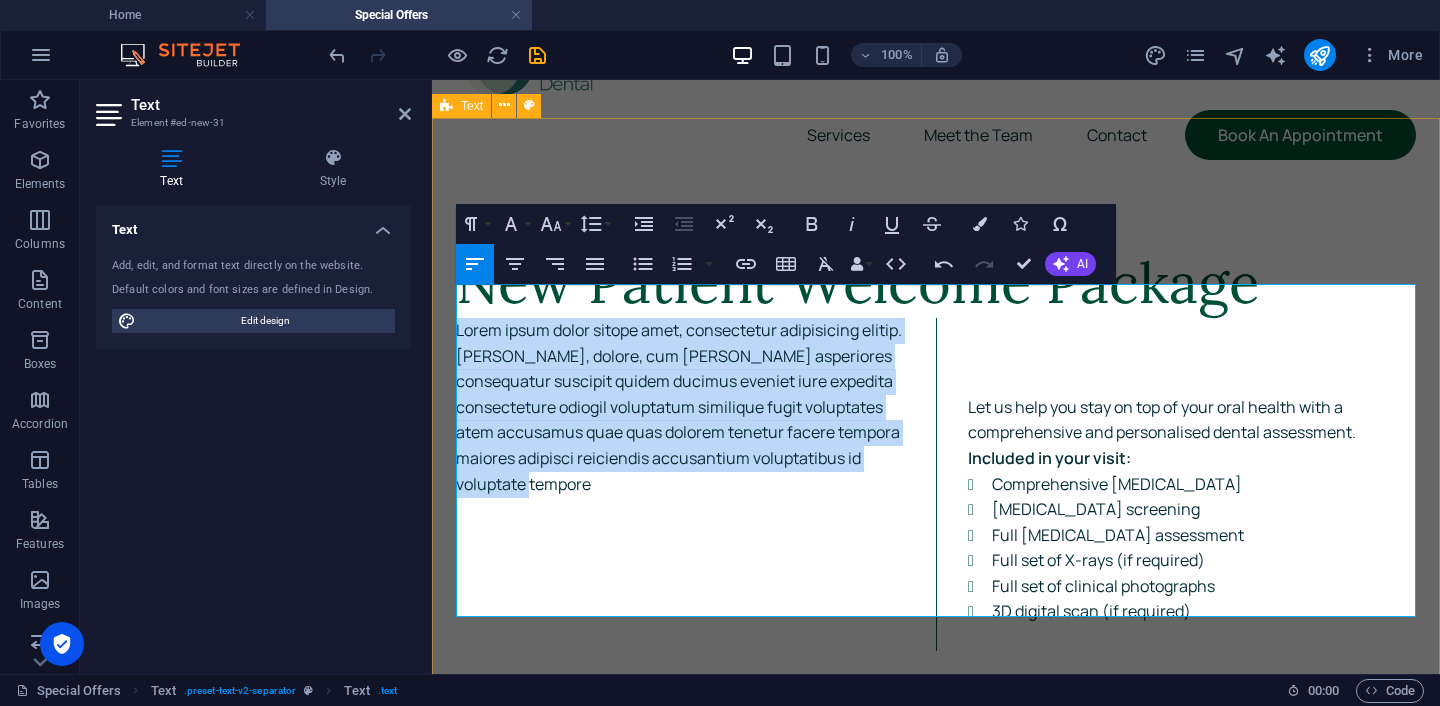 drag, startPoint x: 666, startPoint y: 462, endPoint x: 434, endPoint y: 276, distance: 297.355 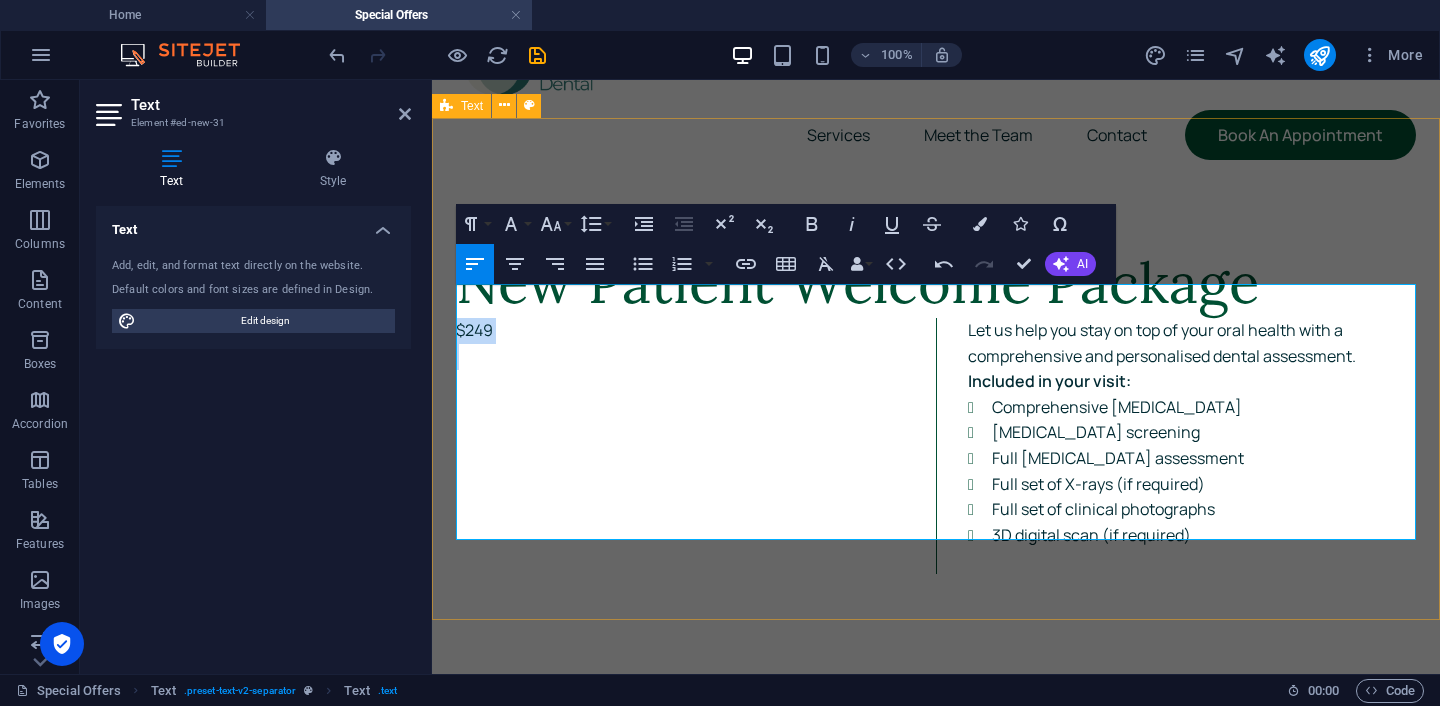 drag, startPoint x: 594, startPoint y: 327, endPoint x: 444, endPoint y: 296, distance: 153.16985 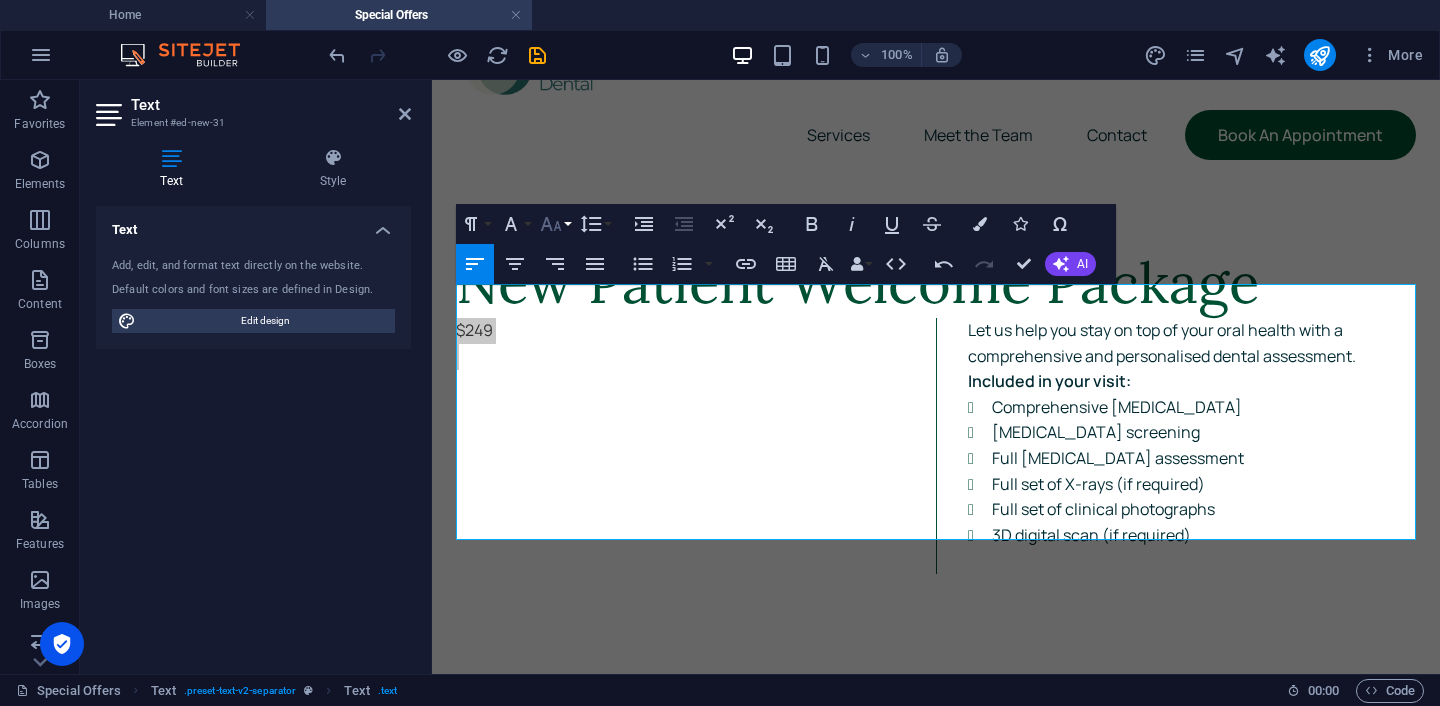 click 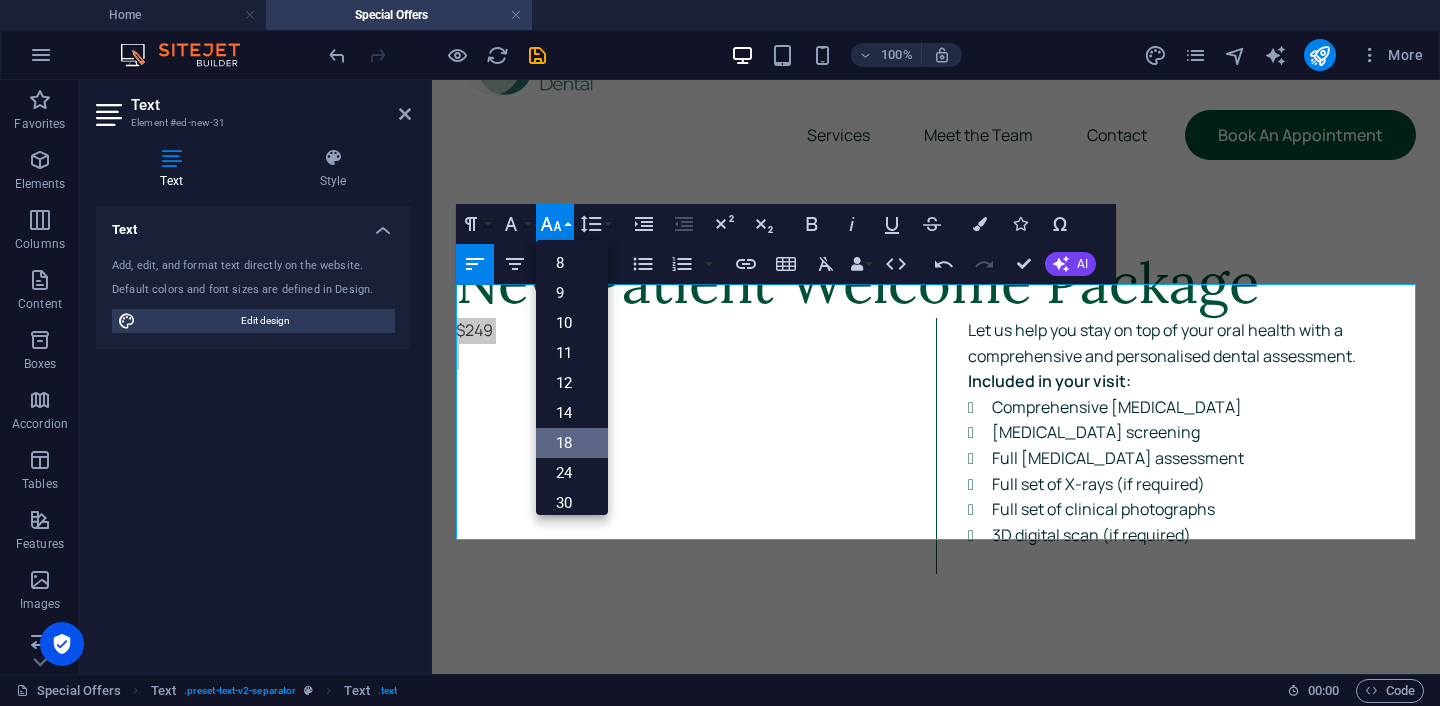 scroll, scrollTop: 161, scrollLeft: 0, axis: vertical 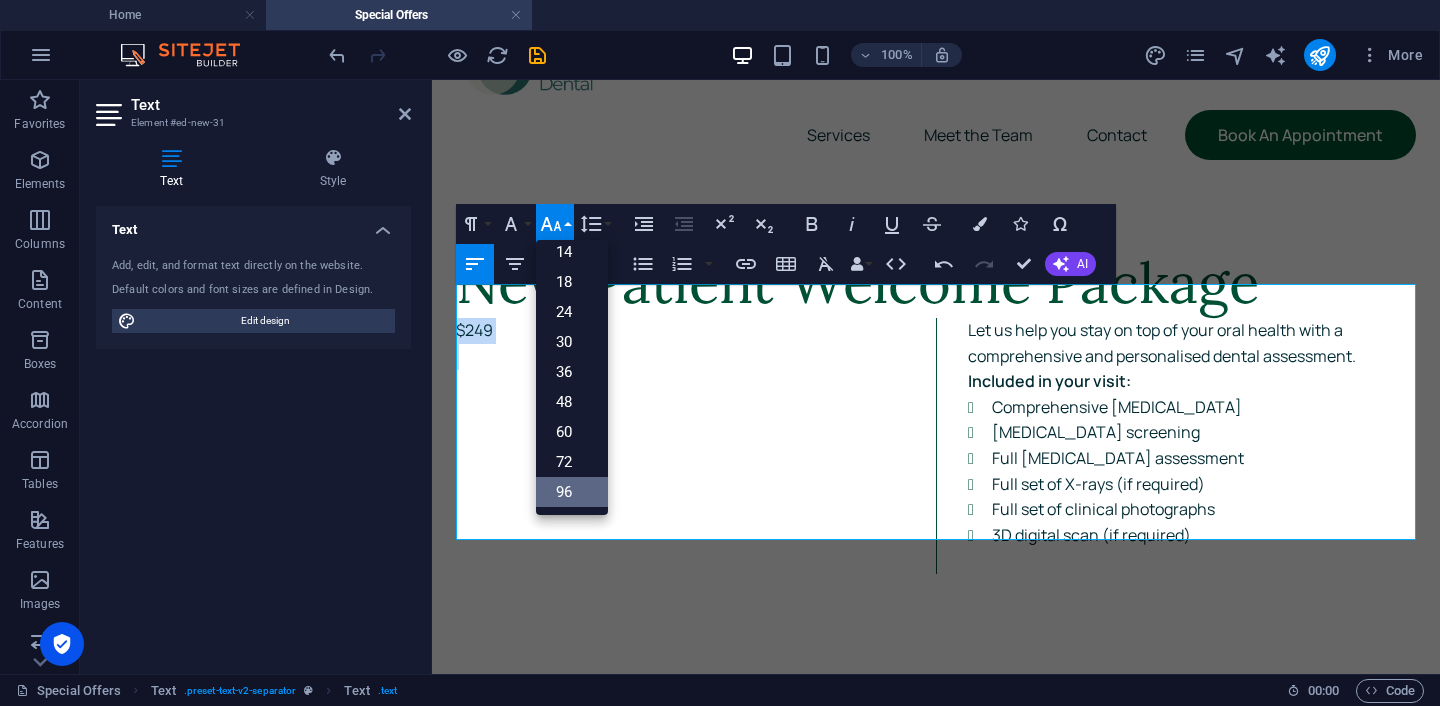 click on "96" at bounding box center [572, 492] 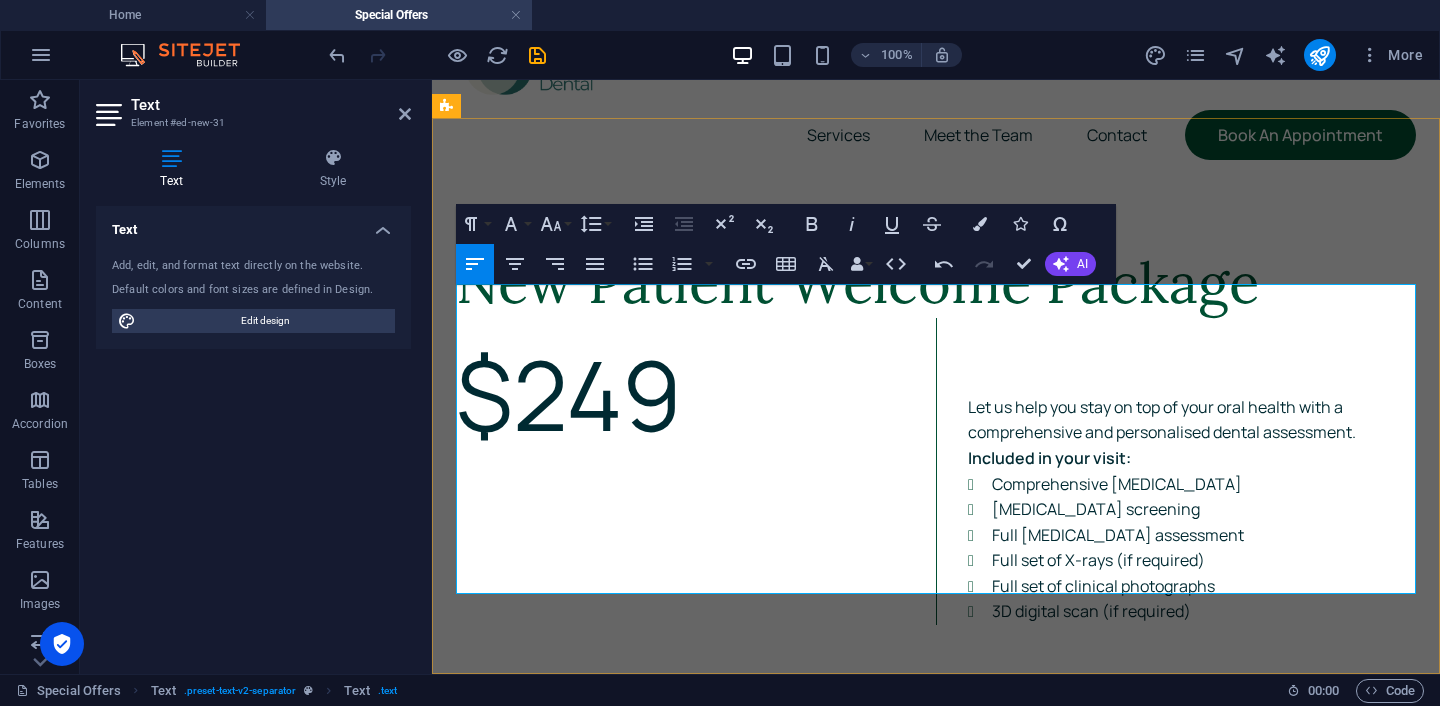 click at bounding box center [680, 485] 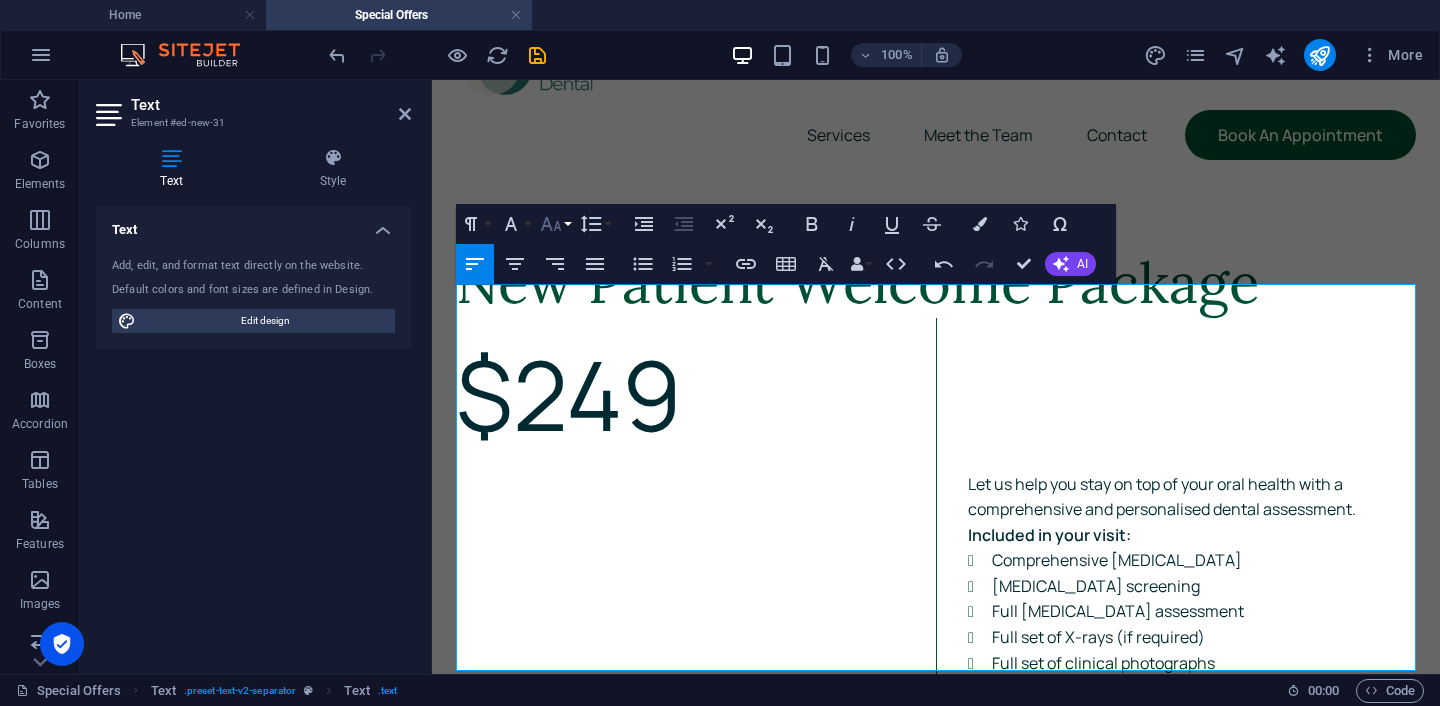 click 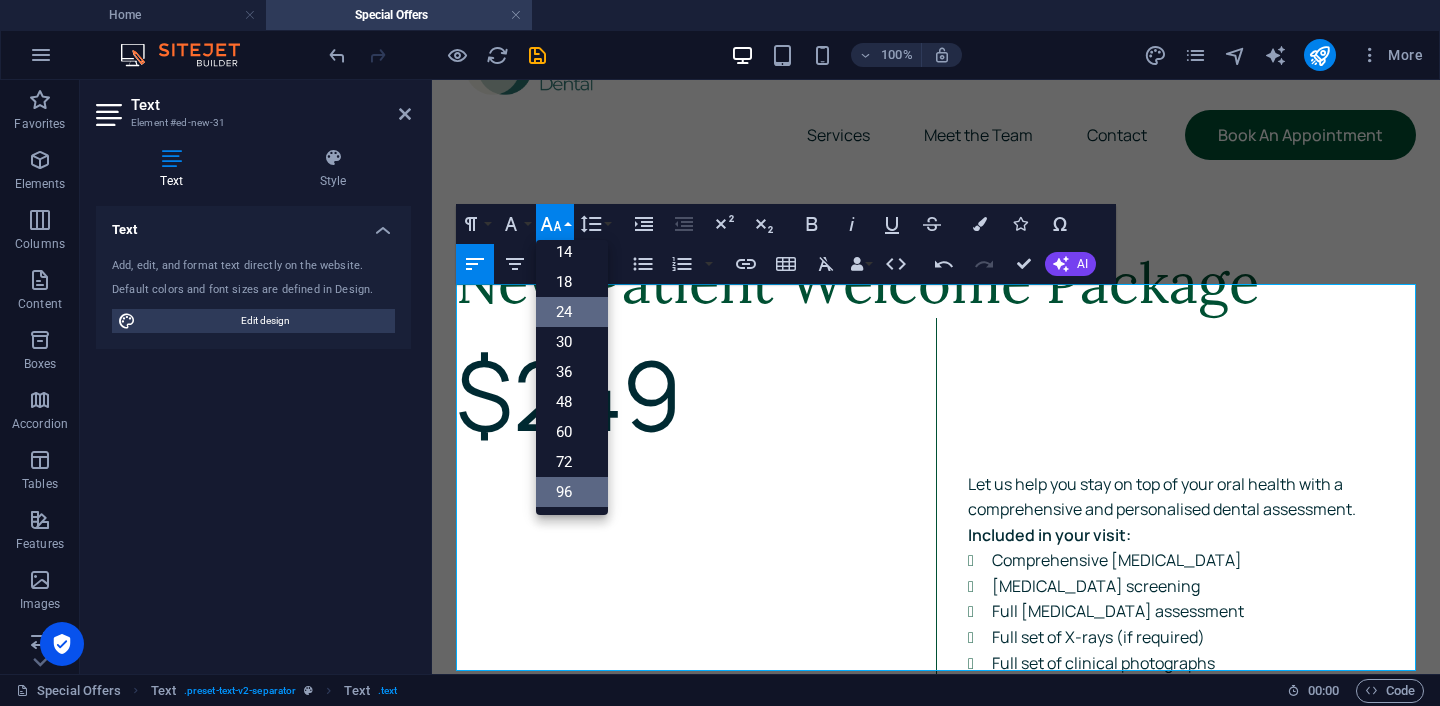 scroll, scrollTop: 161, scrollLeft: 0, axis: vertical 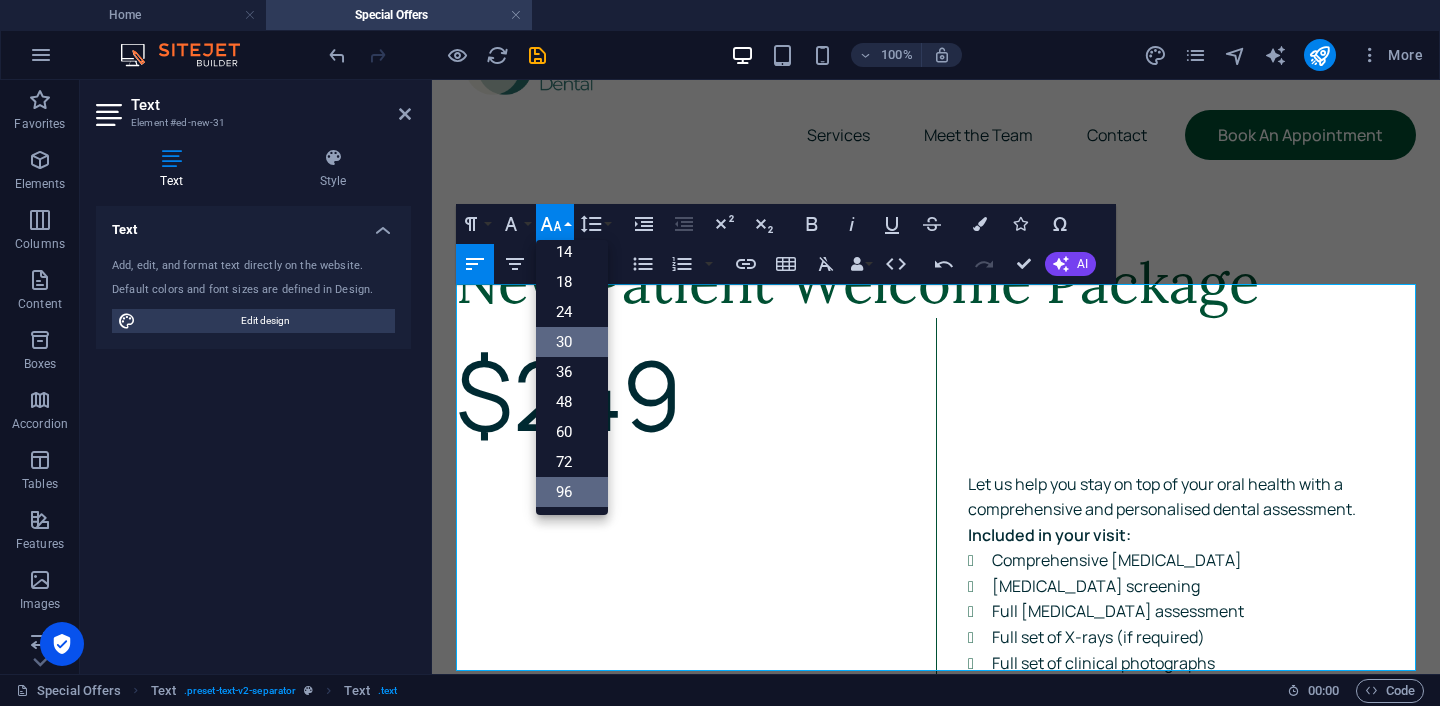 click on "30" at bounding box center [572, 342] 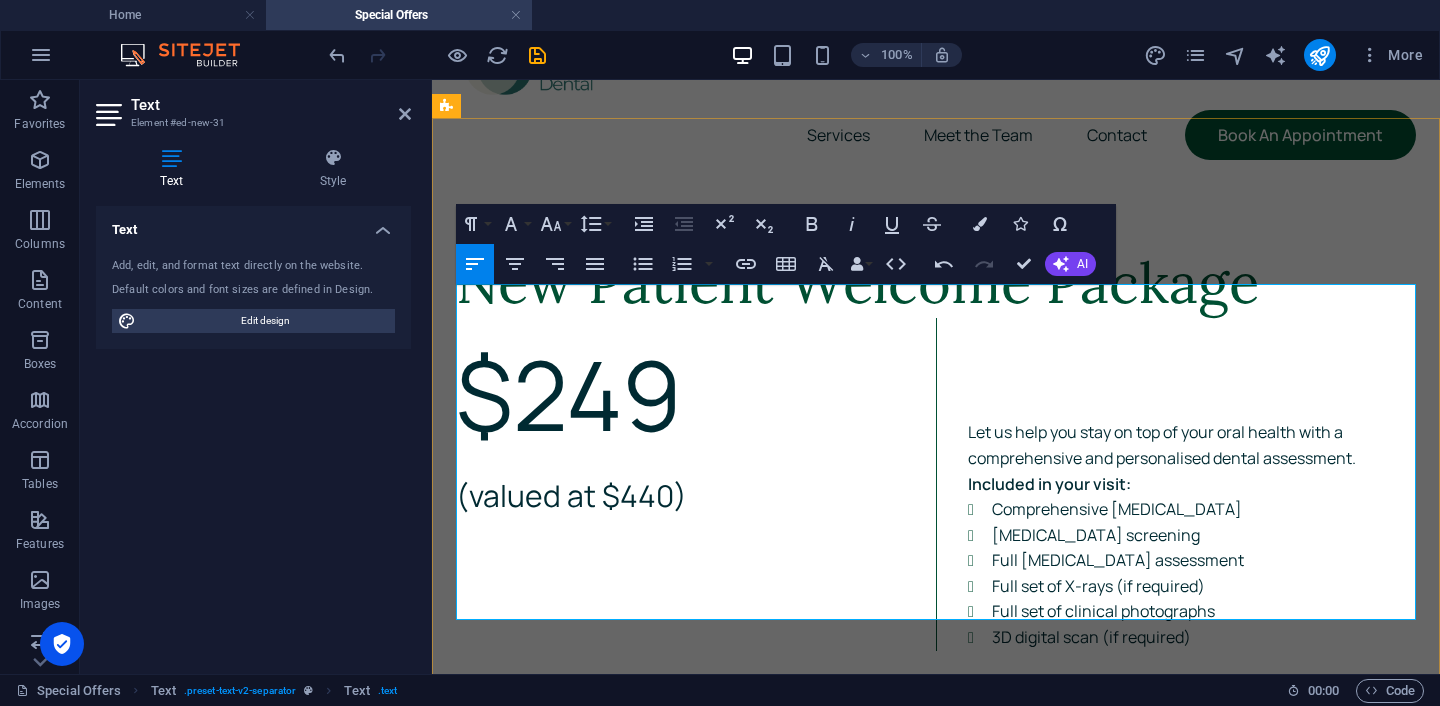 click on "Let us help you stay on top of your oral health with a comprehensive and personalised dental assessment." at bounding box center [1192, 445] 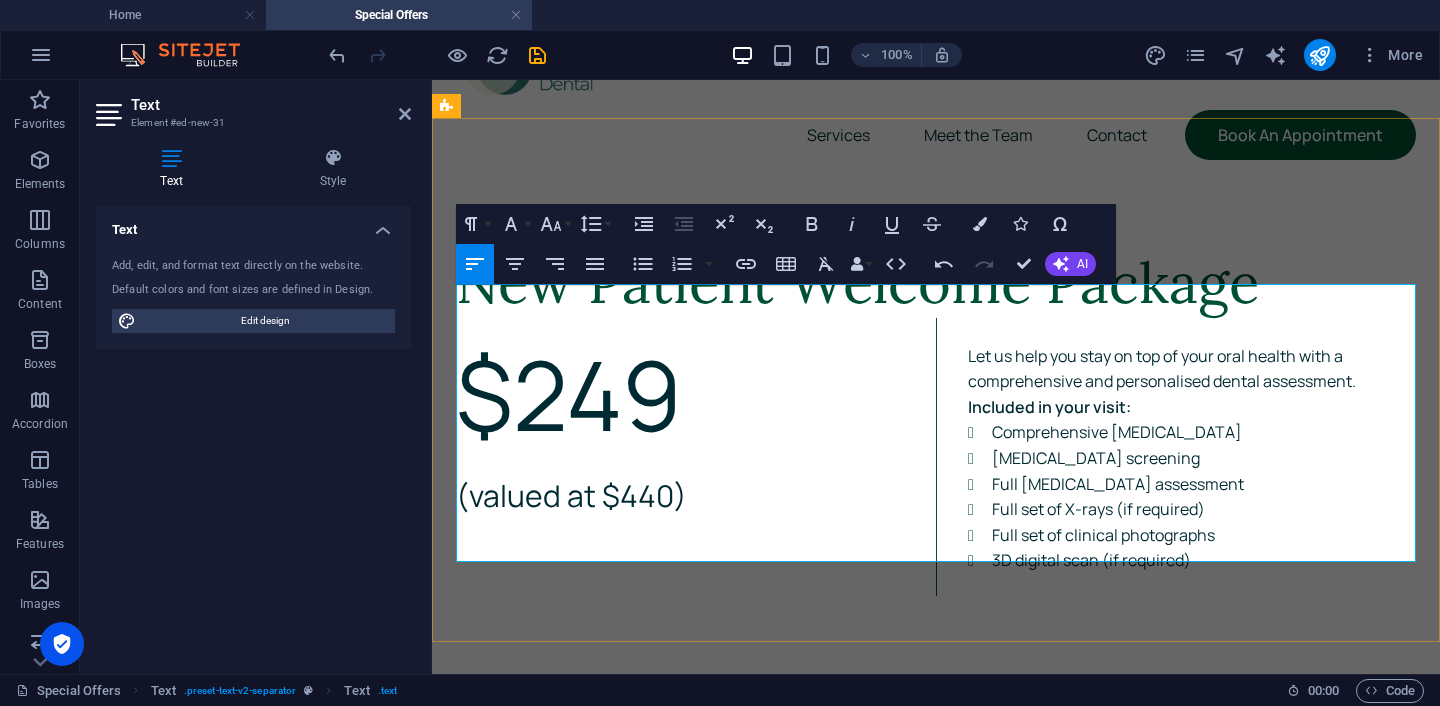 click on "Included in your visit:" at bounding box center [1192, 408] 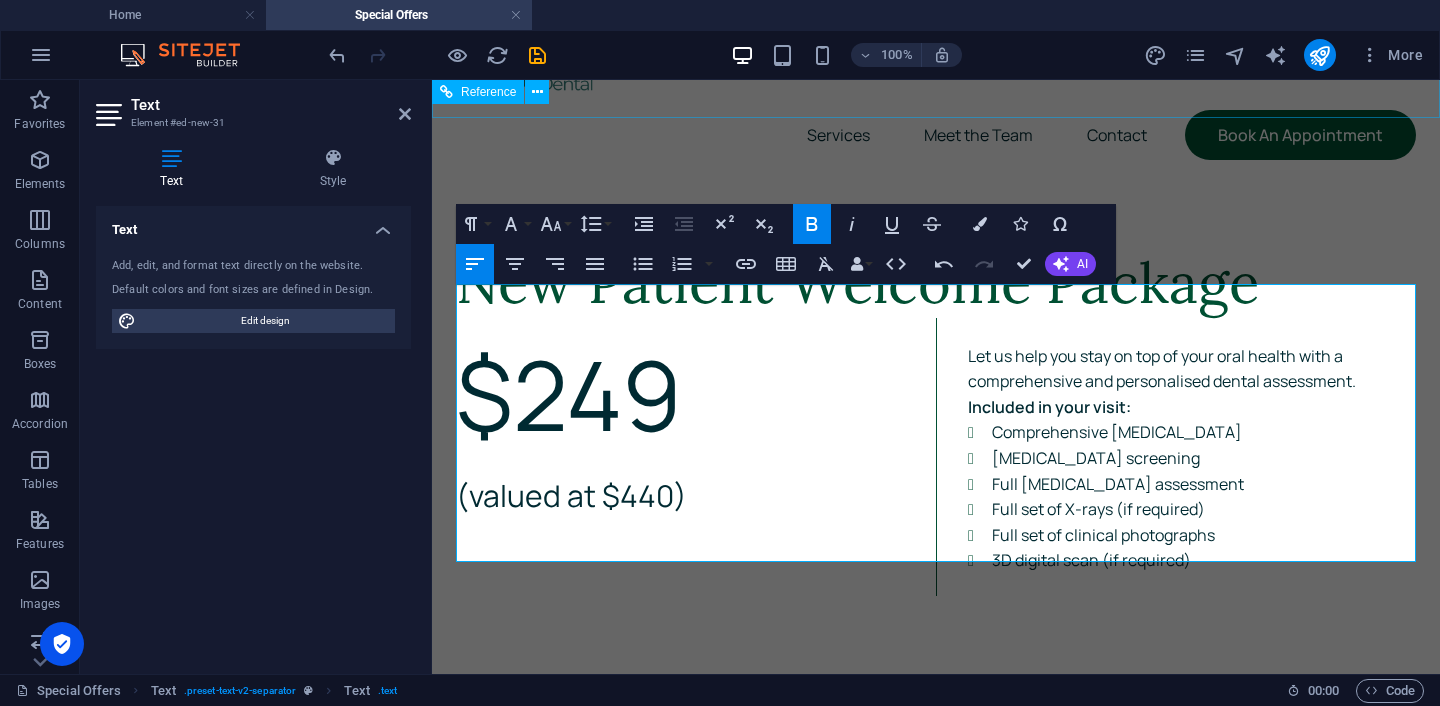 click on "Services Meet the Team Contact Book An Appointment" at bounding box center [936, 88] 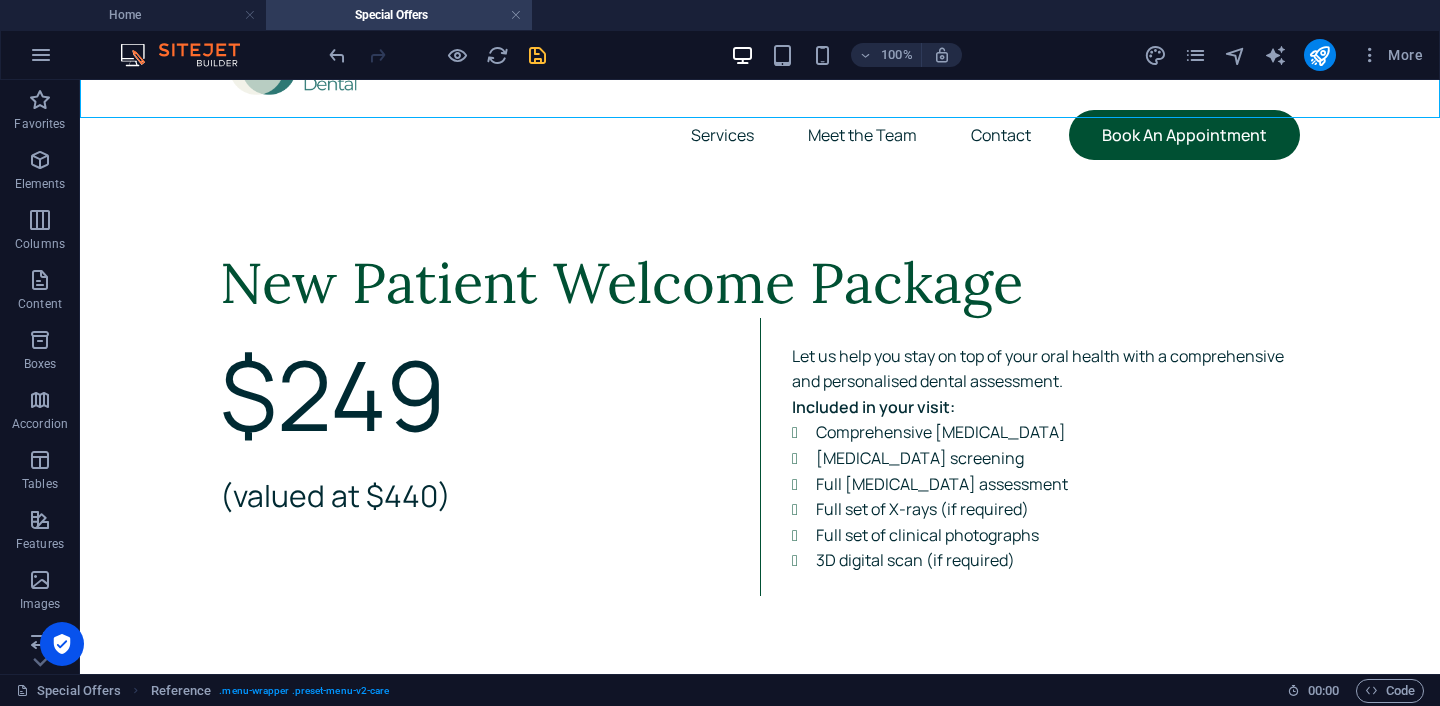 click at bounding box center (537, 55) 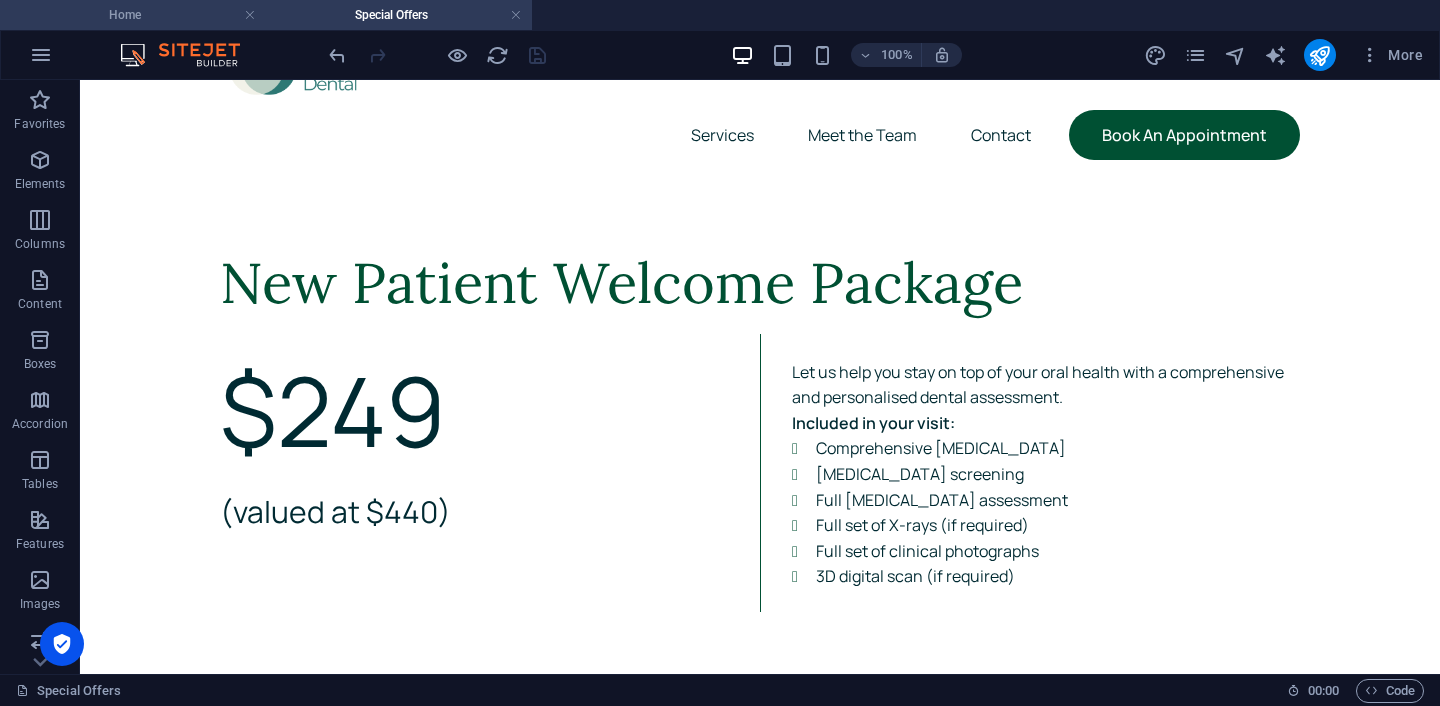 click on "Home" at bounding box center (133, 15) 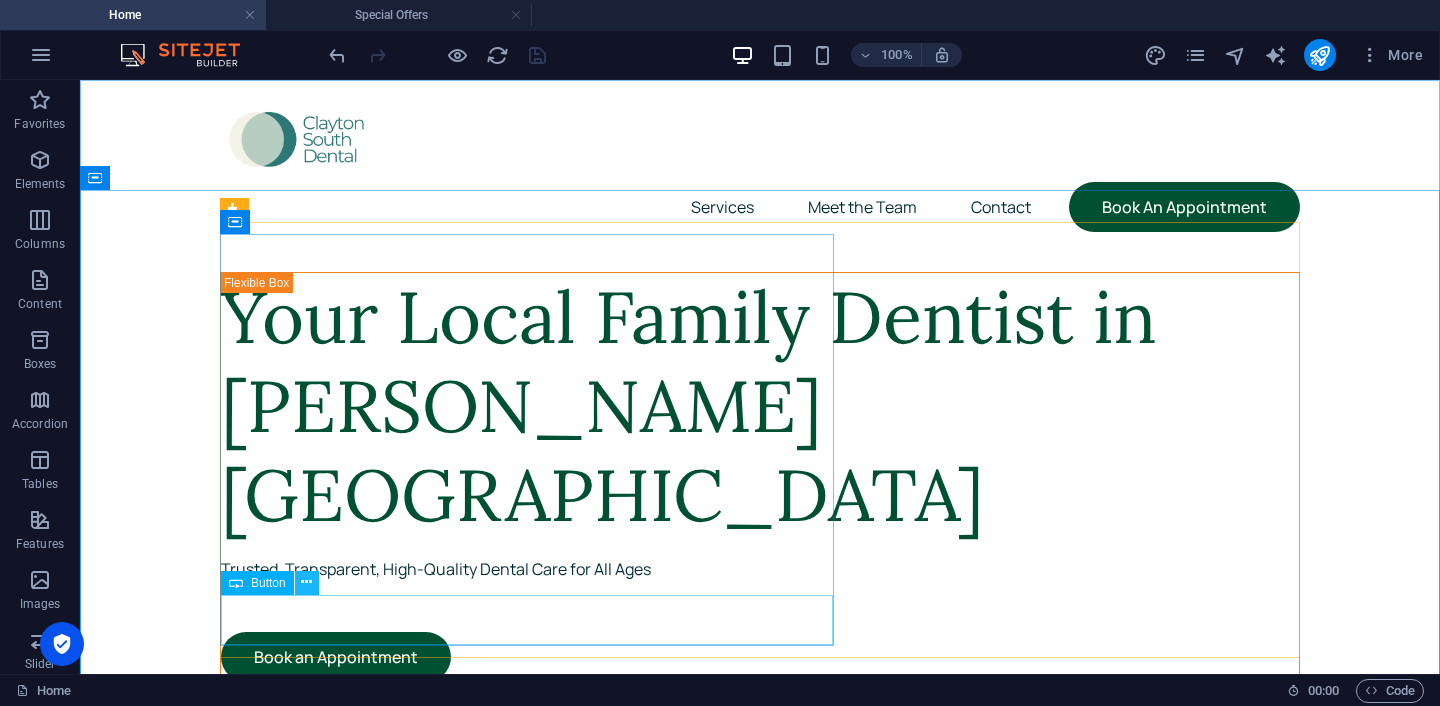 click at bounding box center [307, 583] 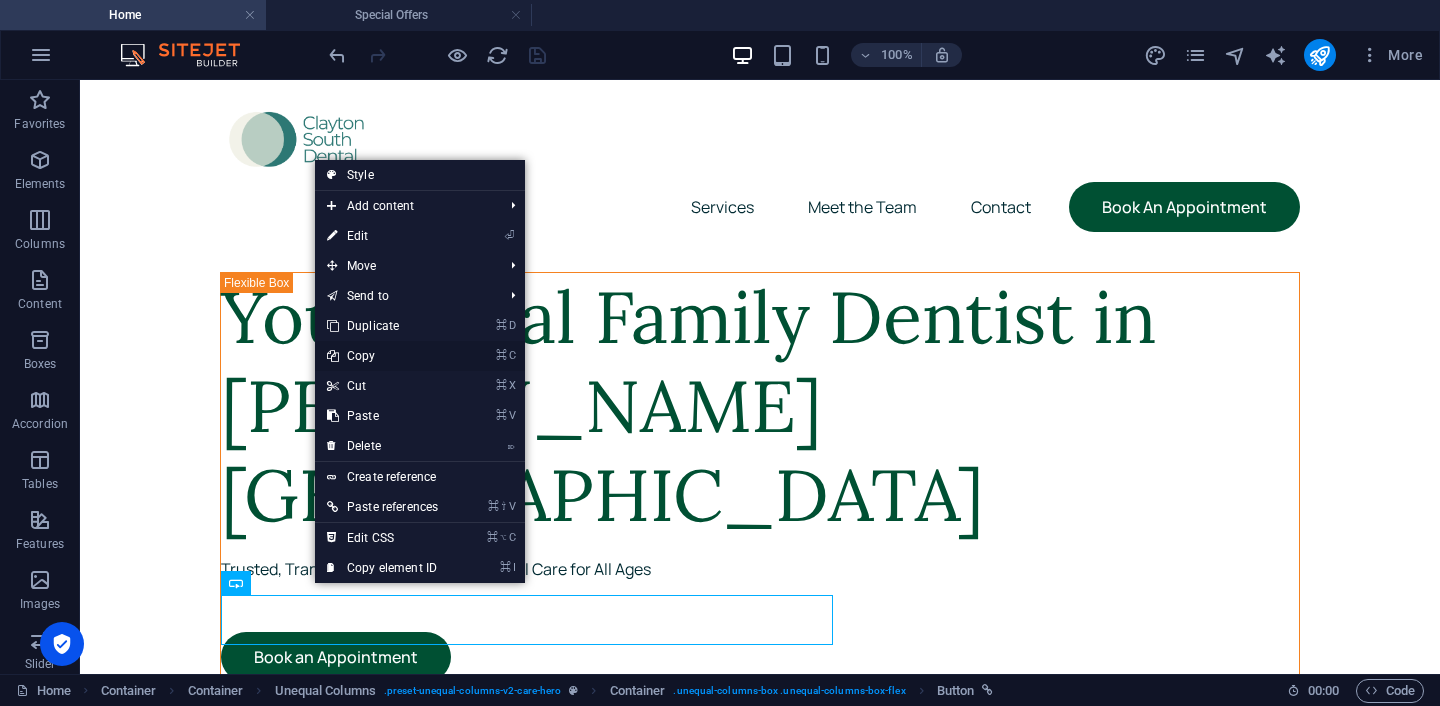 click on "⌘ C  Copy" at bounding box center [382, 356] 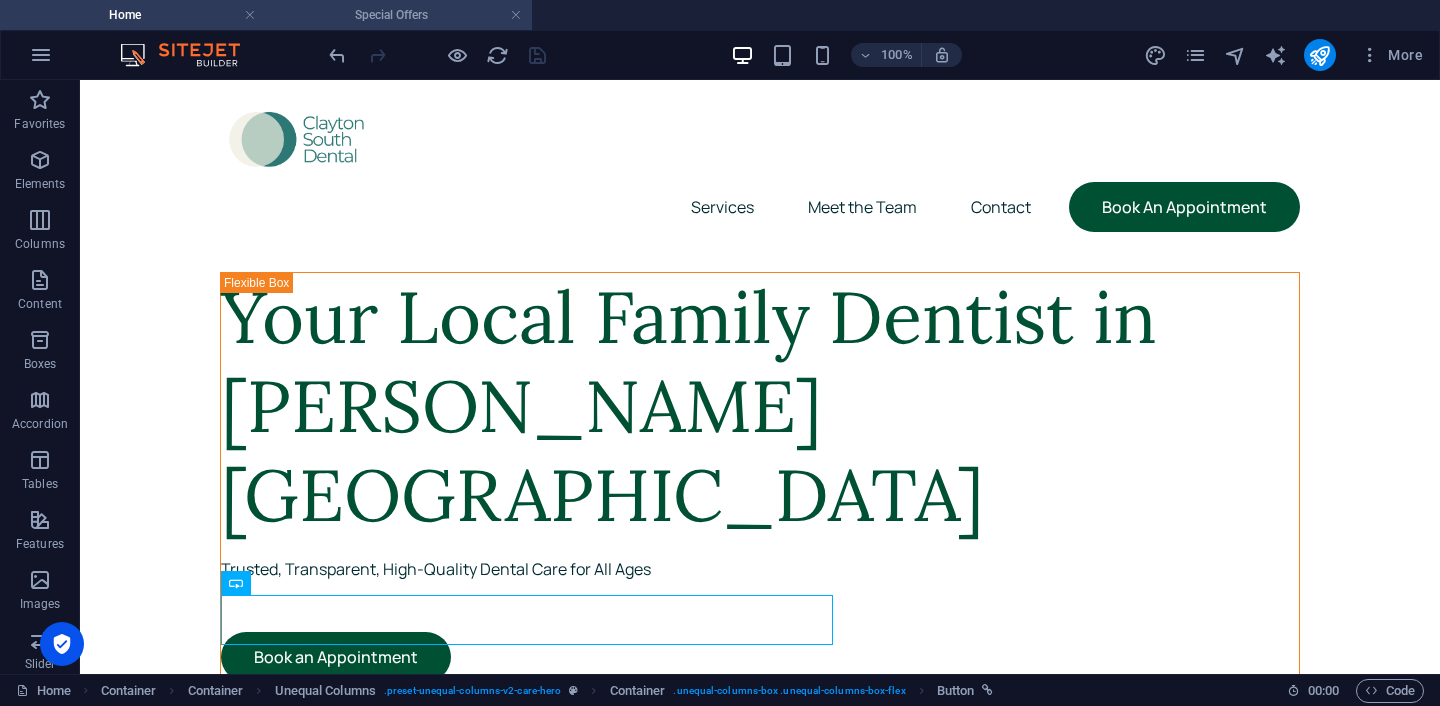 click on "Special Offers" at bounding box center [399, 15] 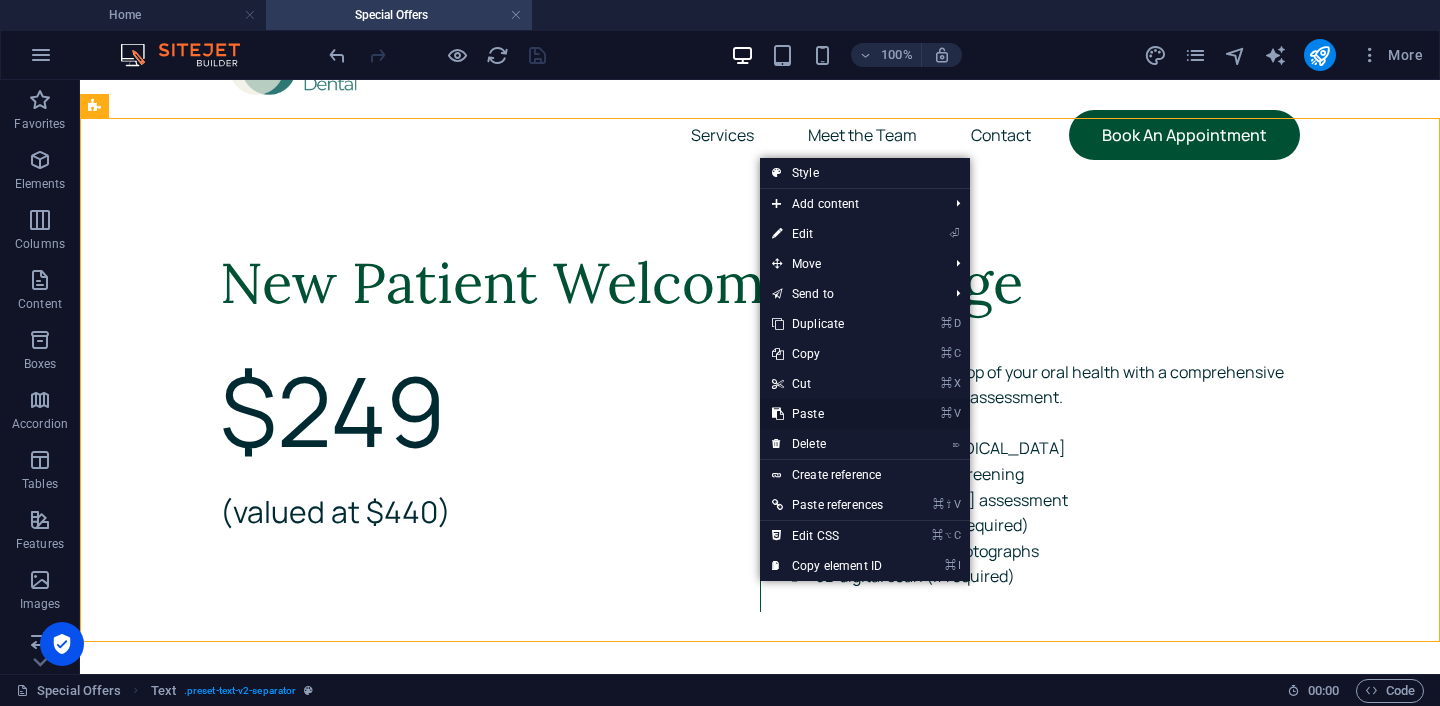 click on "⌘ V  Paste" at bounding box center [827, 414] 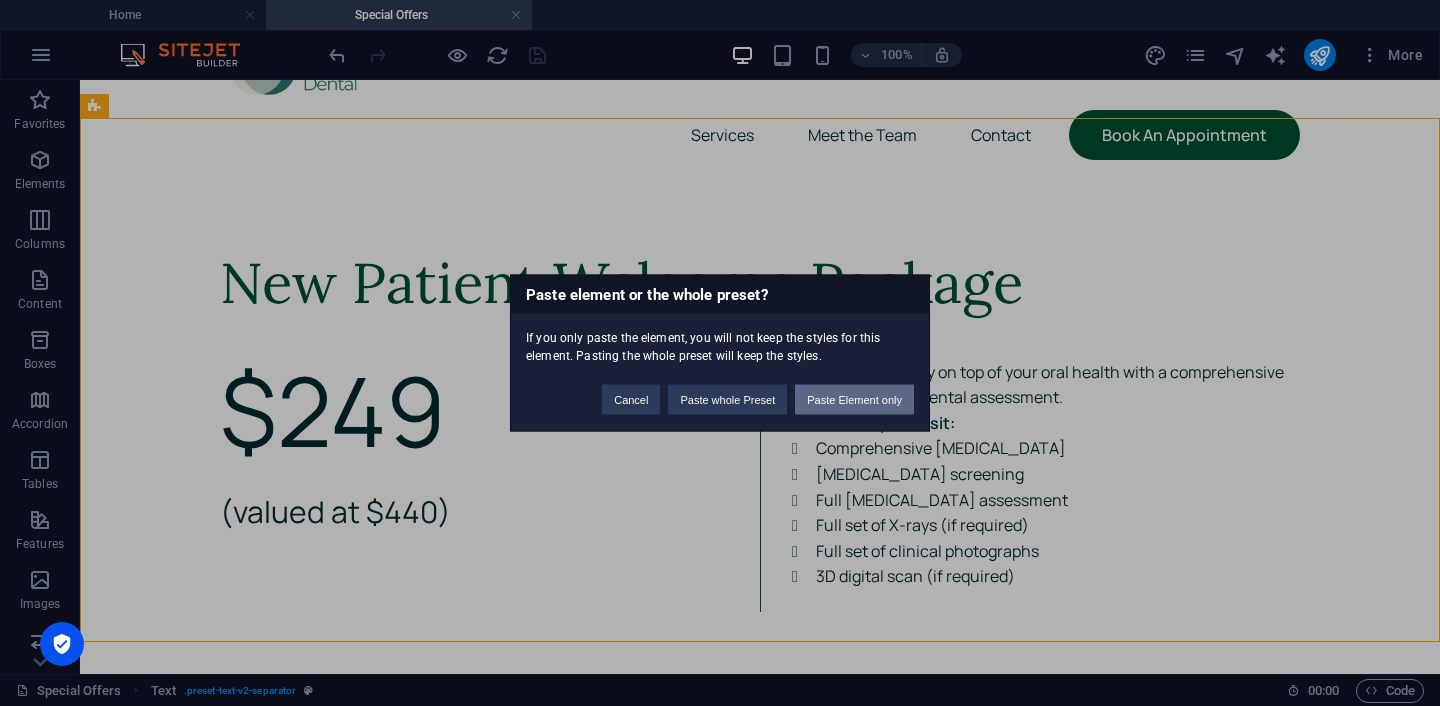 click on "Paste Element only" at bounding box center [854, 400] 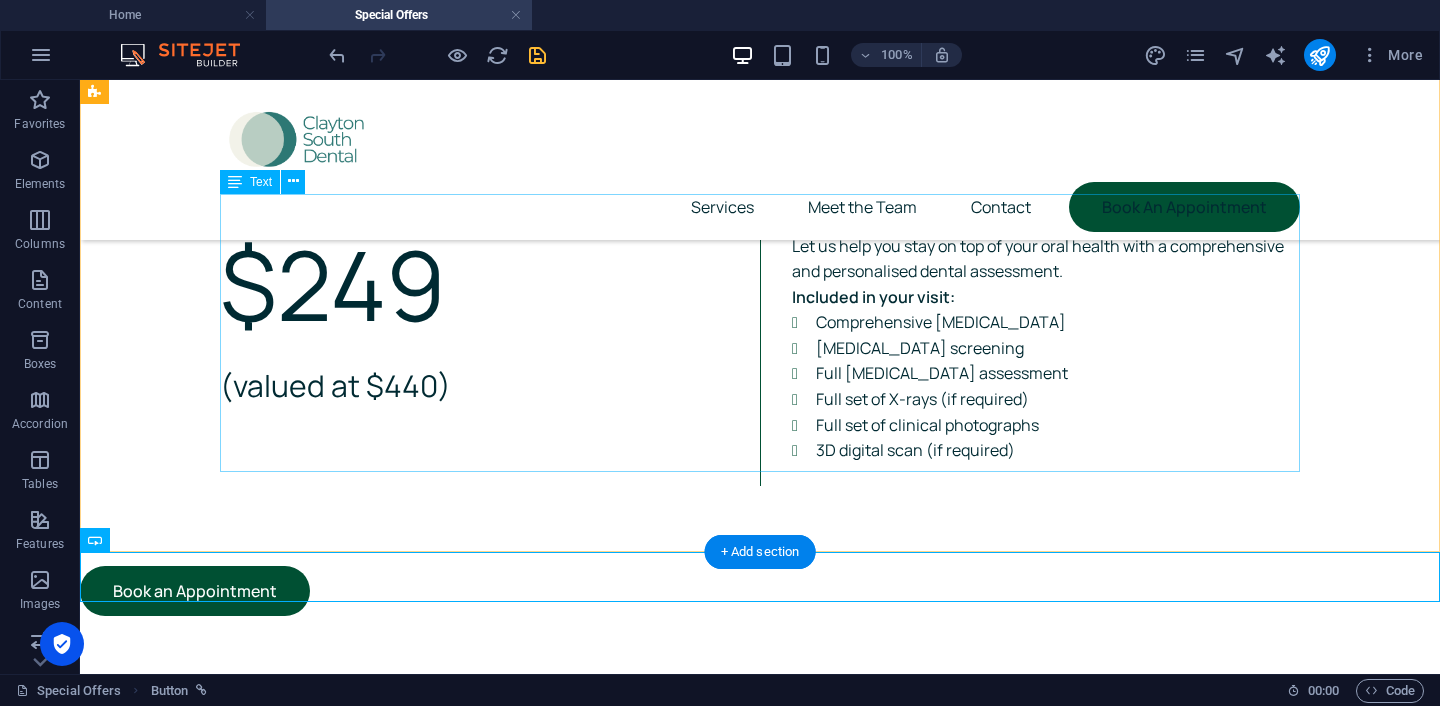 scroll, scrollTop: 134, scrollLeft: 0, axis: vertical 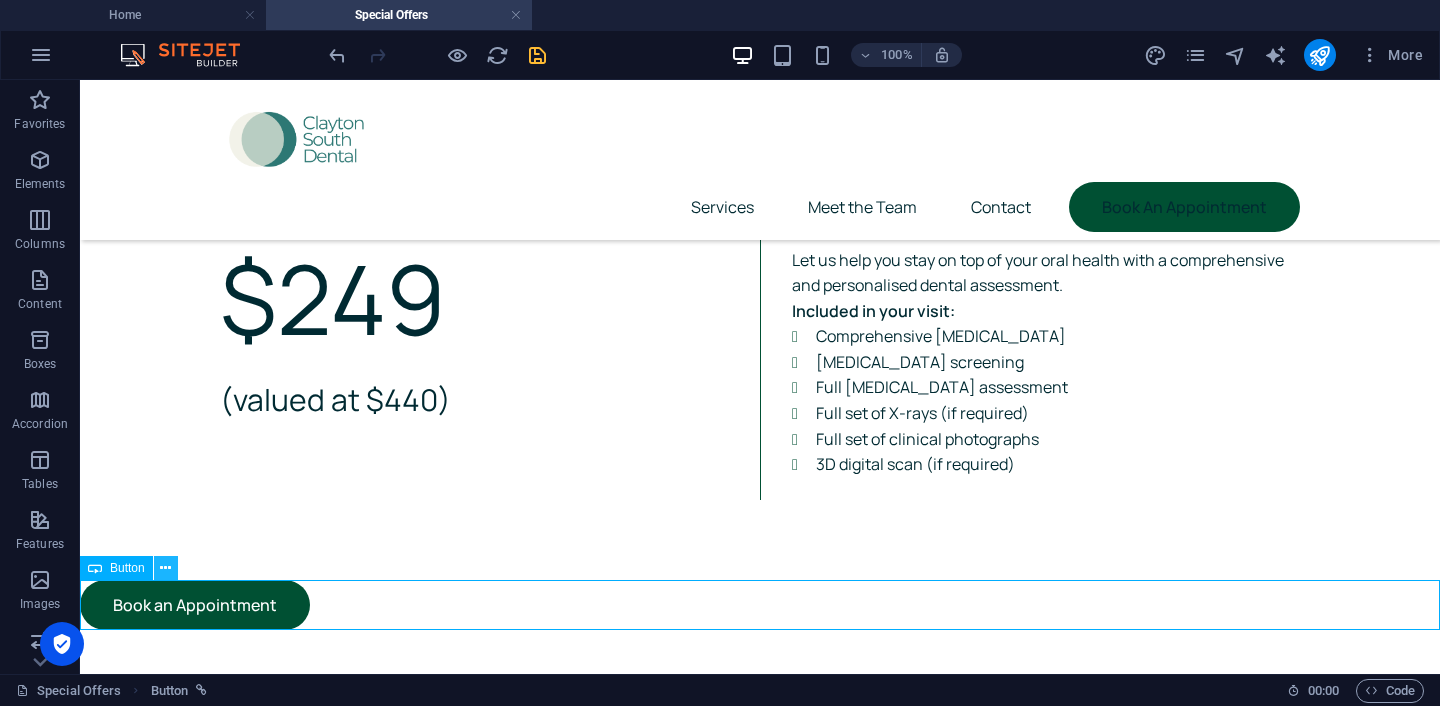 click at bounding box center (166, 568) 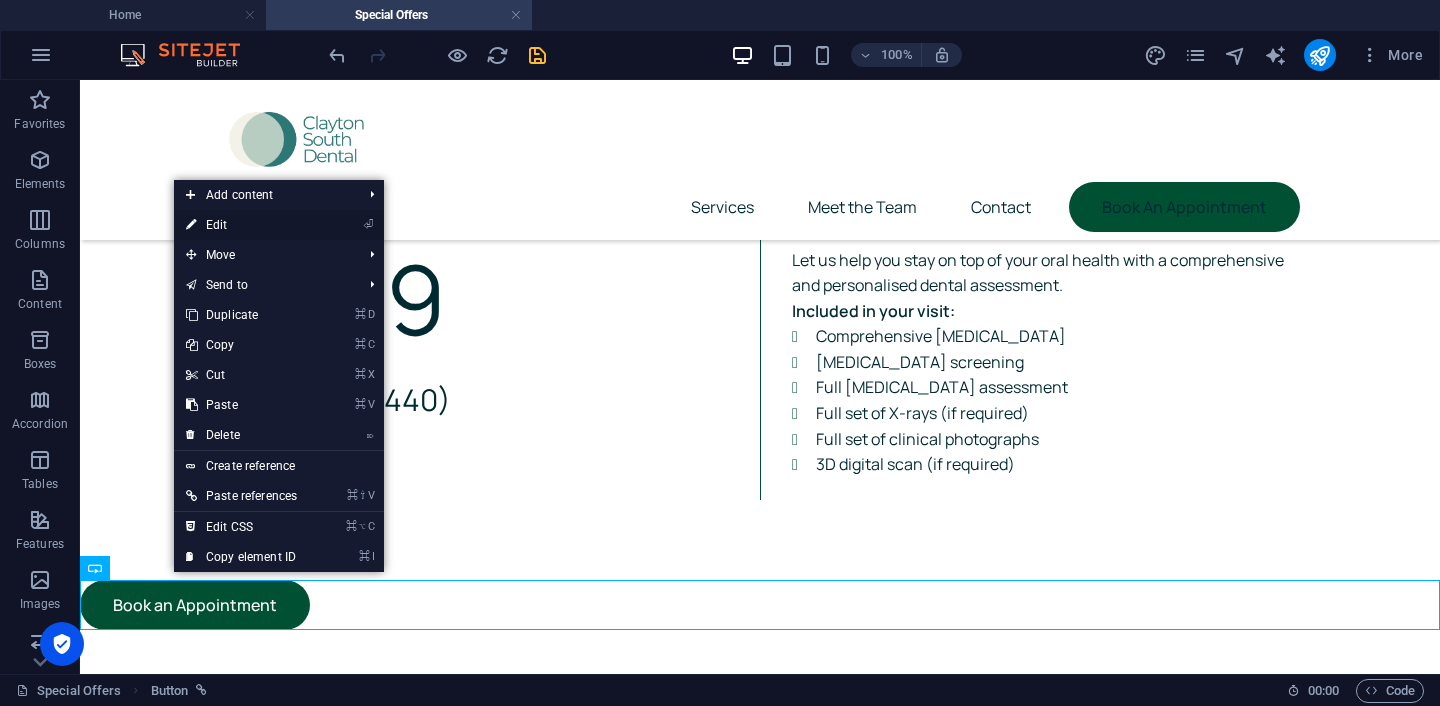 click on "⏎  Edit" at bounding box center (241, 225) 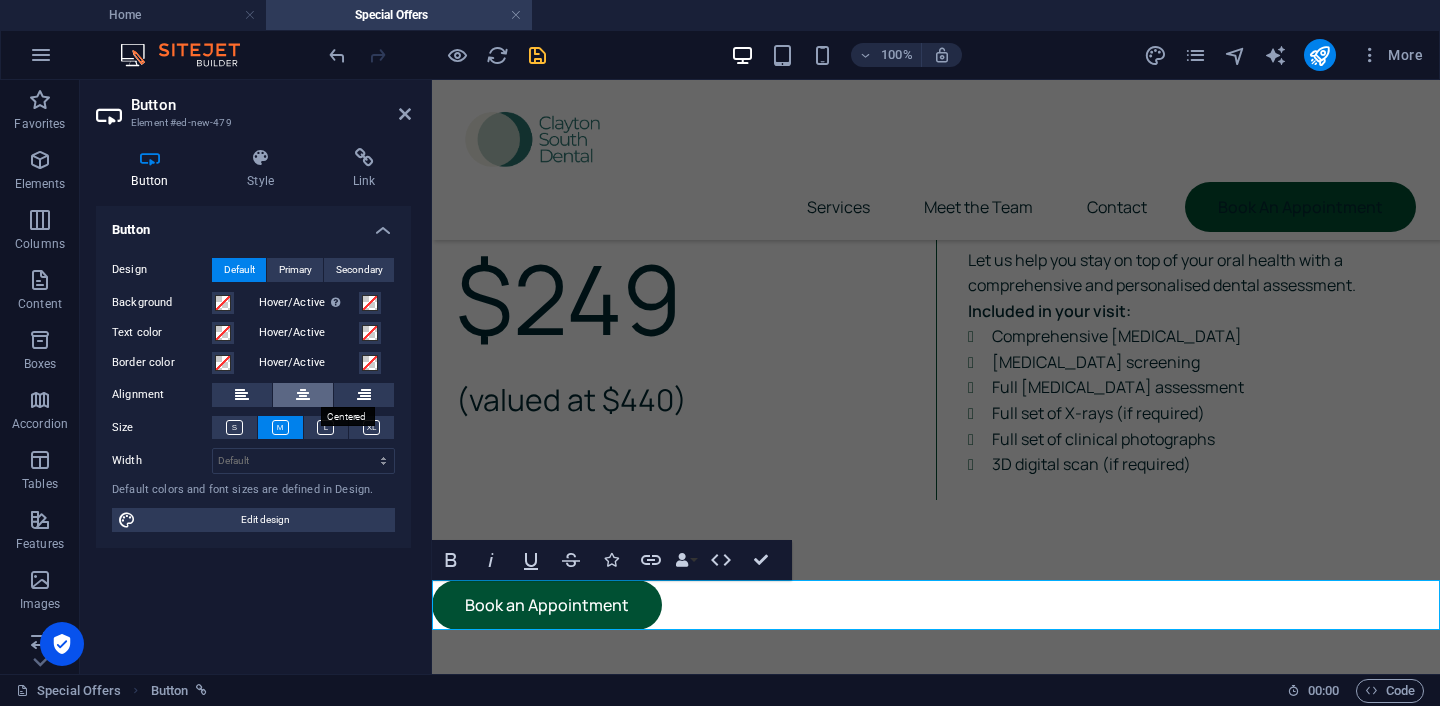 click at bounding box center (303, 395) 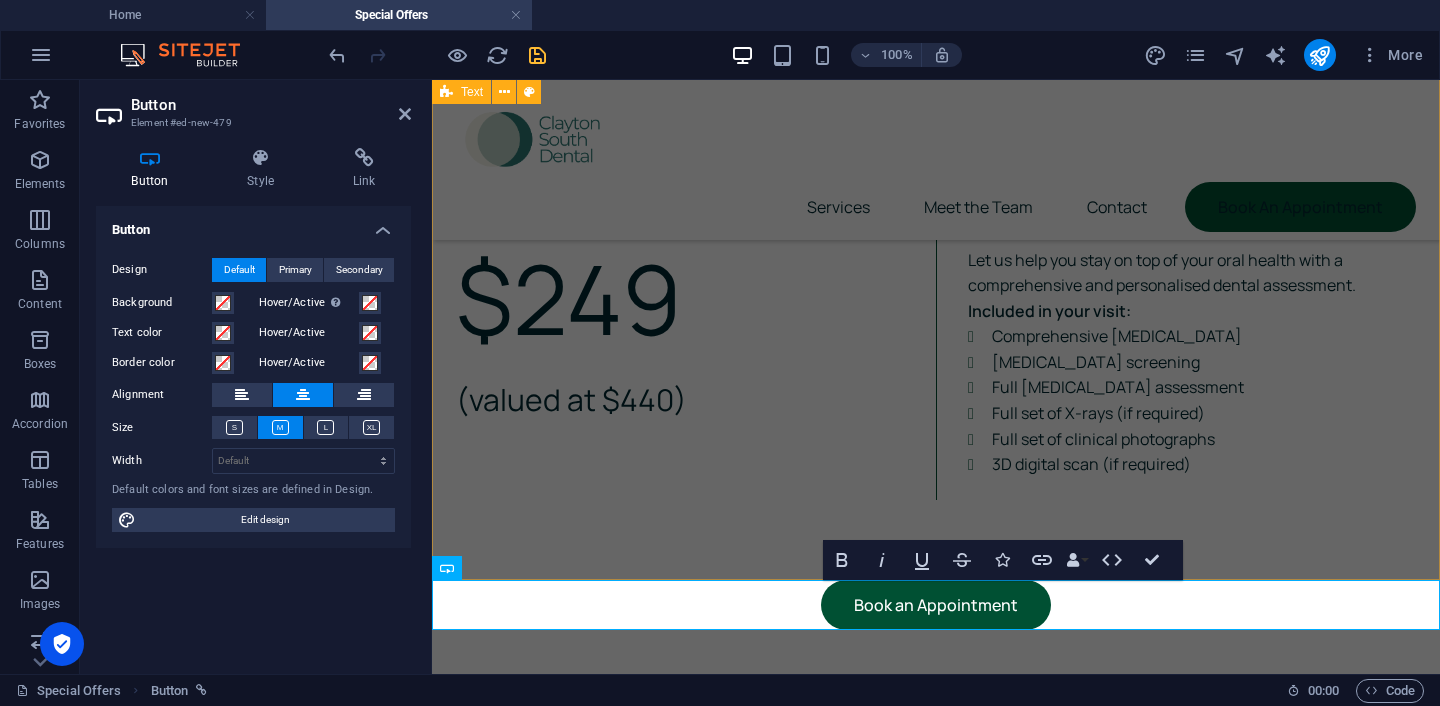 click on "New Patient Welcome Package $249 (valued at $440) Let us help you stay on top of your oral health with a comprehensive and personalised dental assessment. Included in your visit: Comprehensive [MEDICAL_DATA] [MEDICAL_DATA] screening Full [MEDICAL_DATA] assessment Full set of X-rays (if required) Full set of clinical photographs 3D digital scan (if required)" at bounding box center [936, 318] 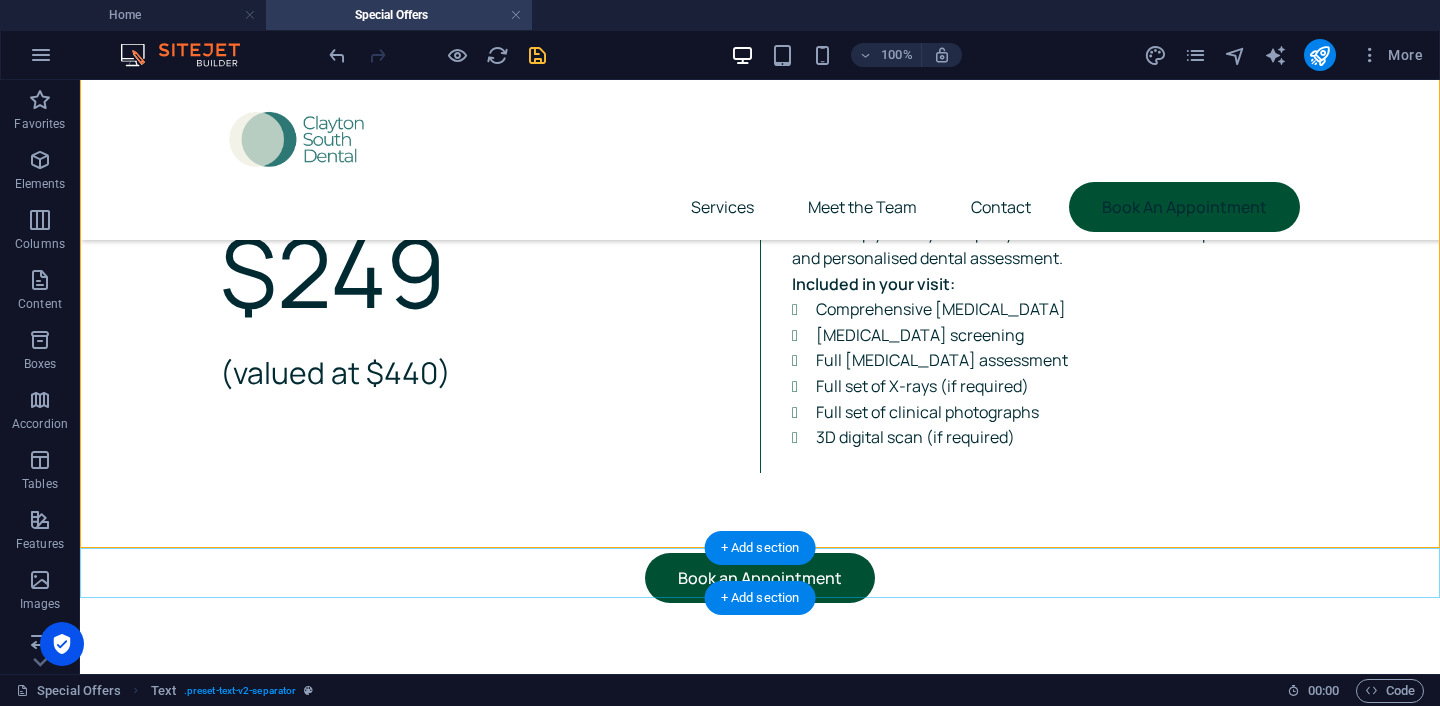scroll, scrollTop: 167, scrollLeft: 0, axis: vertical 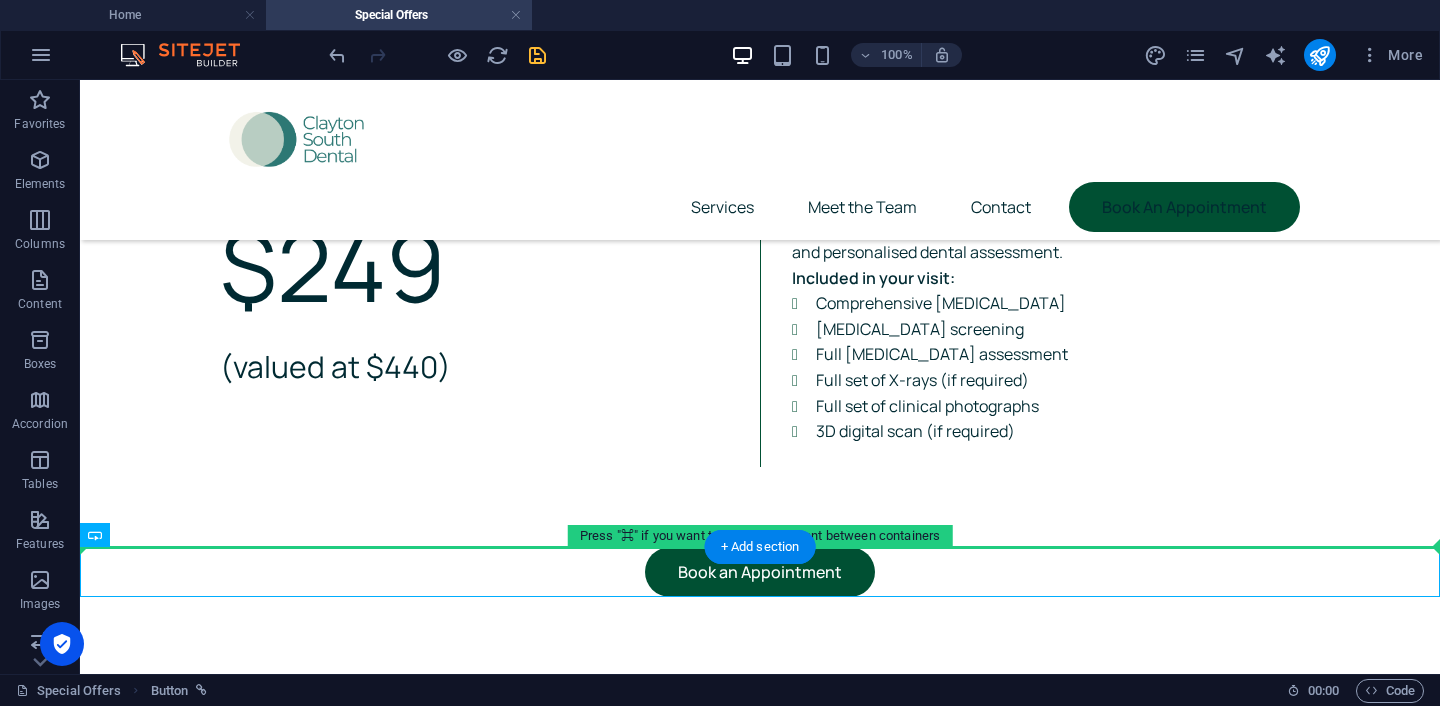 drag, startPoint x: 704, startPoint y: 574, endPoint x: 729, endPoint y: 490, distance: 87.64131 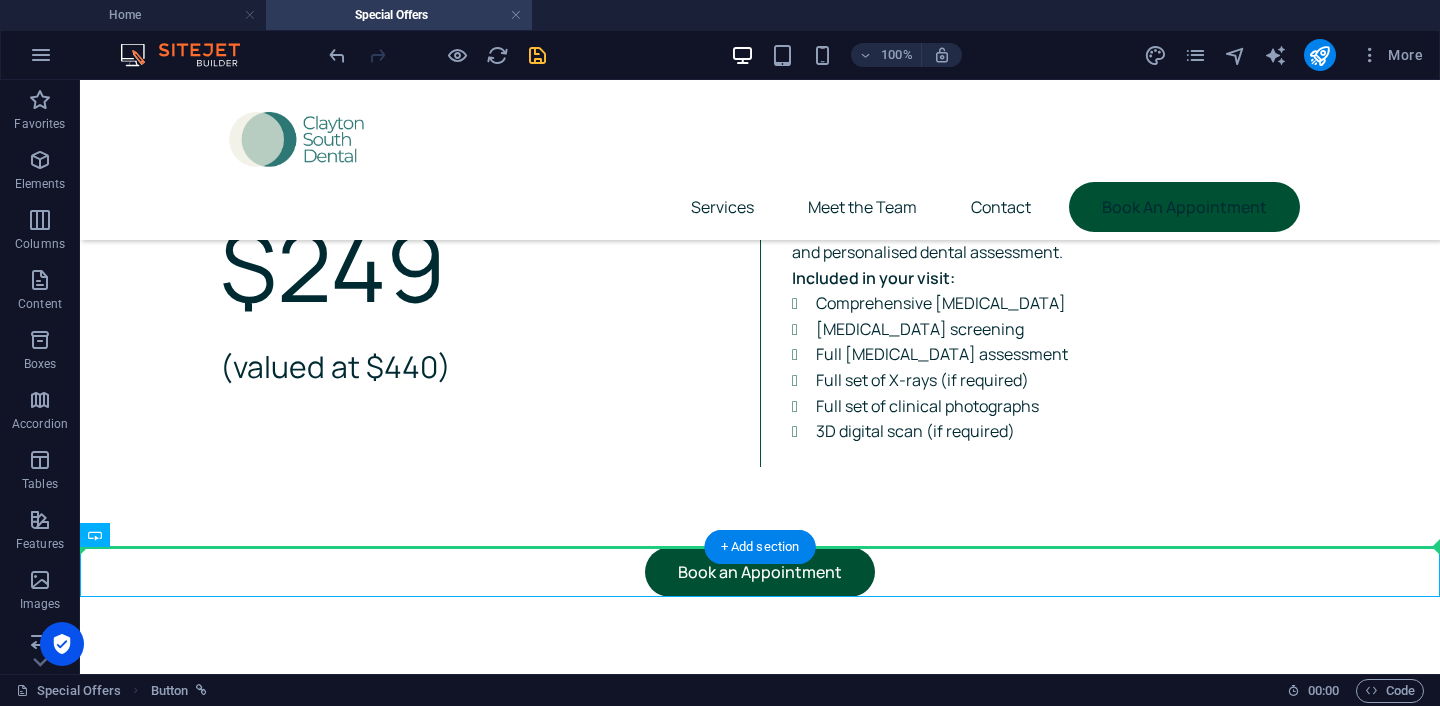 drag, startPoint x: 692, startPoint y: 571, endPoint x: 735, endPoint y: 507, distance: 77.10383 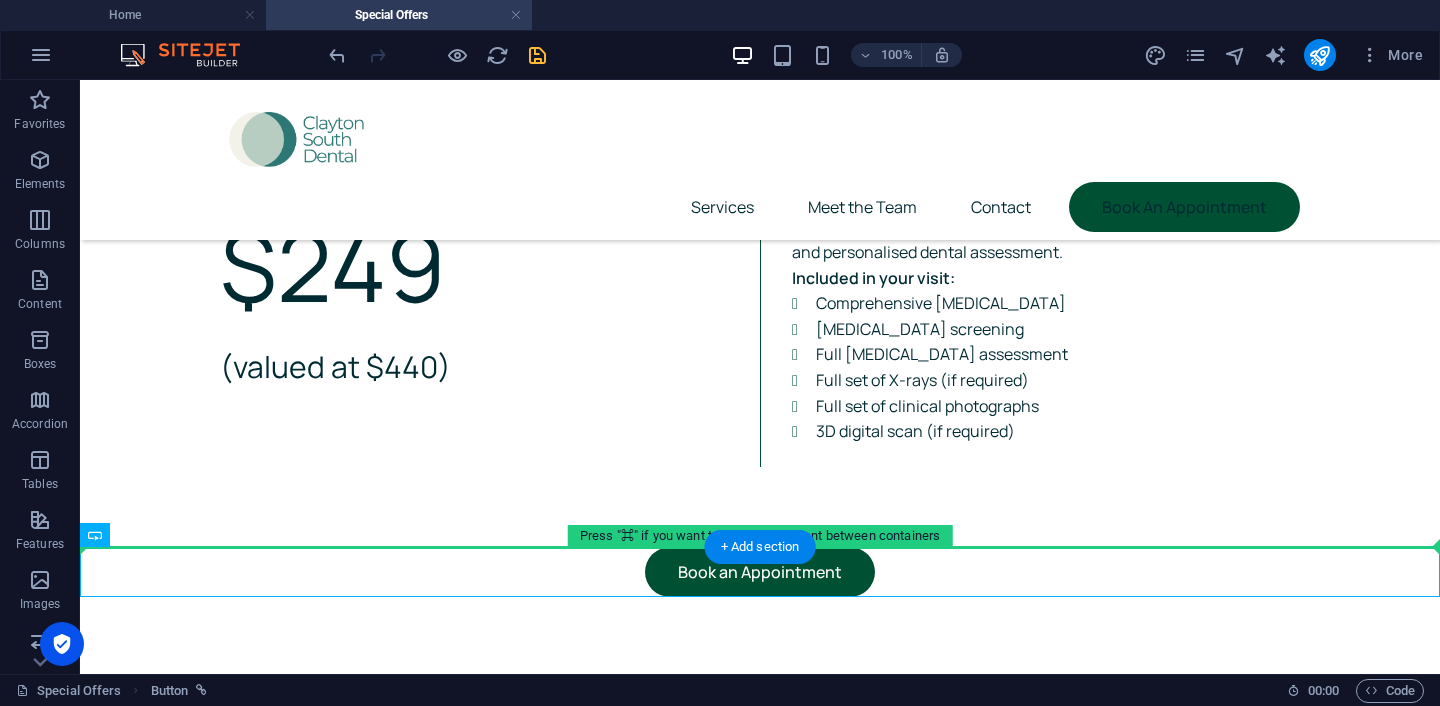 drag, startPoint x: 693, startPoint y: 571, endPoint x: 732, endPoint y: 470, distance: 108.26819 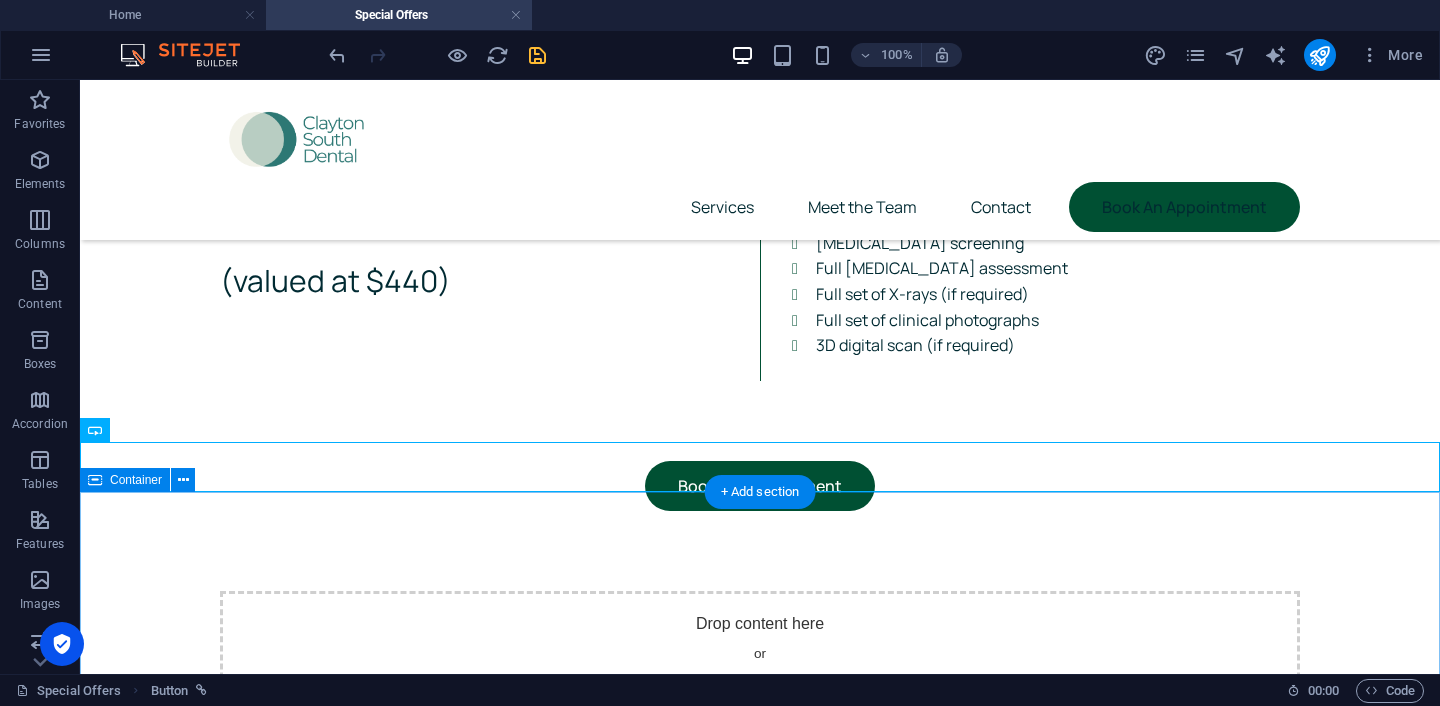 scroll, scrollTop: 276, scrollLeft: 0, axis: vertical 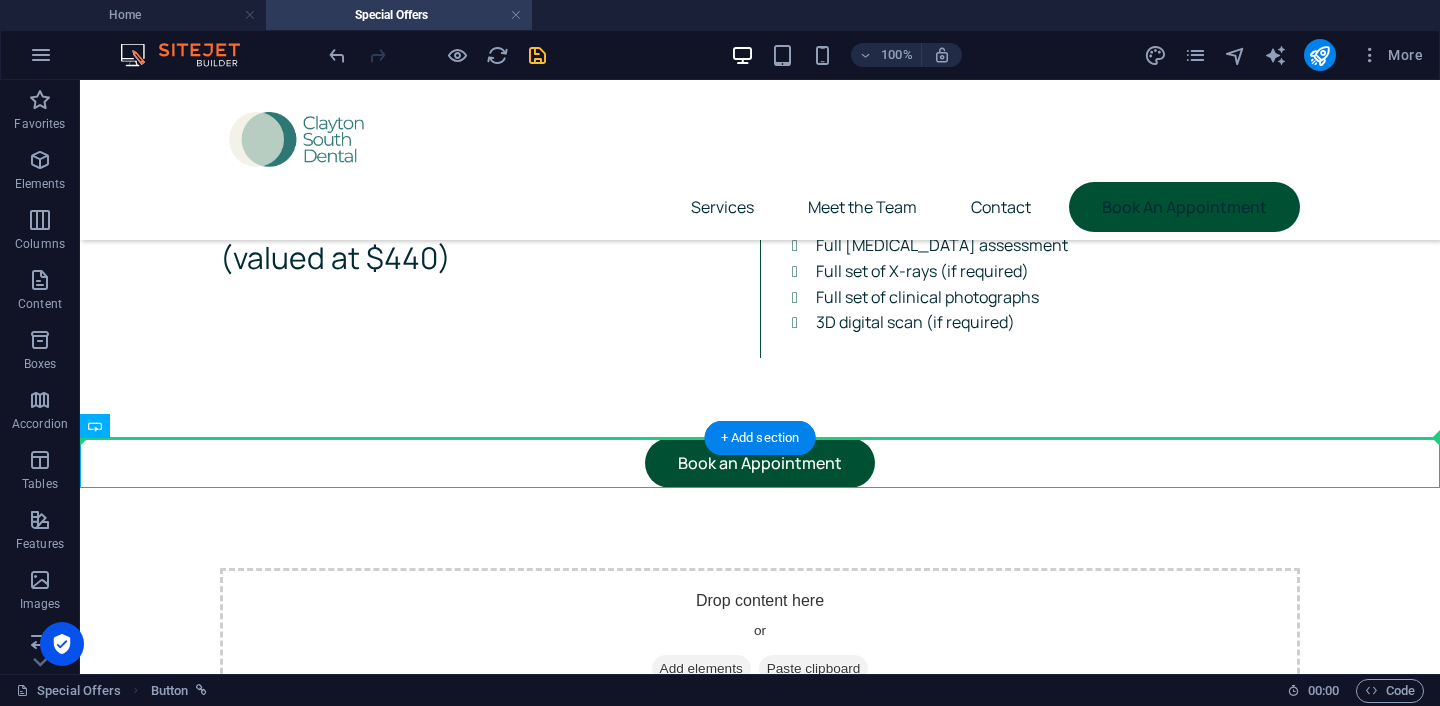 drag, startPoint x: 833, startPoint y: 466, endPoint x: 844, endPoint y: 395, distance: 71.84706 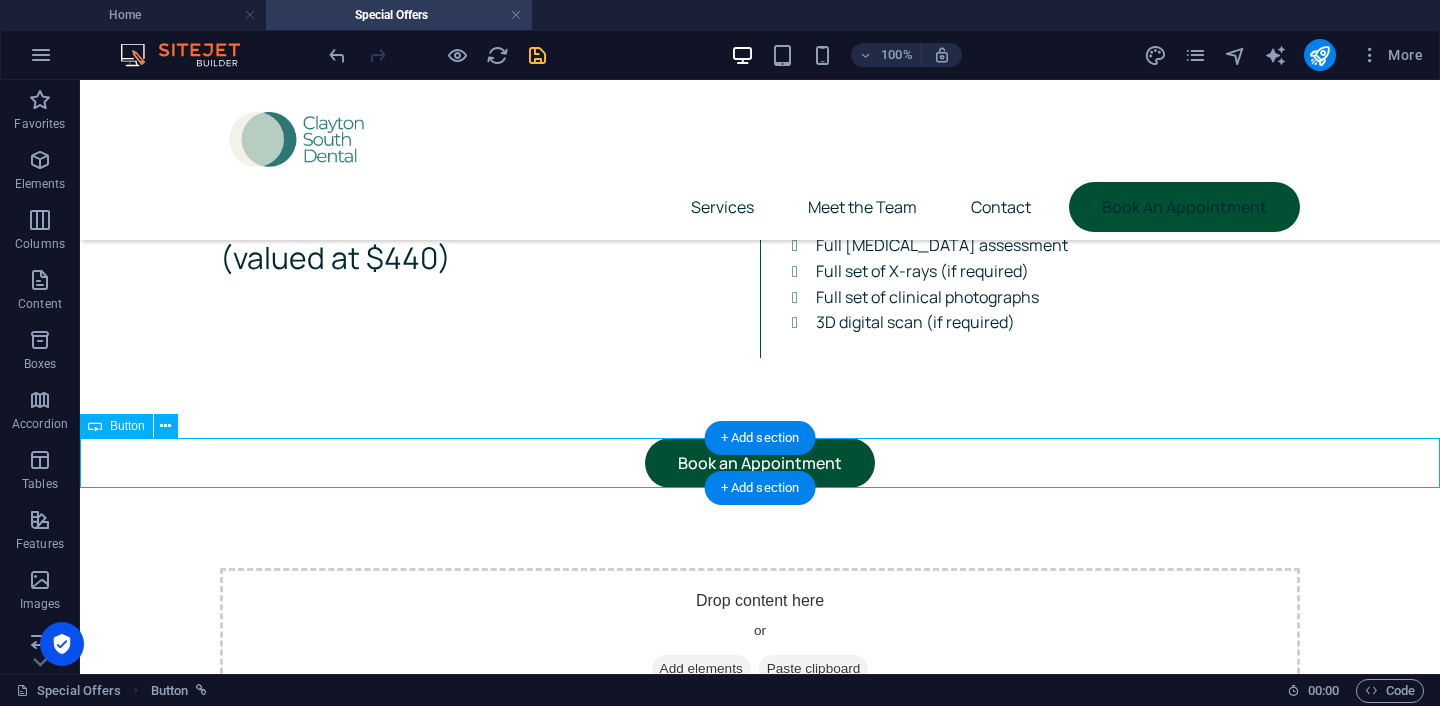 click on "Book an Appointment" at bounding box center [760, 463] 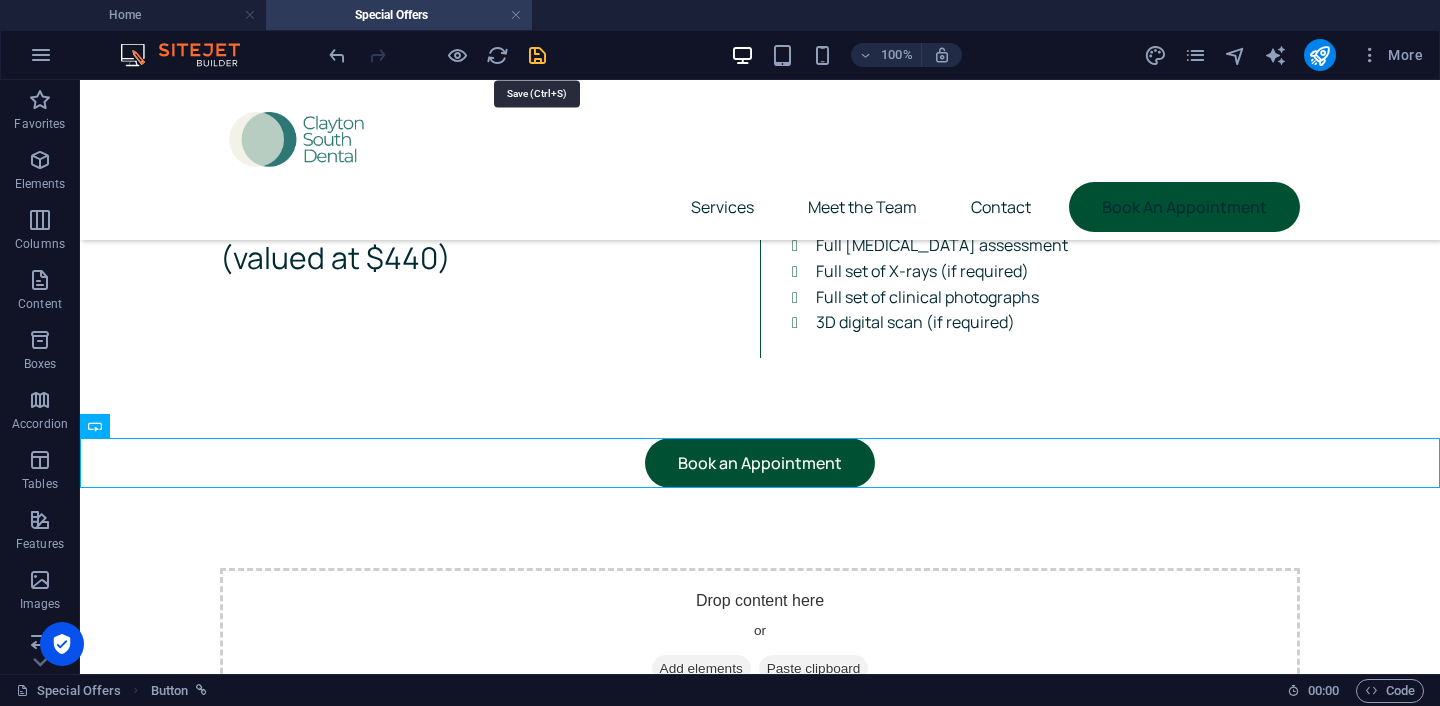click at bounding box center (537, 55) 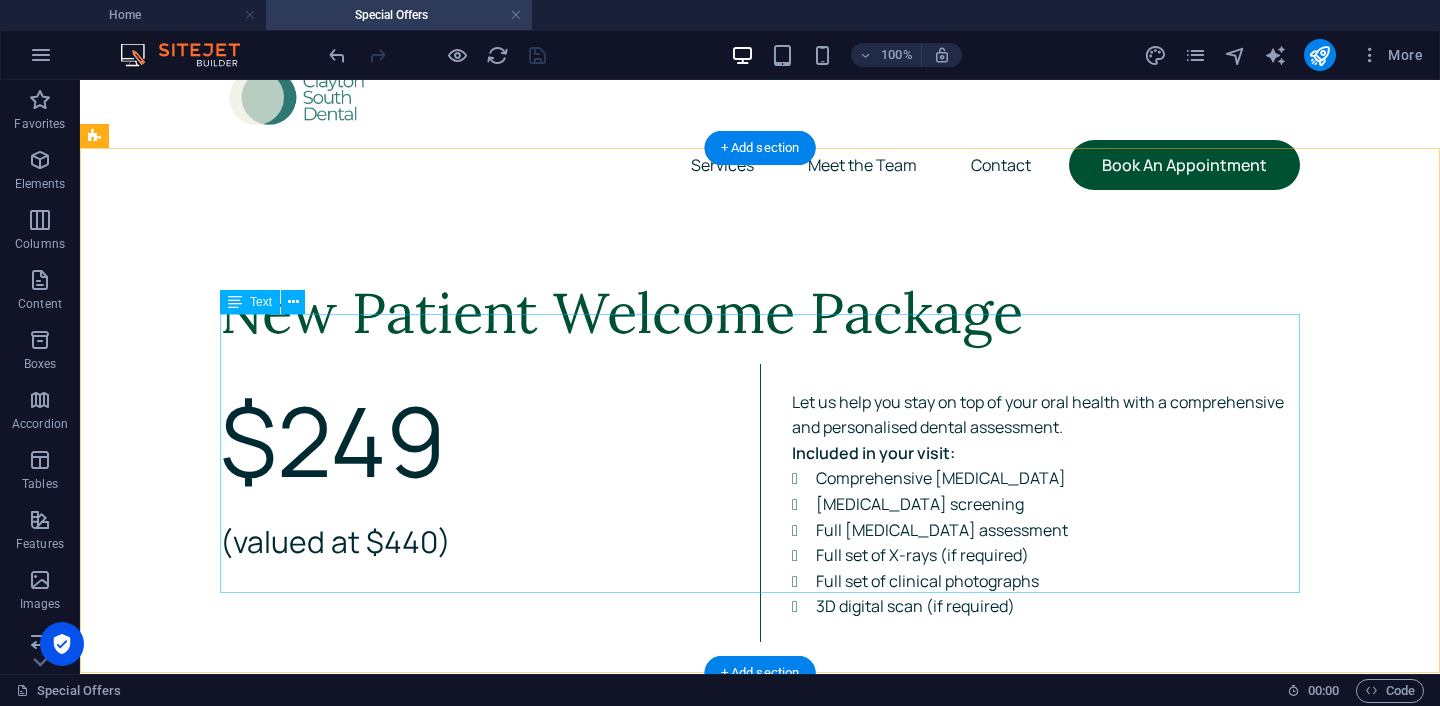 scroll, scrollTop: 0, scrollLeft: 0, axis: both 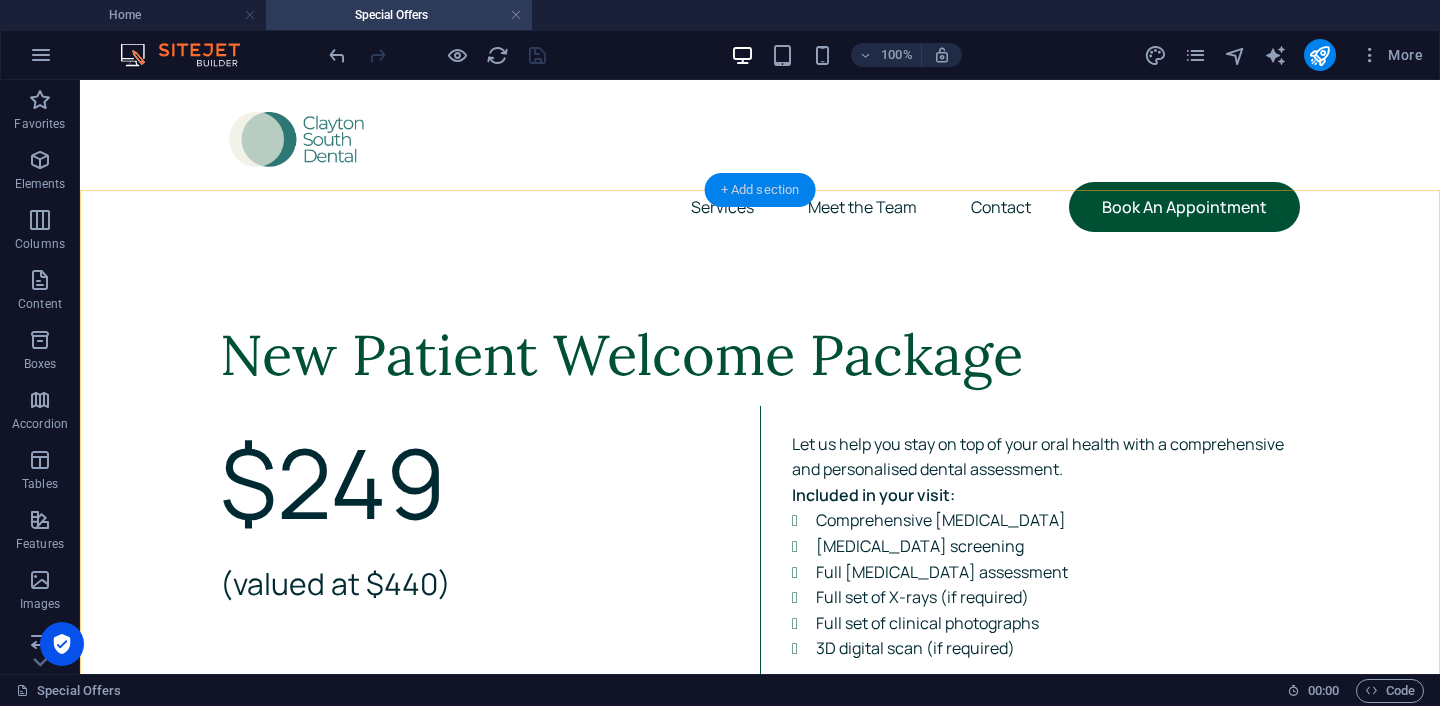 click on "+ Add section" at bounding box center (760, 190) 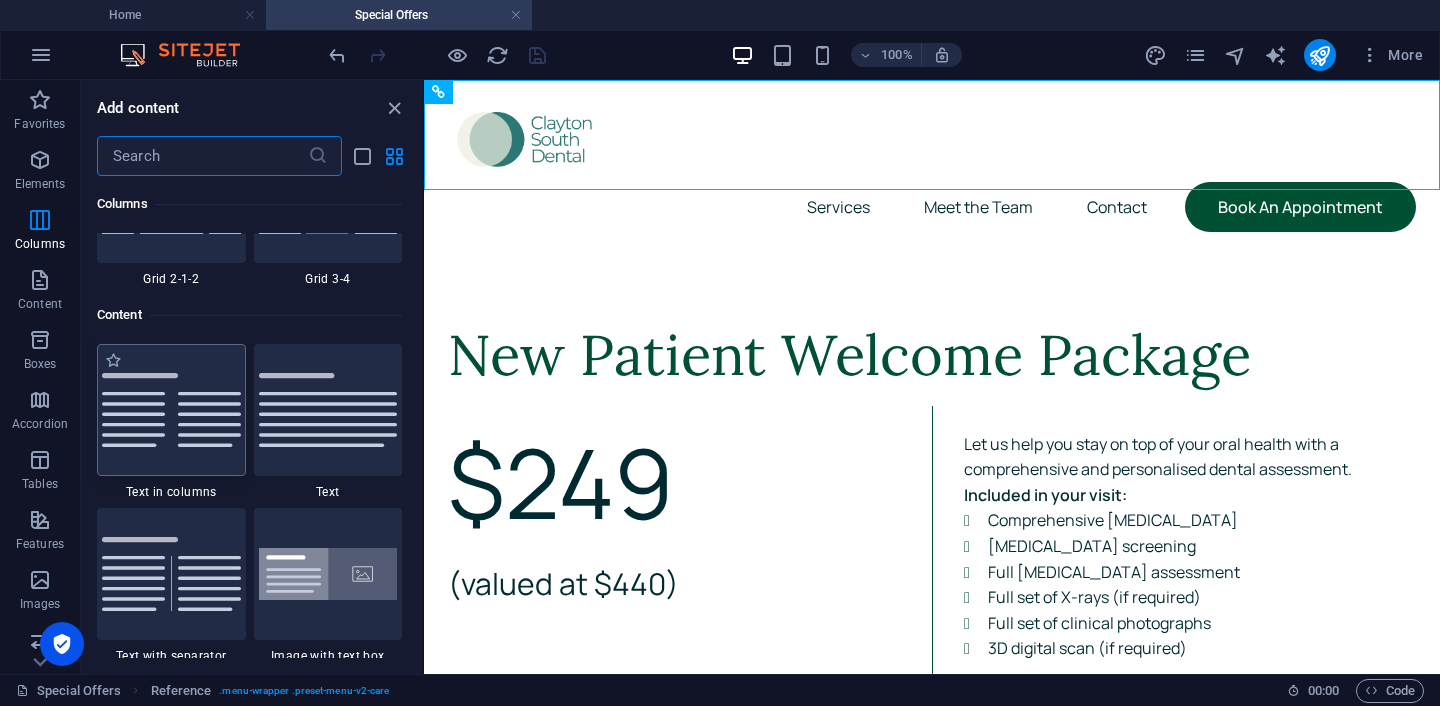 scroll, scrollTop: 3390, scrollLeft: 0, axis: vertical 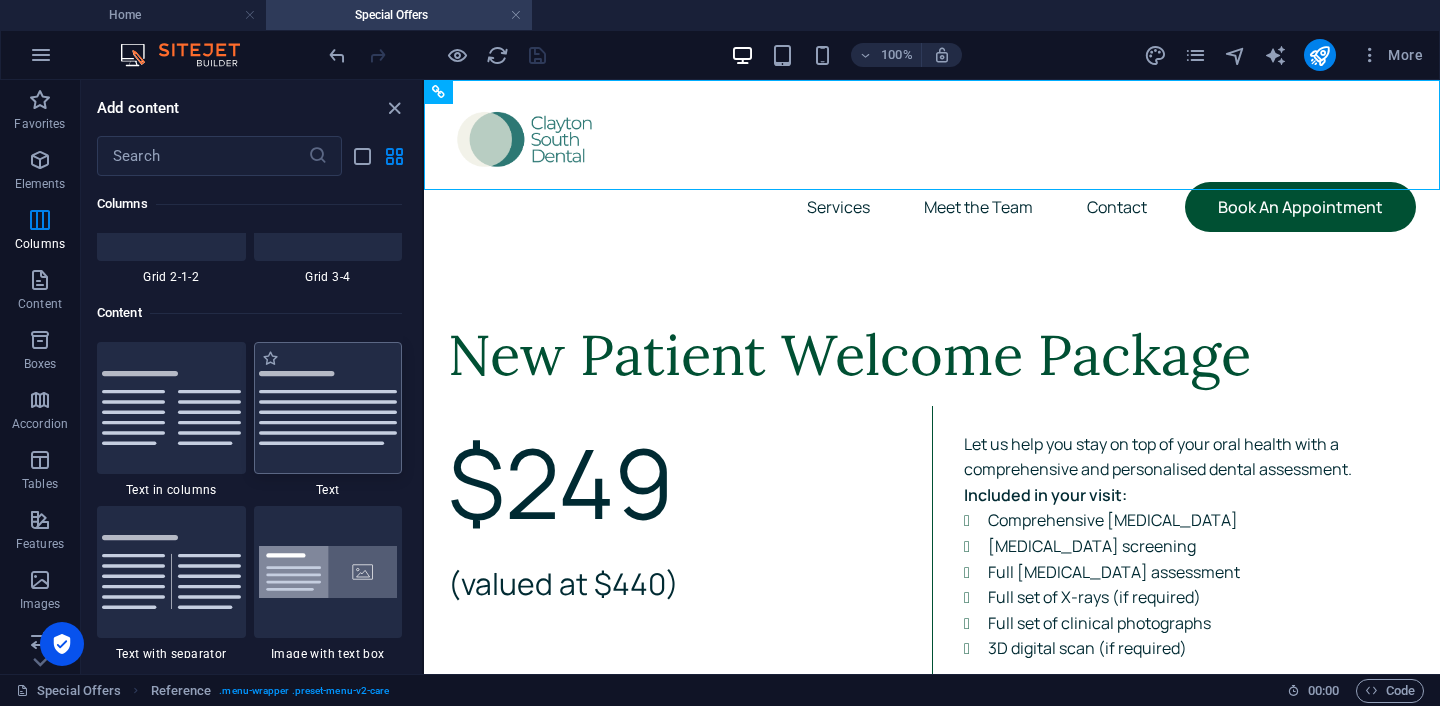 click at bounding box center [328, 408] 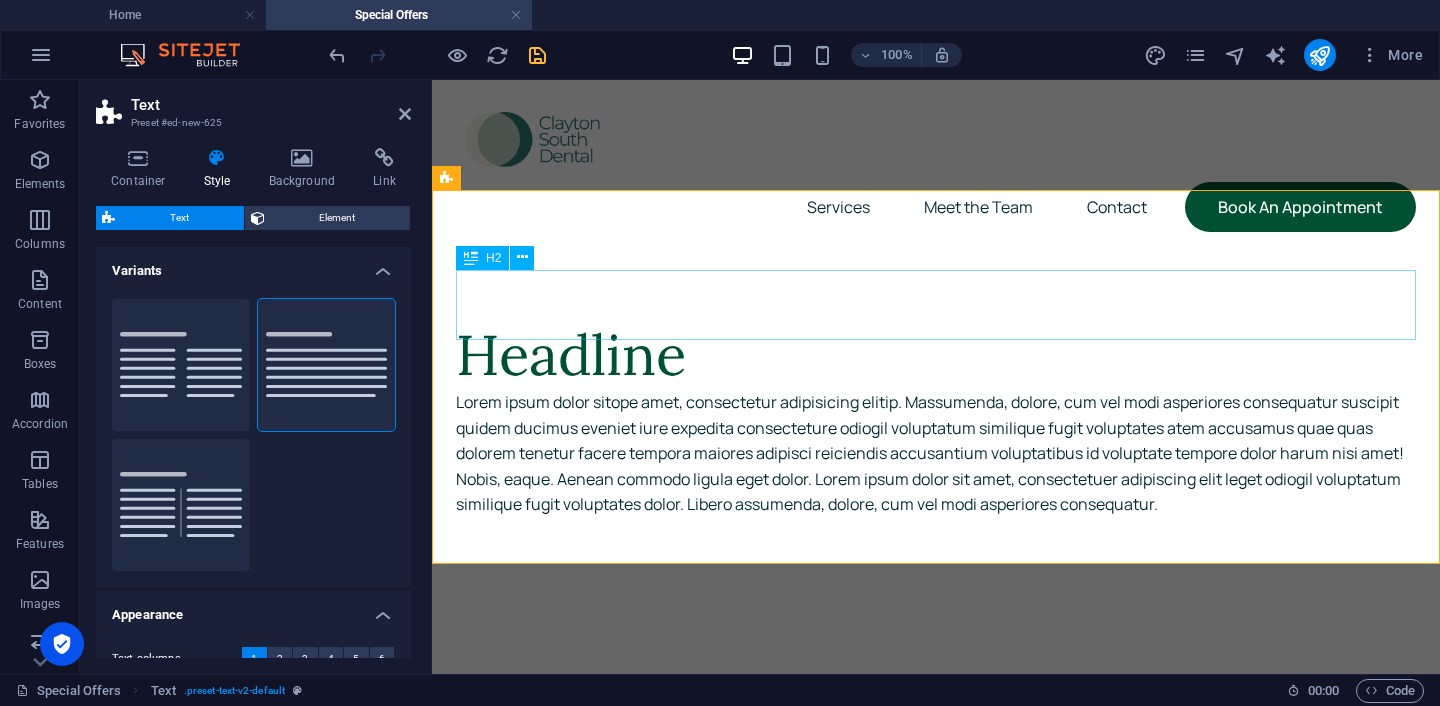 click on "Headline" at bounding box center [936, 355] 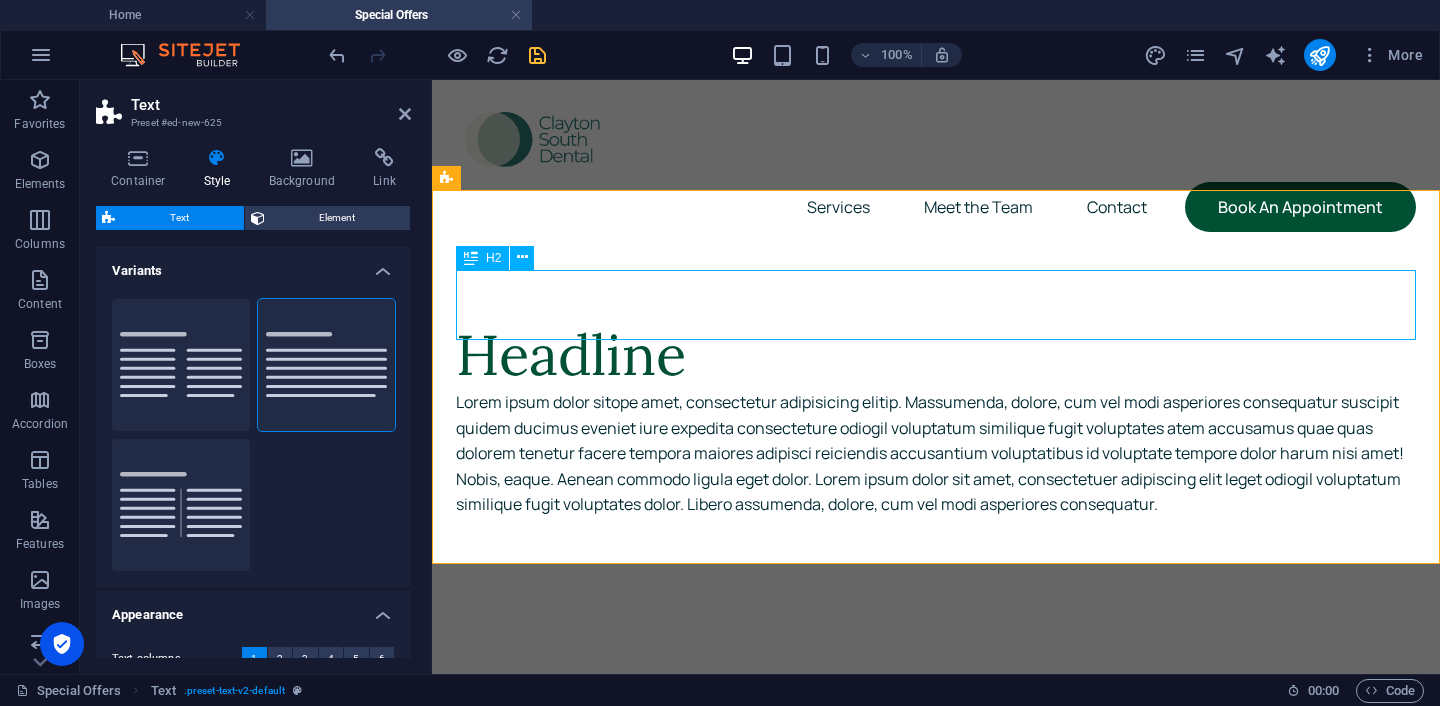 click on "Headline" at bounding box center (936, 355) 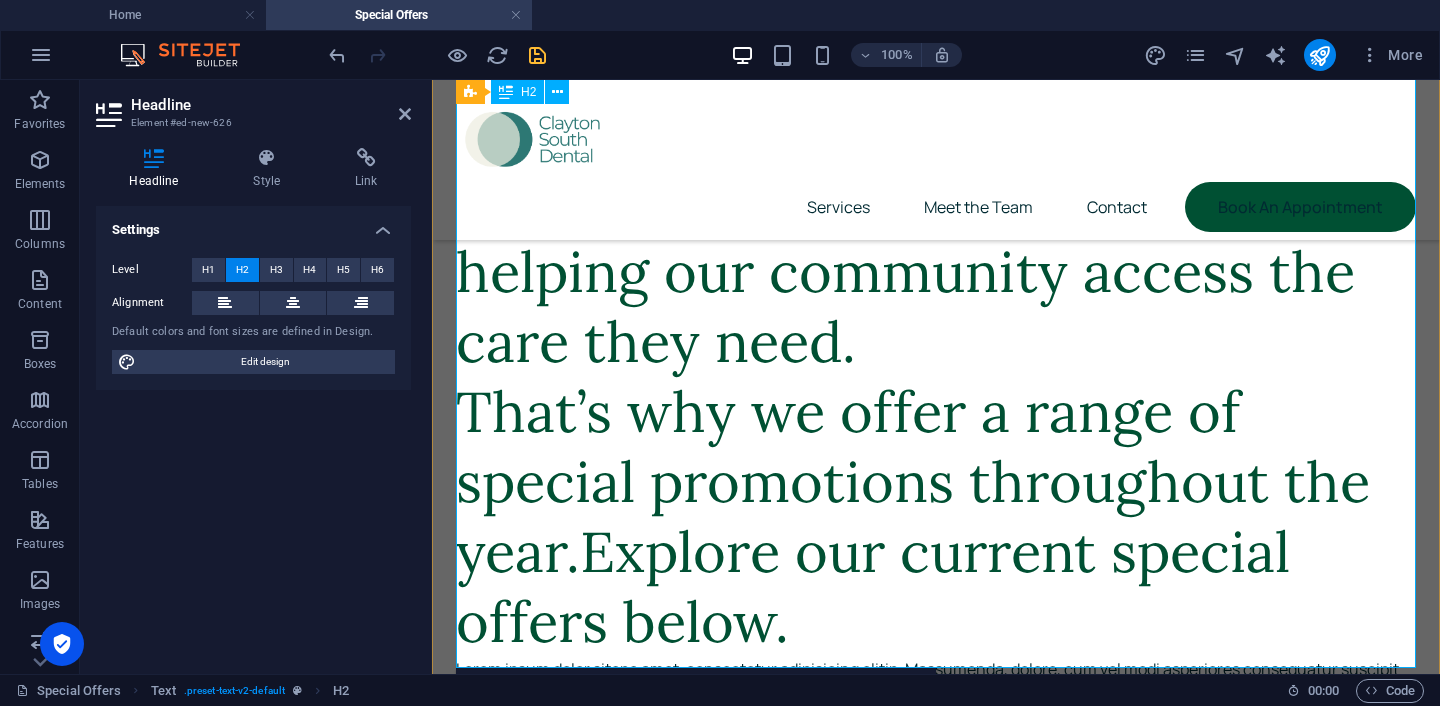 scroll, scrollTop: 247, scrollLeft: 0, axis: vertical 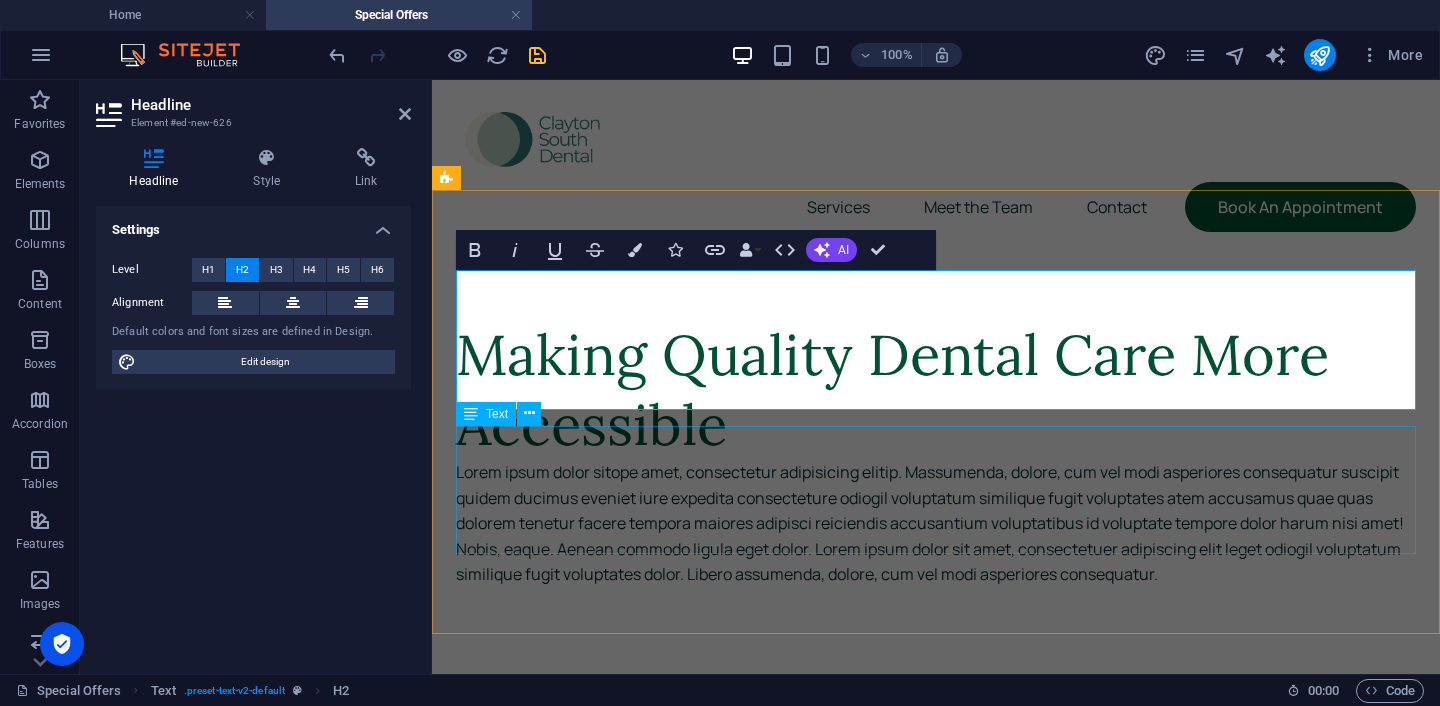 click on "Lorem ipsum dolor sitope amet, consectetur adipisicing elitip. Massumenda, dolore, cum vel modi asperiores consequatur suscipit quidem ducimus eveniet iure expedita consecteture odiogil voluptatum similique fugit voluptates atem accusamus quae quas dolorem tenetur facere tempora maiores adipisci reiciendis accusantium voluptatibus id voluptate tempore dolor harum nisi amet! Nobis, eaque. Aenean commodo ligula eget dolor. Lorem ipsum dolor sit amet, consectetuer adipiscing elit leget odiogil voluptatum similique fugit voluptates dolor. Libero assumenda, dolore, cum vel modi asperiores consequatur." at bounding box center (936, 524) 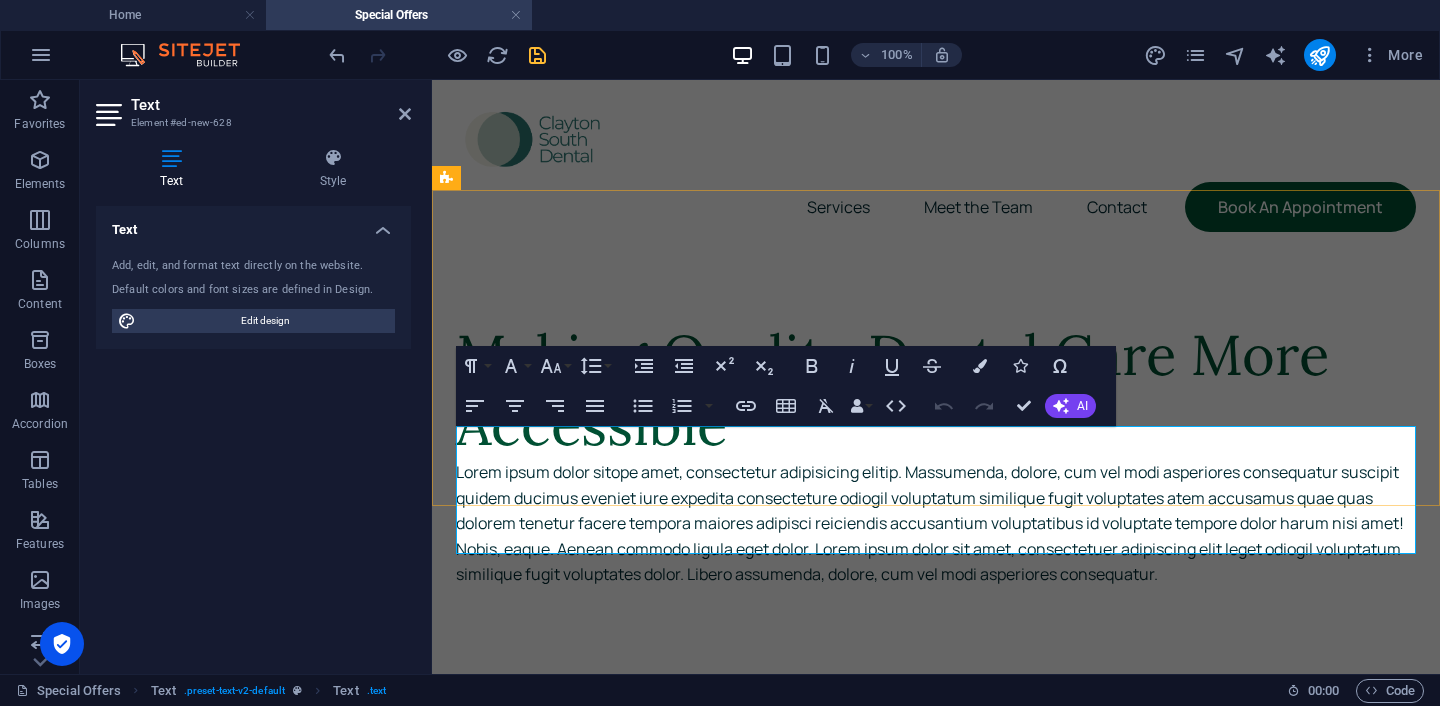 click on "Lorem ipsum dolor sitope amet, consectetur adipisicing elitip. Massumenda, dolore, cum vel modi asperiores consequatur suscipit quidem ducimus eveniet iure expedita consecteture odiogil voluptatum similique fugit voluptates atem accusamus quae quas dolorem tenetur facere tempora maiores adipisci reiciendis accusantium voluptatibus id voluptate tempore dolor harum nisi amet! Nobis, eaque. Aenean commodo ligula eget dolor. Lorem ipsum dolor sit amet, consectetuer adipiscing elit leget odiogil voluptatum similique fugit voluptates dolor. Libero assumenda, dolore, cum vel modi asperiores consequatur." at bounding box center [936, 524] 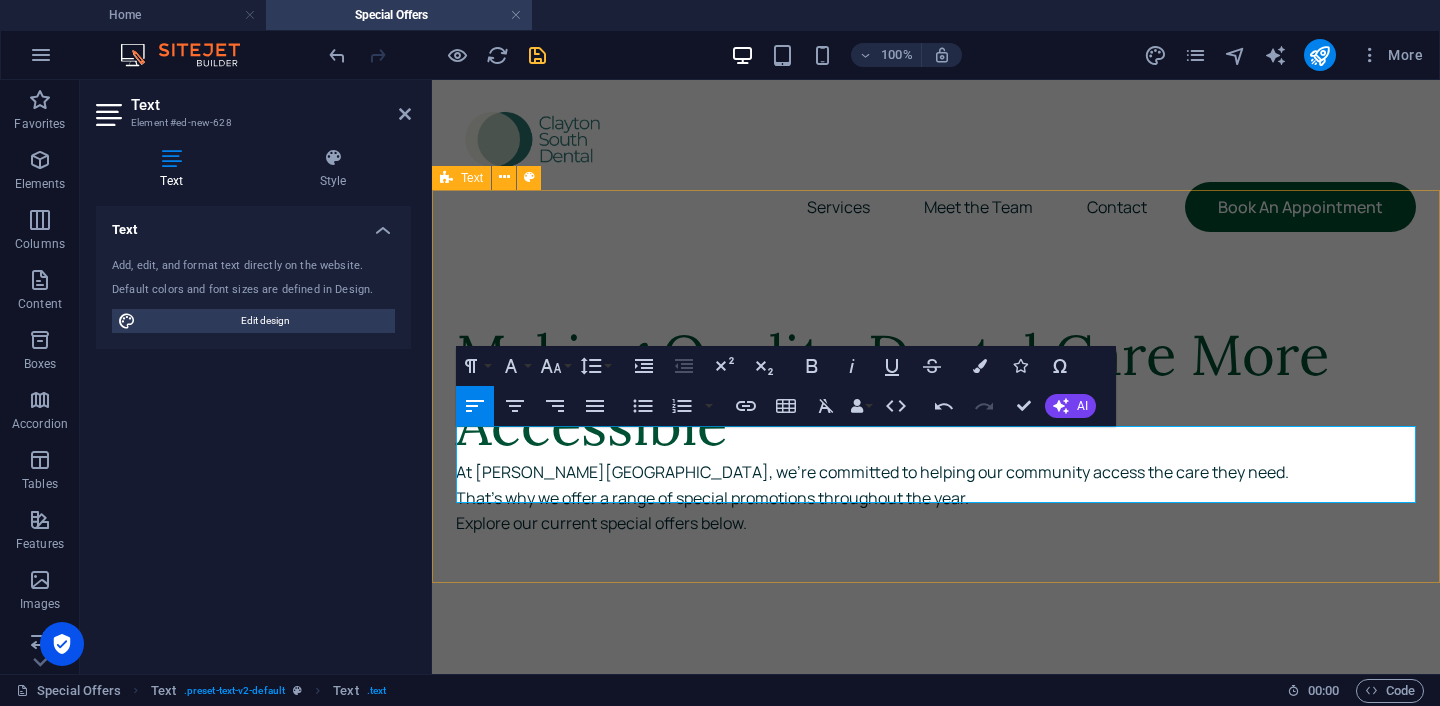 click on "Making Quality Dental Care More Accessible At [PERSON_NAME][GEOGRAPHIC_DATA], we’re committed to helping our community access the care they need. That’s why we offer a range of special promotions throughout the year. Explore our current special offers below." at bounding box center (936, 428) 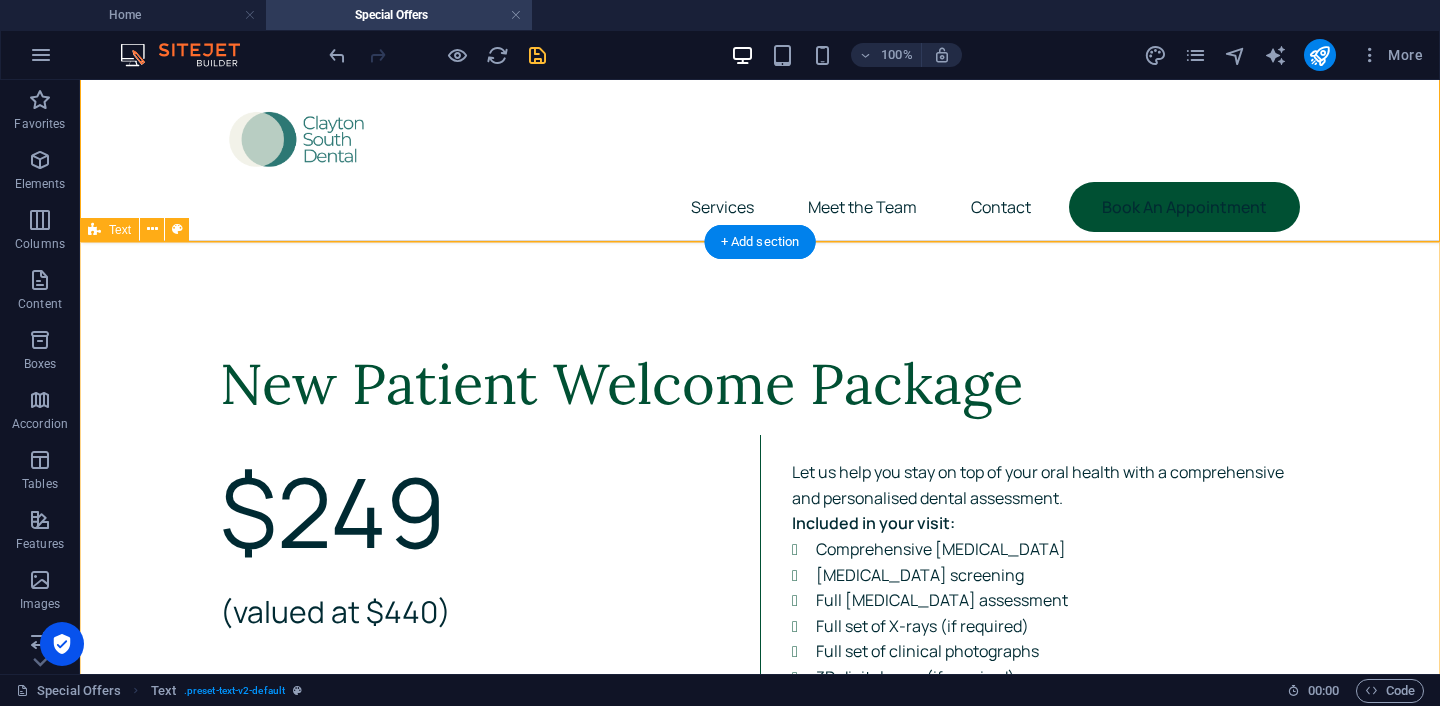 scroll, scrollTop: 353, scrollLeft: 0, axis: vertical 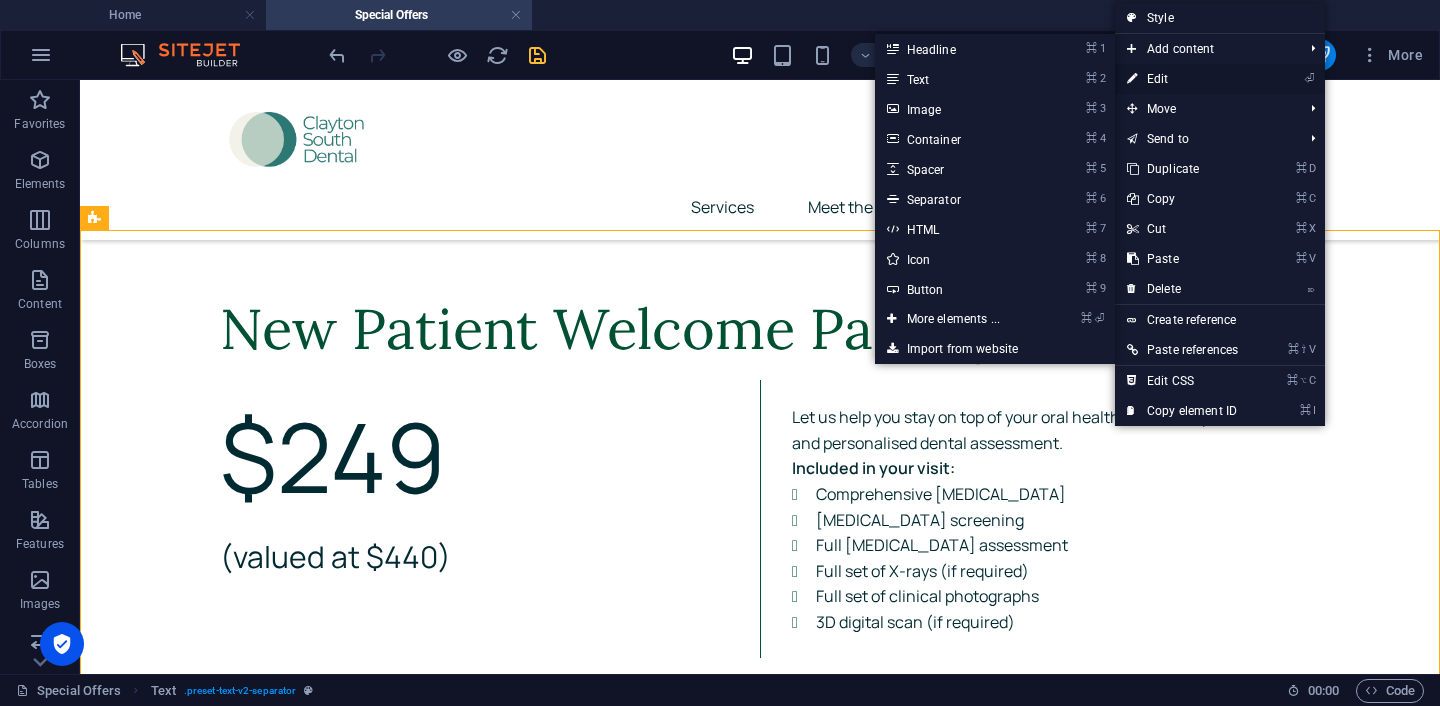 click on "⏎  Edit" at bounding box center [1182, 79] 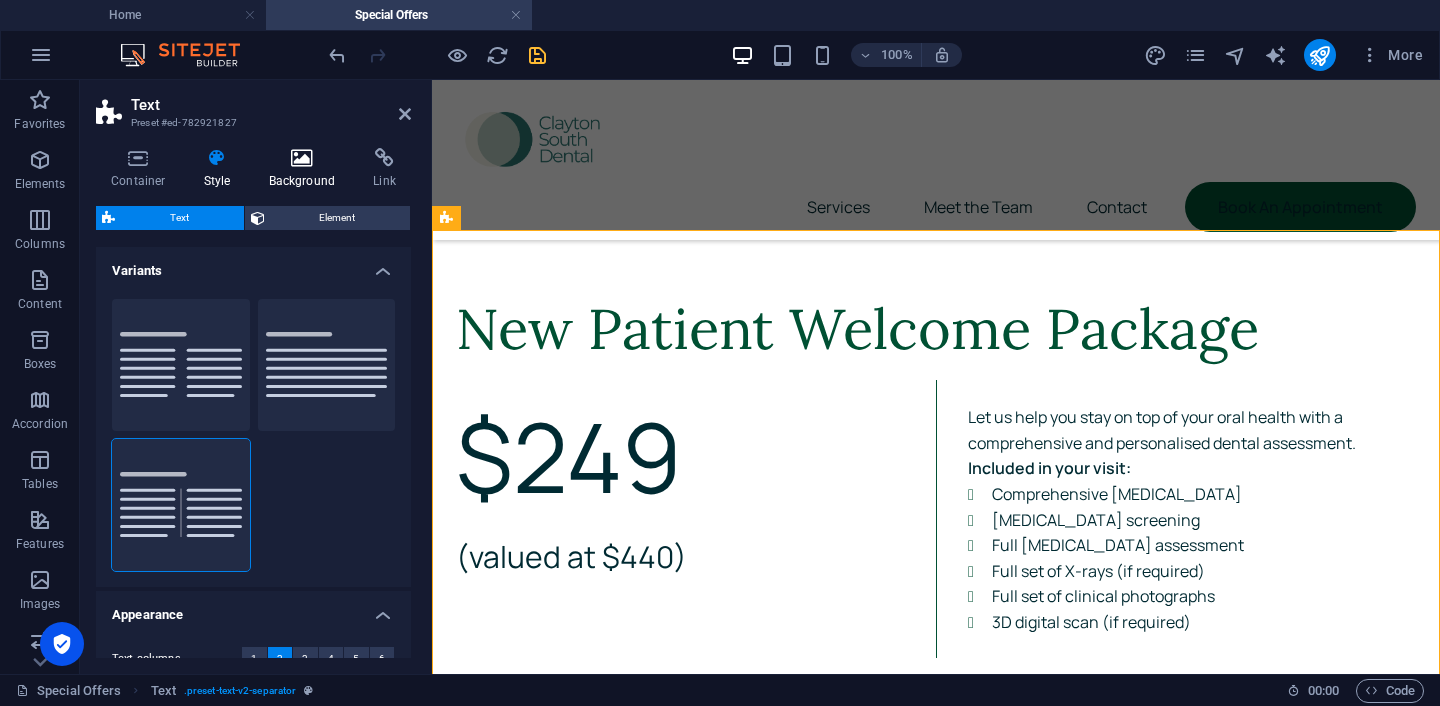 click on "Background" at bounding box center [306, 169] 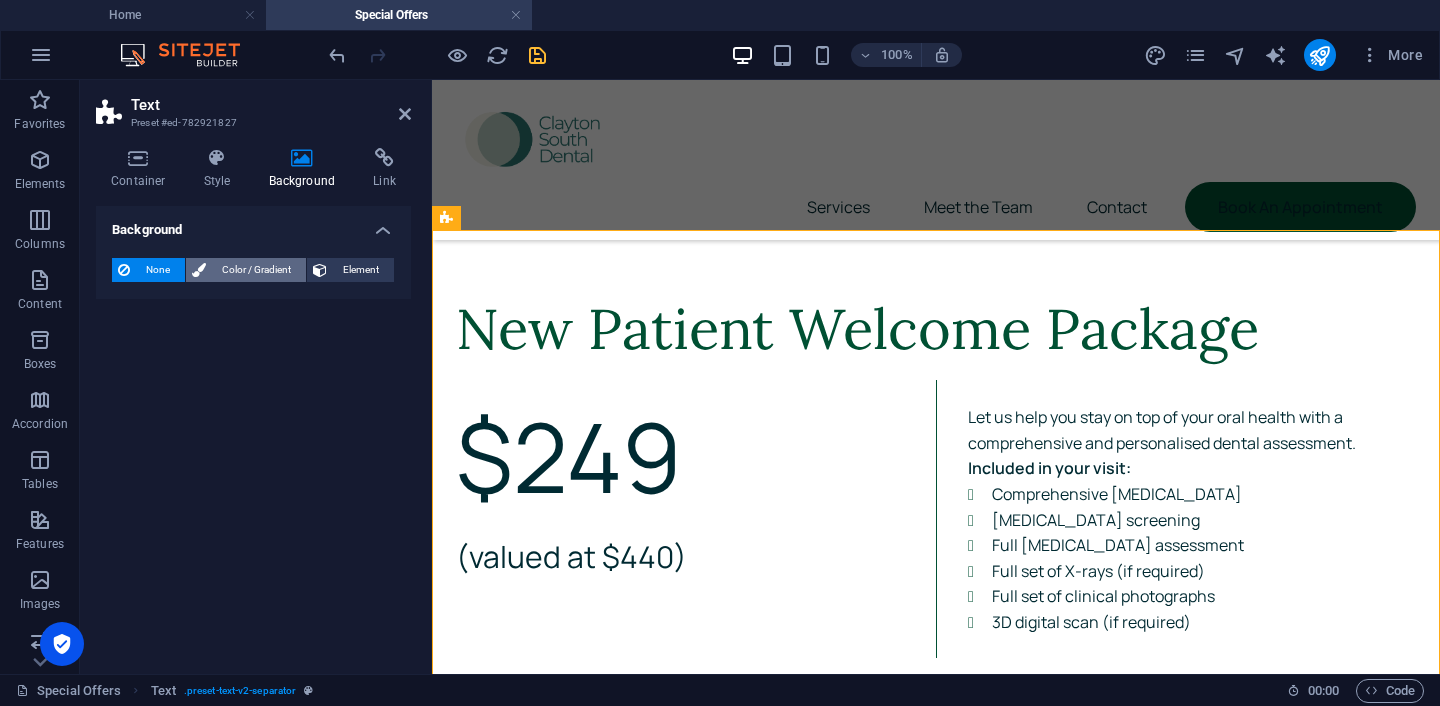 click on "Color / Gradient" at bounding box center [256, 270] 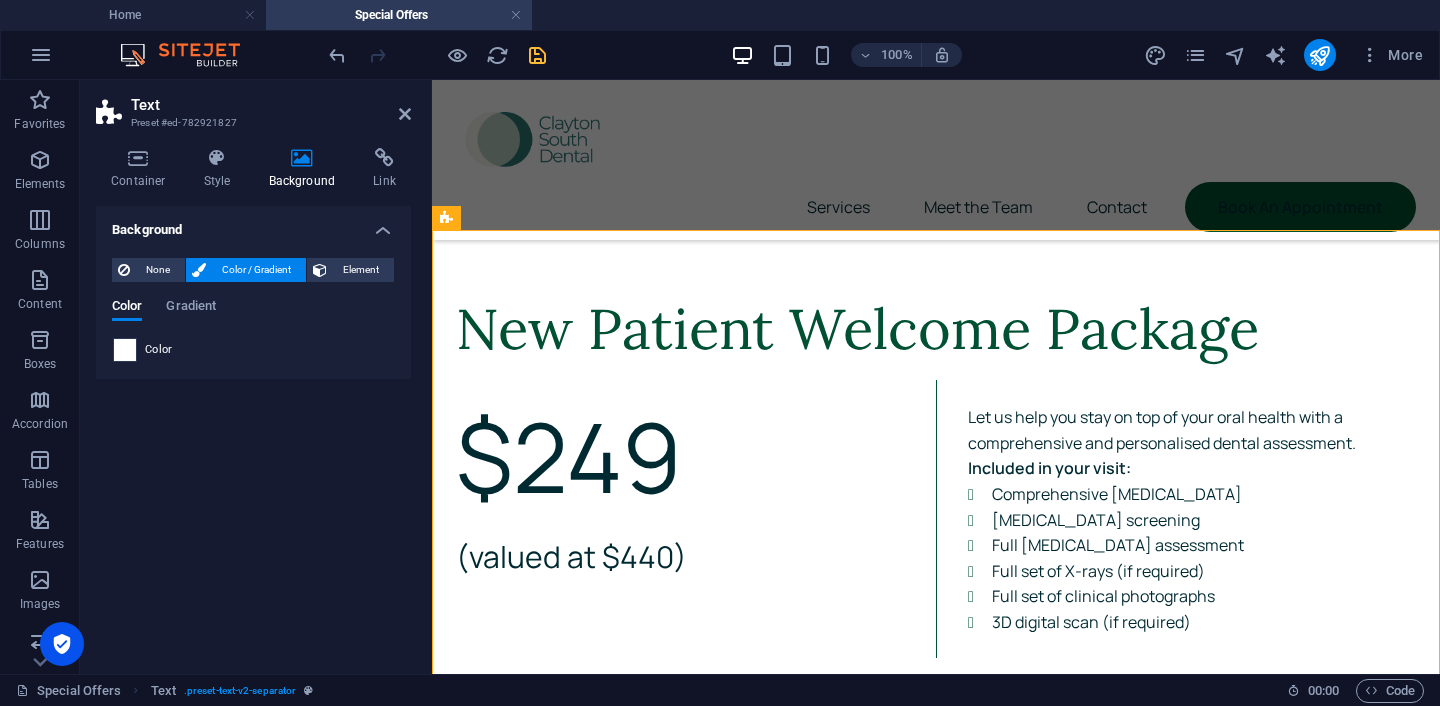 click at bounding box center [125, 350] 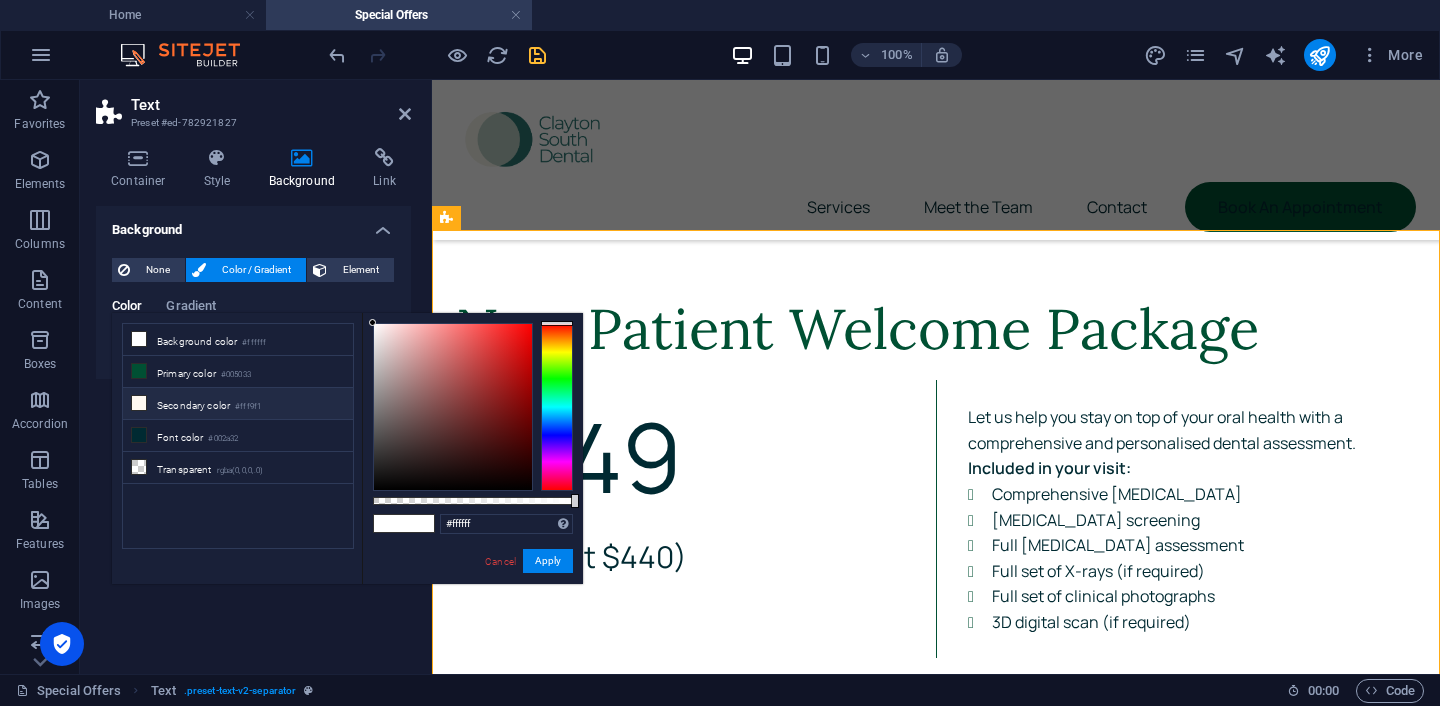 click on "Secondary color
#fff9f1" at bounding box center (238, 404) 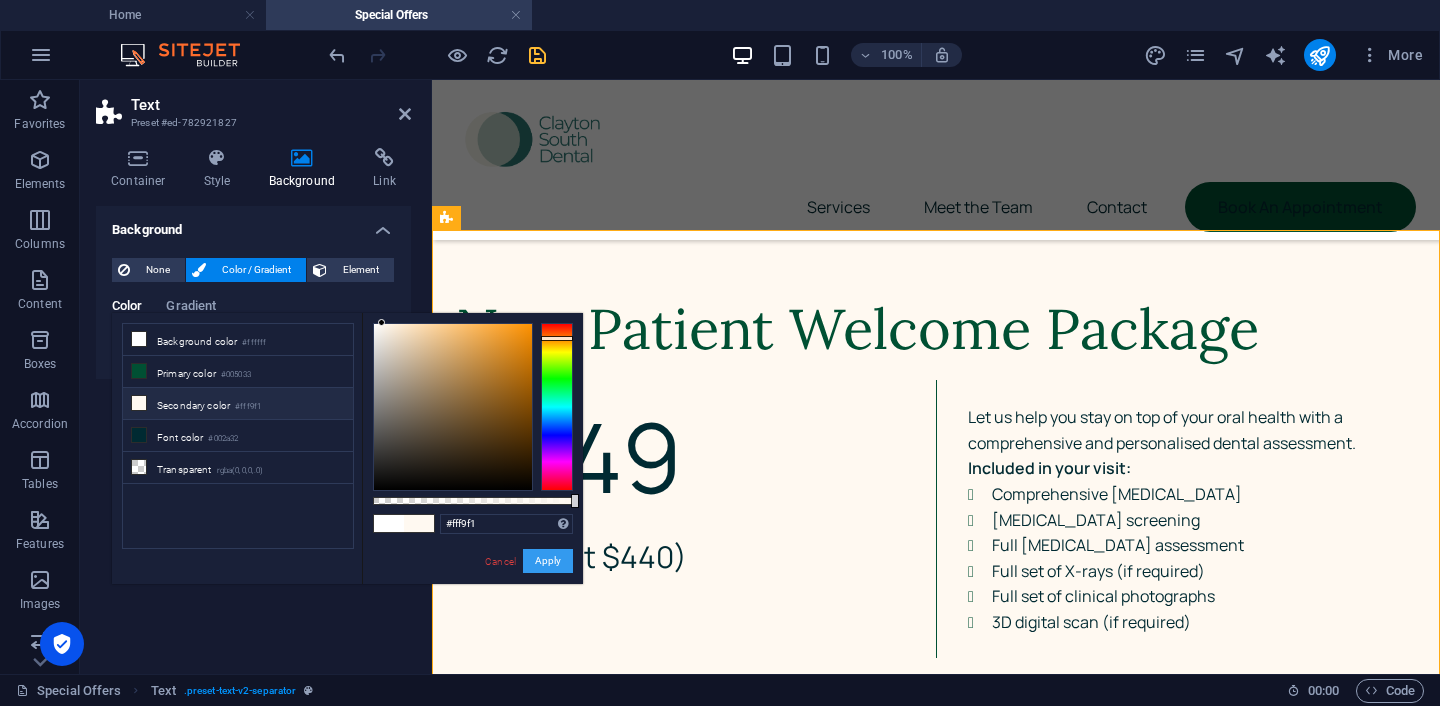 click on "Apply" at bounding box center [548, 561] 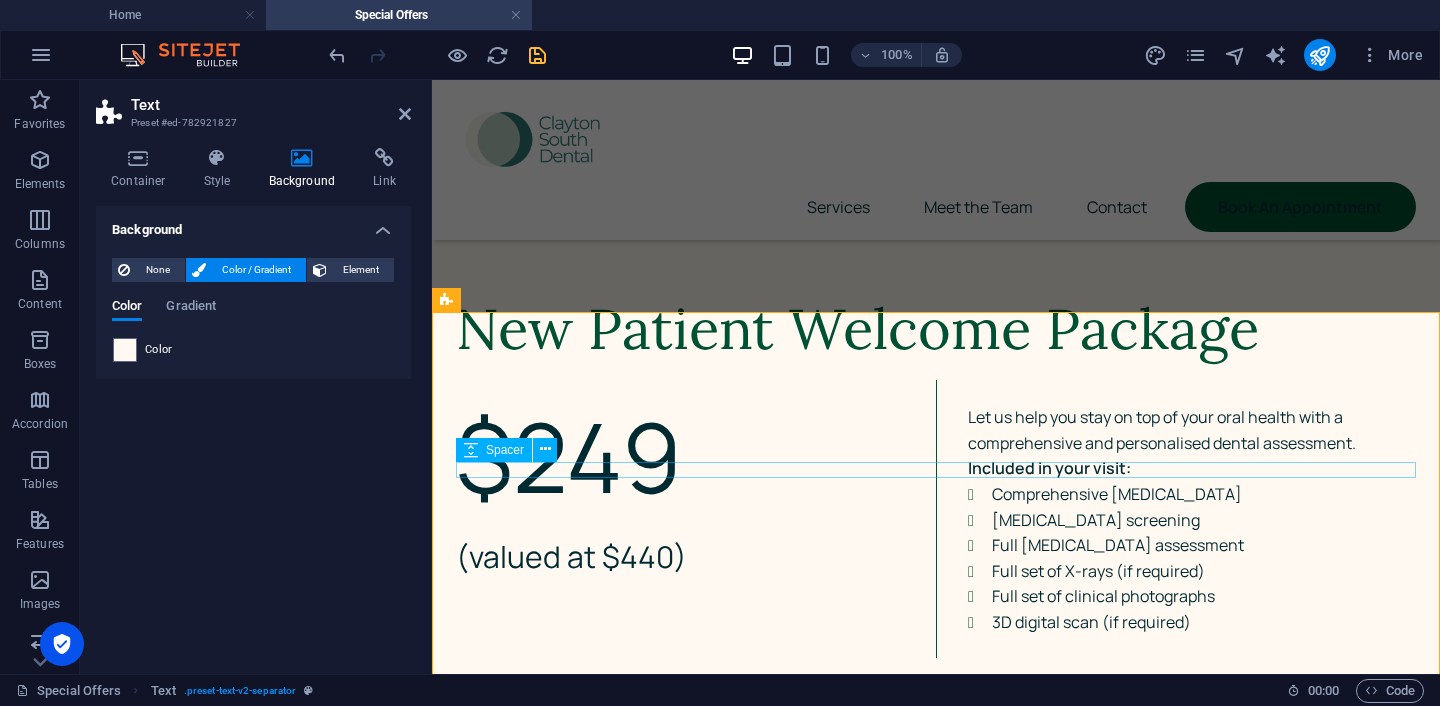 scroll, scrollTop: 0, scrollLeft: 0, axis: both 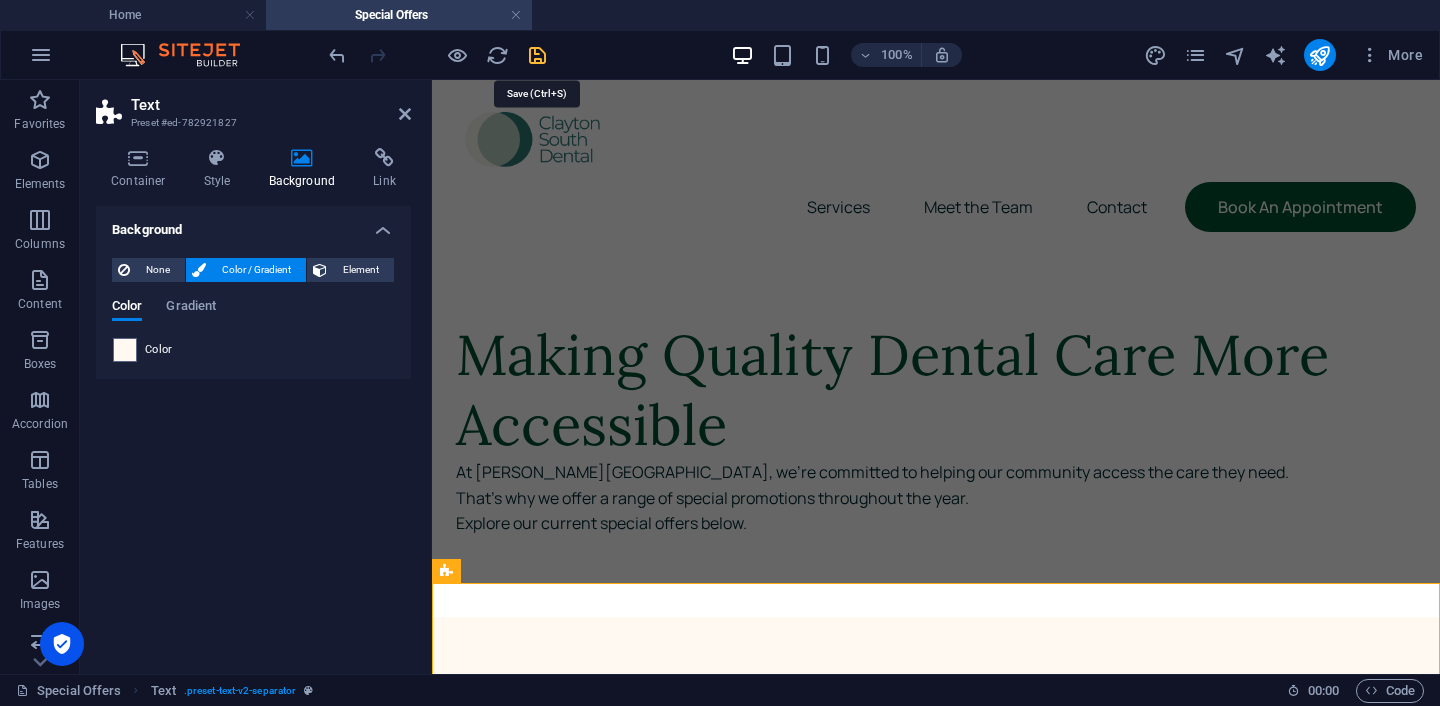 click at bounding box center (537, 55) 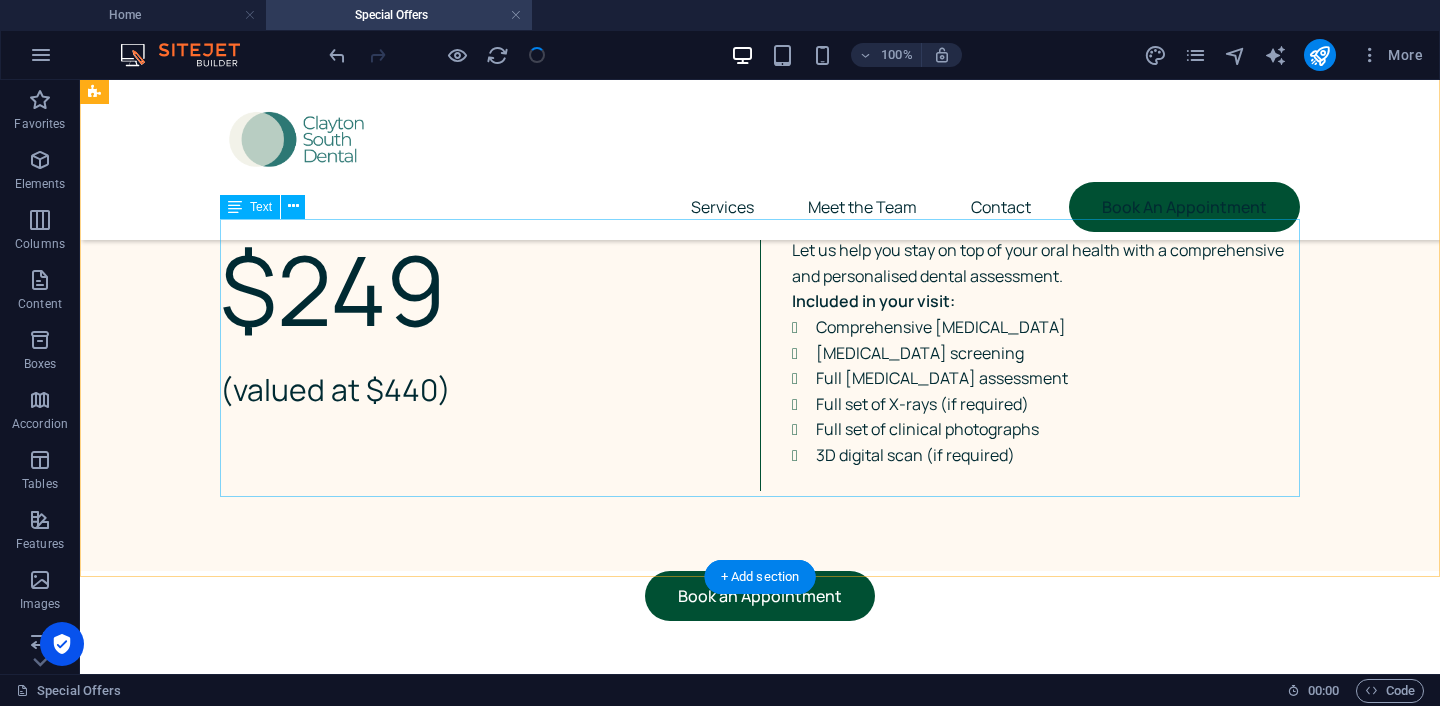 scroll, scrollTop: 530, scrollLeft: 0, axis: vertical 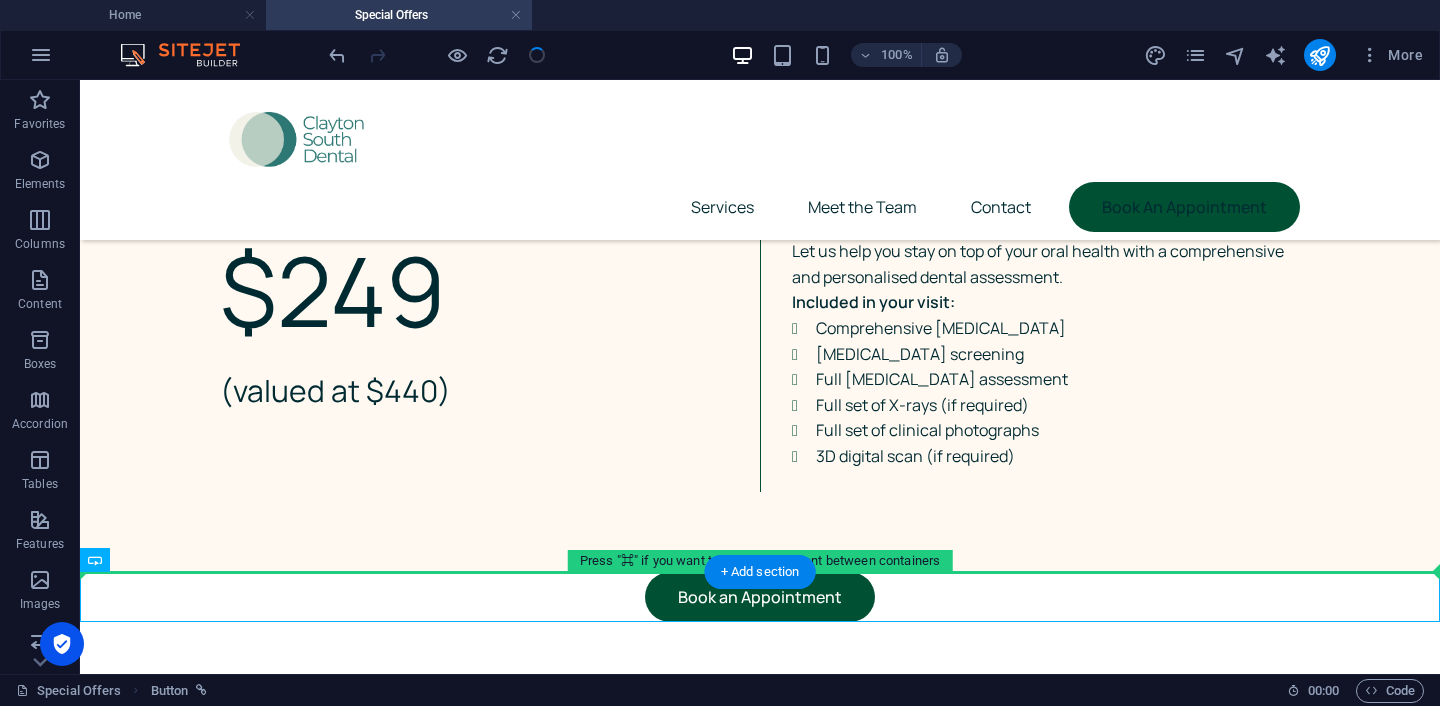 drag, startPoint x: 689, startPoint y: 605, endPoint x: 723, endPoint y: 514, distance: 97.144226 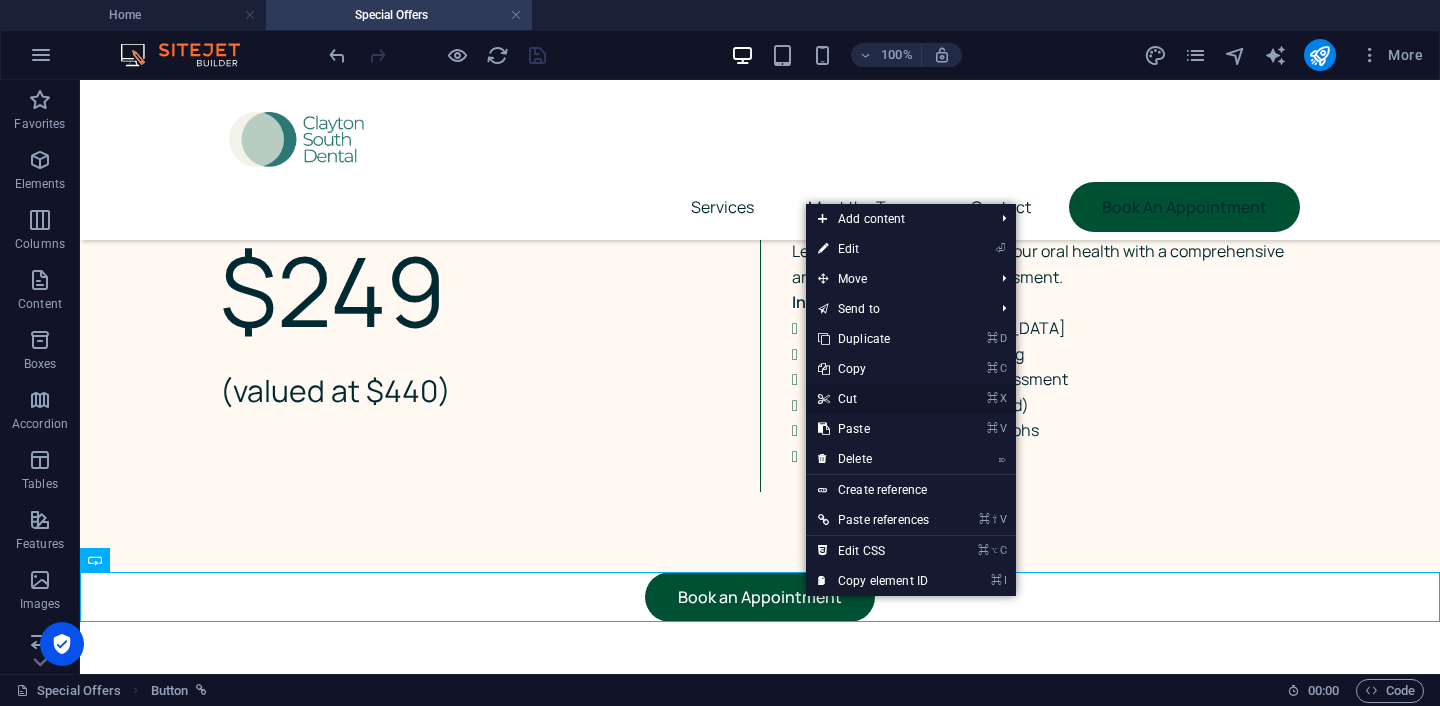 click on "⌘ X  Cut" at bounding box center [873, 399] 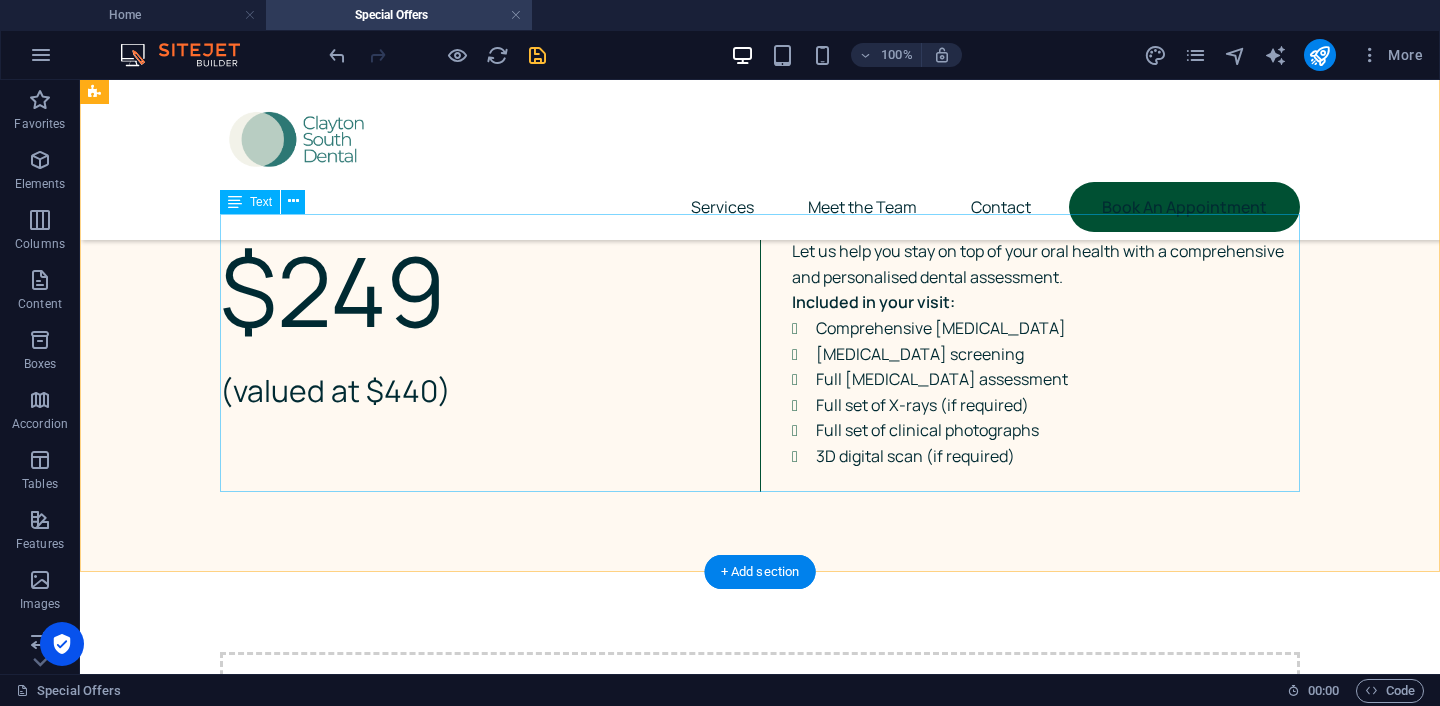 click on "$249 (valued at $440) Let us help you stay on top of your oral health with a comprehensive and personalised dental assessment. Included in your visit: Comprehensive [MEDICAL_DATA] [MEDICAL_DATA] screening Full [MEDICAL_DATA] assessment Full set of X-rays (if required) Full set of clinical photographs 3D digital scan (if required)" at bounding box center [760, 353] 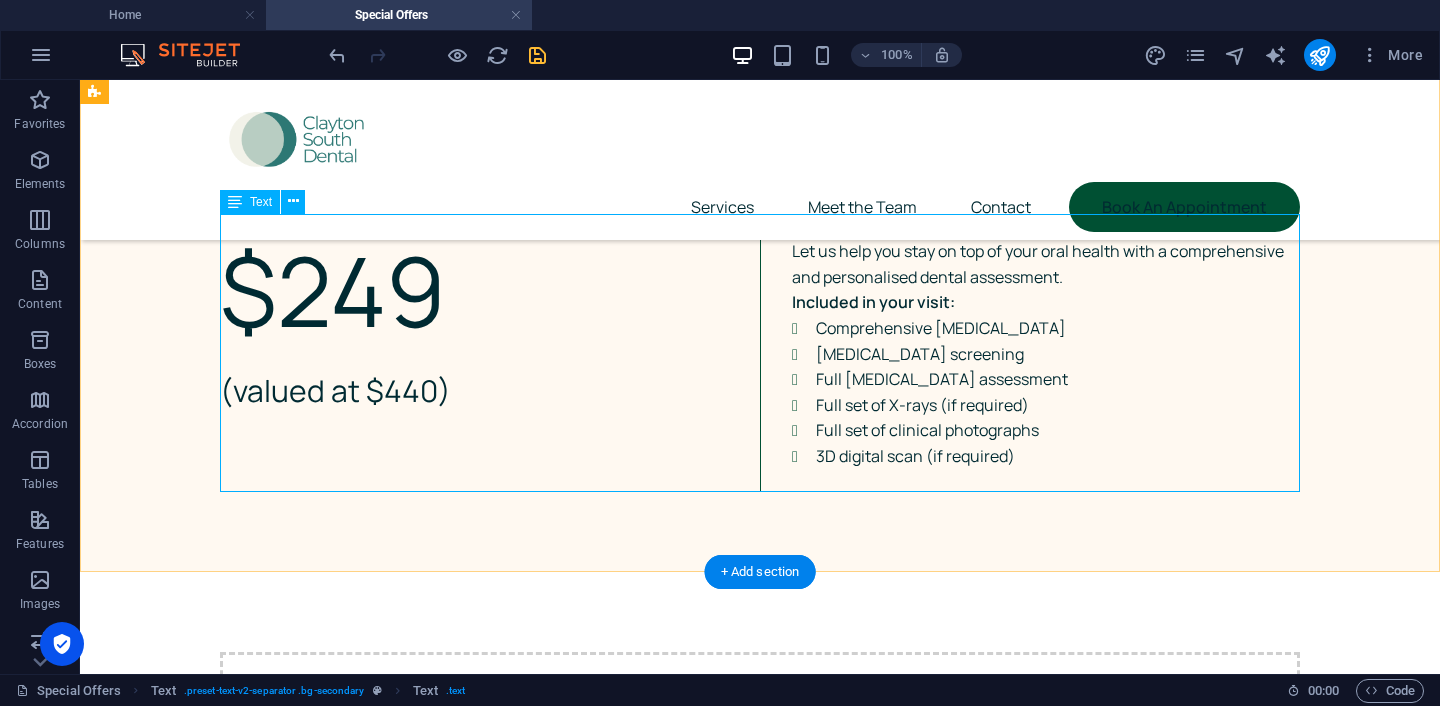 click on "$249 (valued at $440) Let us help you stay on top of your oral health with a comprehensive and personalised dental assessment. Included in your visit: Comprehensive [MEDICAL_DATA] [MEDICAL_DATA] screening Full [MEDICAL_DATA] assessment Full set of X-rays (if required) Full set of clinical photographs 3D digital scan (if required)" at bounding box center [760, 353] 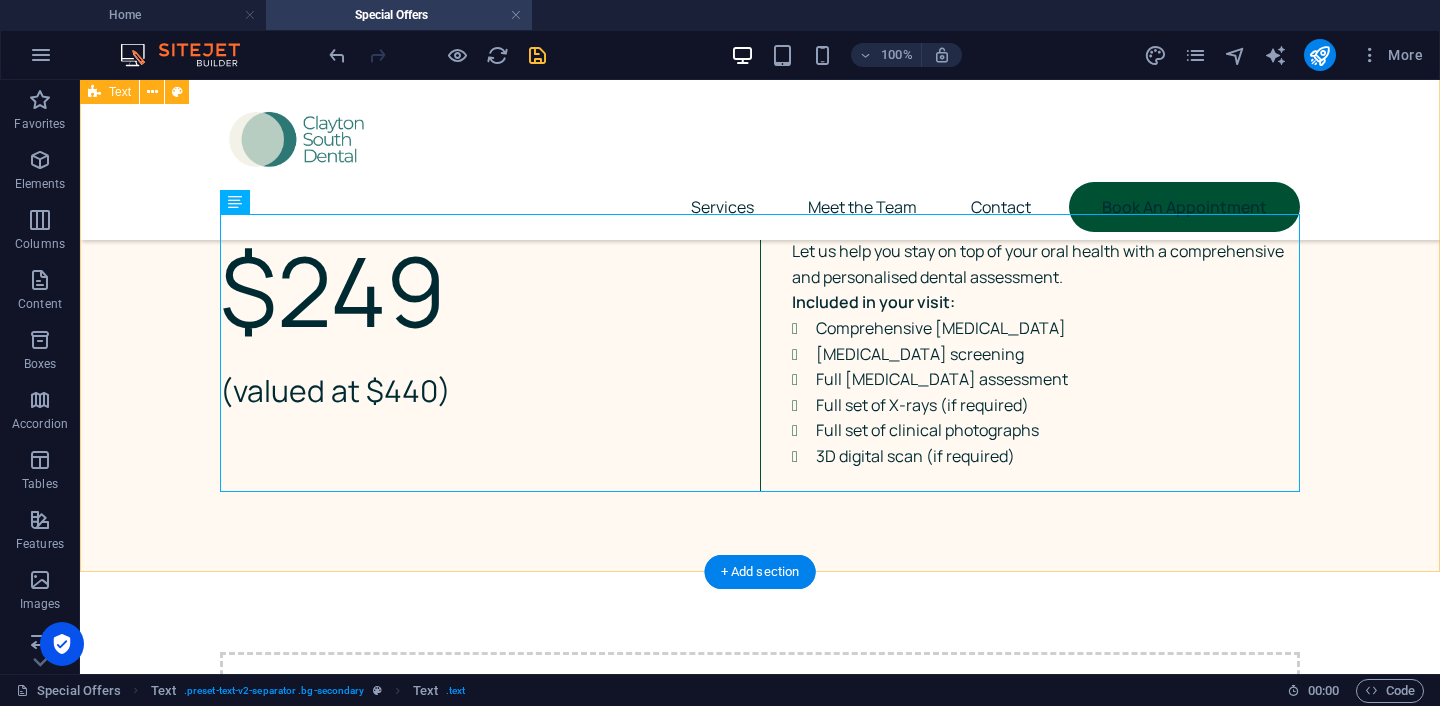 click on "New Patient Welcome Package $249 (valued at $440) Let us help you stay on top of your oral health with a comprehensive and personalised dental assessment. Included in your visit: Comprehensive [MEDICAL_DATA] [MEDICAL_DATA] screening Full [MEDICAL_DATA] assessment Full set of X-rays (if required) Full set of clinical photographs 3D digital scan (if required)" at bounding box center [760, 310] 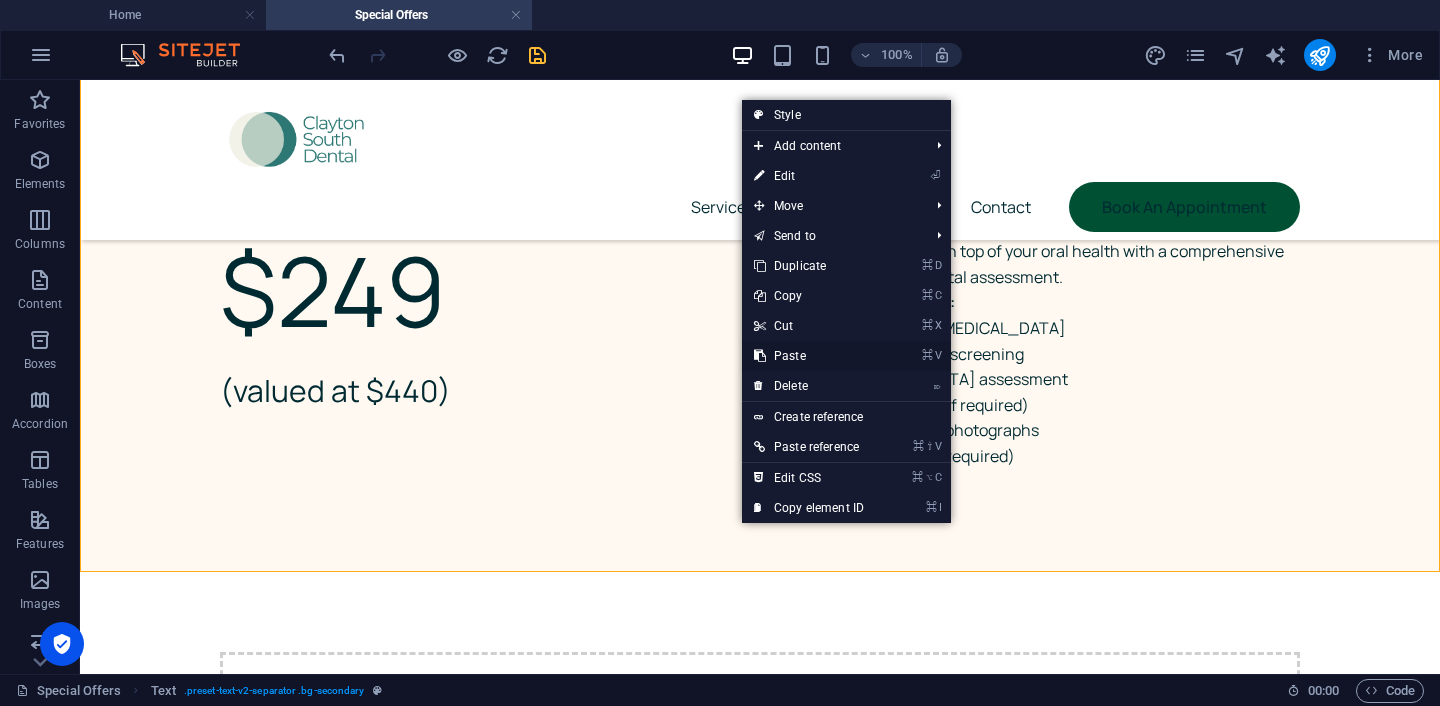 click on "⌘ V  Paste" at bounding box center [809, 356] 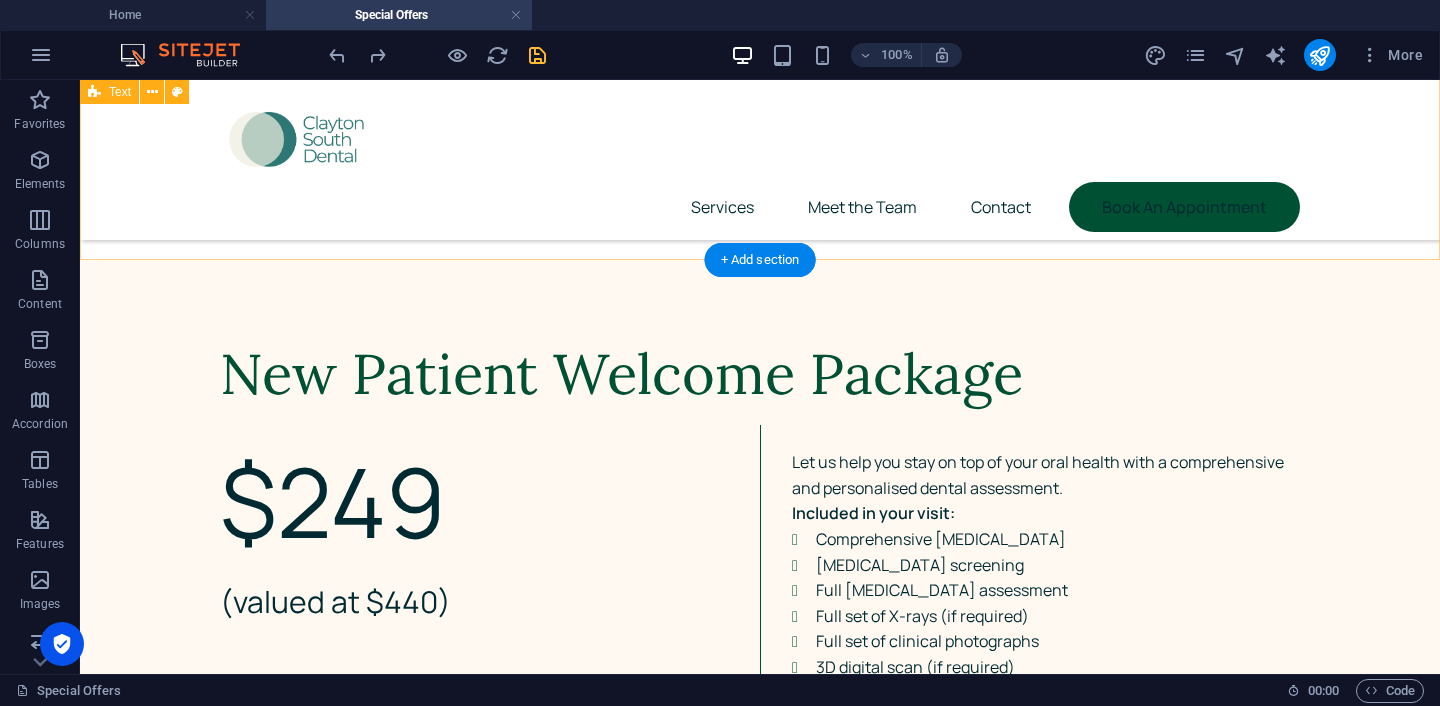 scroll, scrollTop: 323, scrollLeft: 0, axis: vertical 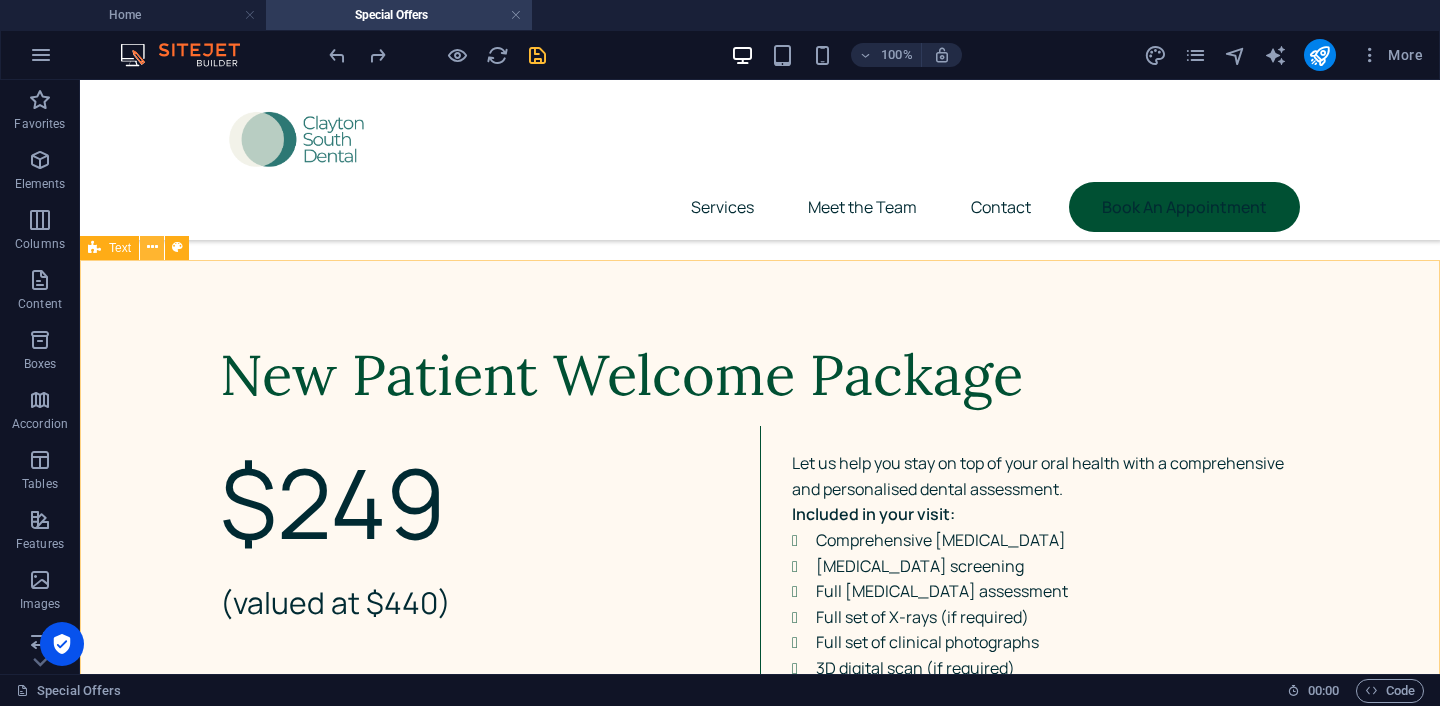 click at bounding box center [152, 247] 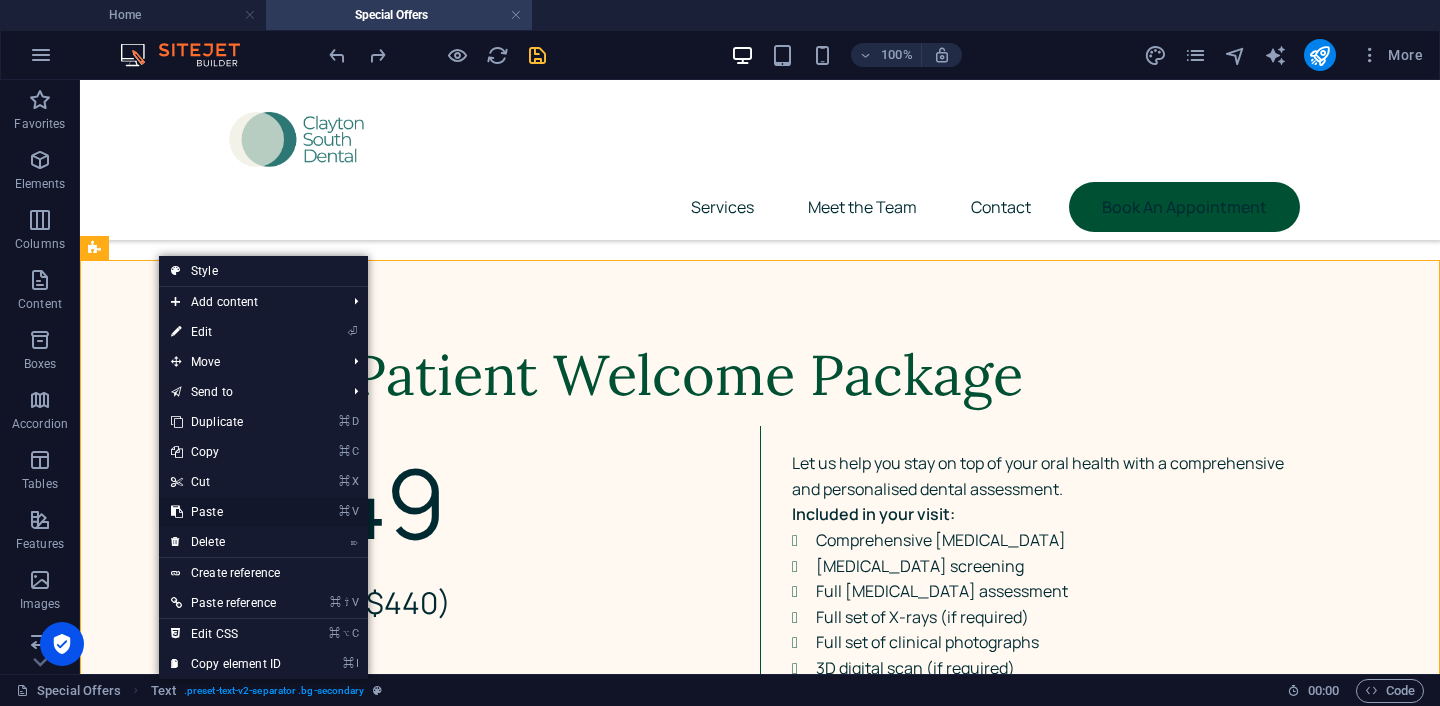 click on "⌘ V  Paste" at bounding box center (226, 512) 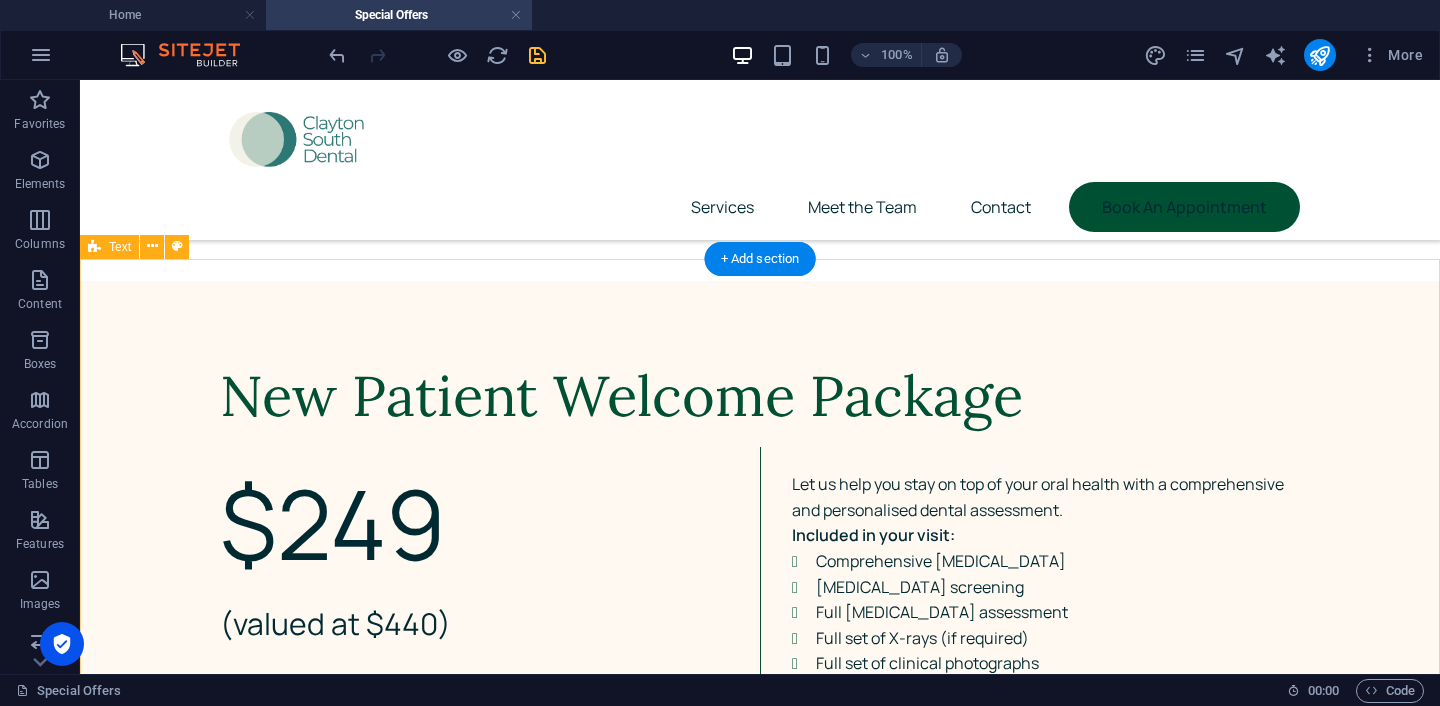 scroll, scrollTop: 331, scrollLeft: 0, axis: vertical 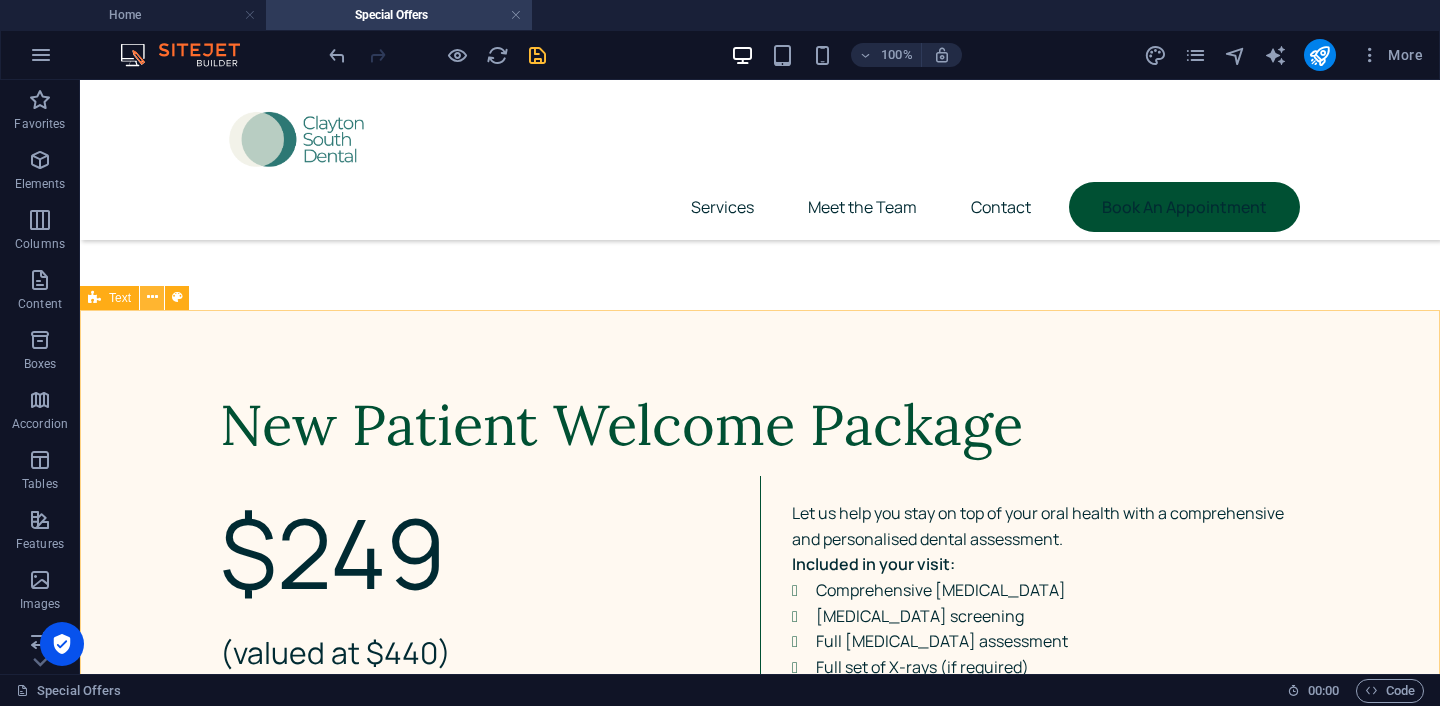 click at bounding box center (152, 297) 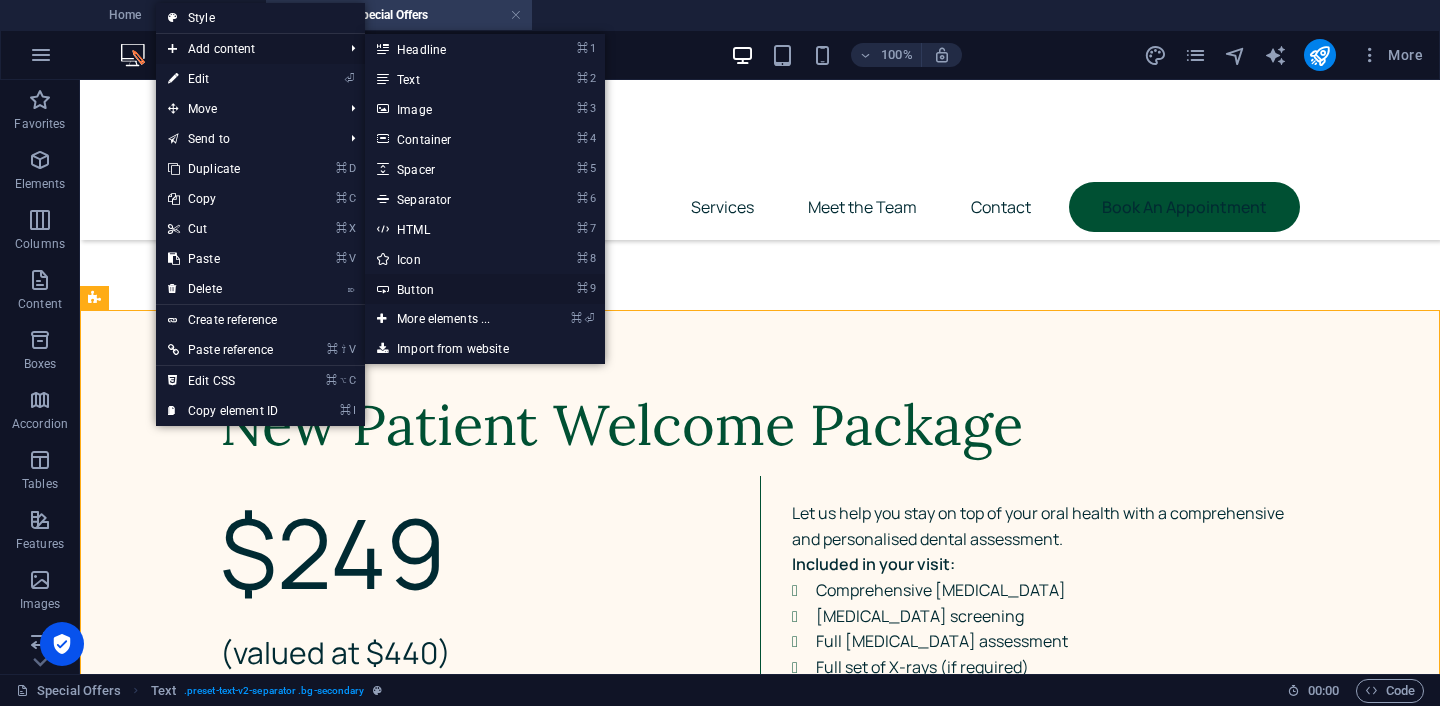 click on "⌘ 9  Button" at bounding box center (447, 289) 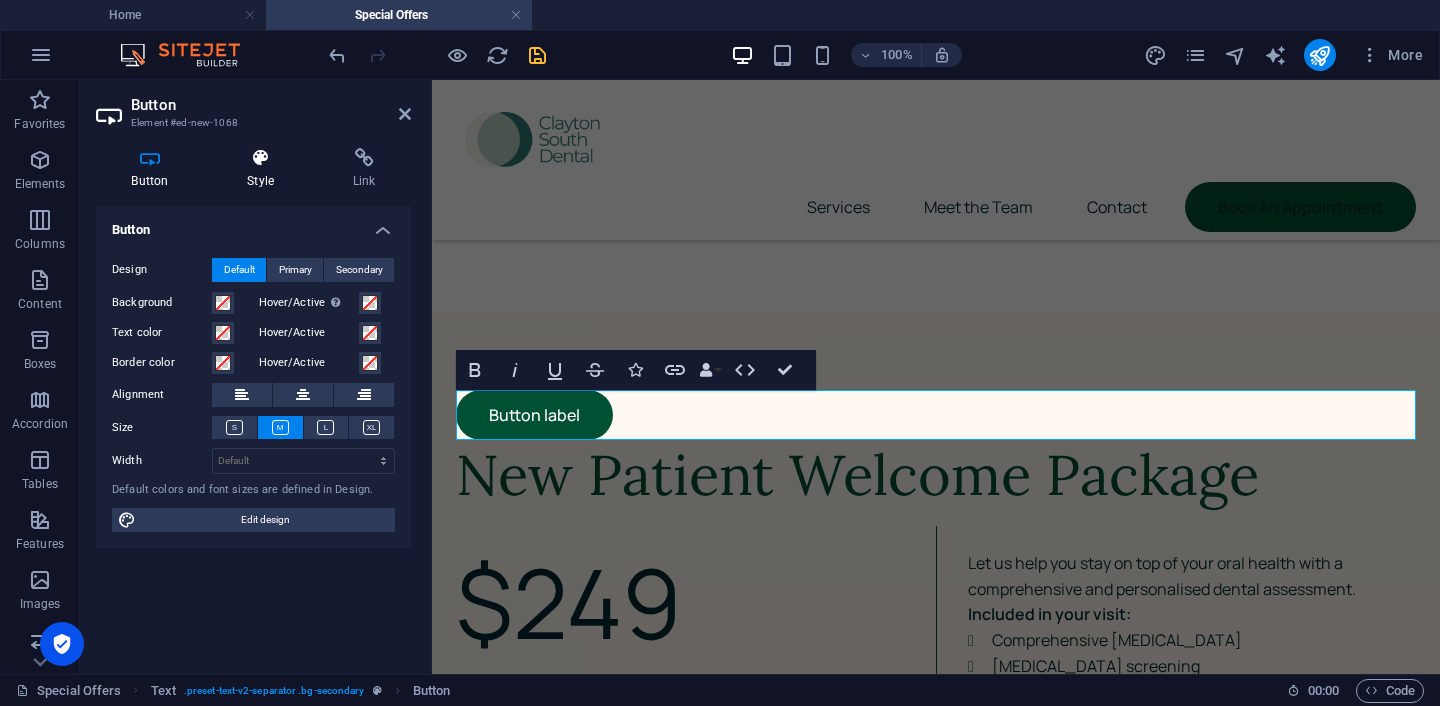 click on "Style" at bounding box center (265, 169) 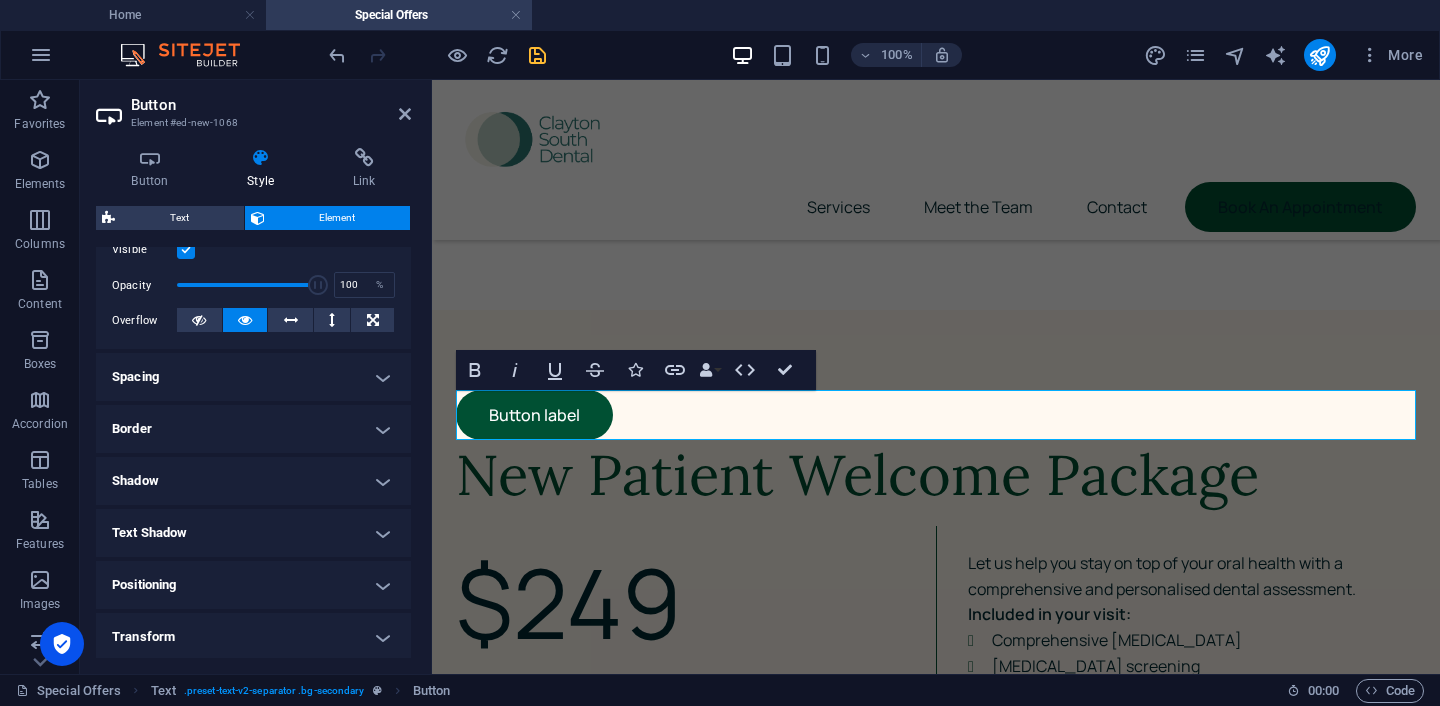 scroll, scrollTop: 435, scrollLeft: 0, axis: vertical 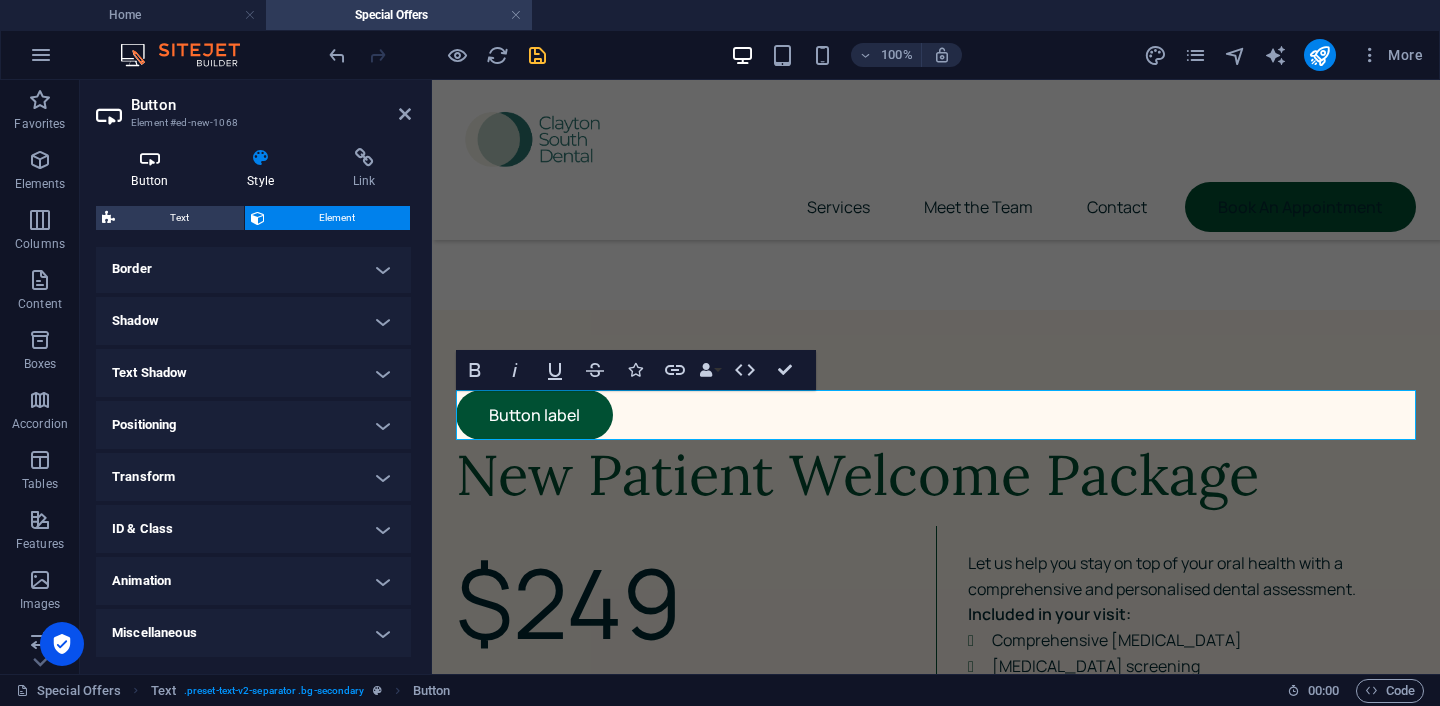 click on "Button" at bounding box center (154, 169) 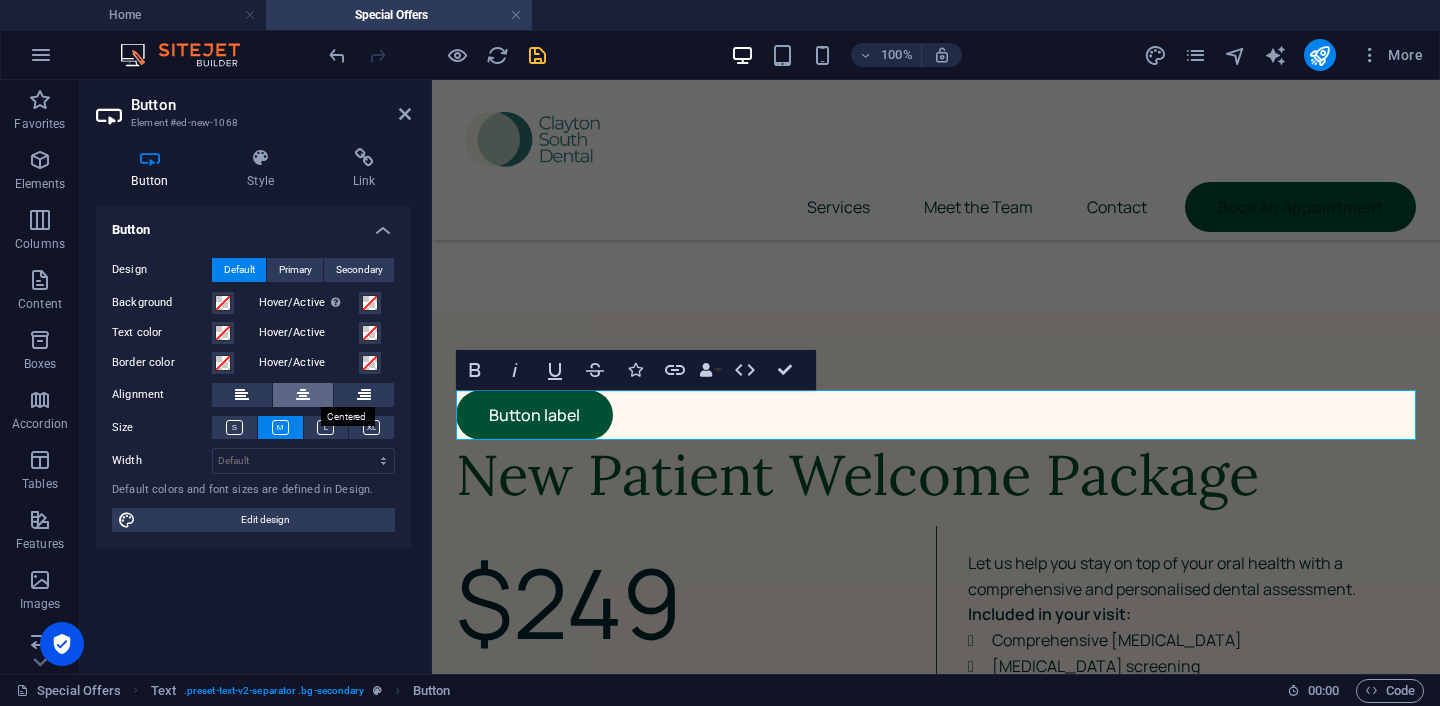 click at bounding box center [303, 395] 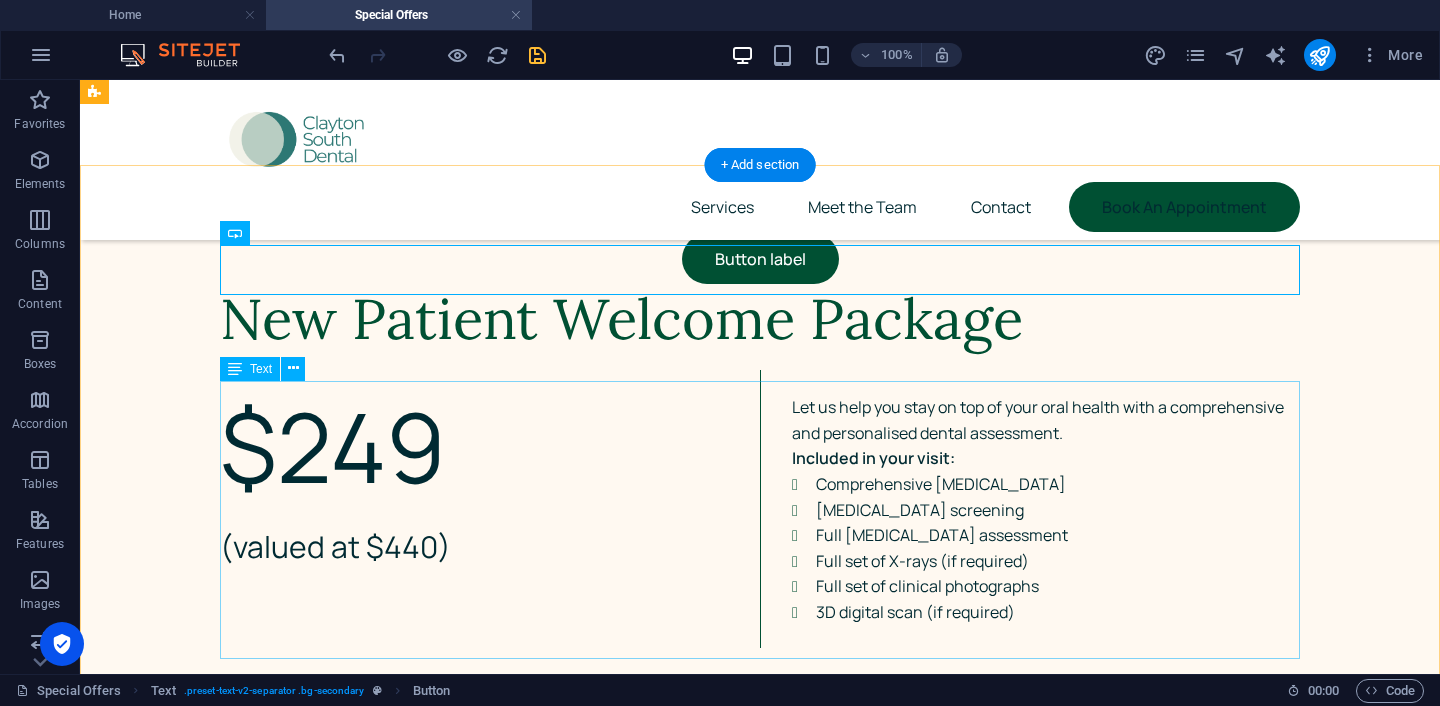 scroll, scrollTop: 418, scrollLeft: 0, axis: vertical 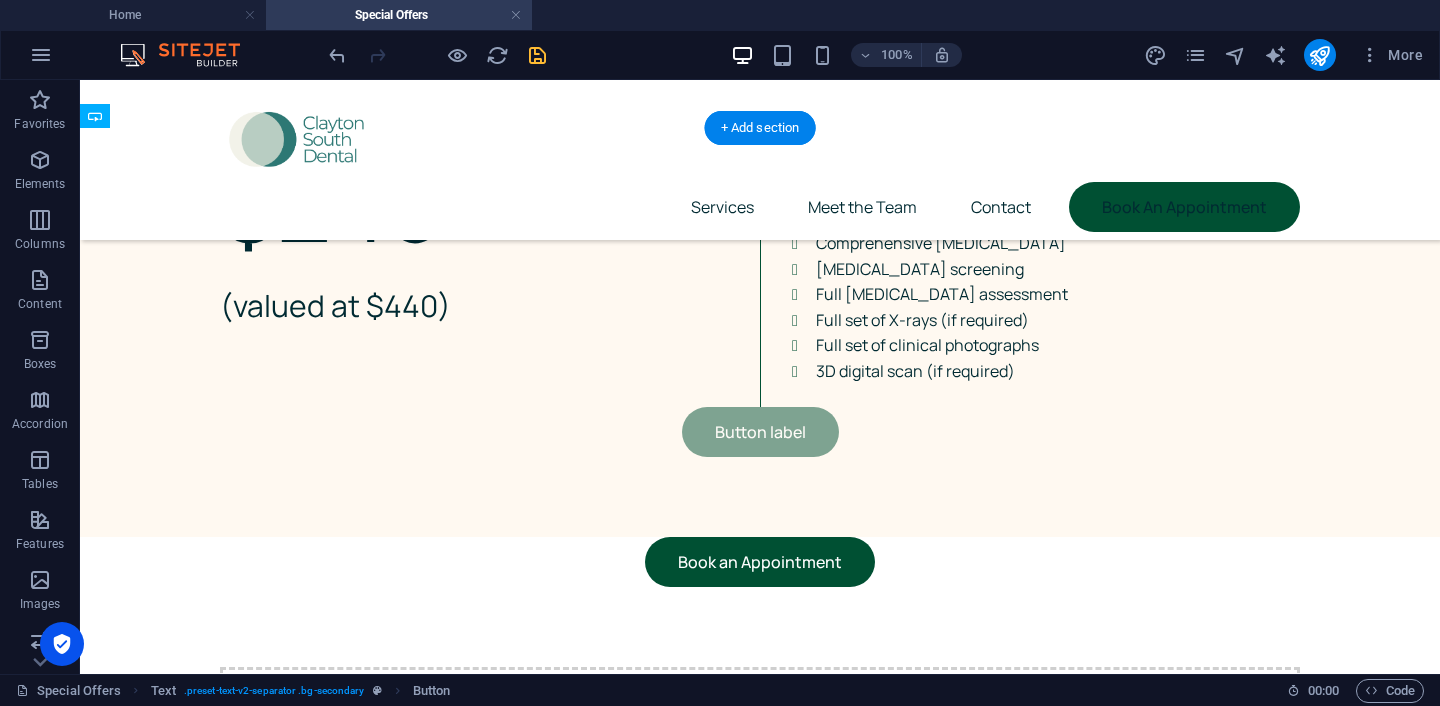 drag, startPoint x: 762, startPoint y: 262, endPoint x: 771, endPoint y: 617, distance: 355.11407 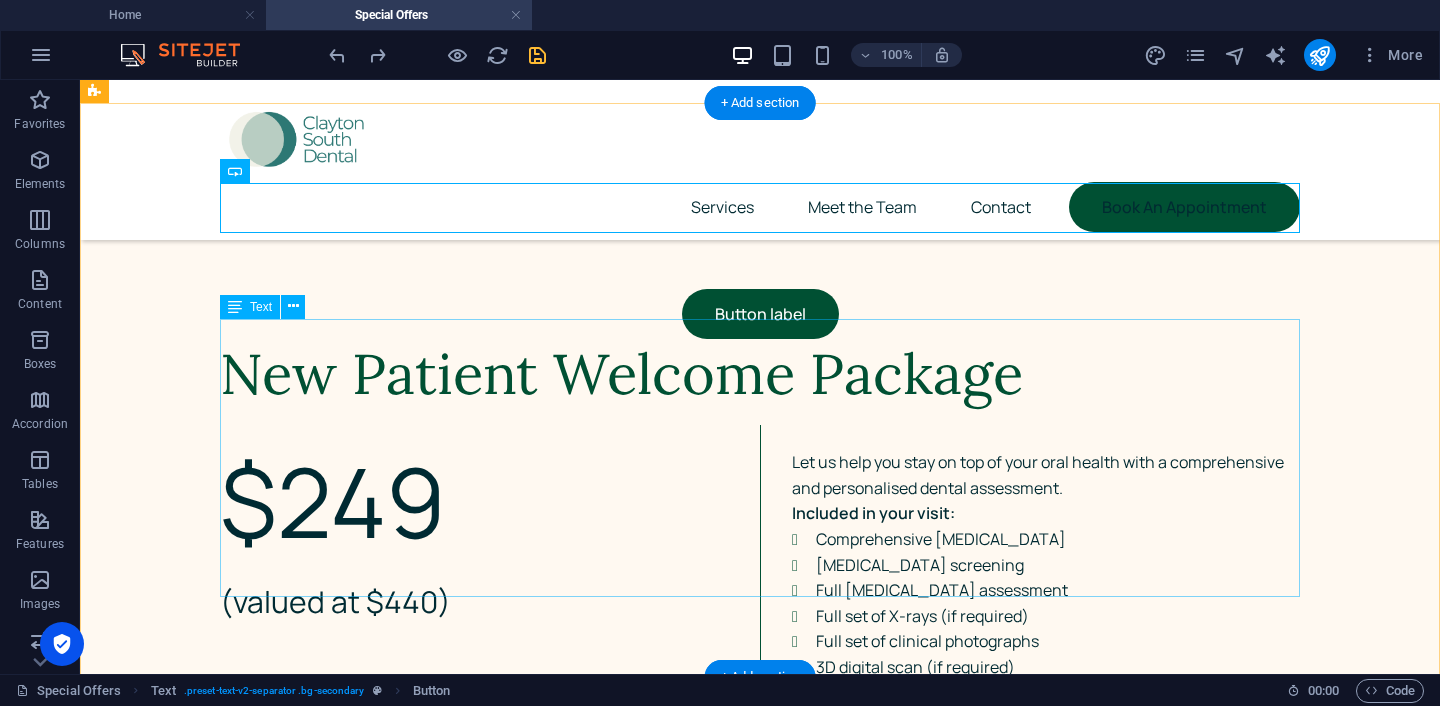 scroll, scrollTop: 310, scrollLeft: 0, axis: vertical 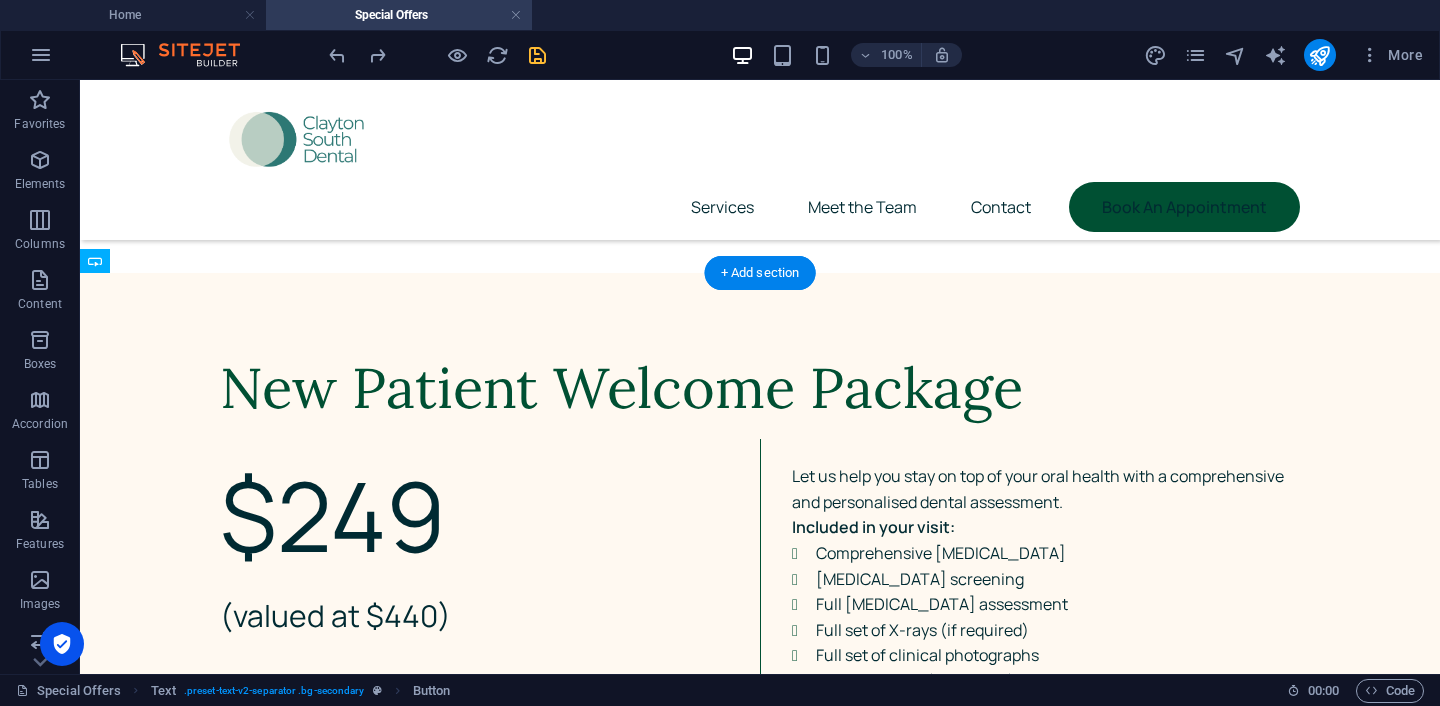 drag, startPoint x: 768, startPoint y: 376, endPoint x: 766, endPoint y: 494, distance: 118.016945 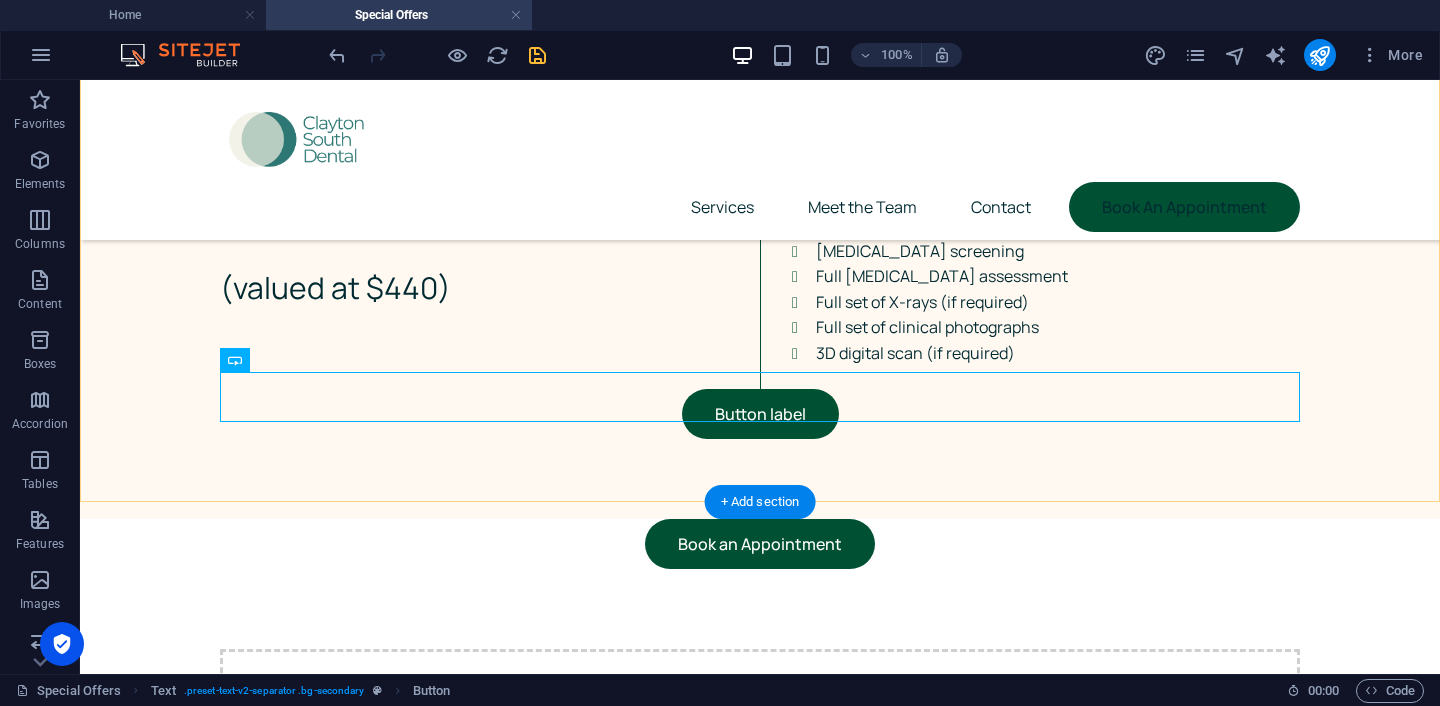 scroll, scrollTop: 675, scrollLeft: 0, axis: vertical 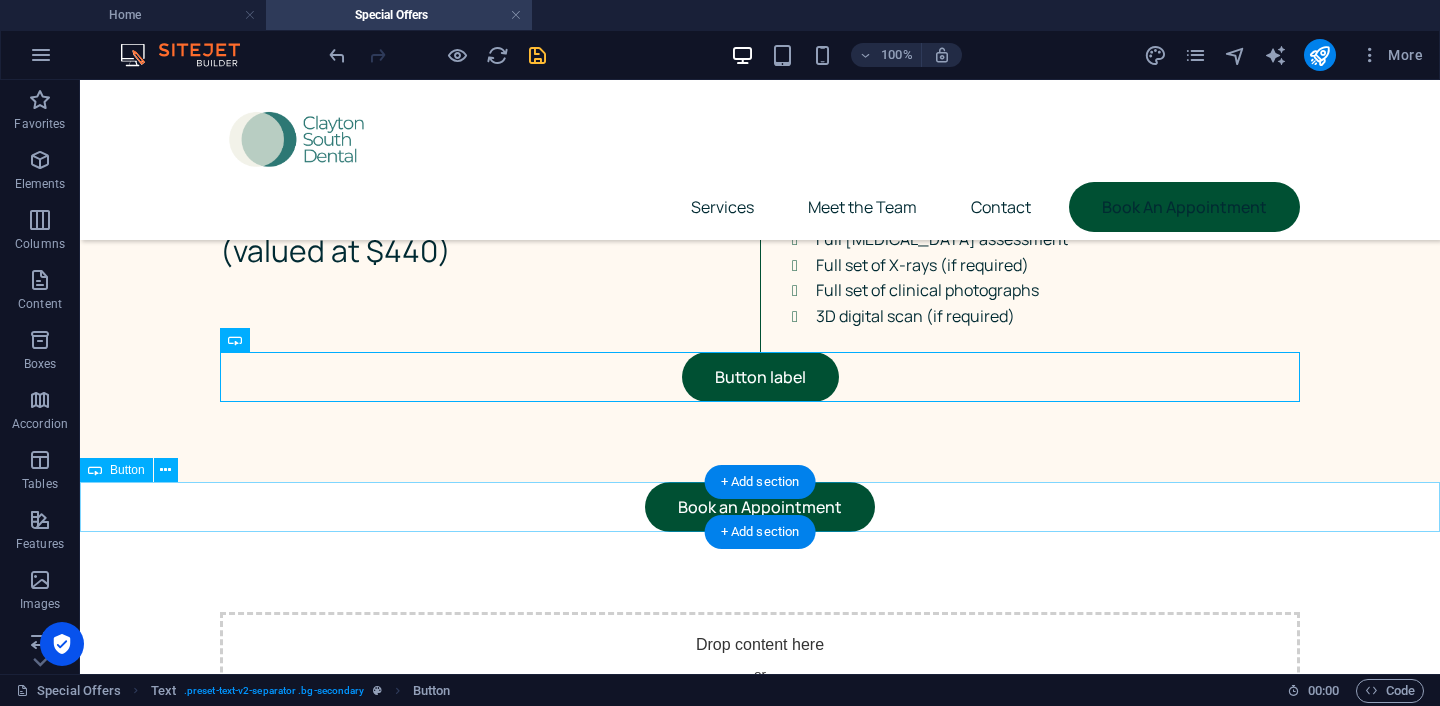 click on "Book an Appointment" at bounding box center (760, 507) 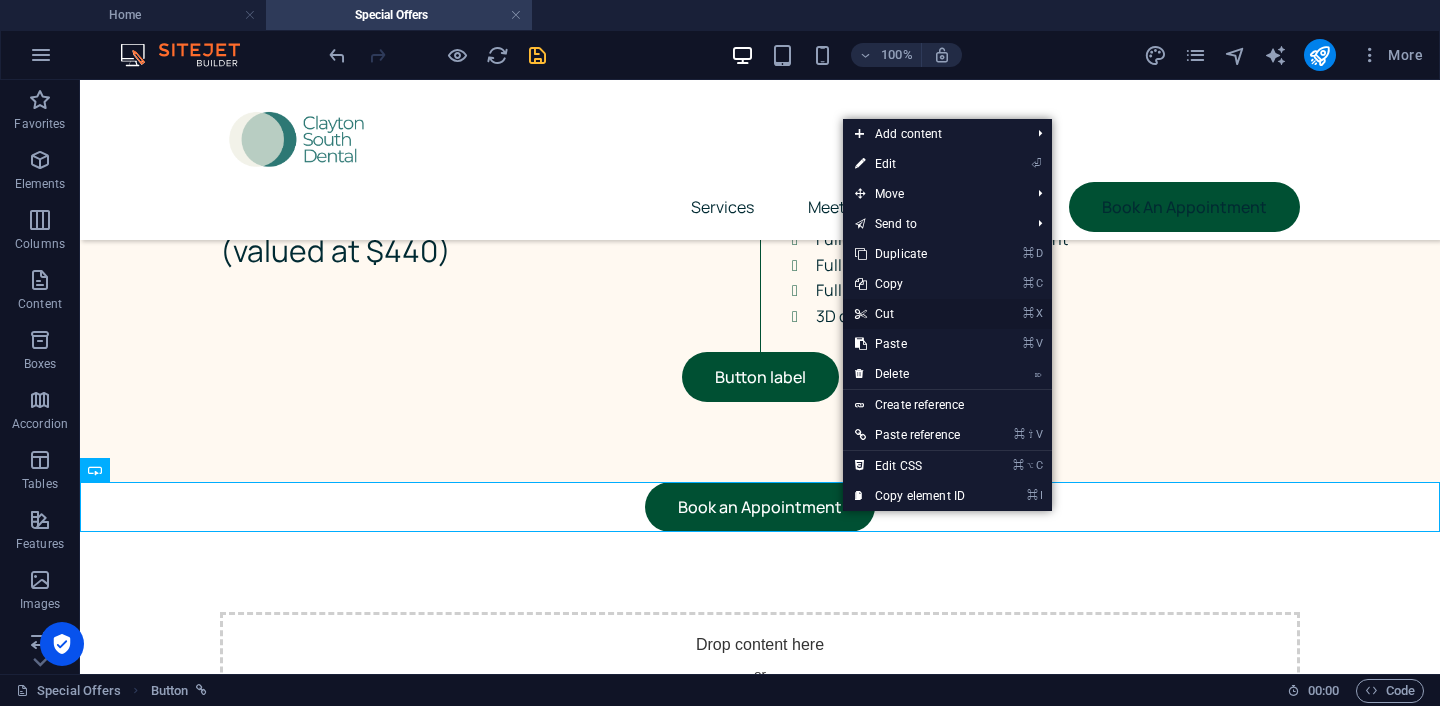 click on "⌘ X  Cut" at bounding box center (910, 314) 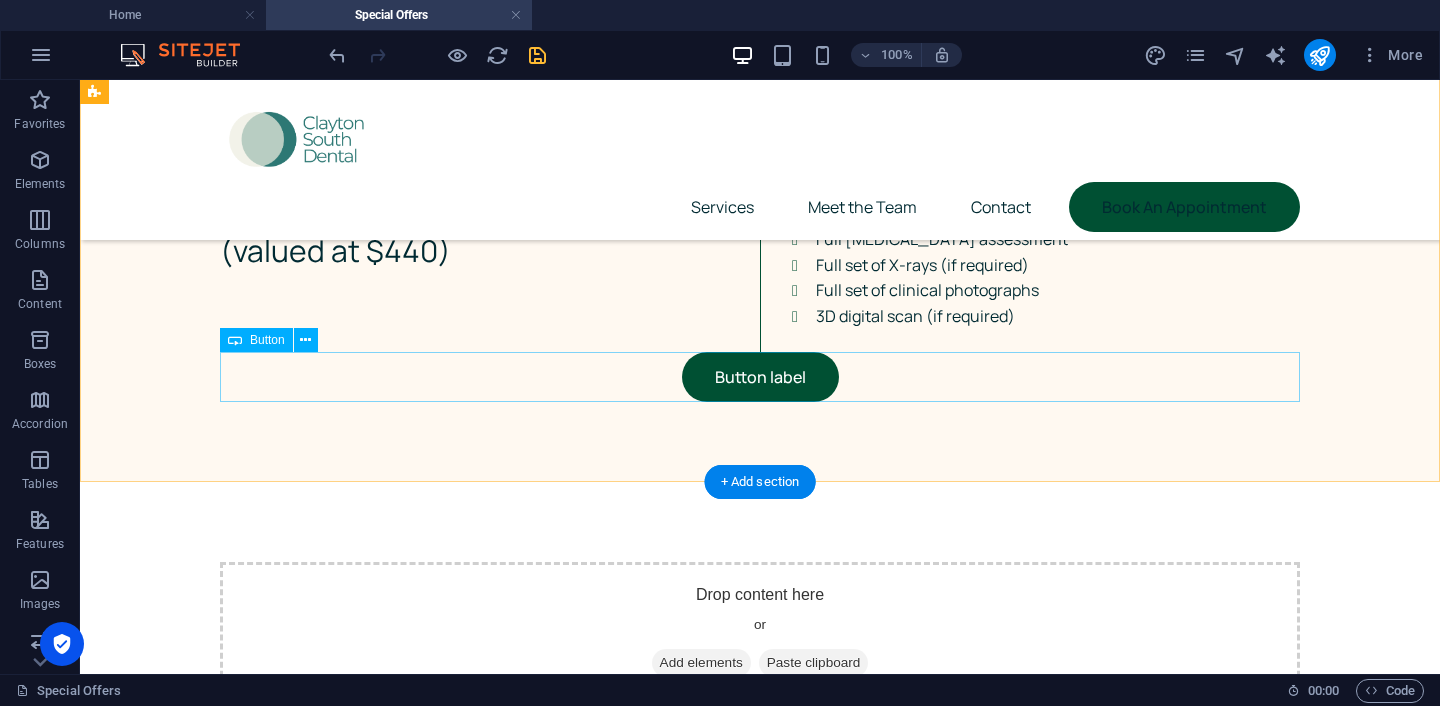 click on "Button label" at bounding box center (760, 377) 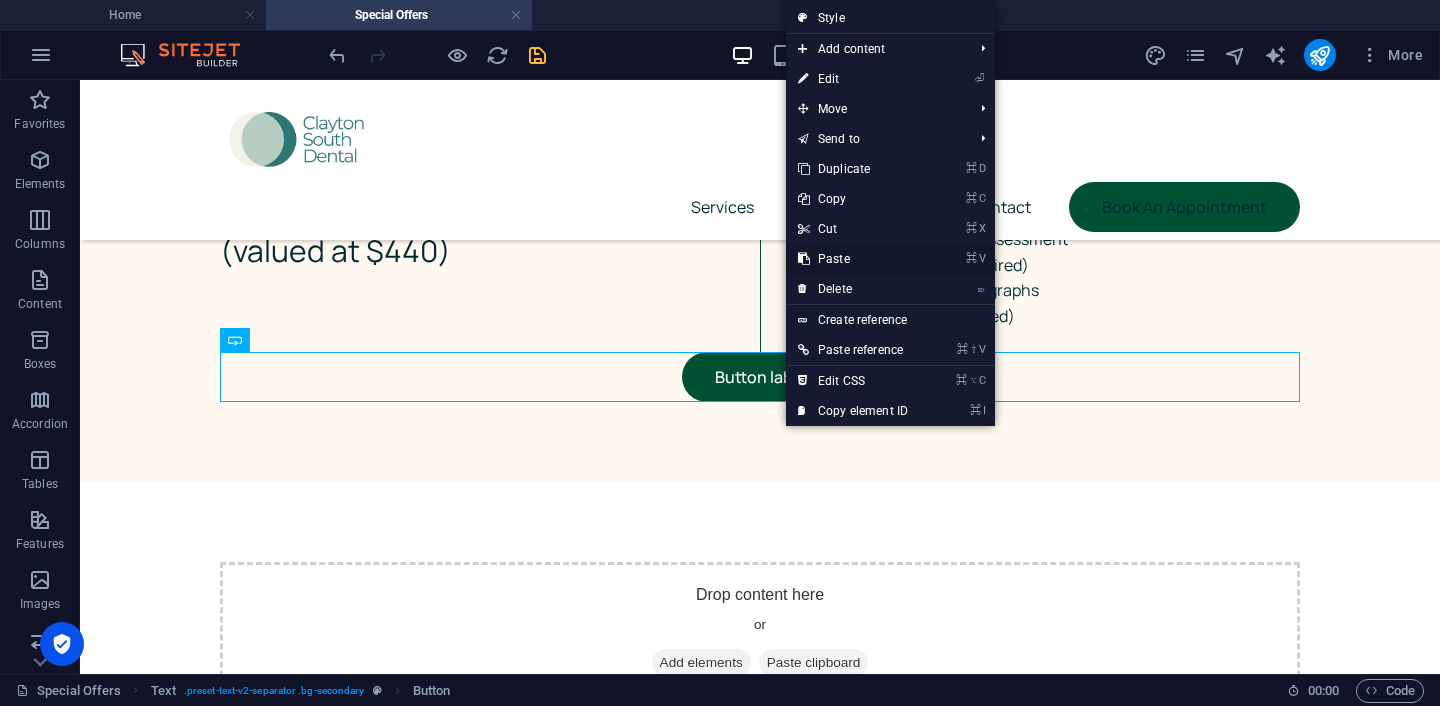 click on "⌘ V  Paste" at bounding box center (853, 259) 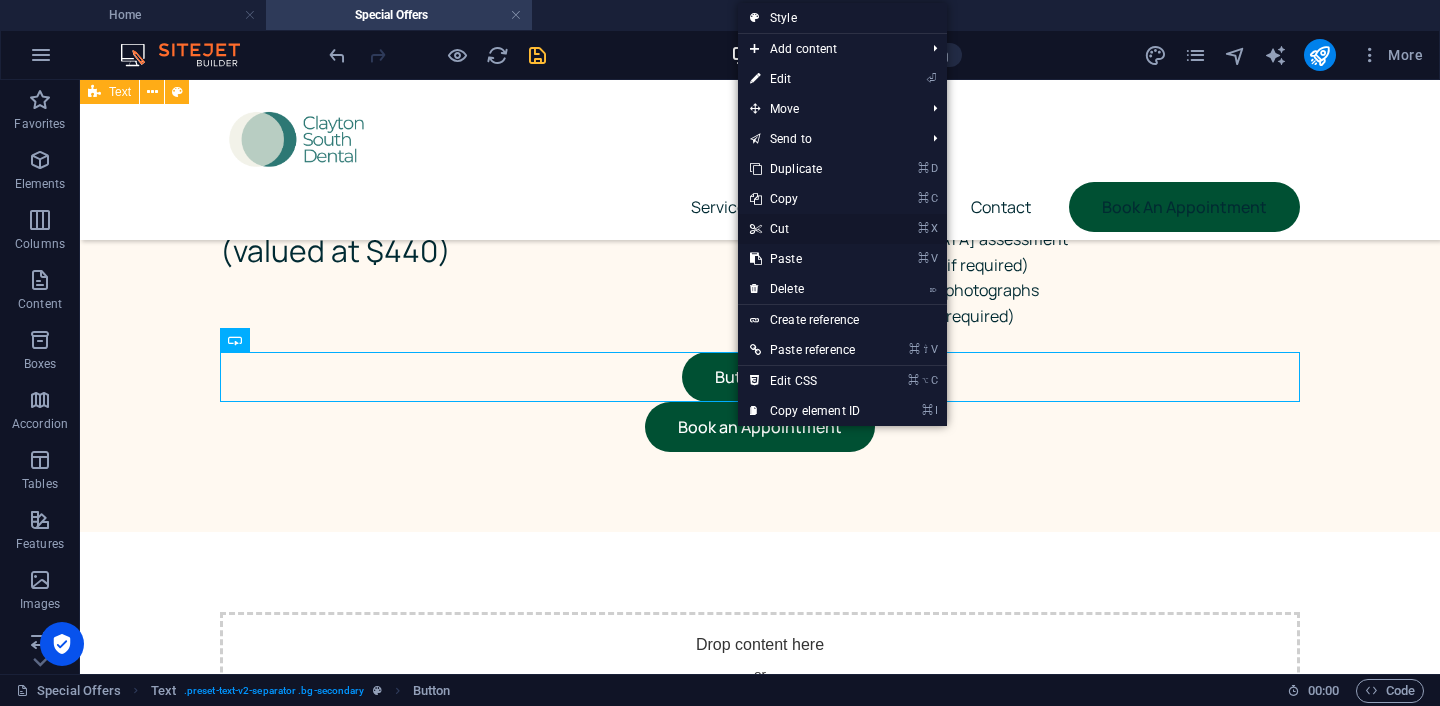 drag, startPoint x: 800, startPoint y: 231, endPoint x: 720, endPoint y: 152, distance: 112.432205 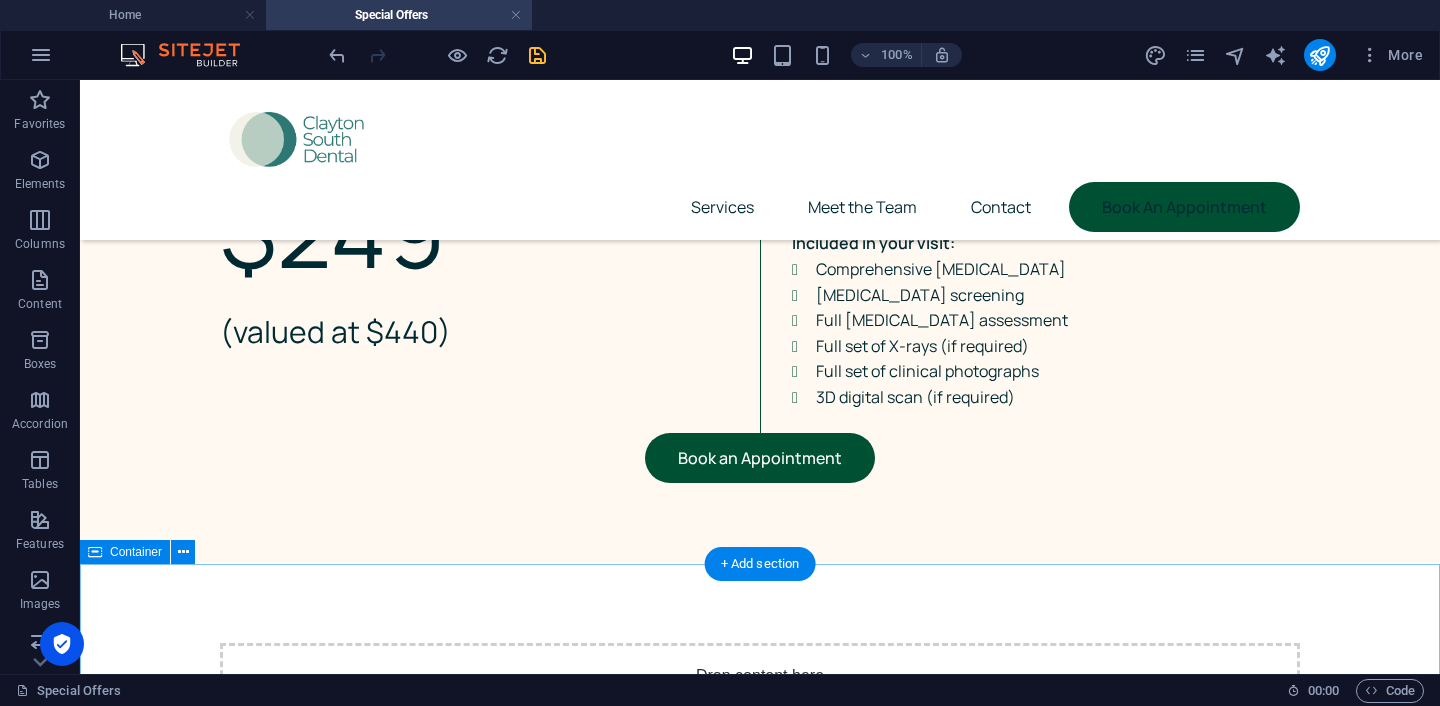 scroll, scrollTop: 593, scrollLeft: 0, axis: vertical 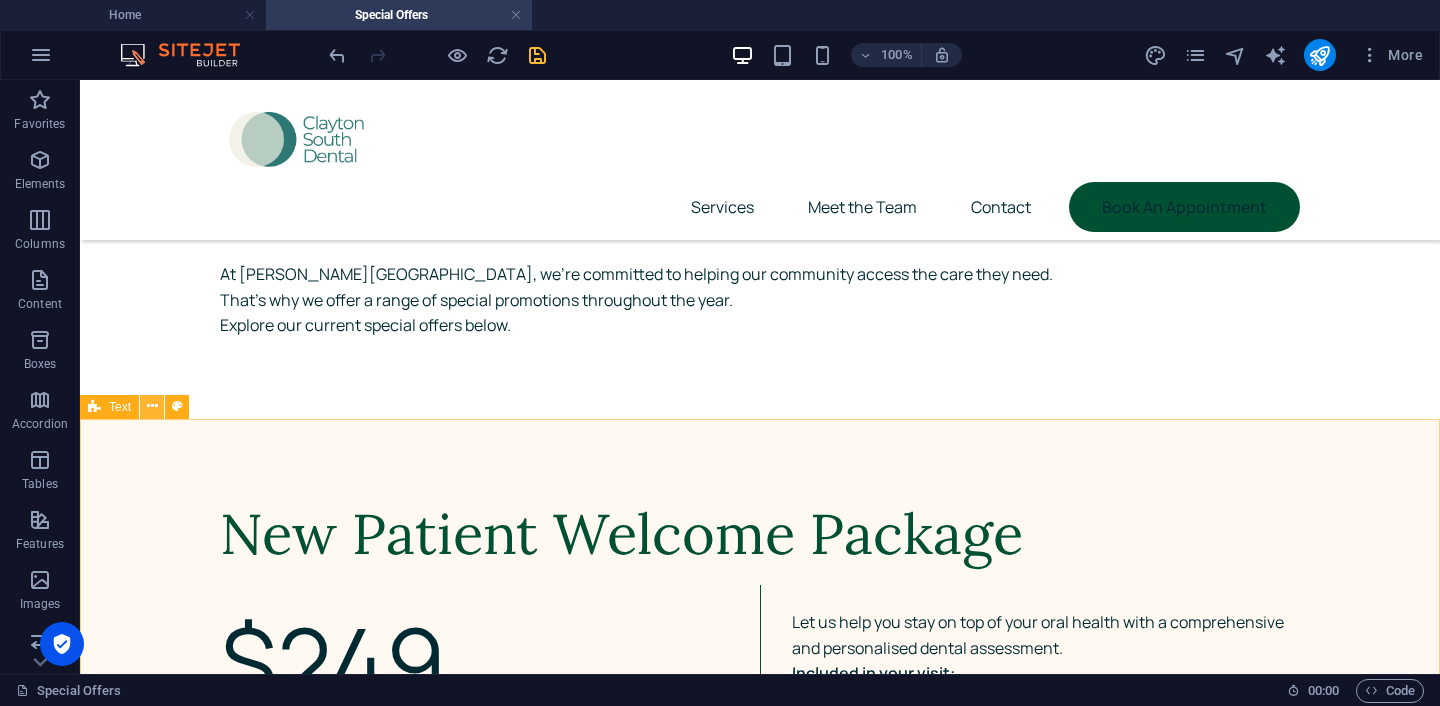 click at bounding box center (152, 406) 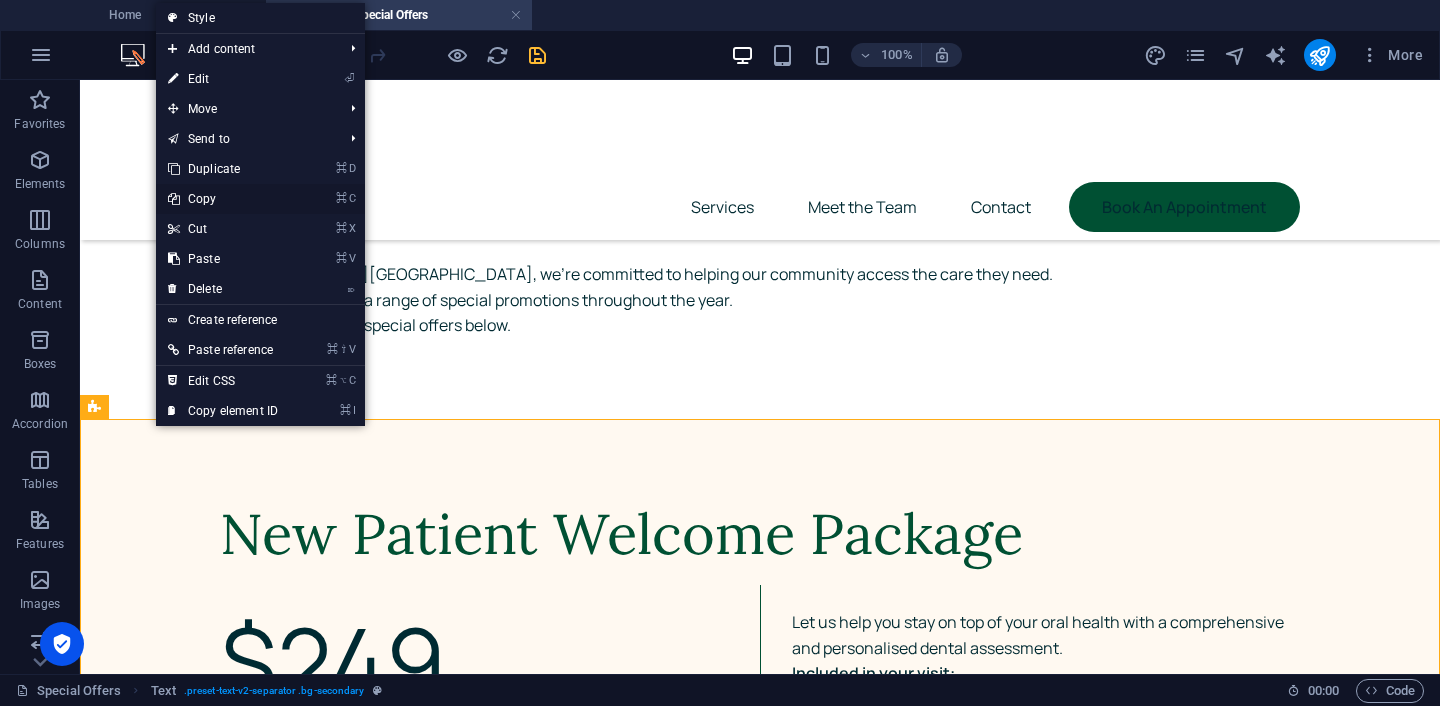 click on "⌘ C  Copy" at bounding box center [223, 199] 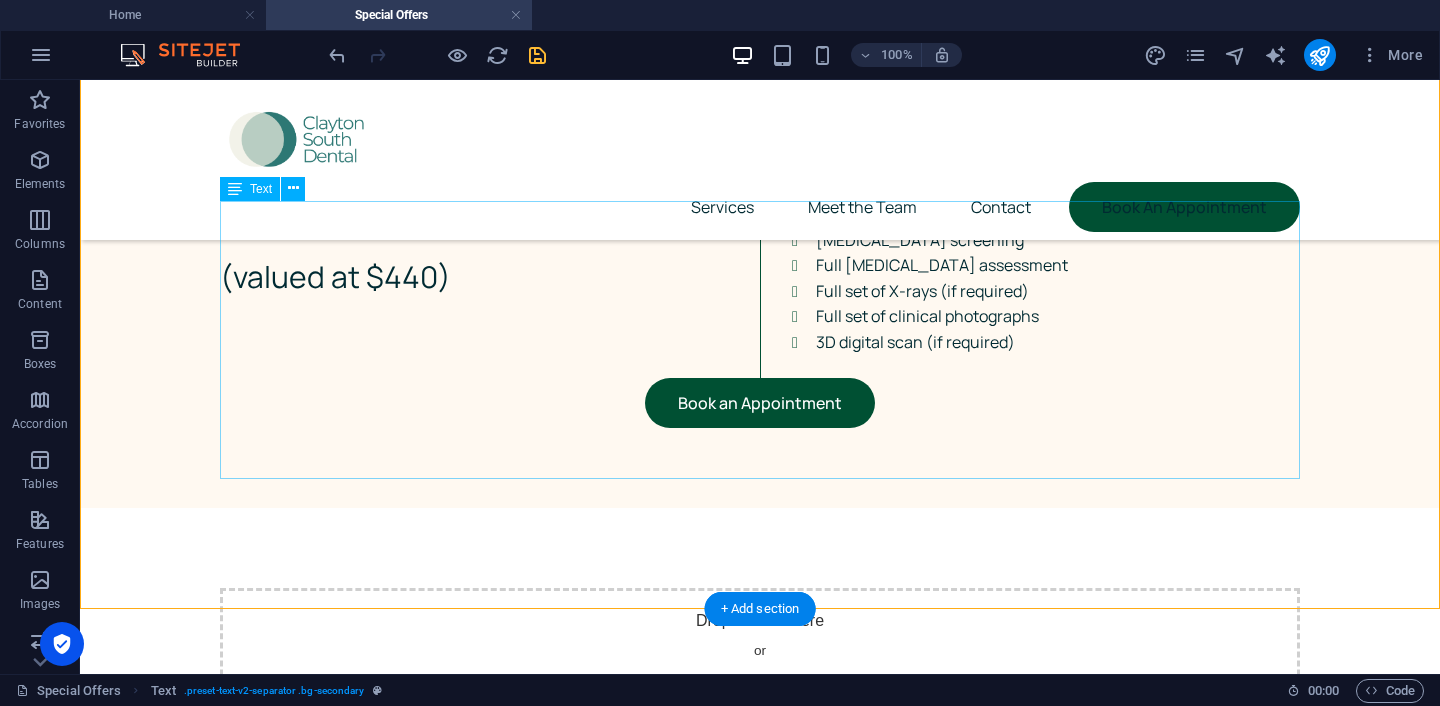 scroll, scrollTop: 676, scrollLeft: 0, axis: vertical 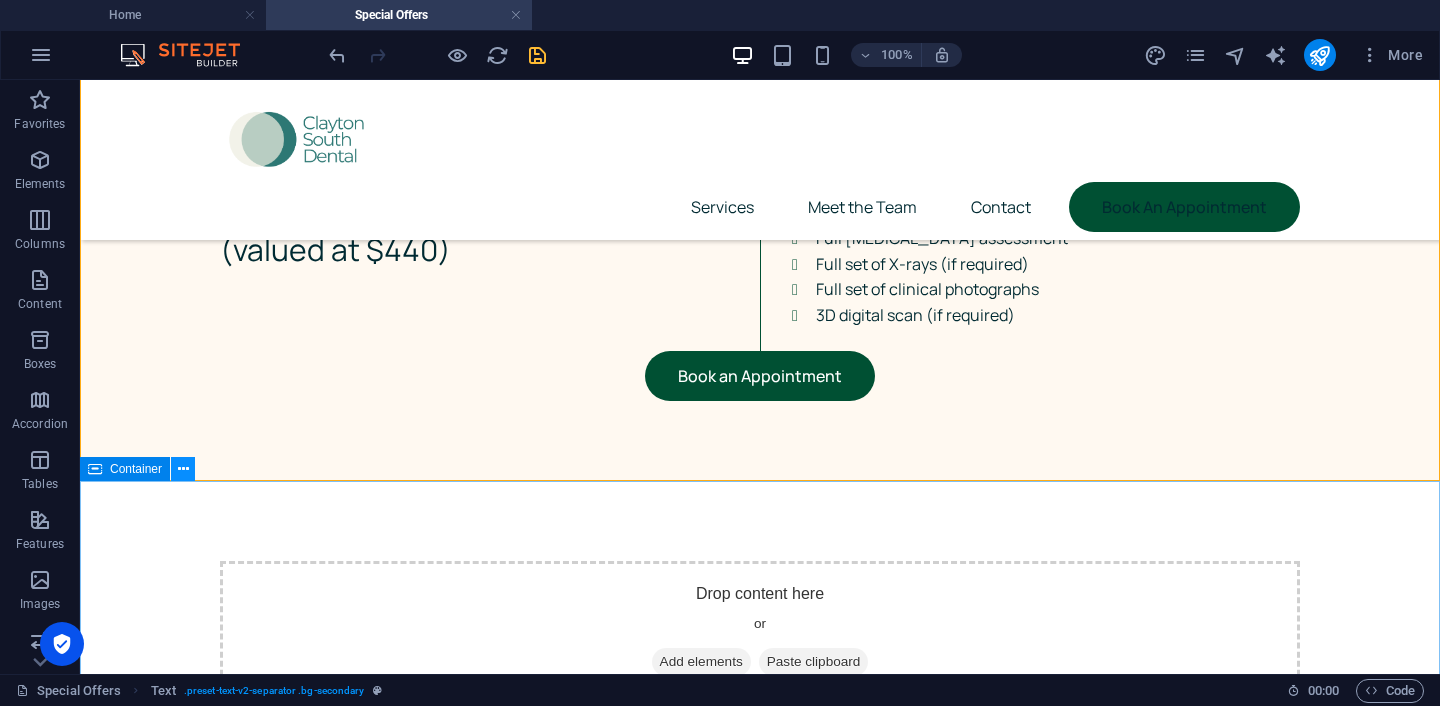click at bounding box center (183, 469) 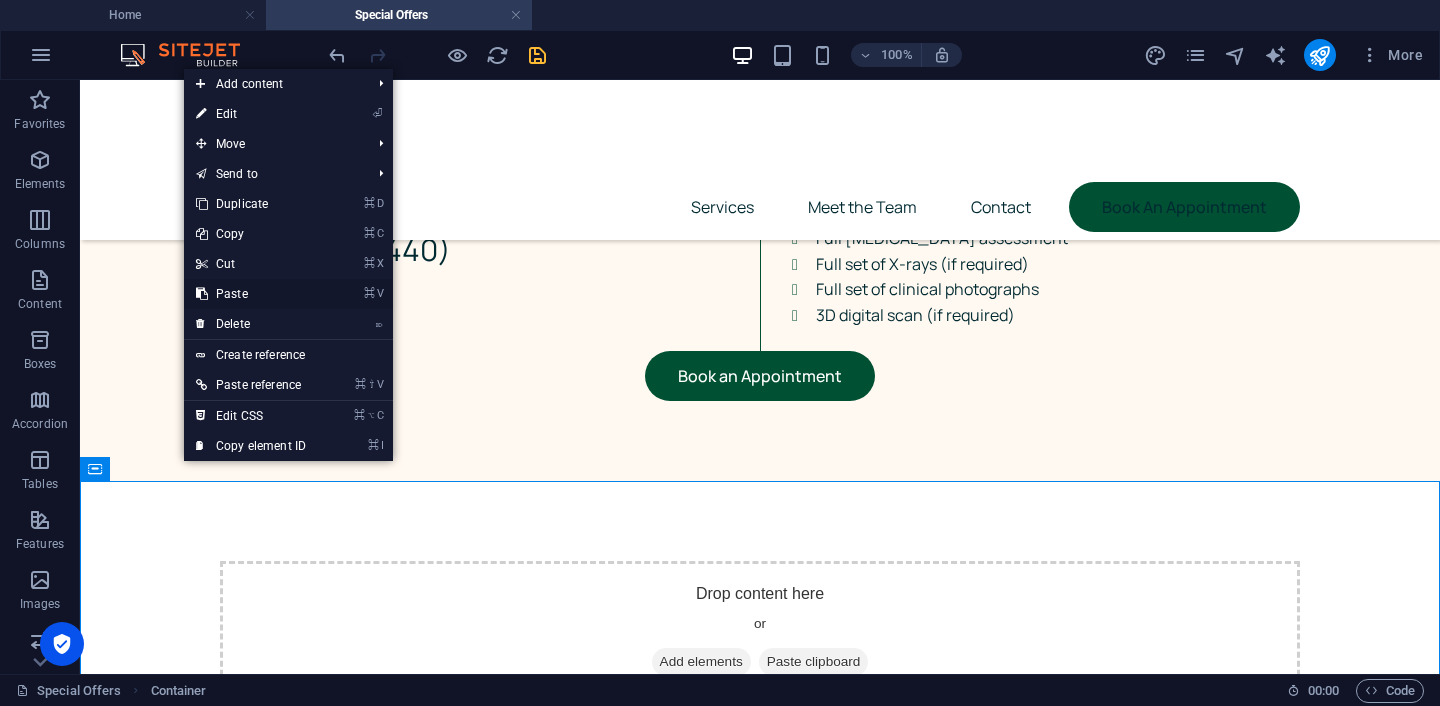 click on "⌘ V  Paste" at bounding box center (251, 294) 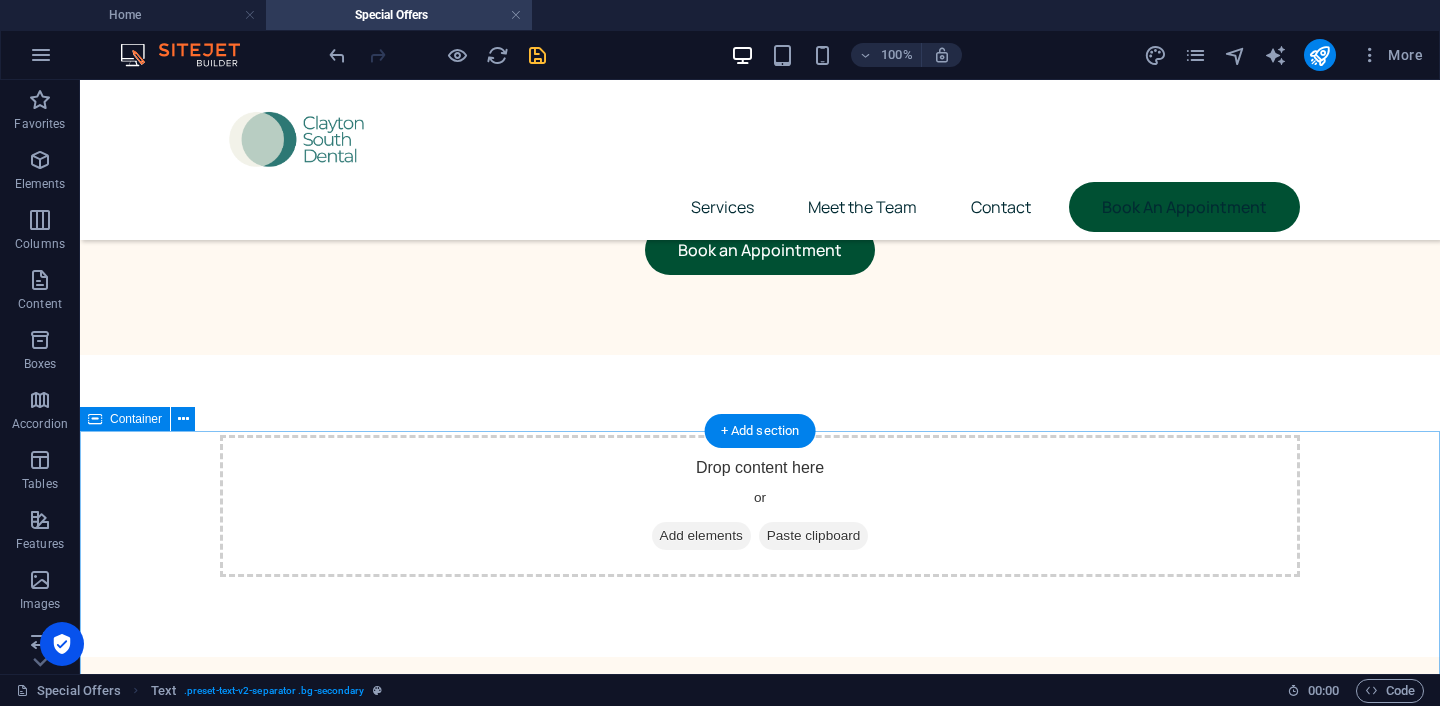 scroll, scrollTop: 726, scrollLeft: 0, axis: vertical 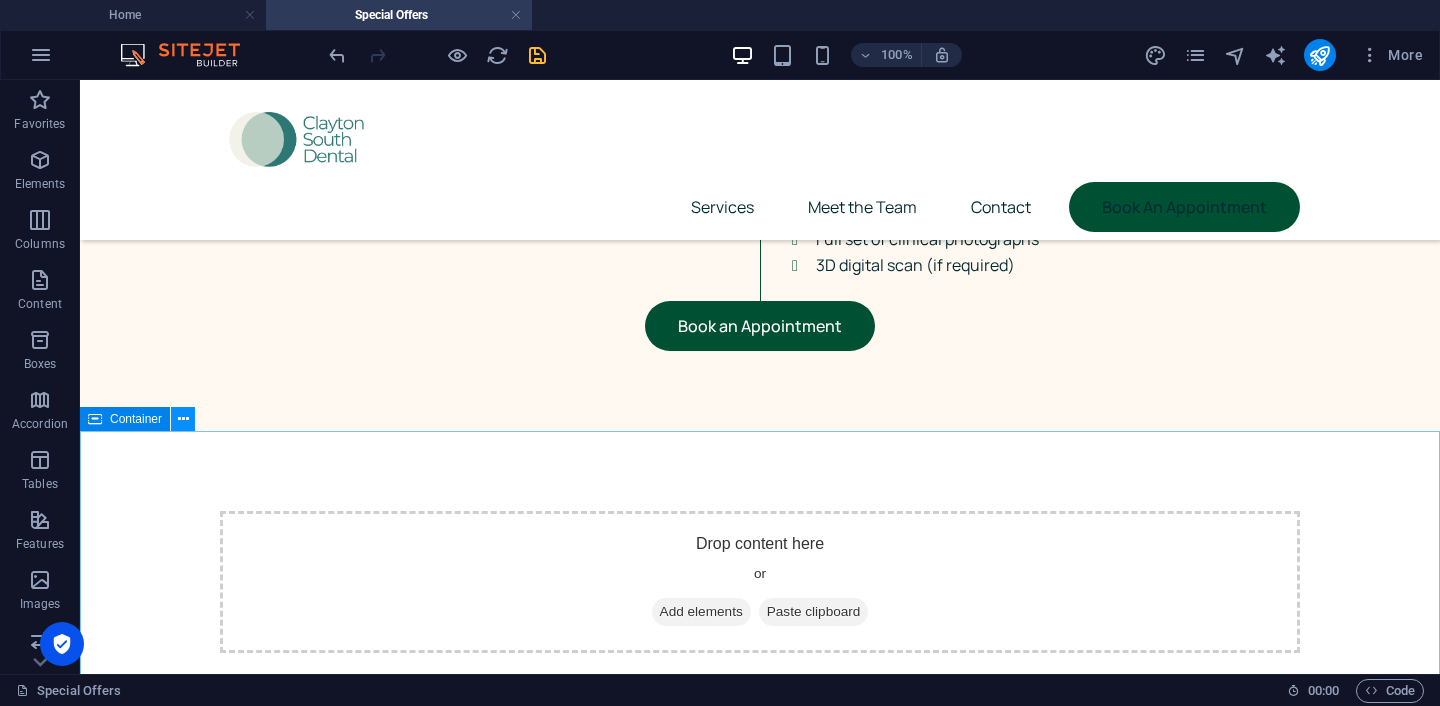 click at bounding box center [183, 419] 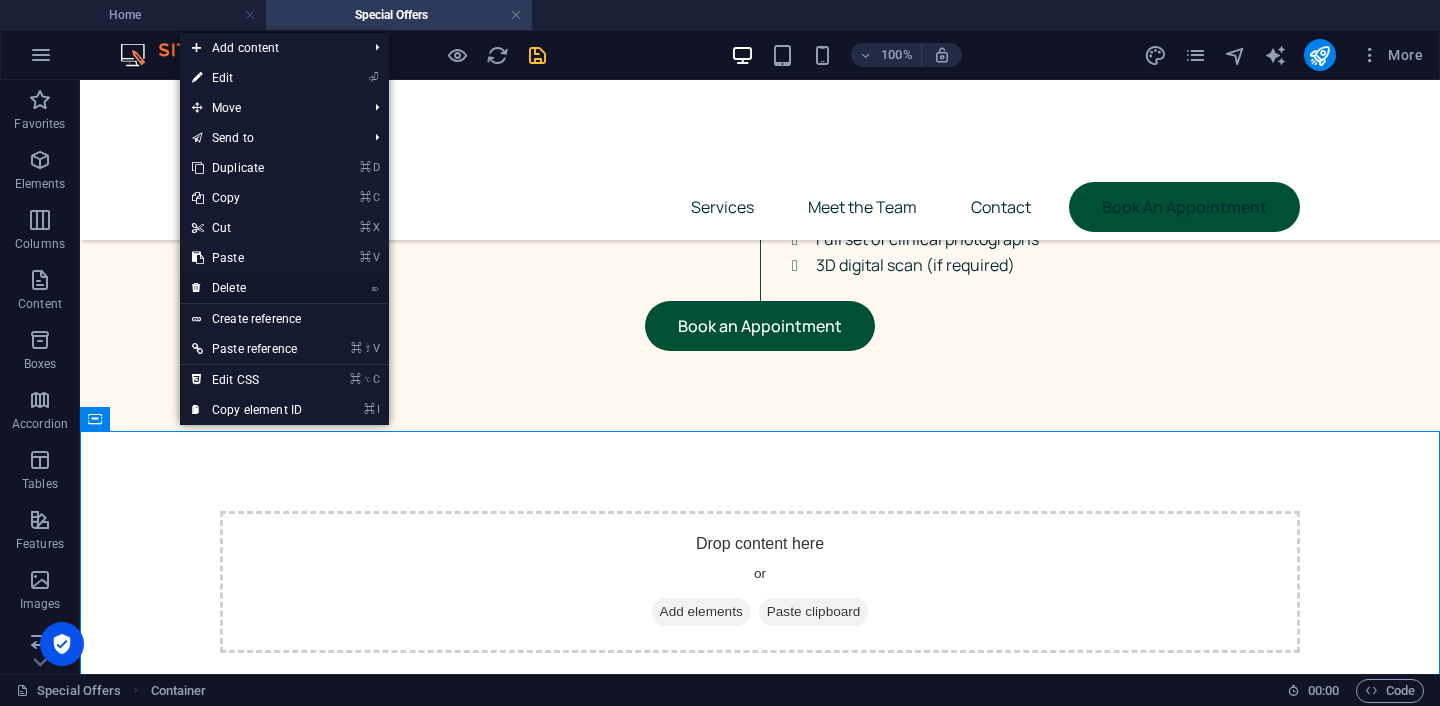 click on "⌦  Delete" at bounding box center [247, 288] 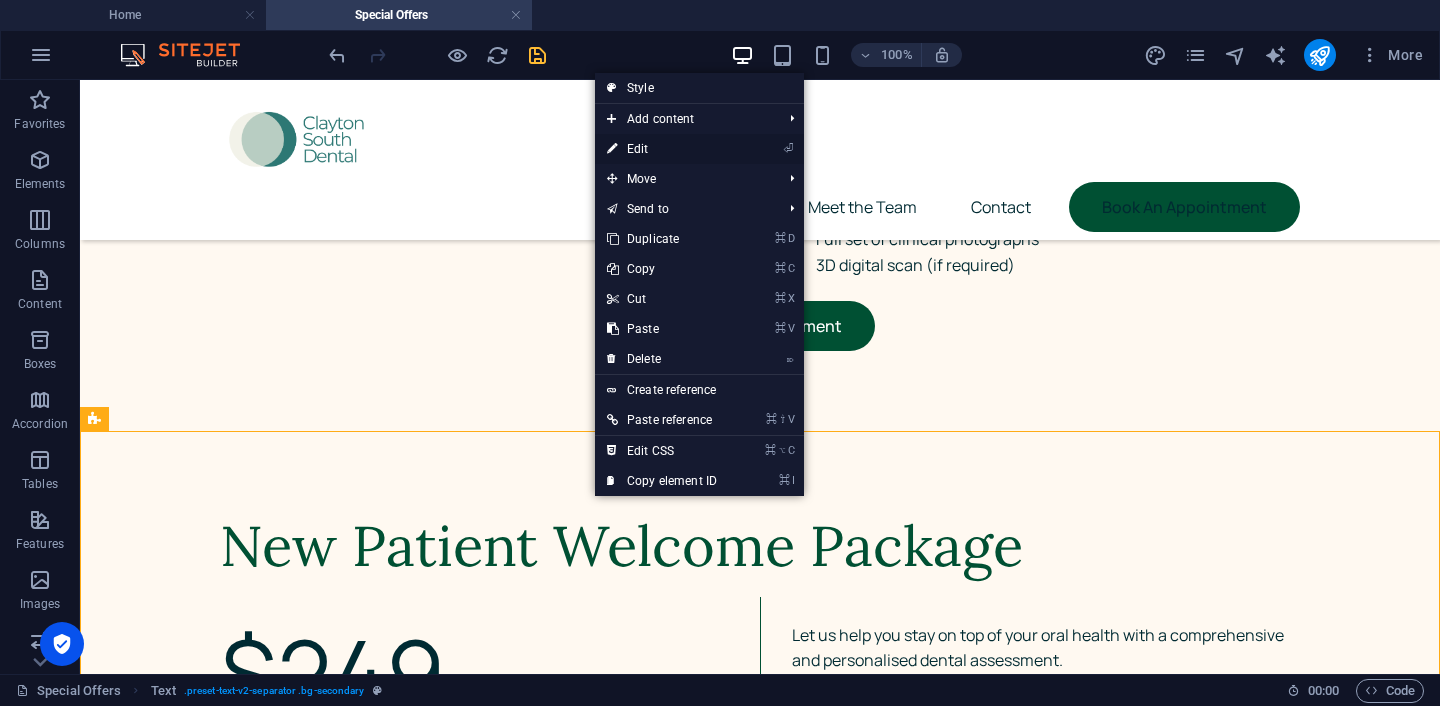click on "⏎  Edit" at bounding box center (699, 149) 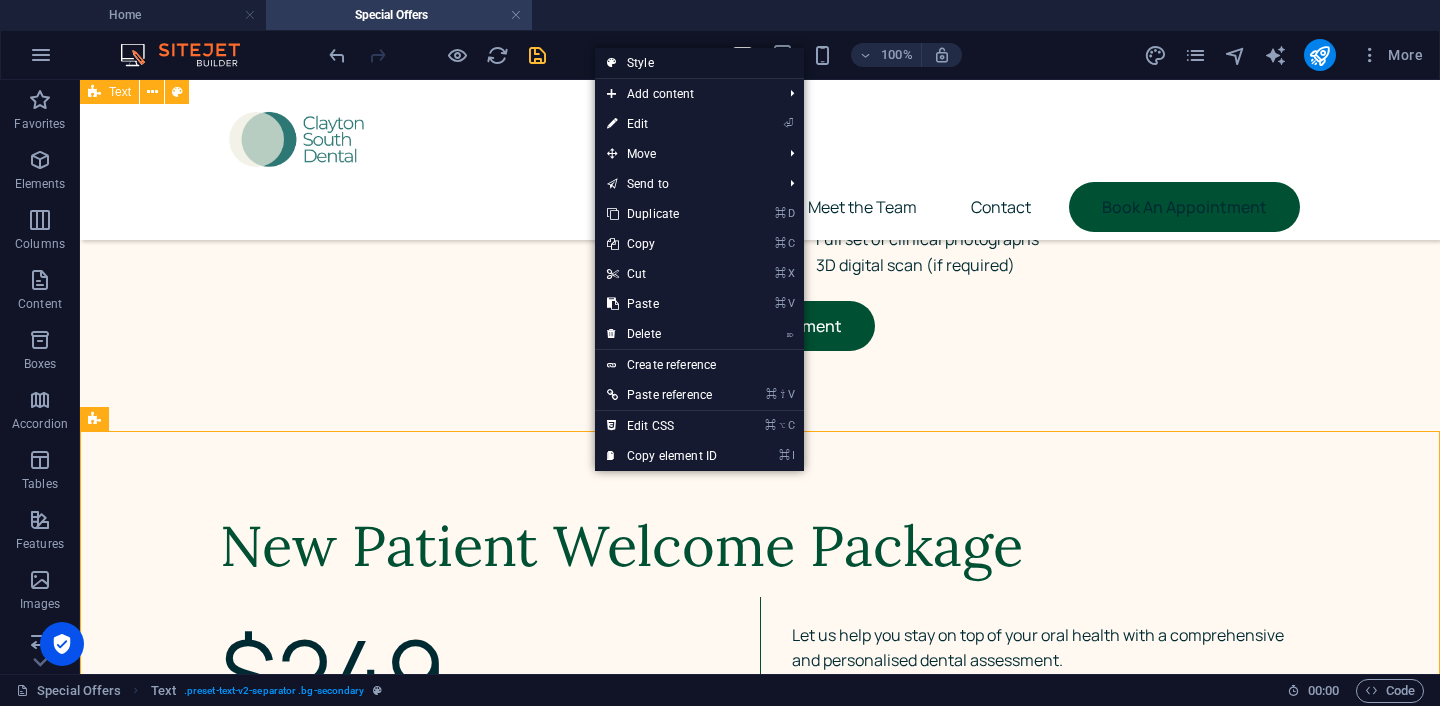 click on "Style" at bounding box center (699, 63) 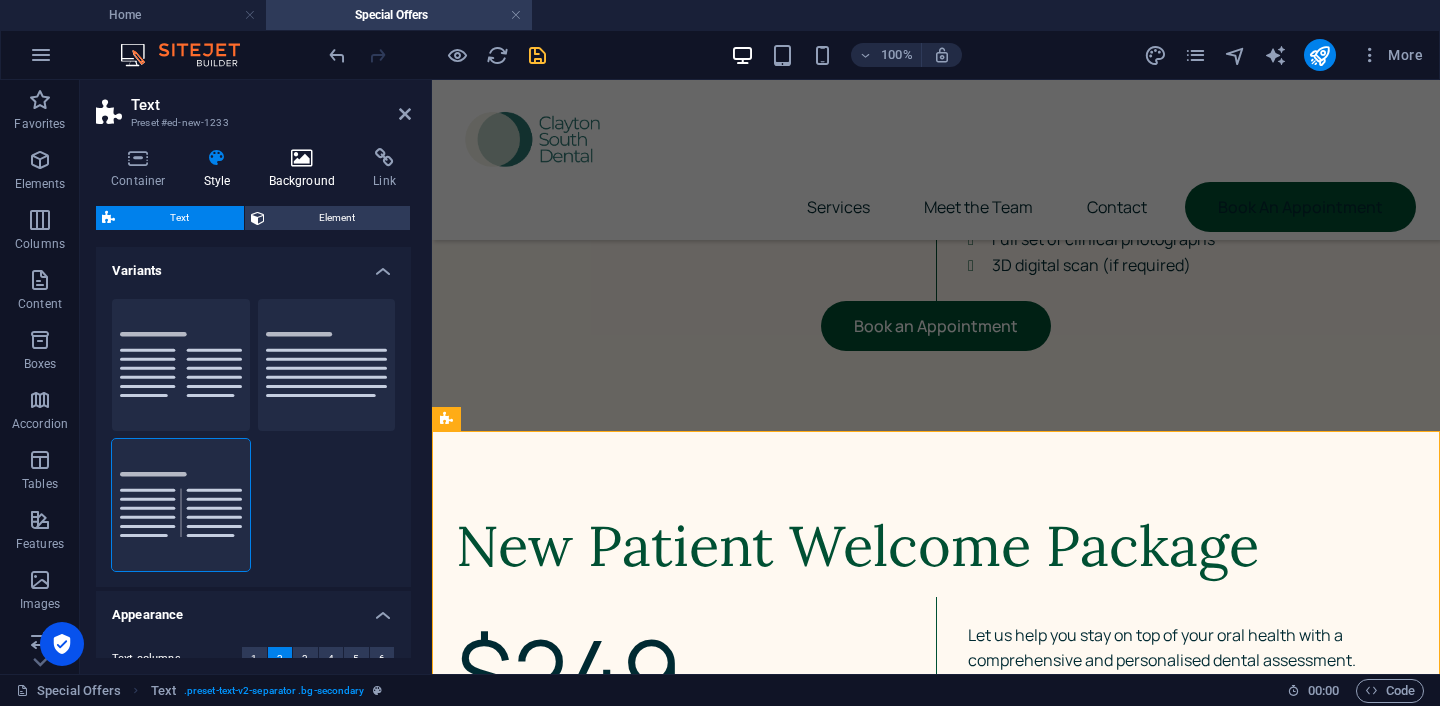 click at bounding box center [302, 158] 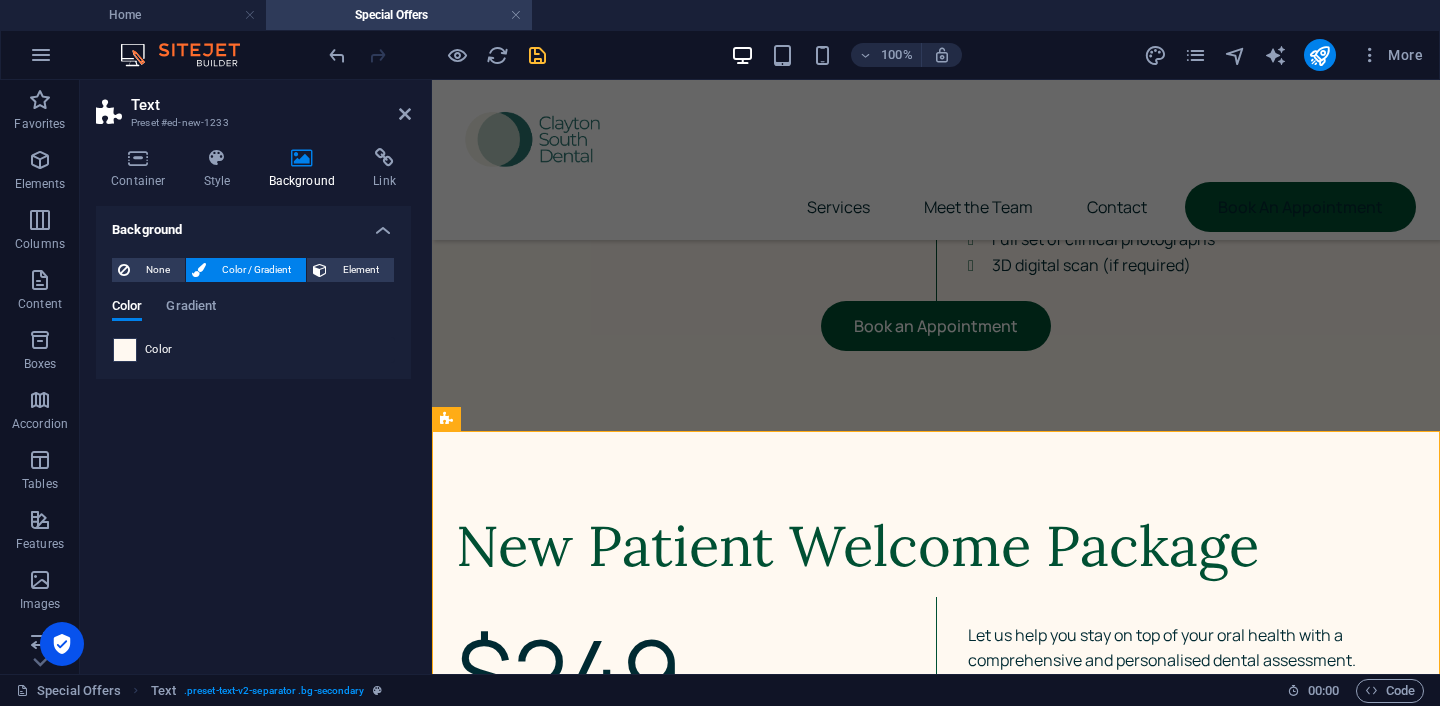 click at bounding box center [125, 350] 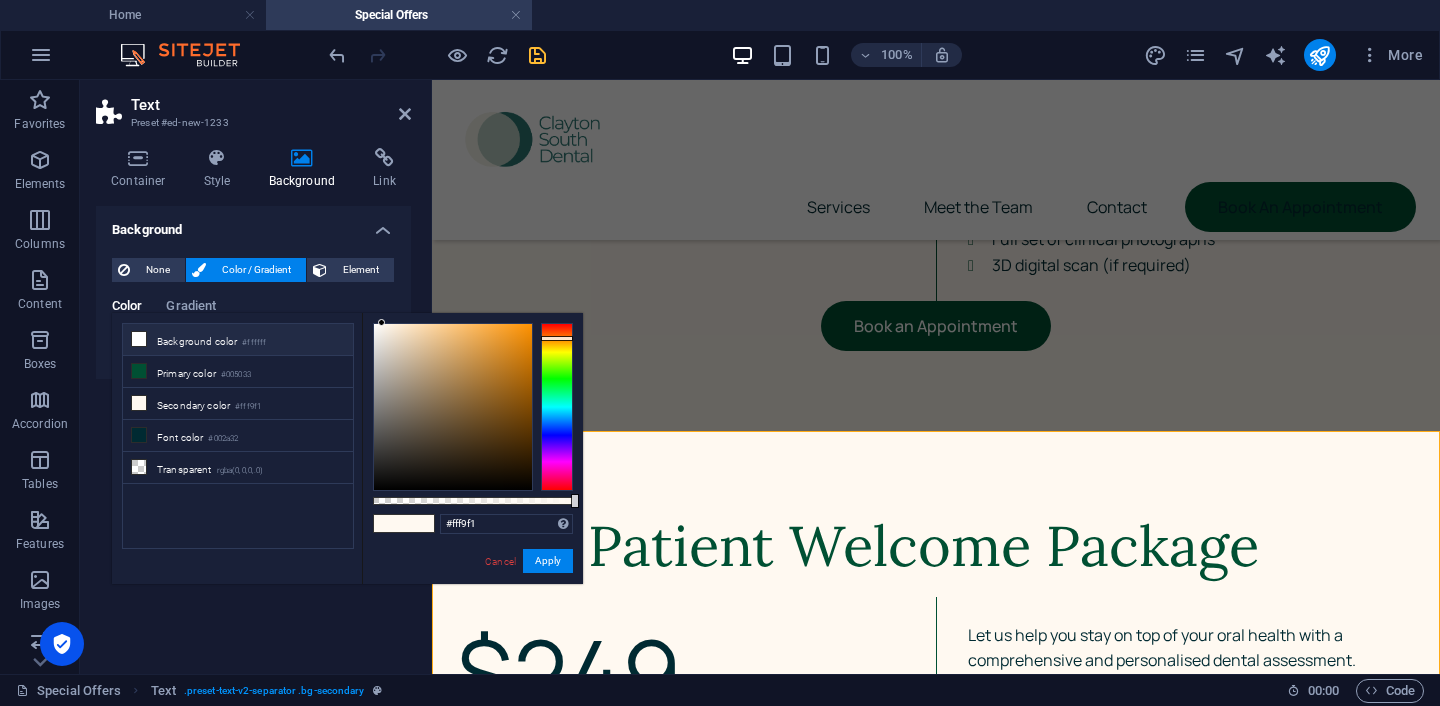 click on "Background color
#ffffff" at bounding box center (238, 340) 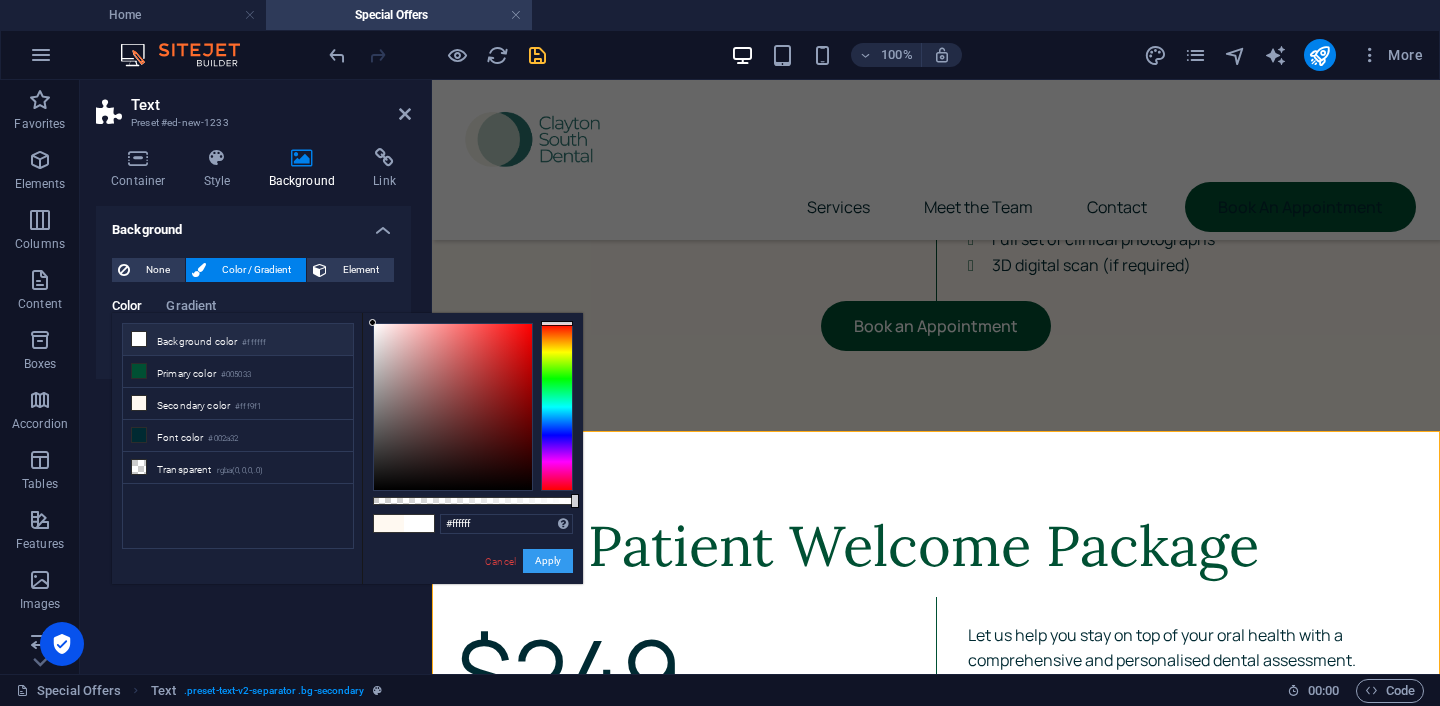 click on "Apply" at bounding box center (548, 561) 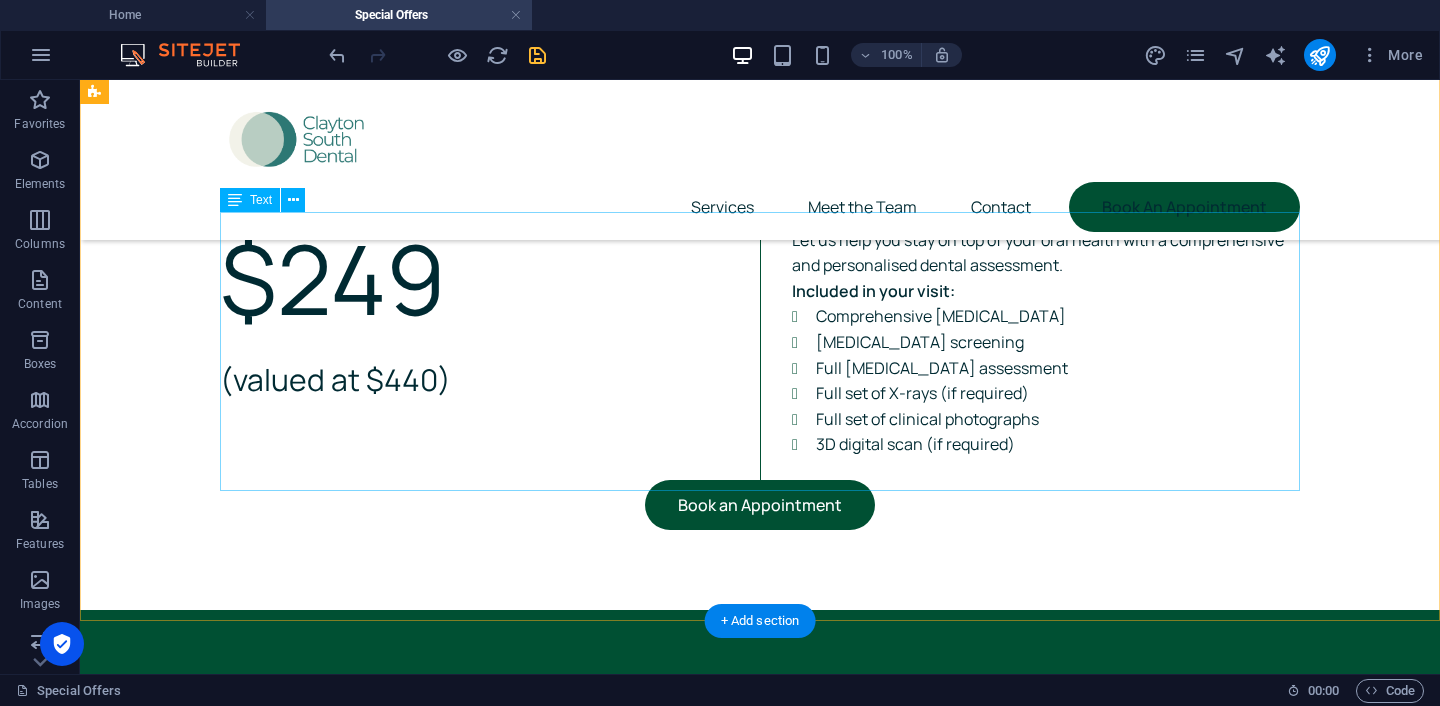 scroll, scrollTop: 1125, scrollLeft: 0, axis: vertical 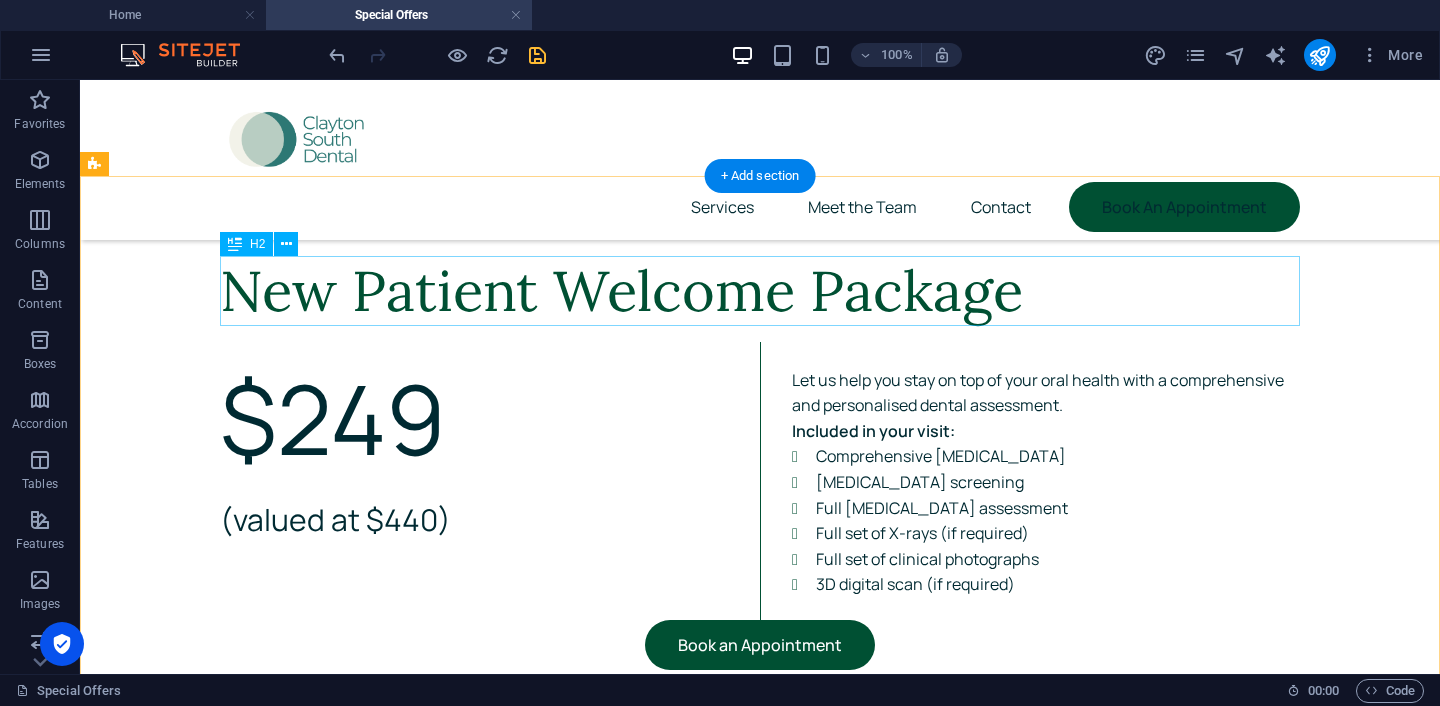click on "New Patient Welcome Package" at bounding box center [760, 291] 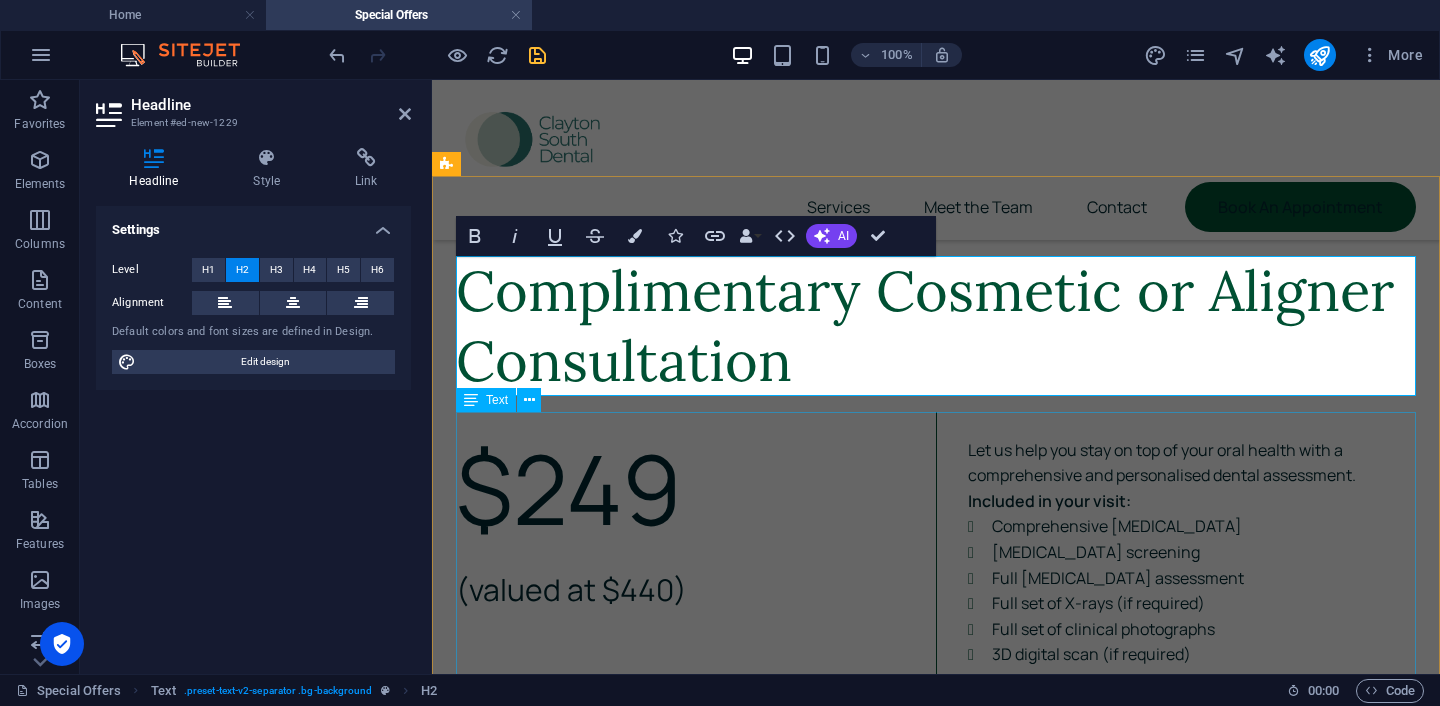 click on "$249 (valued at $440) Let us help you stay on top of your oral health with a comprehensive and personalised dental assessment. Included in your visit: Comprehensive [MEDICAL_DATA] [MEDICAL_DATA] screening Full [MEDICAL_DATA] assessment Full set of X-rays (if required) Full set of clinical photographs 3D digital scan (if required)" at bounding box center [936, 551] 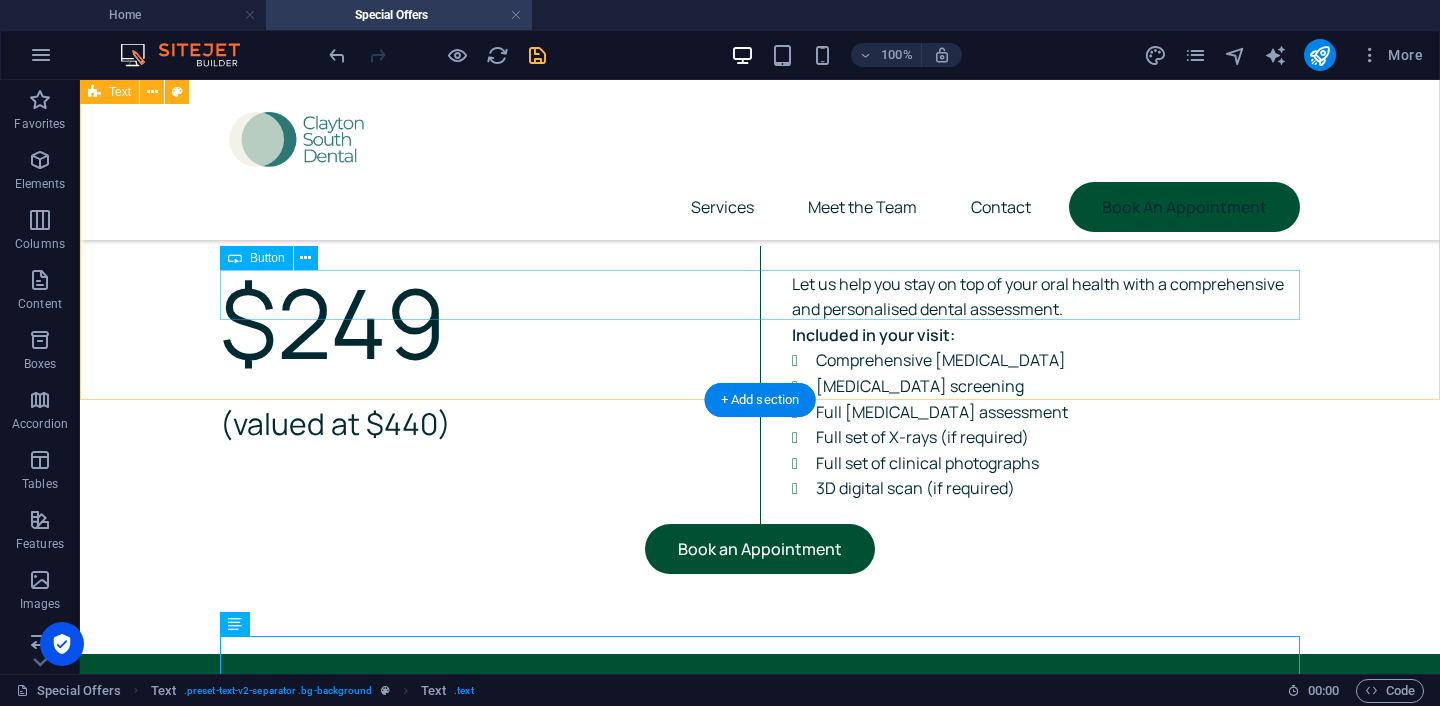 scroll, scrollTop: 1198, scrollLeft: 0, axis: vertical 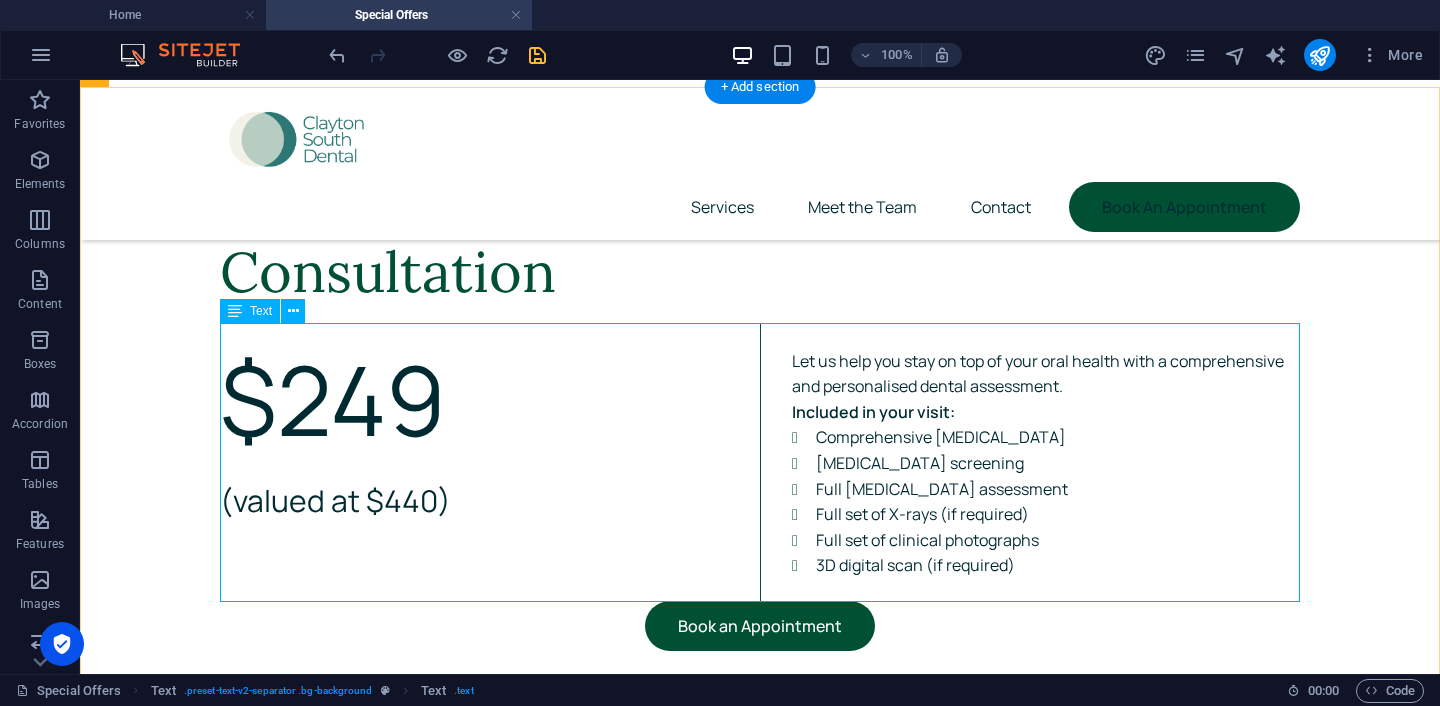 click on "$249 (valued at $440) Let us help you stay on top of your oral health with a comprehensive and personalised dental assessment. Included in your visit: Comprehensive [MEDICAL_DATA] [MEDICAL_DATA] screening Full [MEDICAL_DATA] assessment Full set of X-rays (if required) Full set of clinical photographs 3D digital scan (if required)" at bounding box center [760, 462] 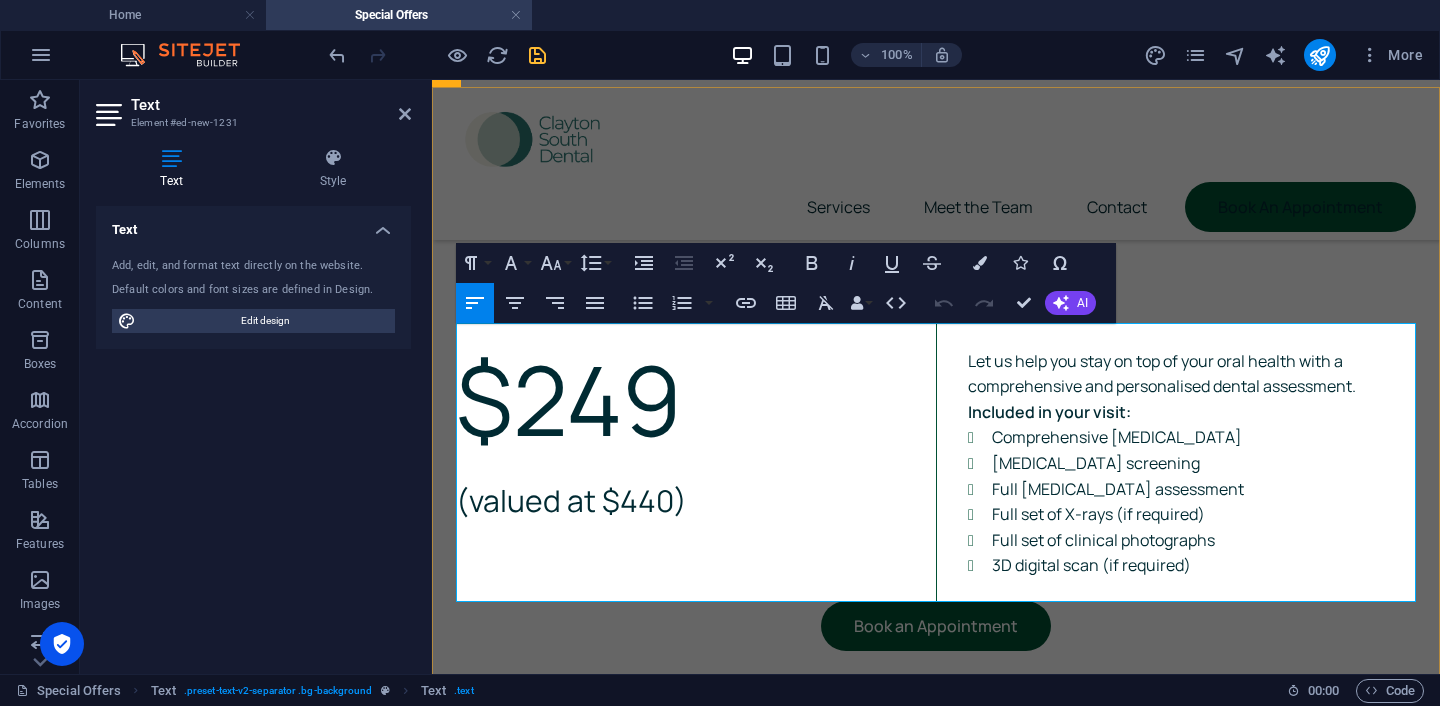click on "(valued at $440)" at bounding box center [571, 500] 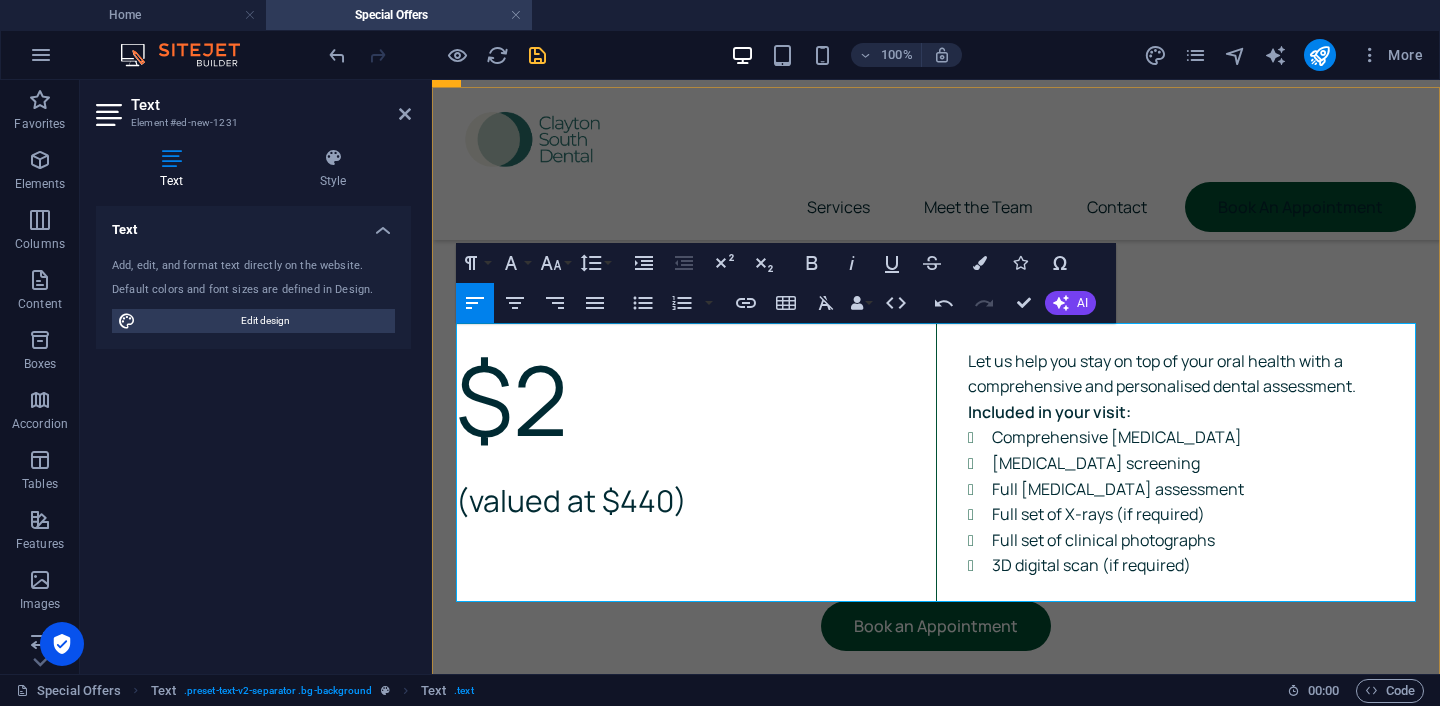 type 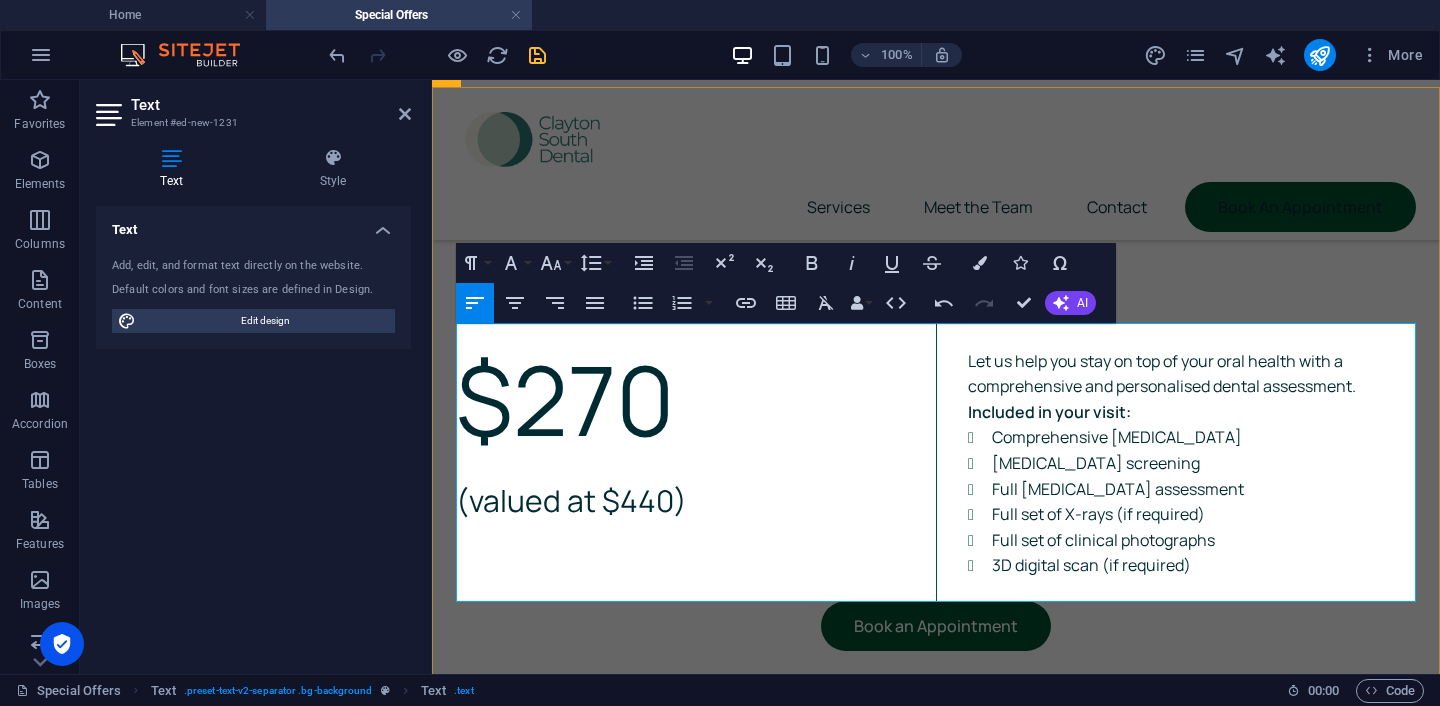 click on "(valued at $440)" at bounding box center (571, 500) 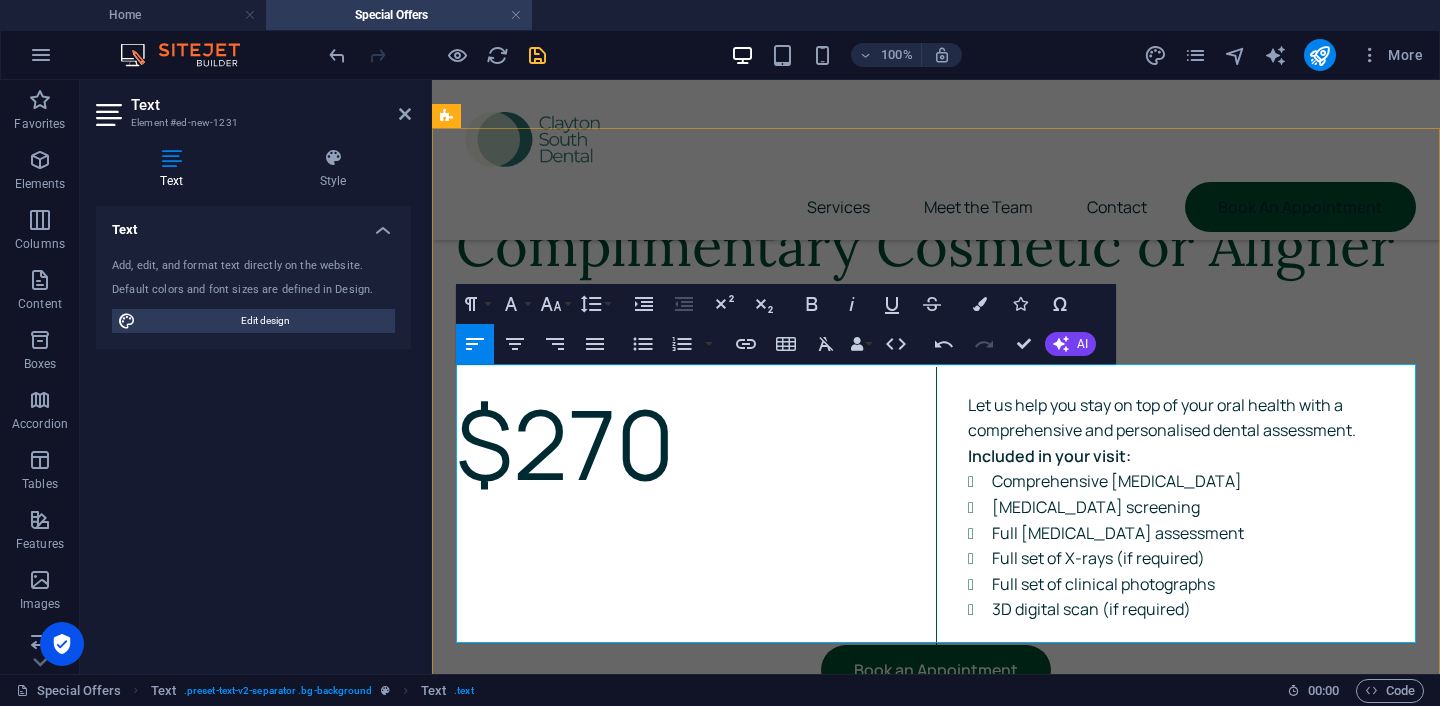 scroll, scrollTop: 1023, scrollLeft: 0, axis: vertical 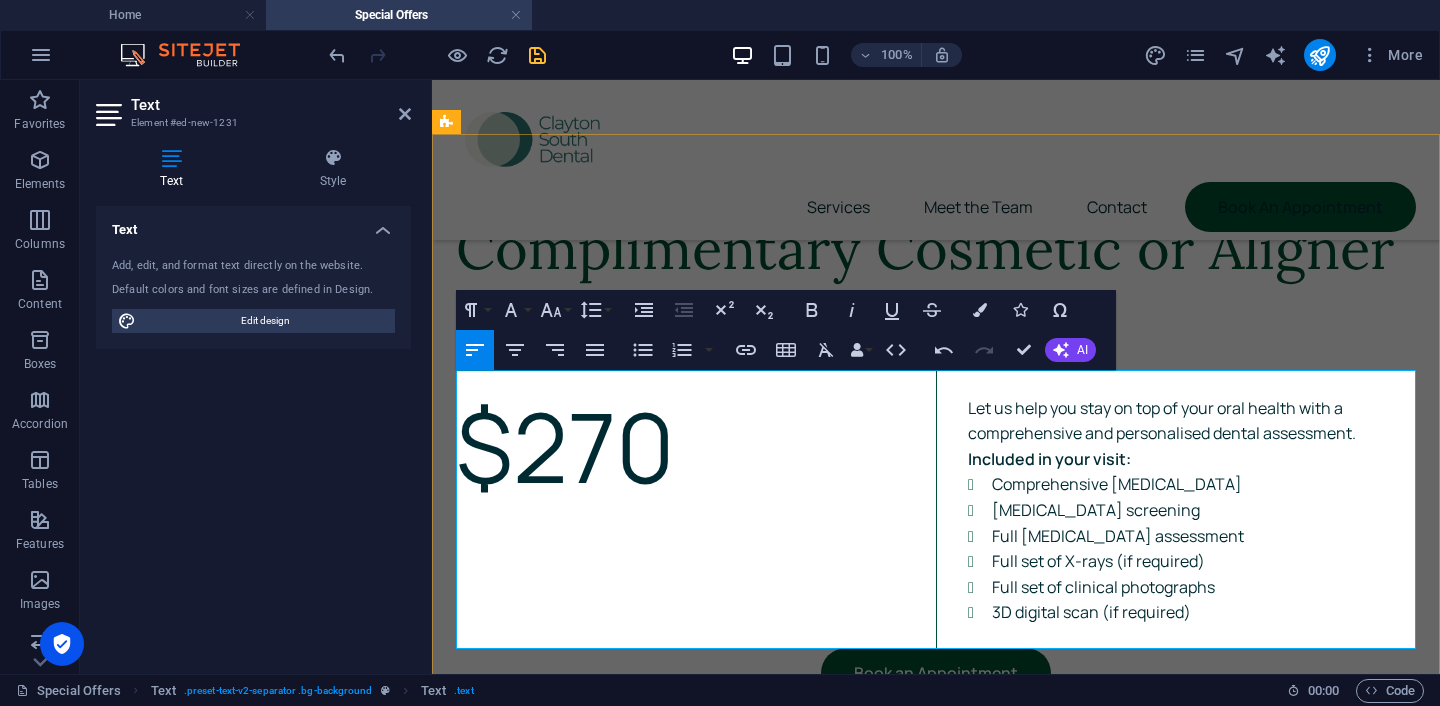 click on "Let us help you stay on top of your oral health with a comprehensive and personalised dental assessment." at bounding box center (1192, 421) 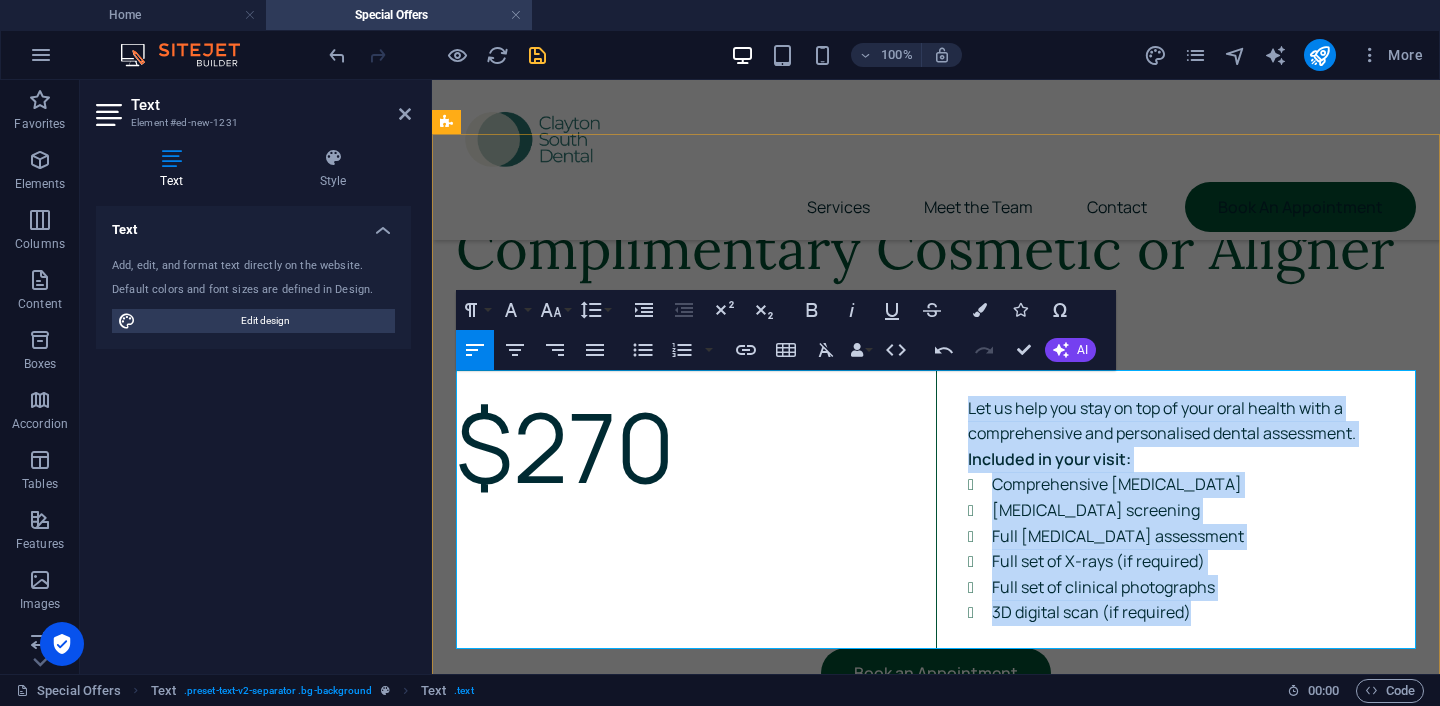 drag, startPoint x: 972, startPoint y: 409, endPoint x: 1198, endPoint y: 616, distance: 306.47186 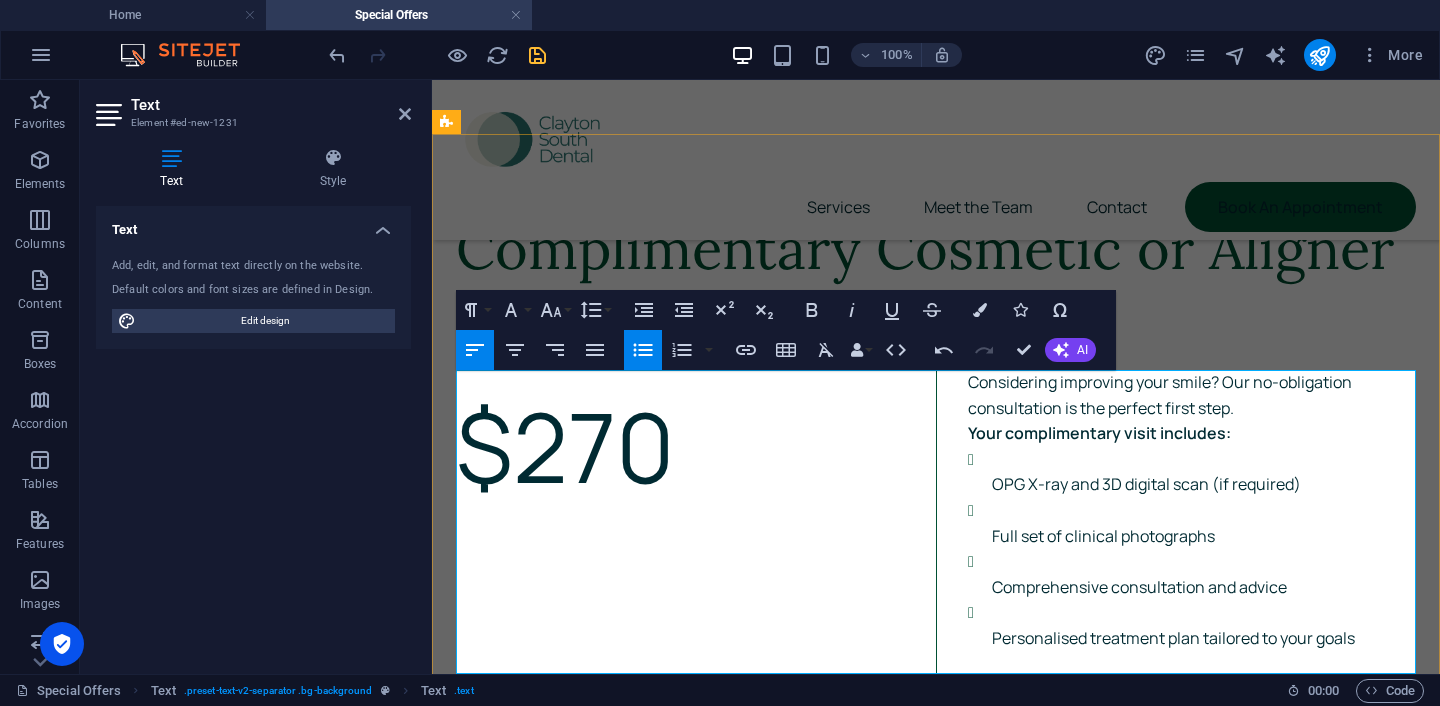 click on "OPG X-ray and 3D digital scan (if required) Full set of clinical photographs Comprehensive consultation and advice Personalised treatment plan tailored to your goals" at bounding box center [1192, 549] 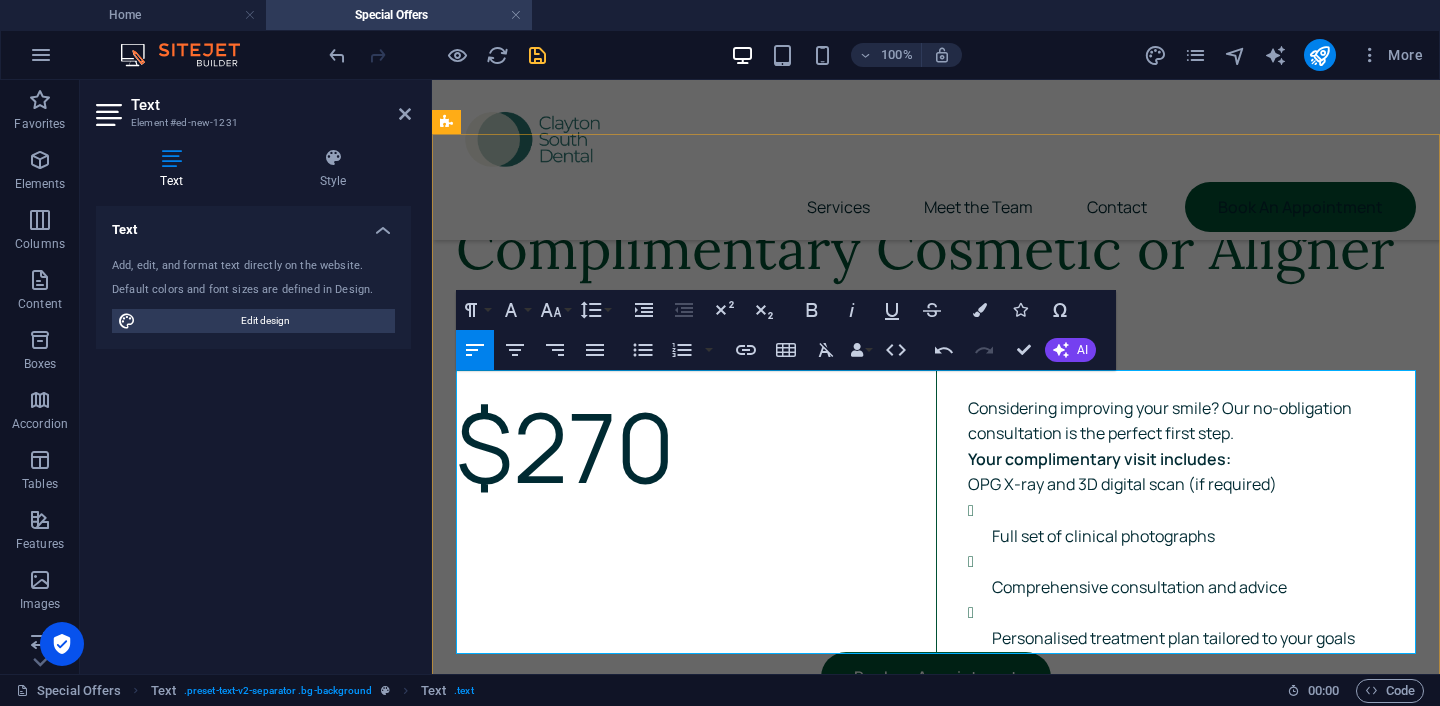 click on "Full set of clinical photographs Comprehensive consultation and advice Personalised treatment plan tailored to your goals" at bounding box center [1192, 575] 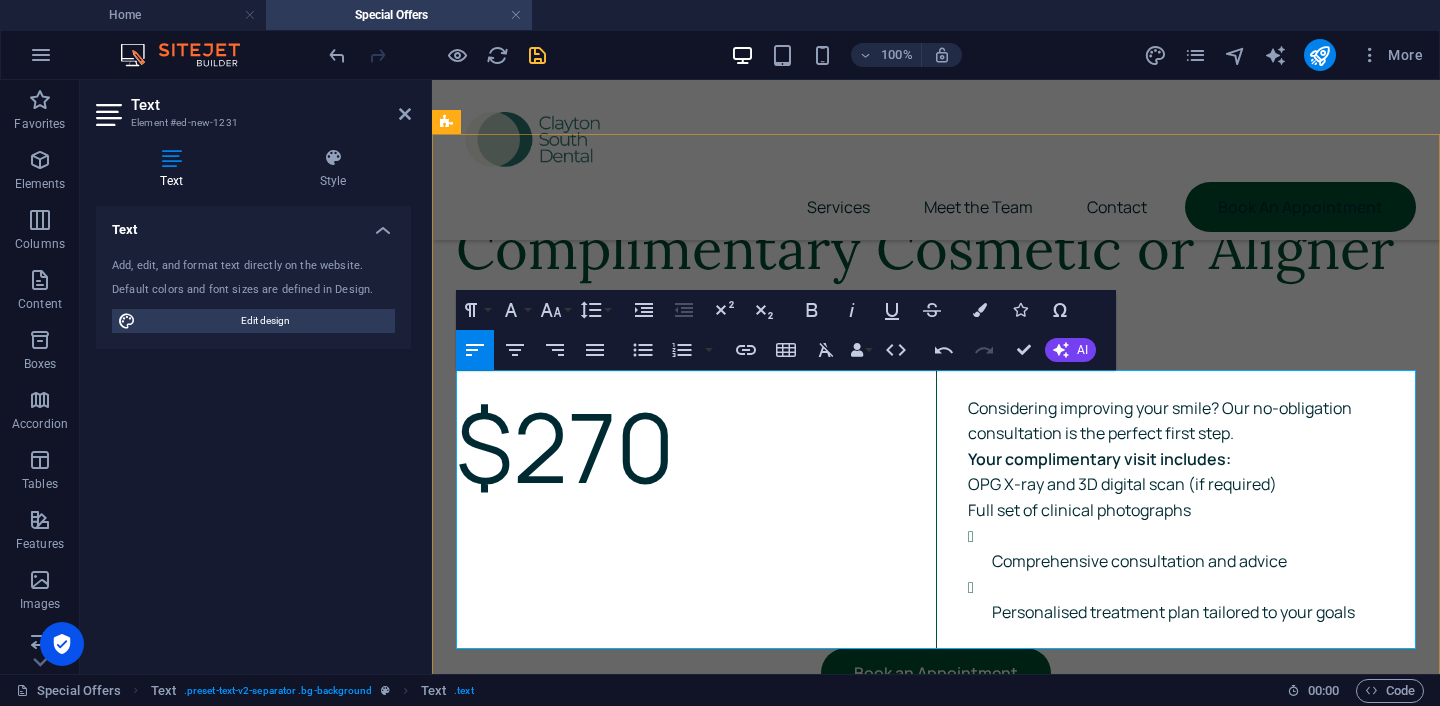 click on "Comprehensive consultation and advice Personalised treatment plan tailored to your goals" at bounding box center [1192, 575] 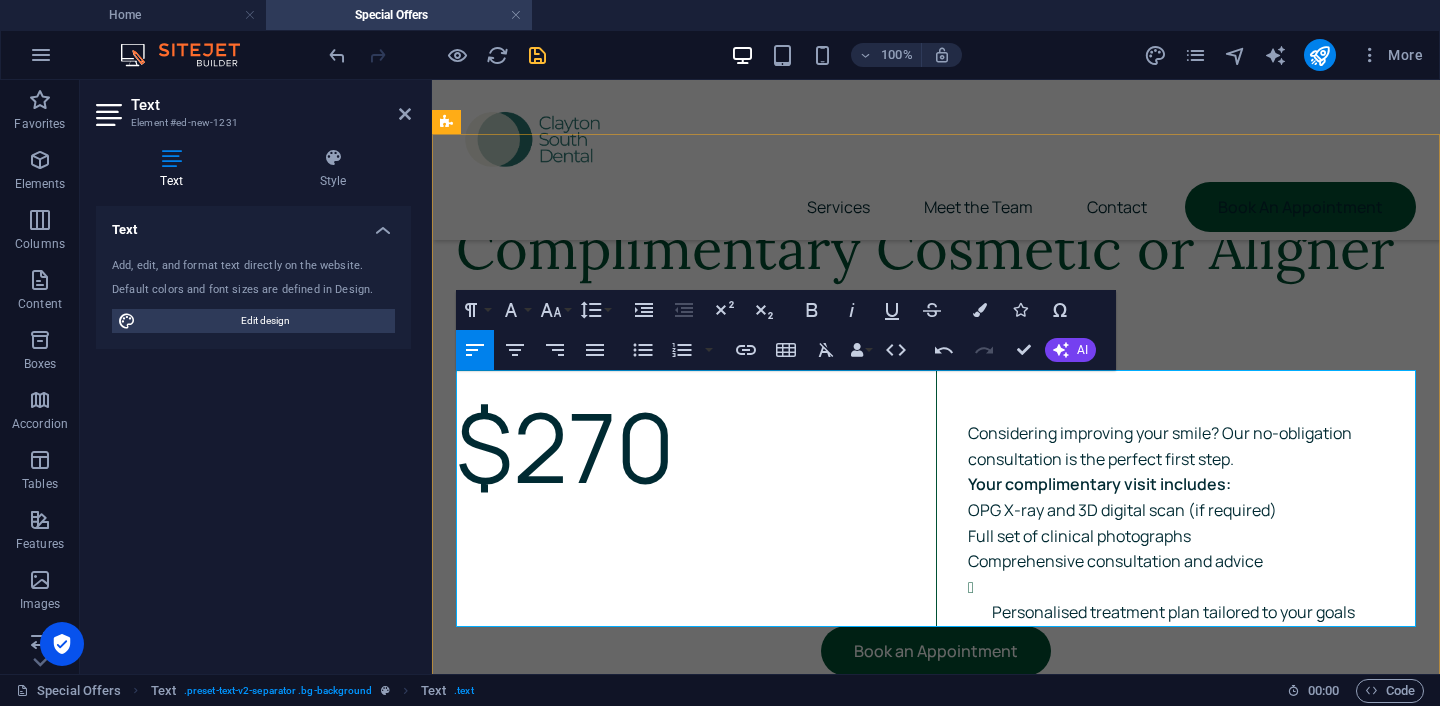 click on "Personalised treatment plan tailored to your goals" at bounding box center [1192, 600] 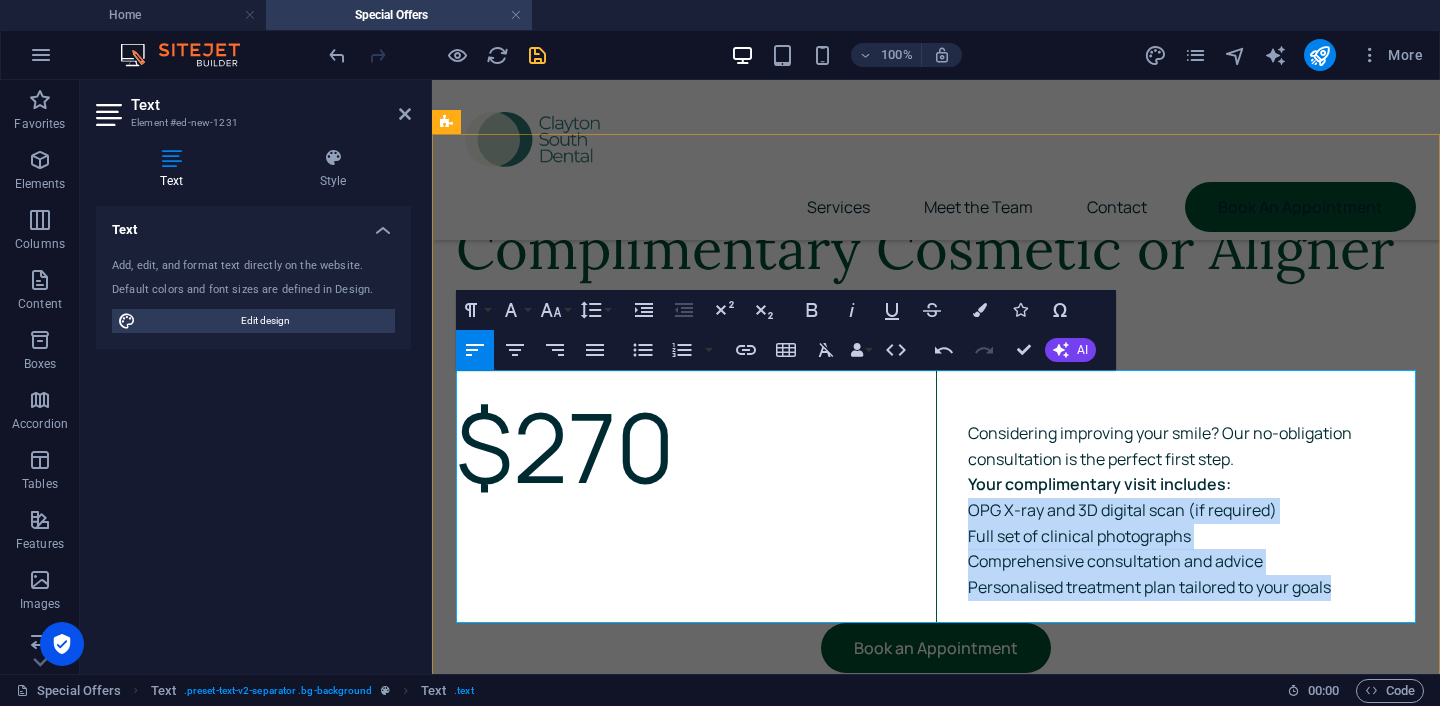 drag, startPoint x: 1352, startPoint y: 598, endPoint x: 966, endPoint y: 510, distance: 395.90402 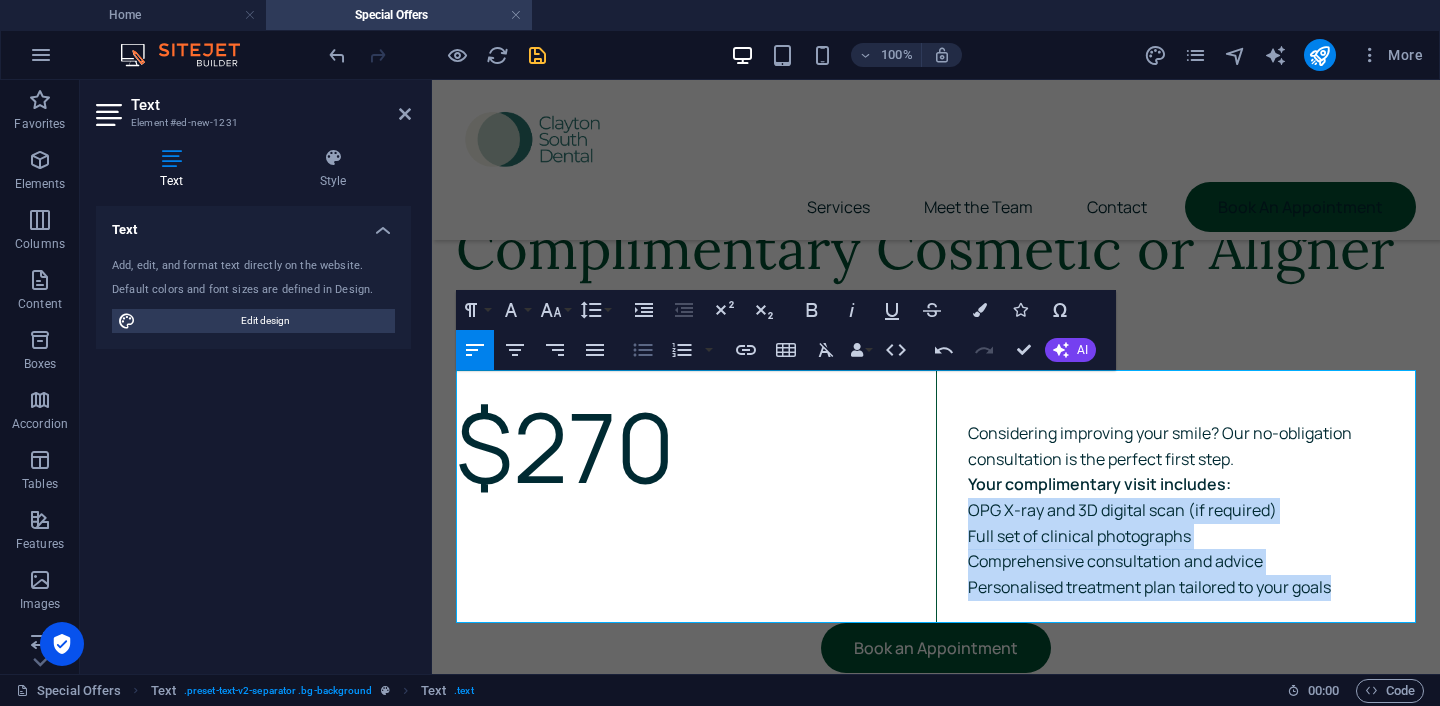 click 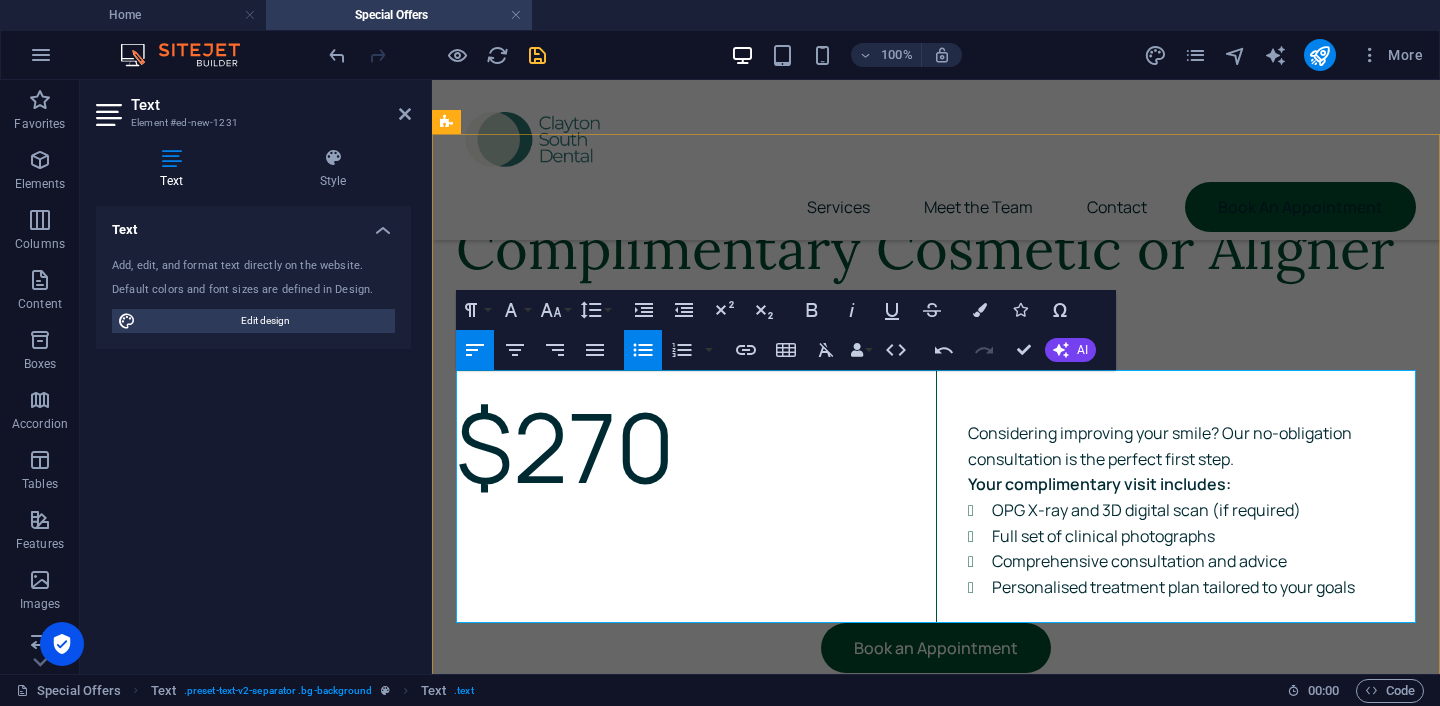 click on "Considering improving your smile? Our no-obligation consultation is the perfect first step." at bounding box center [1192, 446] 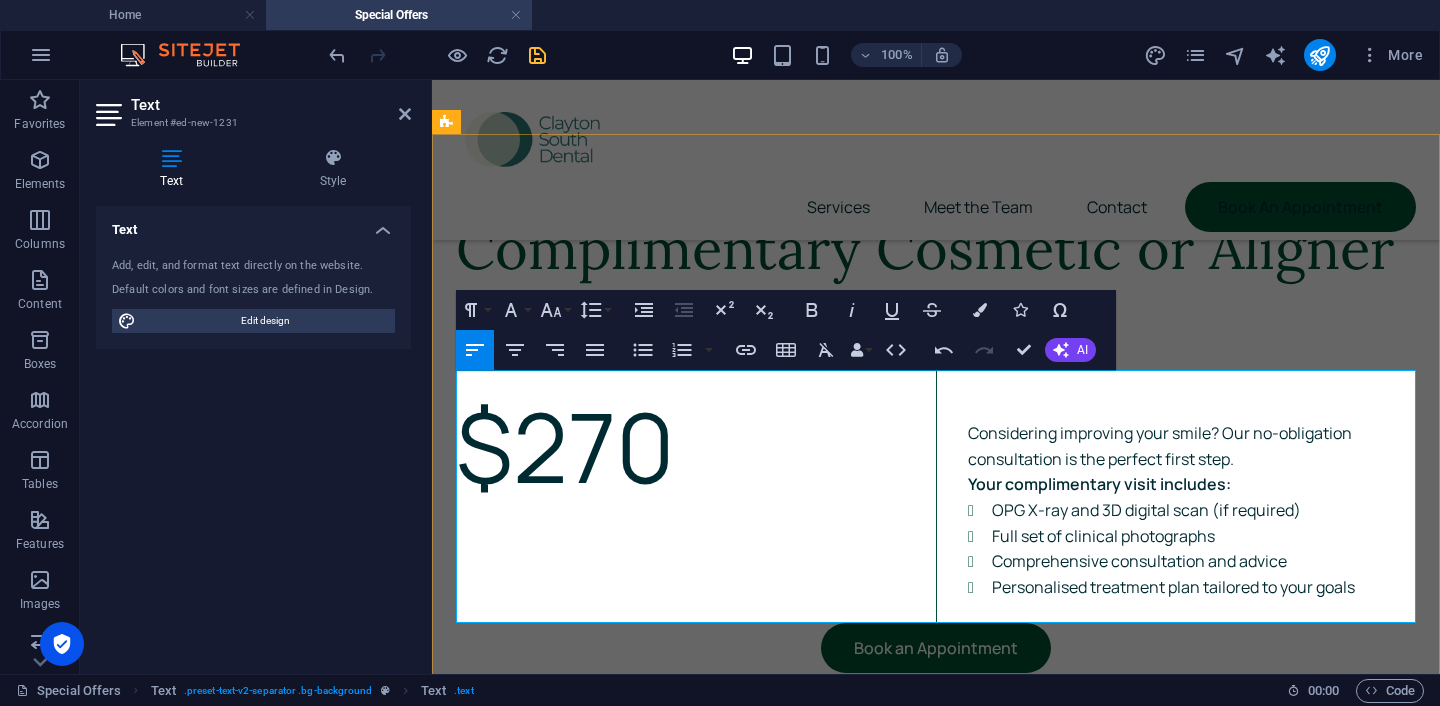 click on "Considering improving your smile? Our no-obligation consultation is the perfect first step." at bounding box center [1192, 446] 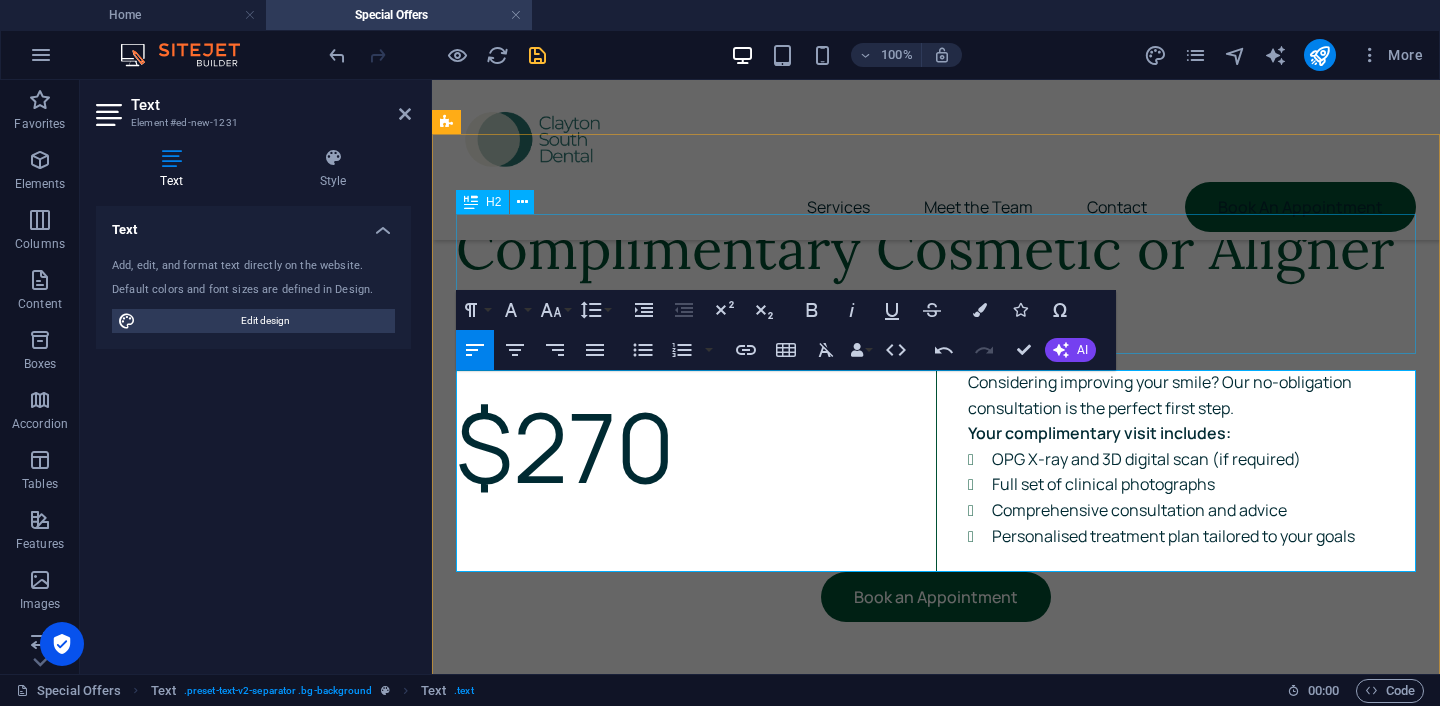 click on "Complimentary Cosmetic or Aligner Consultation" at bounding box center [936, 284] 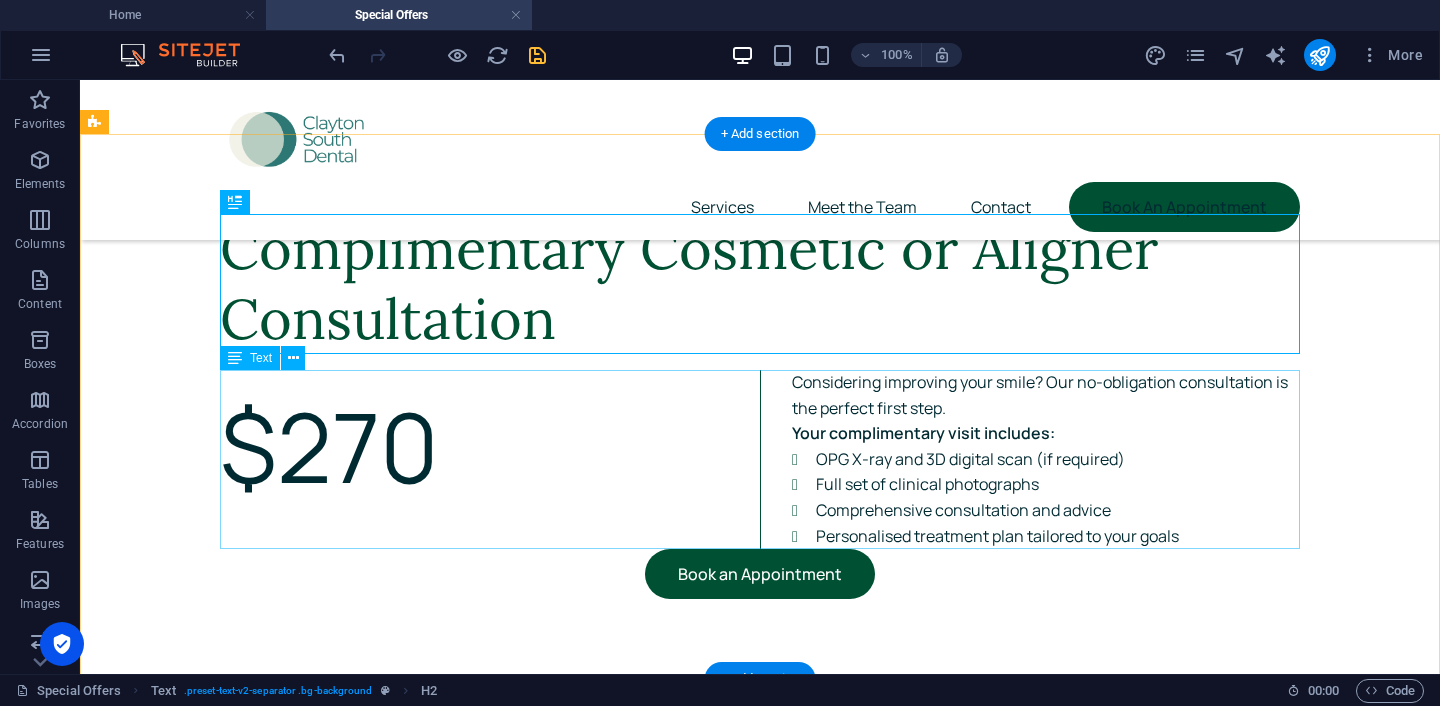 click on "$270 Considering improving your smile? Our no-obligation consultation is the perfect first step. Your complimentary visit includes: OPG X-ray and 3D digital scan (if required) Full set of clinical photographs Comprehensive consultation and advice Personalised treatment plan tailored to your goals" at bounding box center (760, 459) 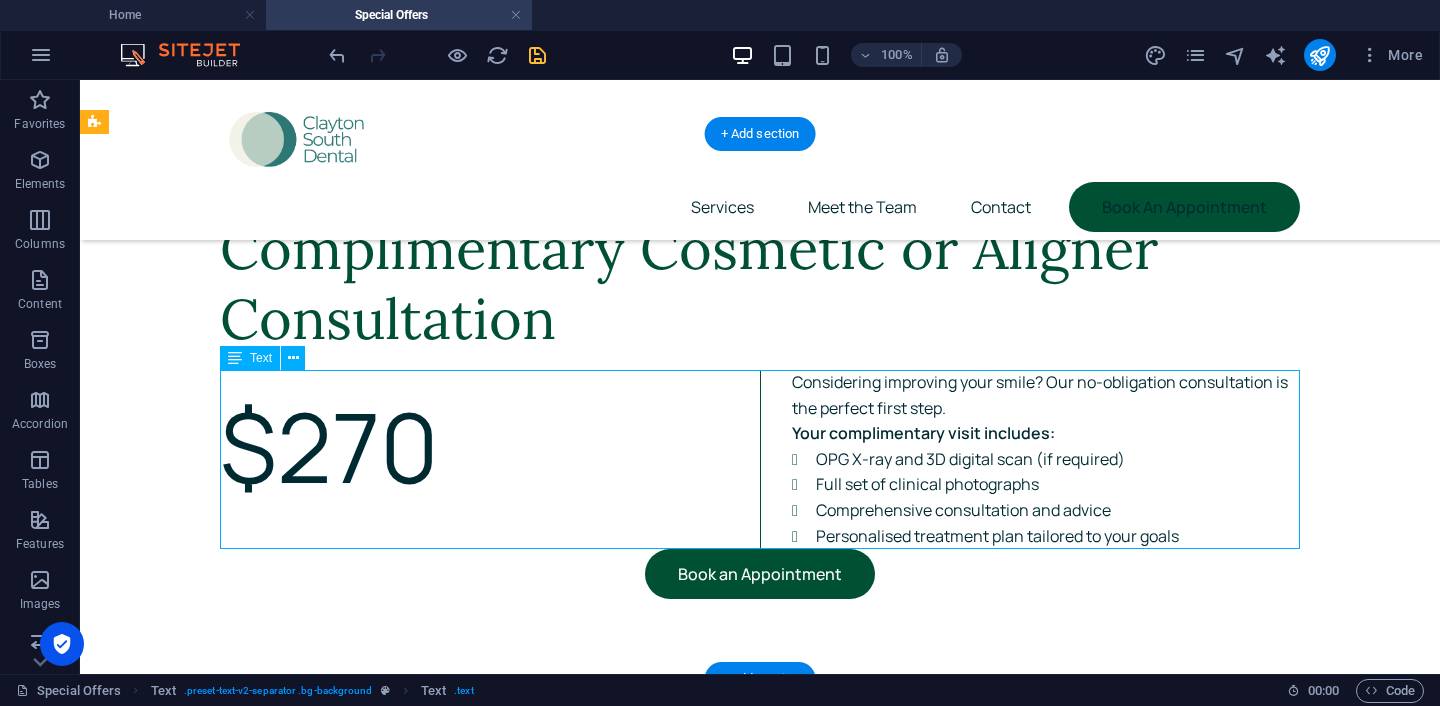 click on "$270 Considering improving your smile? Our no-obligation consultation is the perfect first step. Your complimentary visit includes: OPG X-ray and 3D digital scan (if required) Full set of clinical photographs Comprehensive consultation and advice Personalised treatment plan tailored to your goals" at bounding box center [760, 459] 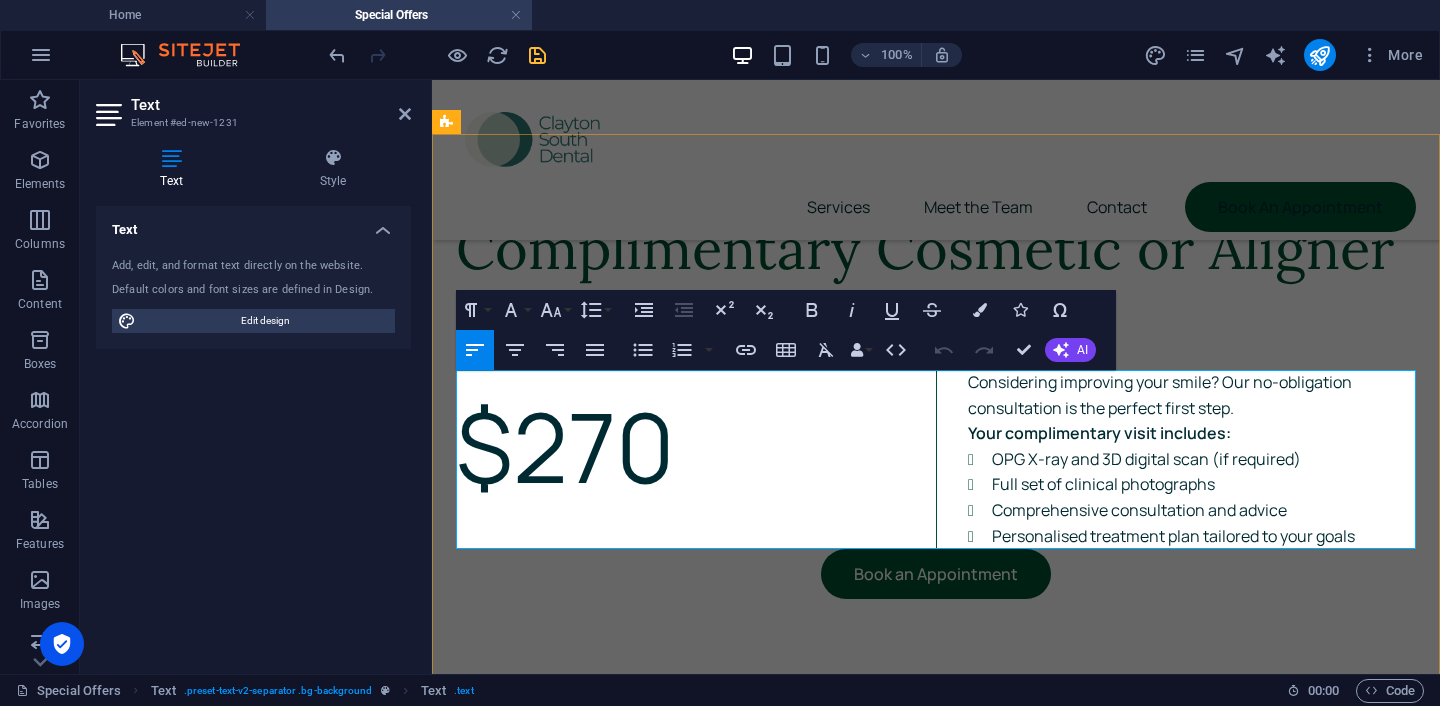 click on "$270" at bounding box center (680, 447) 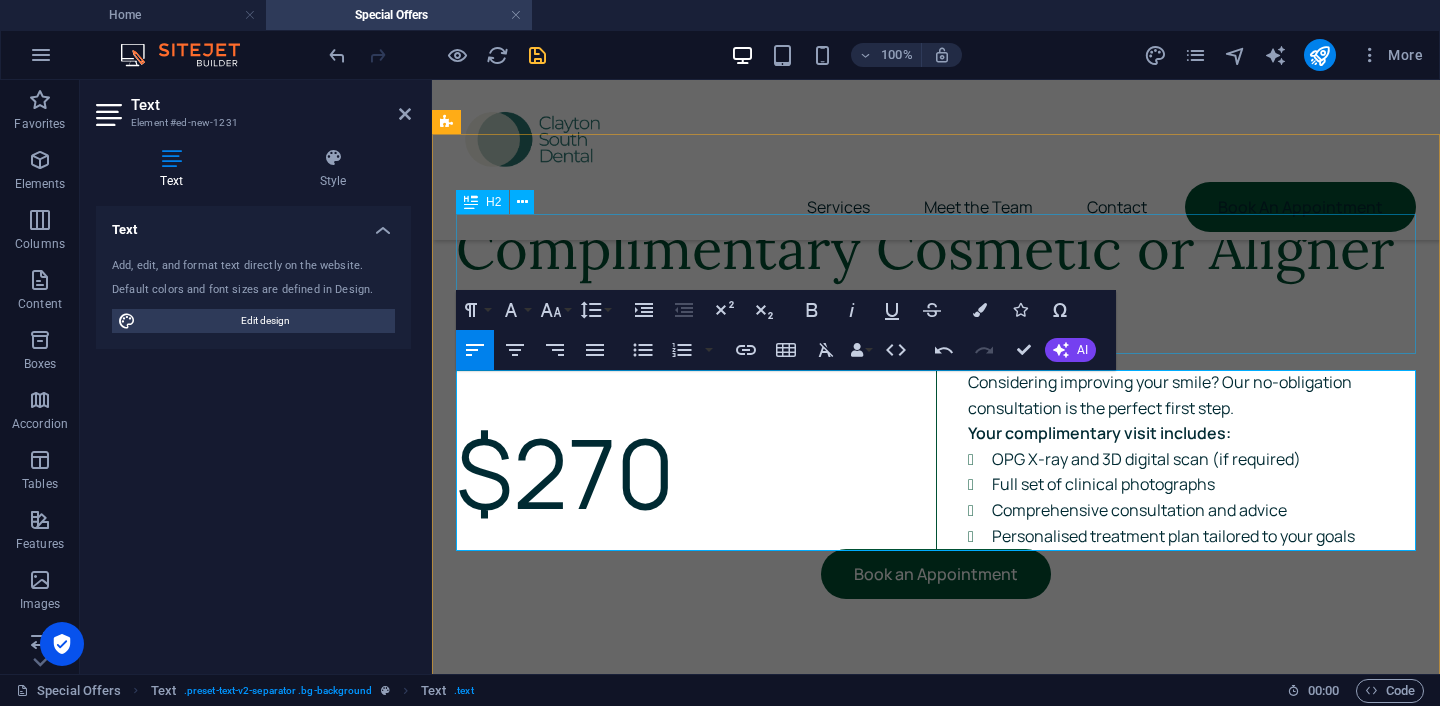 click on "Complimentary Cosmetic or Aligner Consultation" at bounding box center (936, 284) 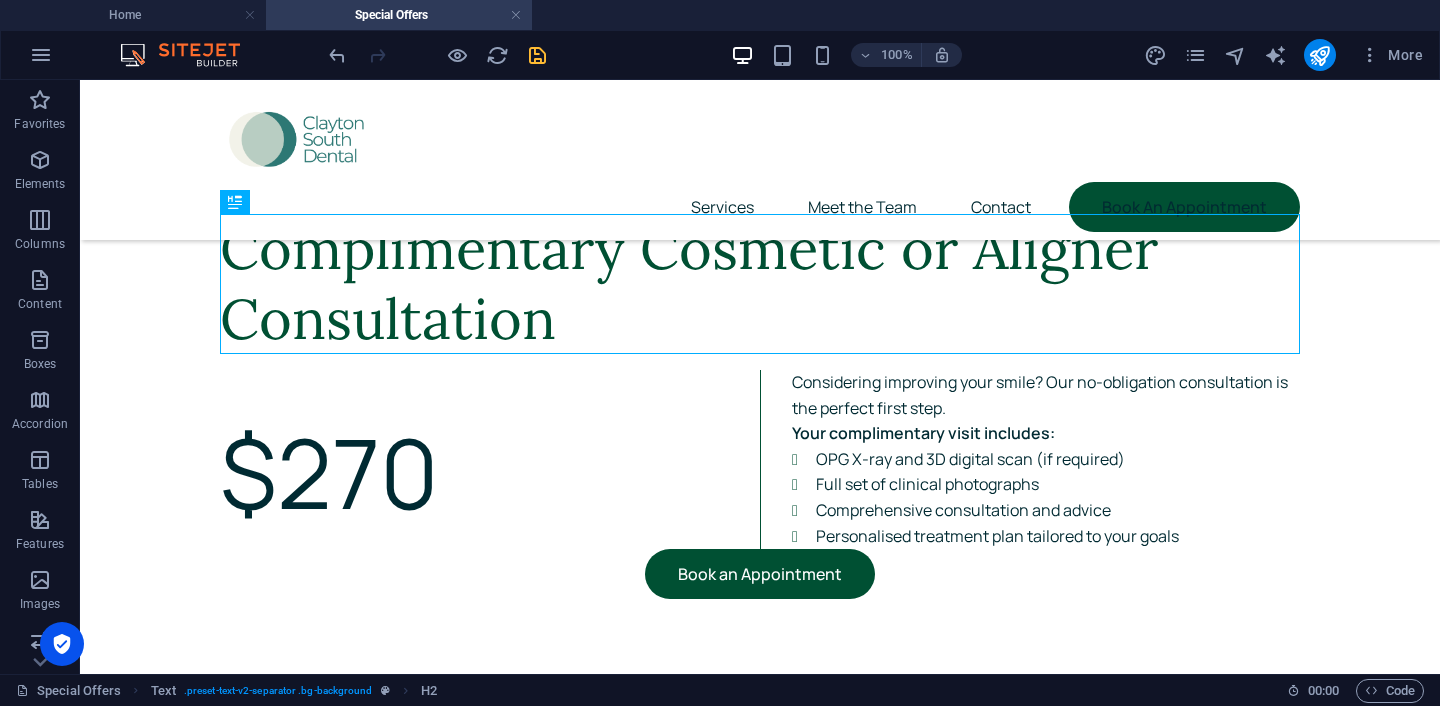 click at bounding box center (537, 55) 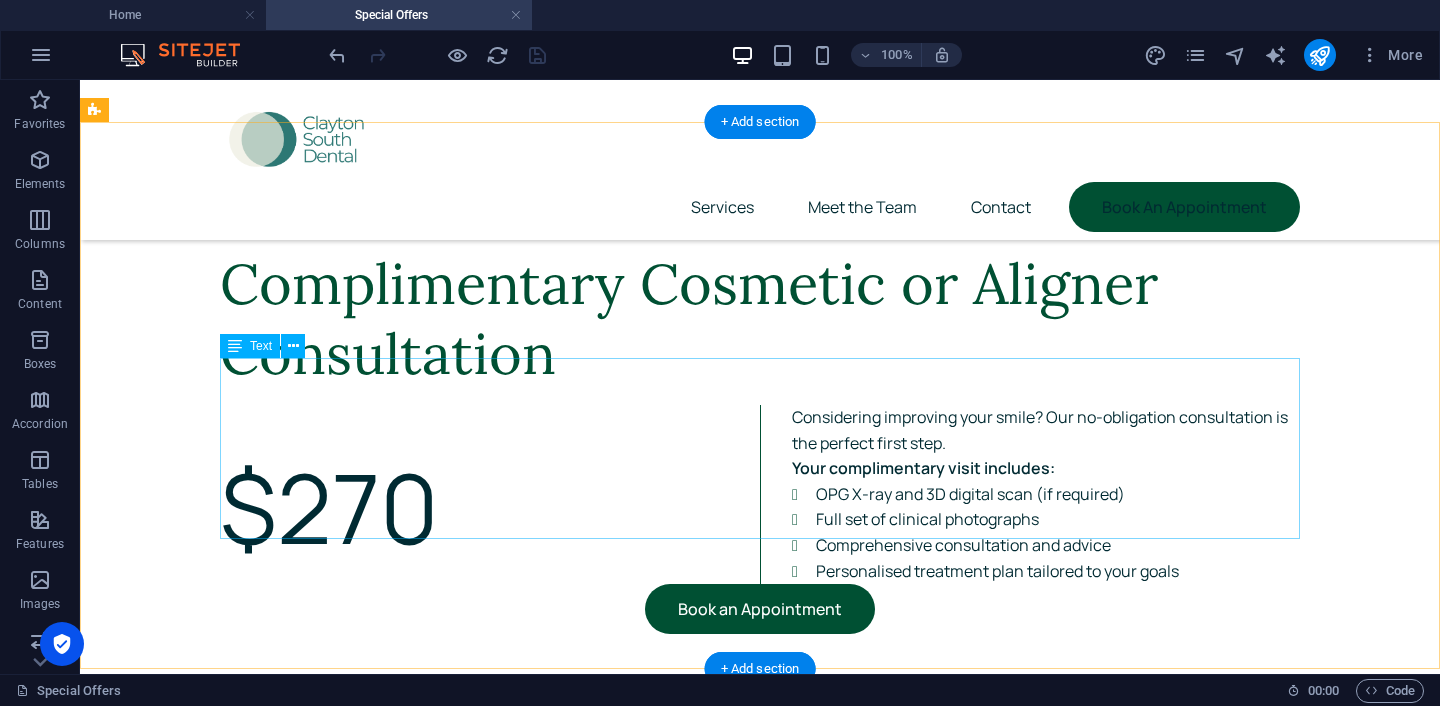 scroll, scrollTop: 1140, scrollLeft: 0, axis: vertical 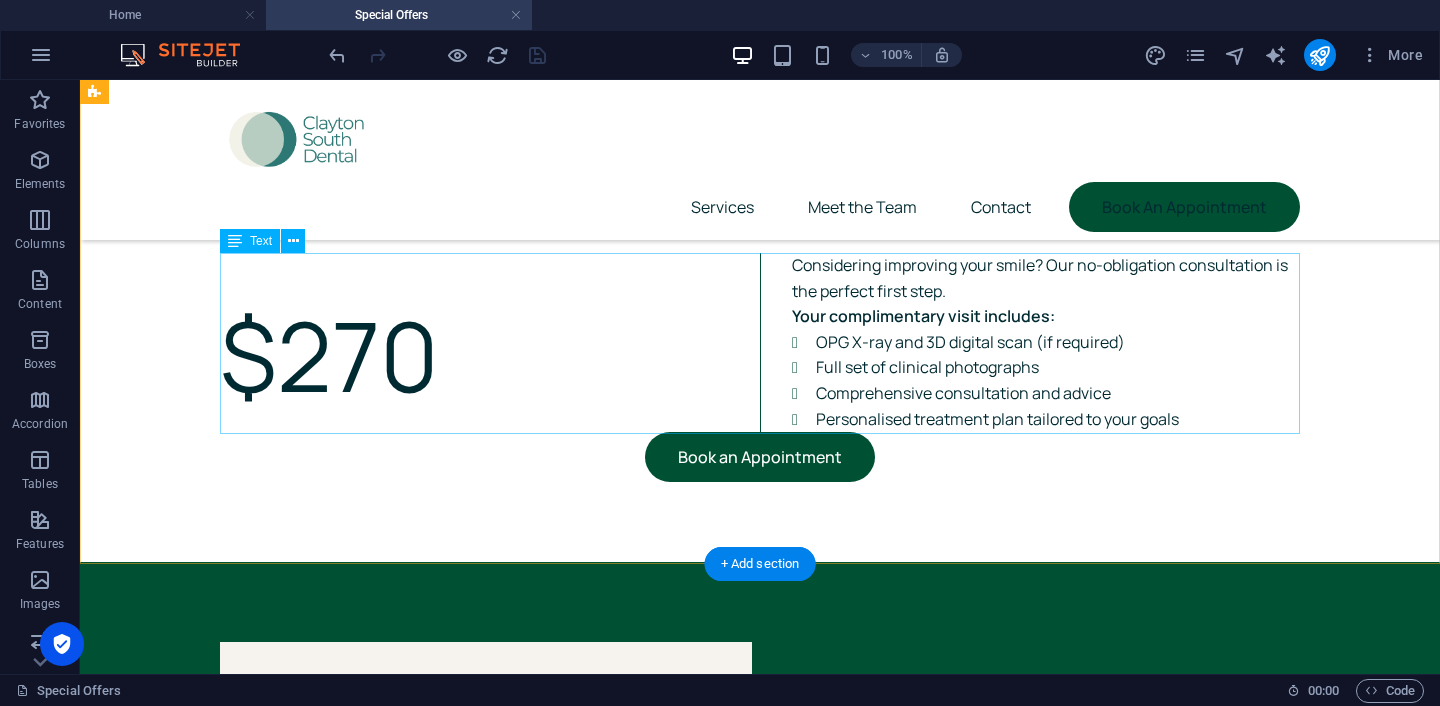 click on "$270 Considering improving your smile? Our no-obligation consultation is the perfect first step. Your complimentary visit includes: OPG X-ray and 3D digital scan (if required) Full set of clinical photographs Comprehensive consultation and advice Personalised treatment plan tailored to your goals" at bounding box center (760, 342) 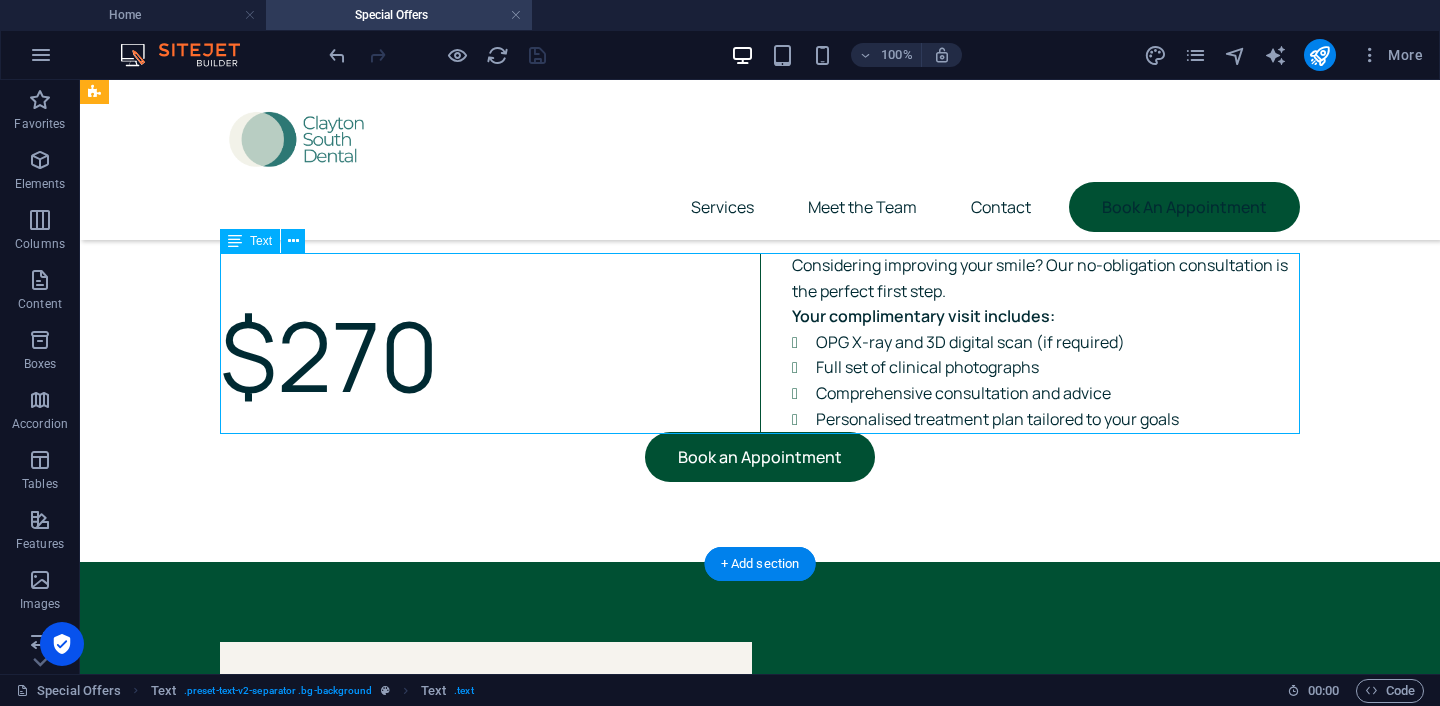 click on "$270 Considering improving your smile? Our no-obligation consultation is the perfect first step. Your complimentary visit includes: OPG X-ray and 3D digital scan (if required) Full set of clinical photographs Comprehensive consultation and advice Personalised treatment plan tailored to your goals" at bounding box center (760, 342) 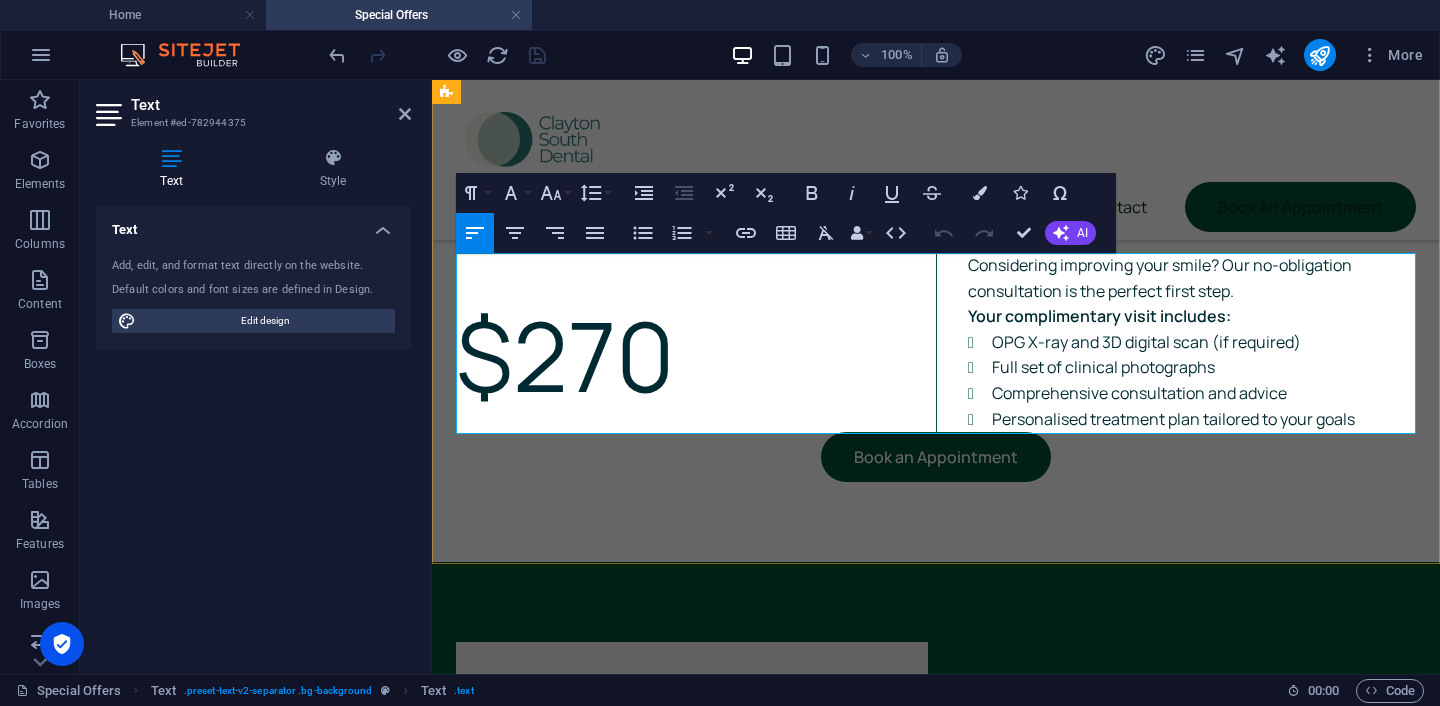 click on "$270 Considering improving your smile? Our no-obligation consultation is the perfect first step. Your complimentary visit includes: OPG X-ray and 3D digital scan (if required) Full set of clinical photographs Comprehensive consultation and advice Personalised treatment plan tailored to your goals" at bounding box center [936, 342] 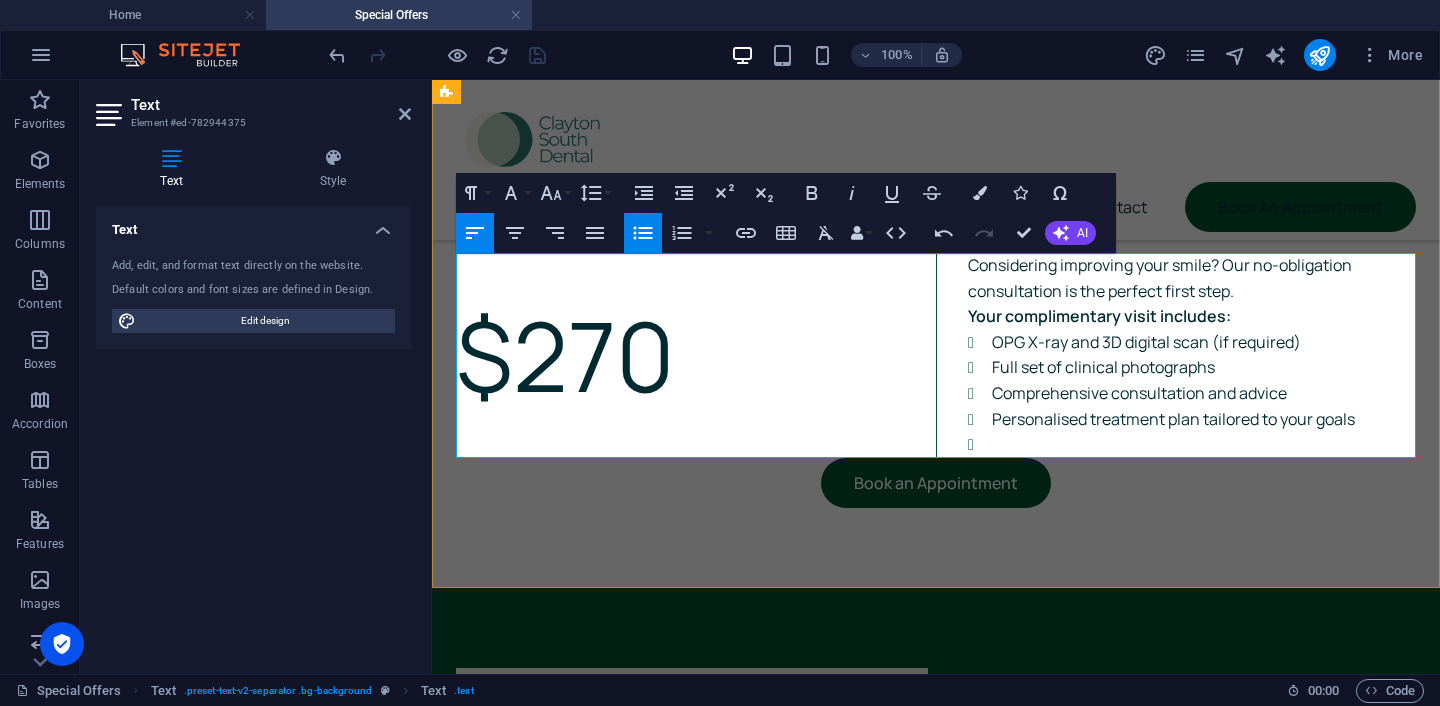 click on "$270" at bounding box center [680, 356] 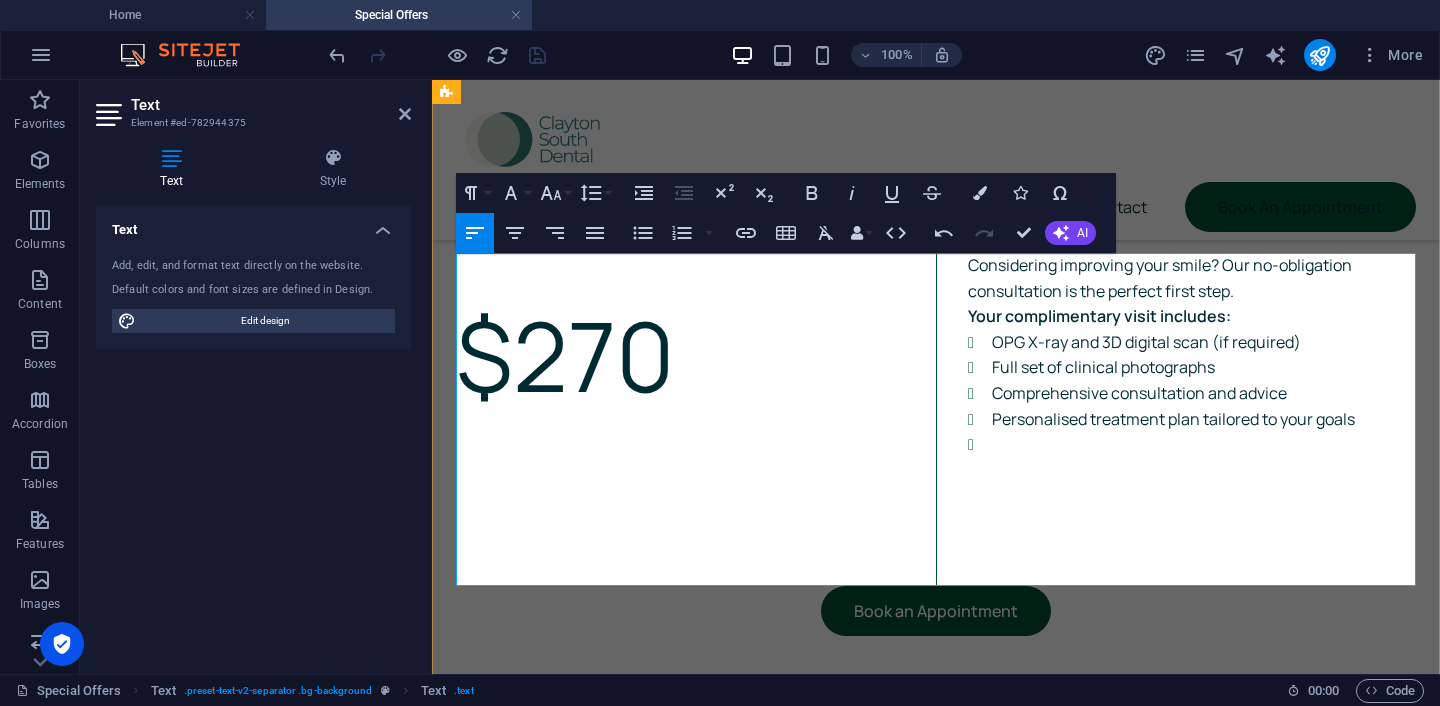click at bounding box center (1204, 445) 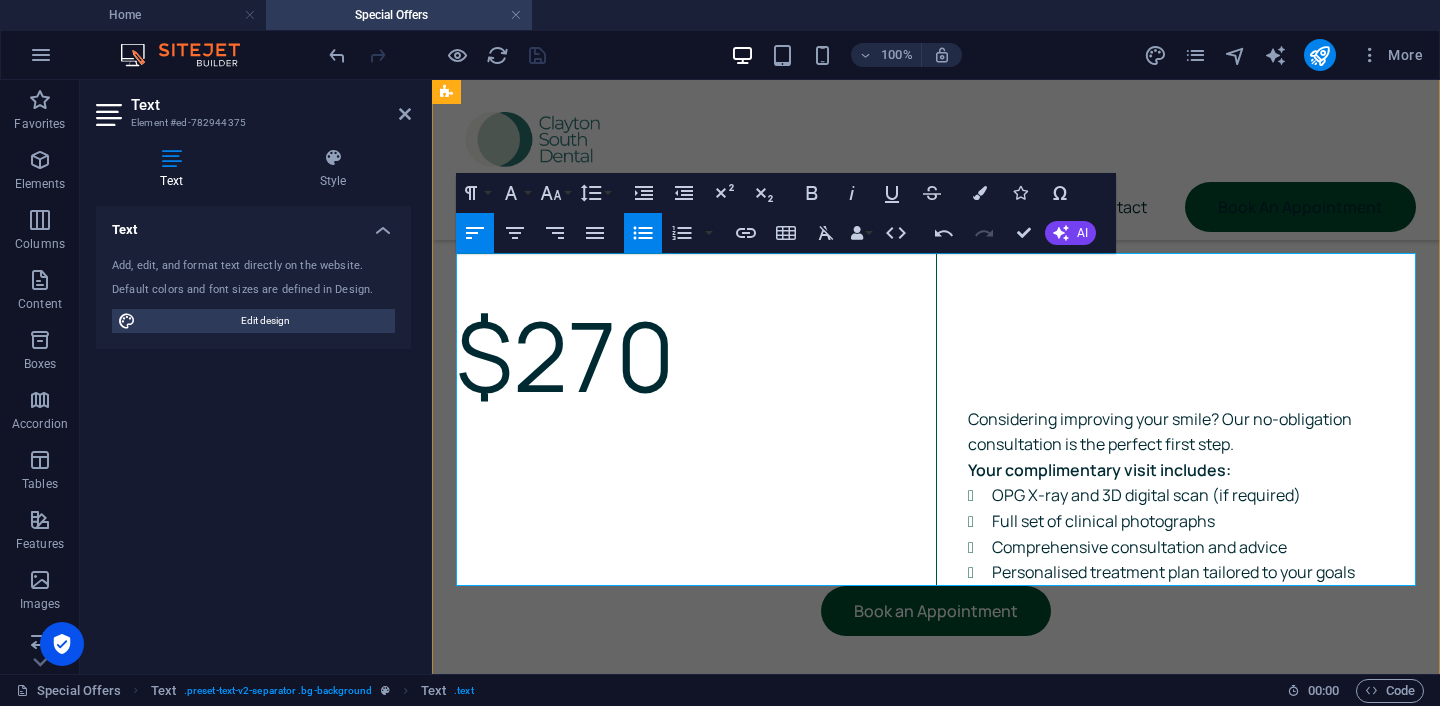 click on "$270 ​ Considering improving your smile? Our no-obligation consultation is the perfect first step. Your complimentary visit includes: OPG X-ray and 3D digital scan (if required) Full set of clinical photographs Comprehensive consultation and advice Personalised treatment plan tailored to your goals" at bounding box center [936, 419] 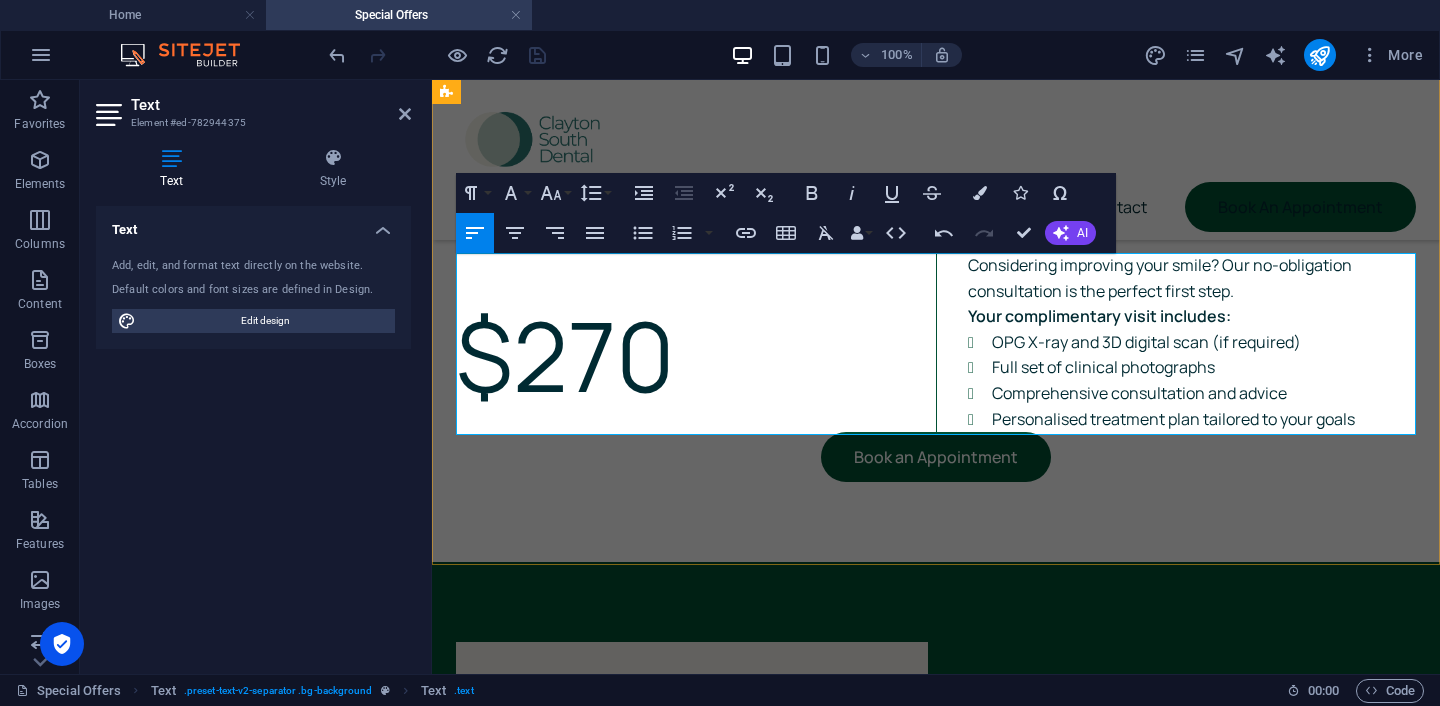 click on "Comprehensive consultation and advice" at bounding box center [1204, 394] 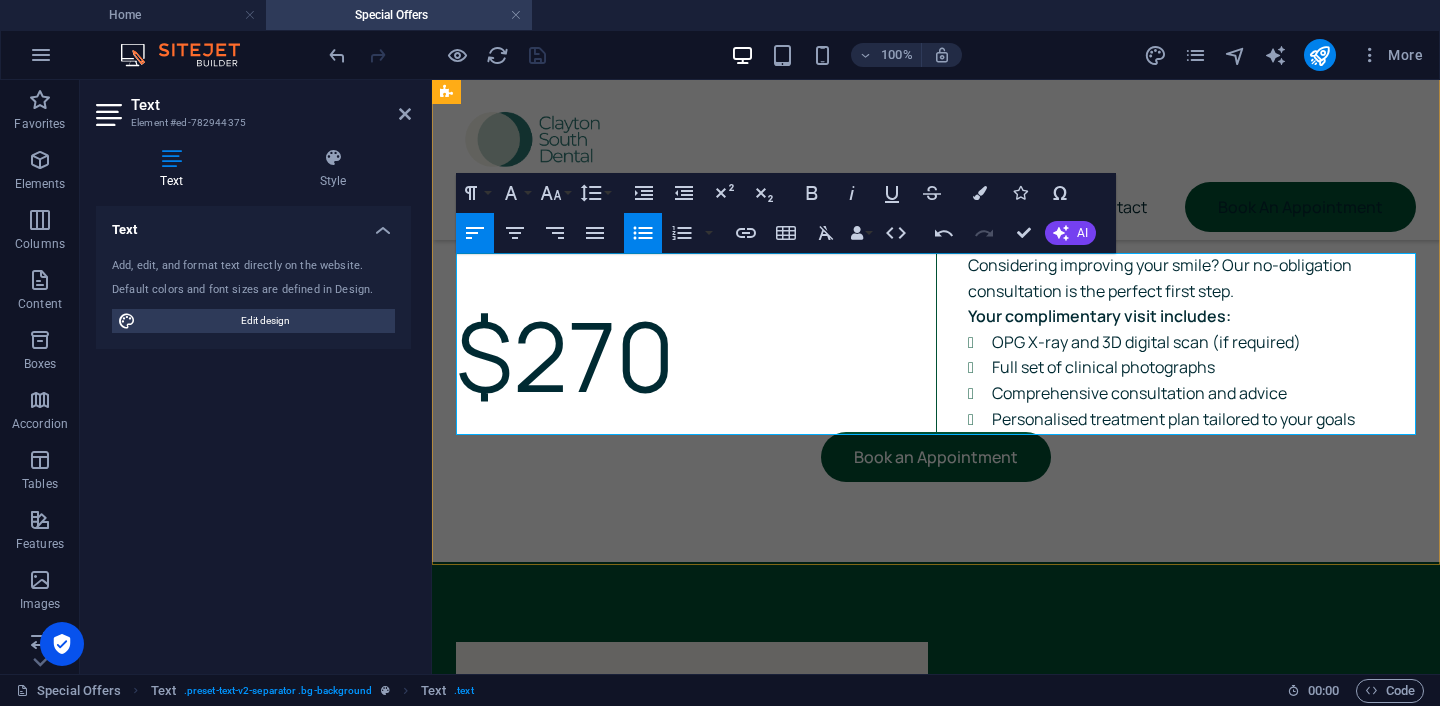 click on "Personalised treatment plan tailored to your goals" at bounding box center [1204, 420] 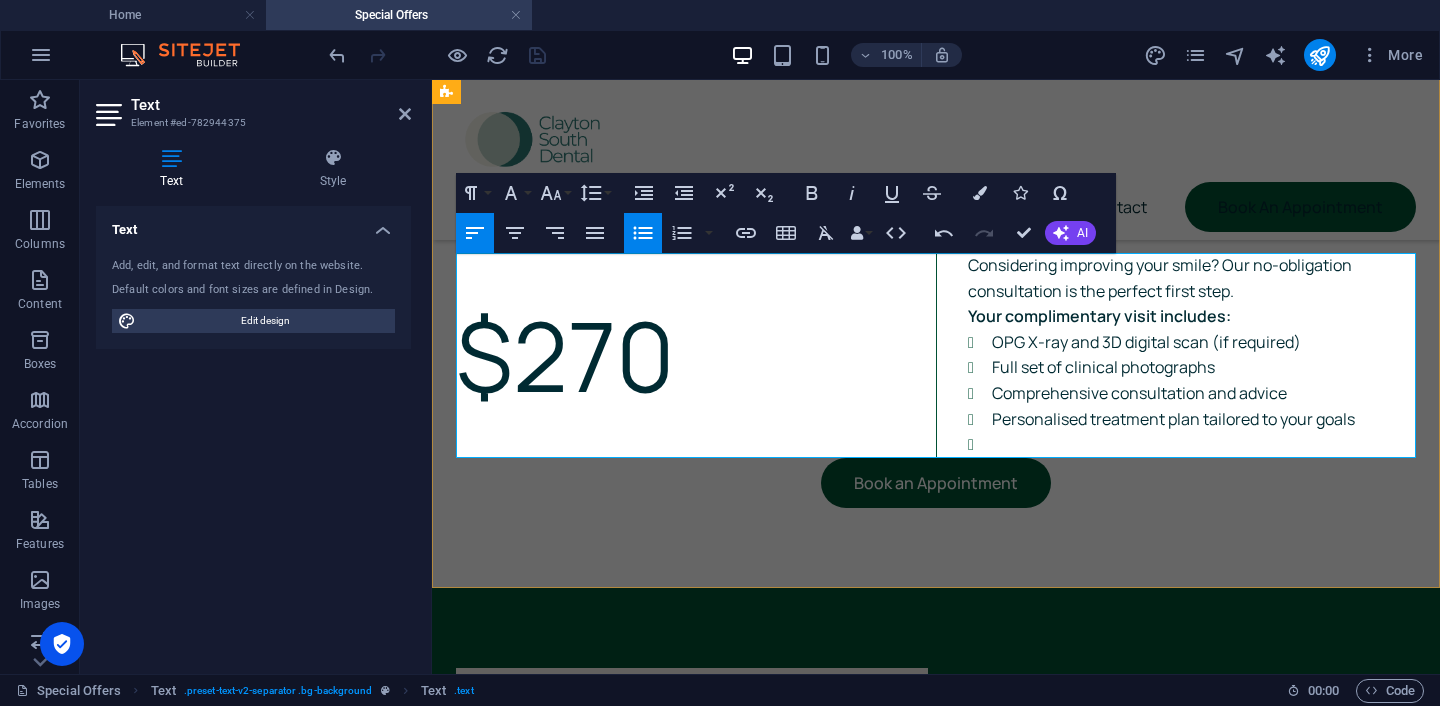 click on "$270" at bounding box center [680, 356] 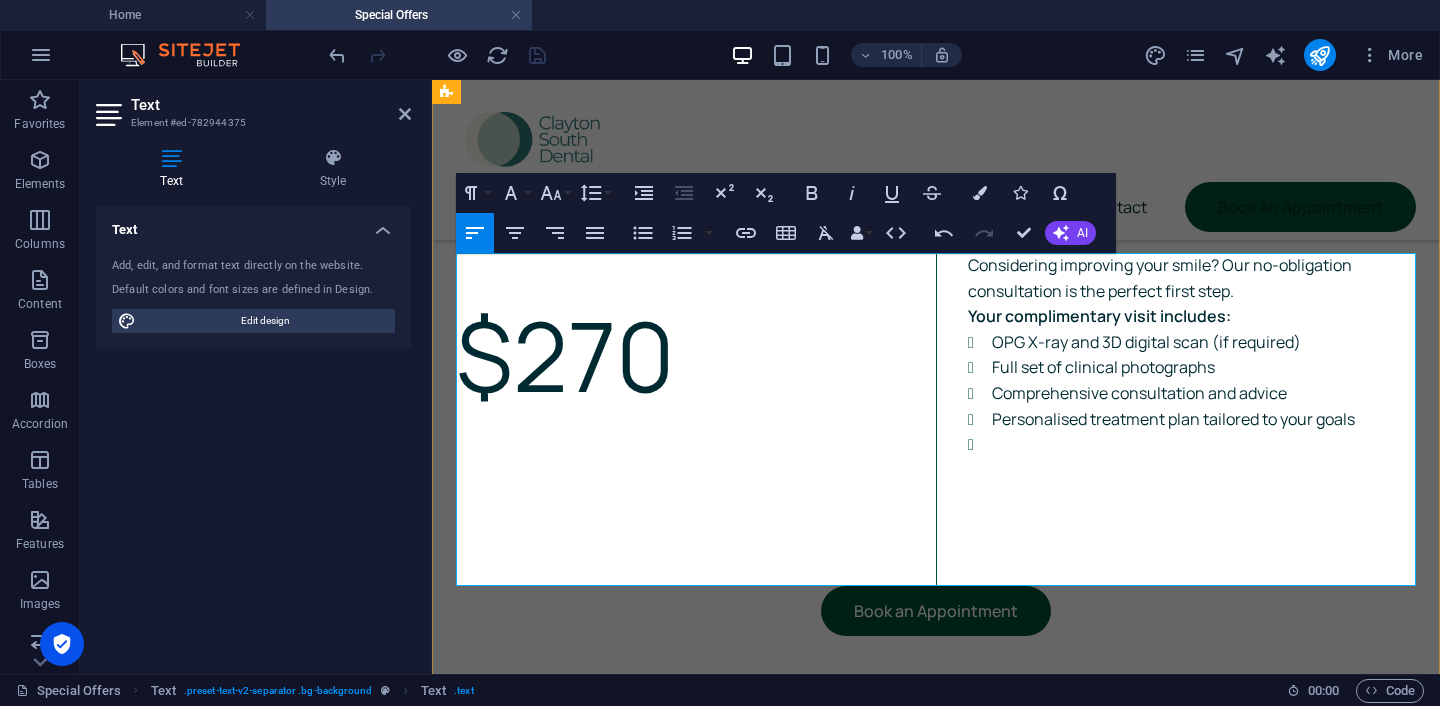 click at bounding box center [1204, 445] 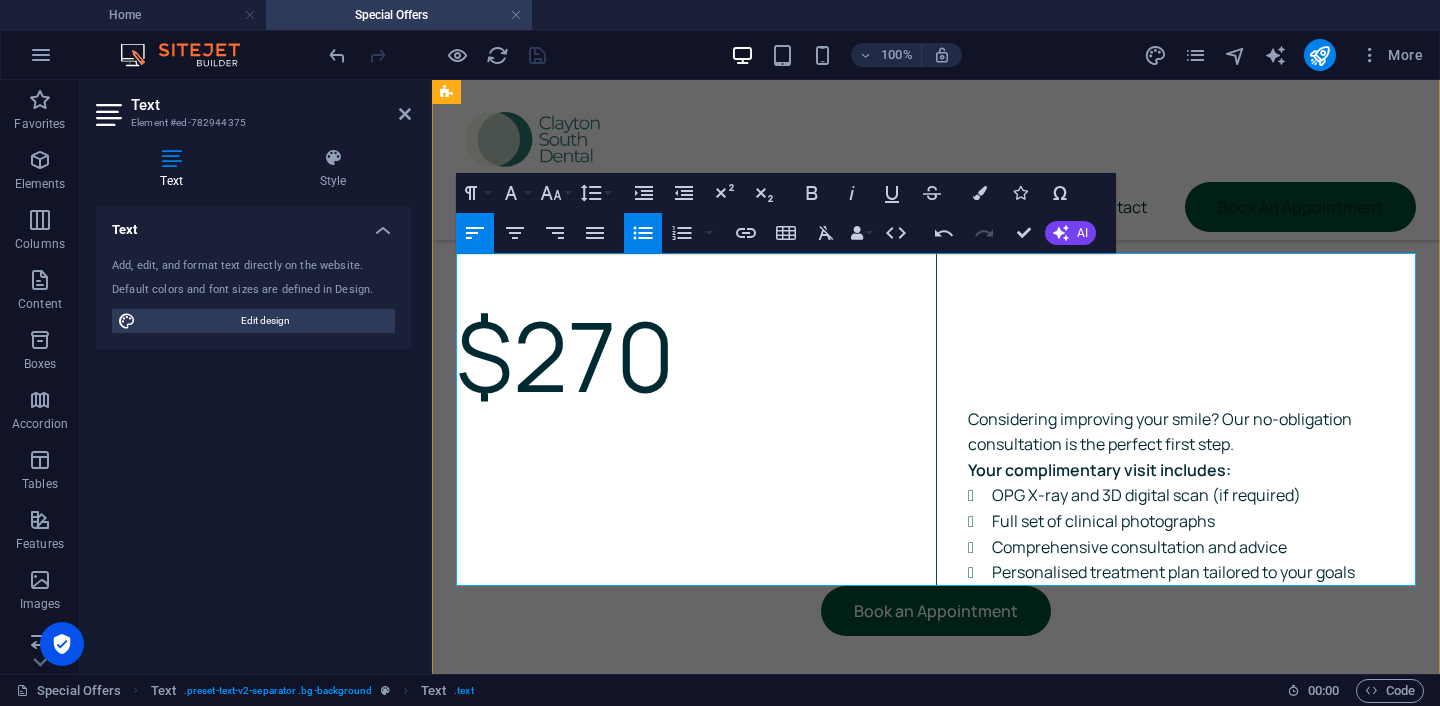click on "​" at bounding box center [1192, 330] 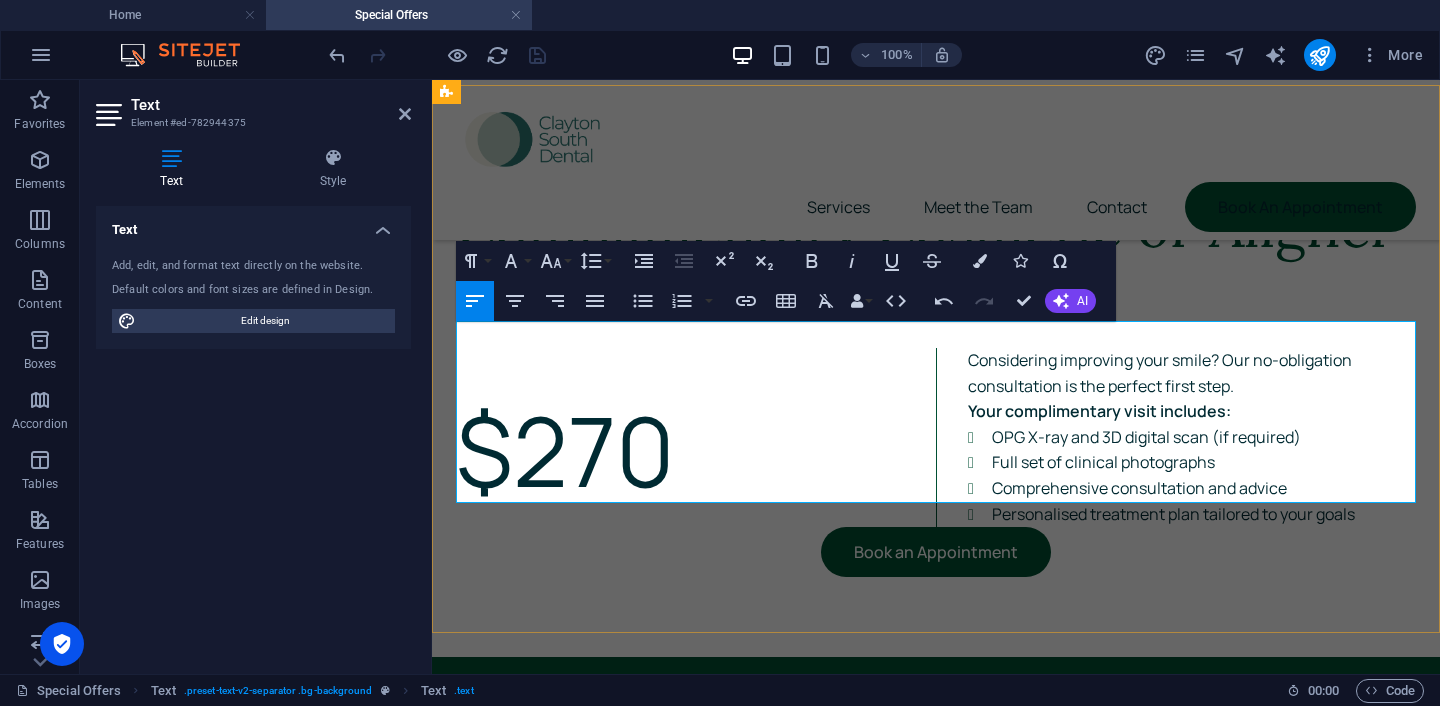 scroll, scrollTop: 987, scrollLeft: 0, axis: vertical 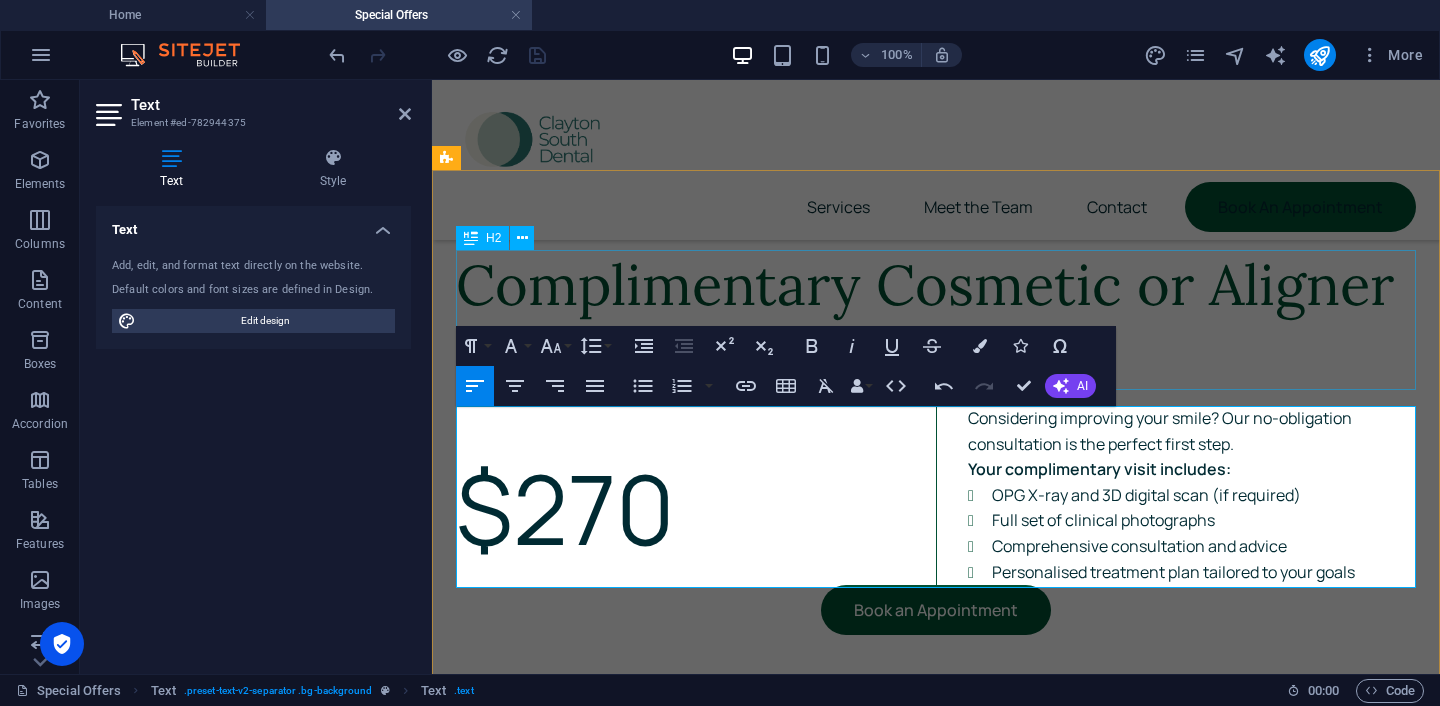 click on "Complimentary Cosmetic or Aligner Consultation" at bounding box center [936, 320] 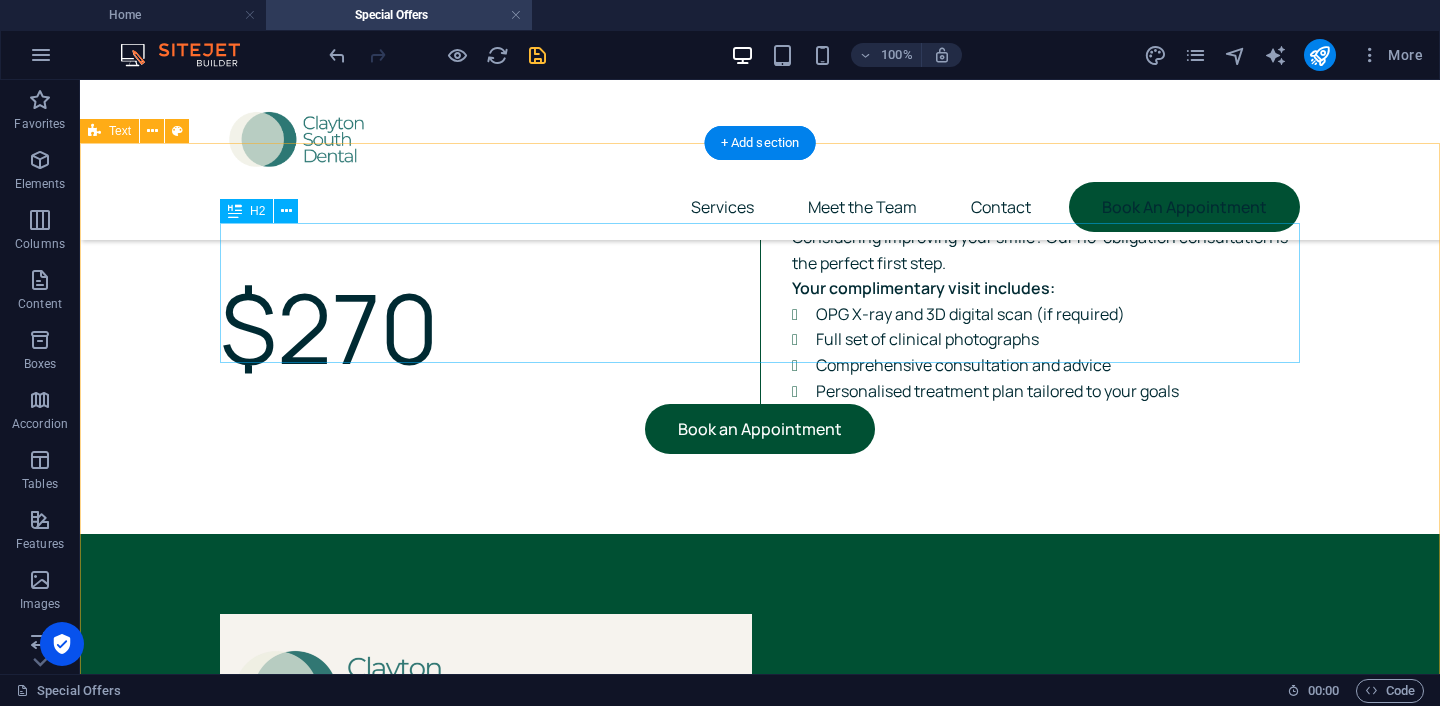 scroll, scrollTop: 1199, scrollLeft: 0, axis: vertical 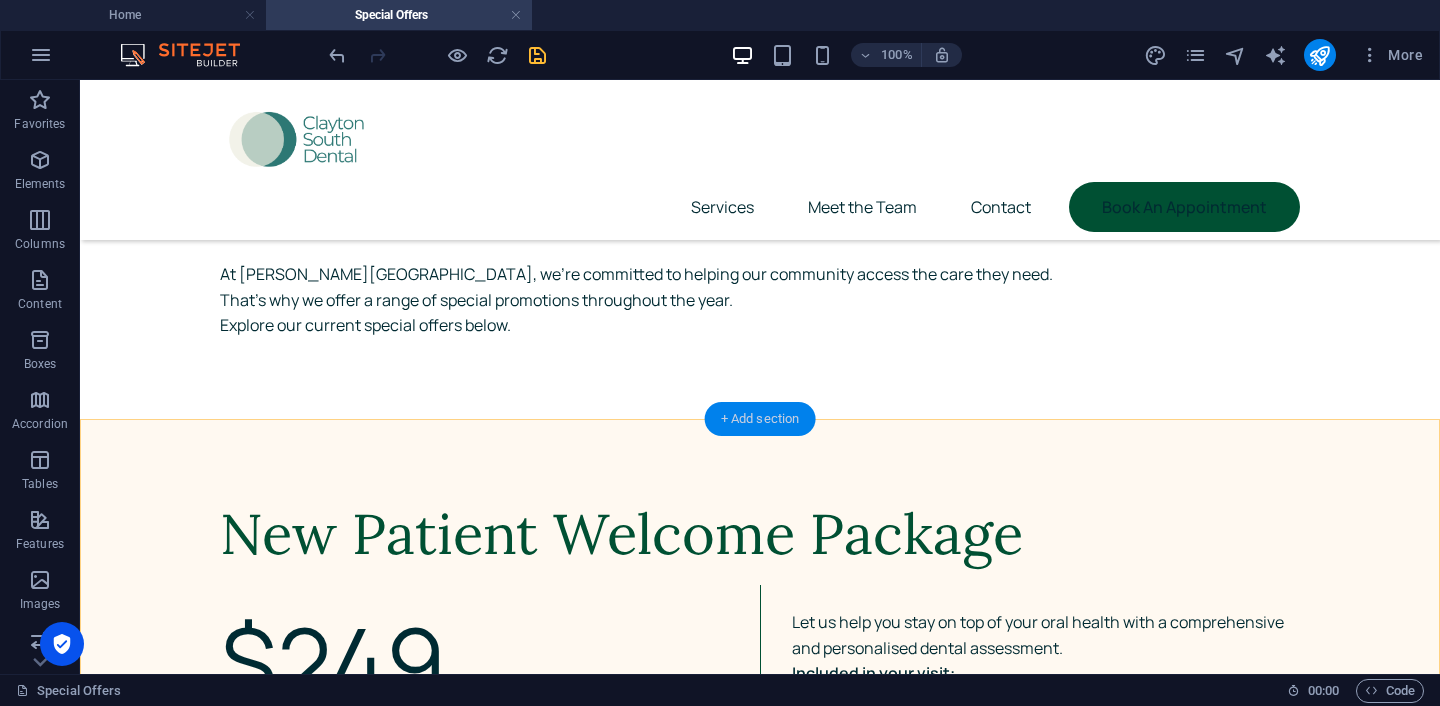 click on "+ Add section" at bounding box center (760, 419) 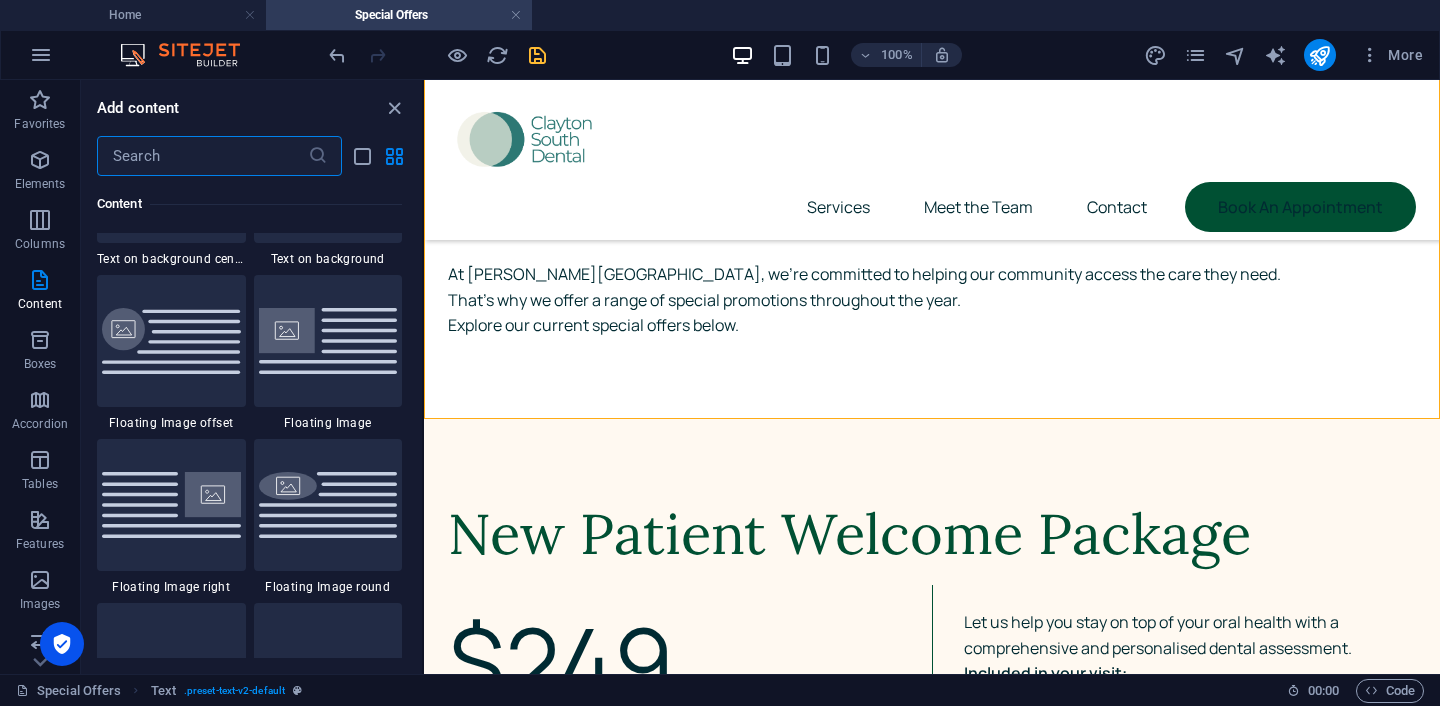 scroll, scrollTop: 4285, scrollLeft: 0, axis: vertical 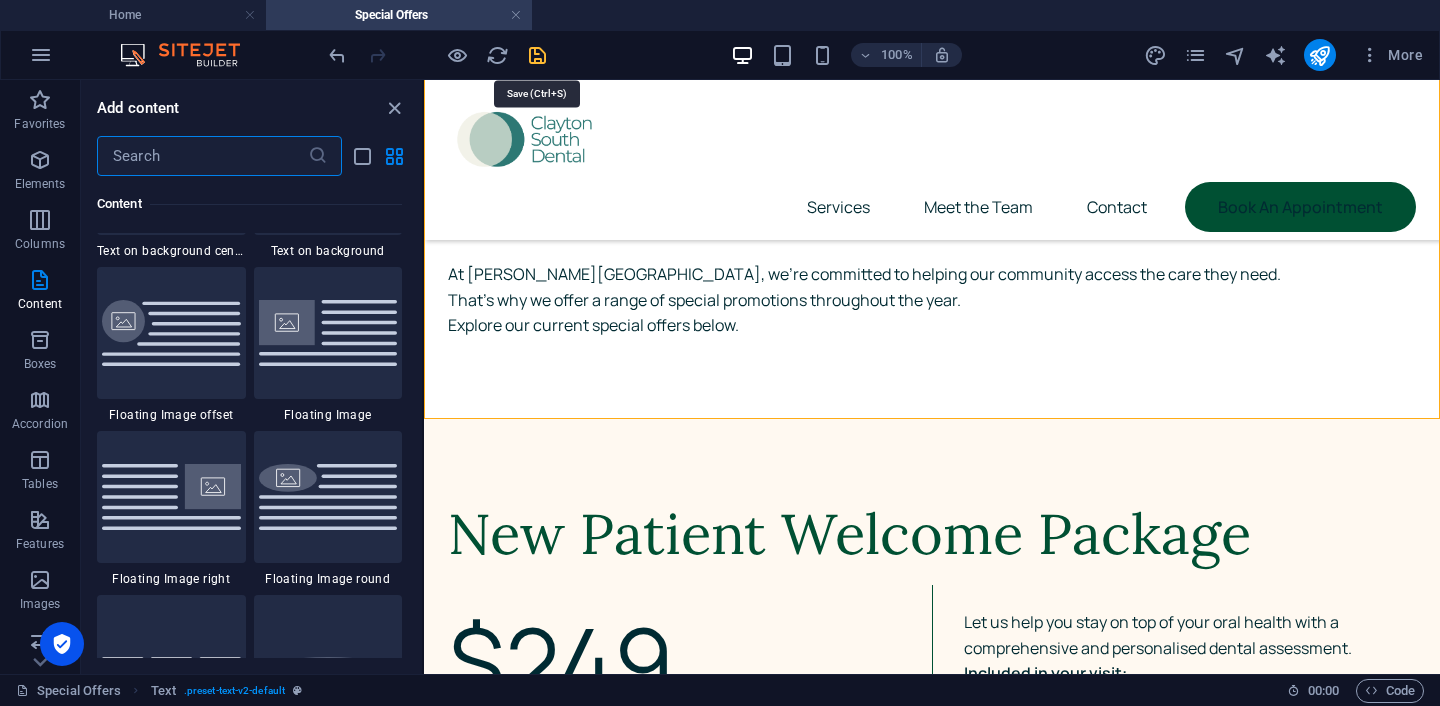 click at bounding box center [537, 55] 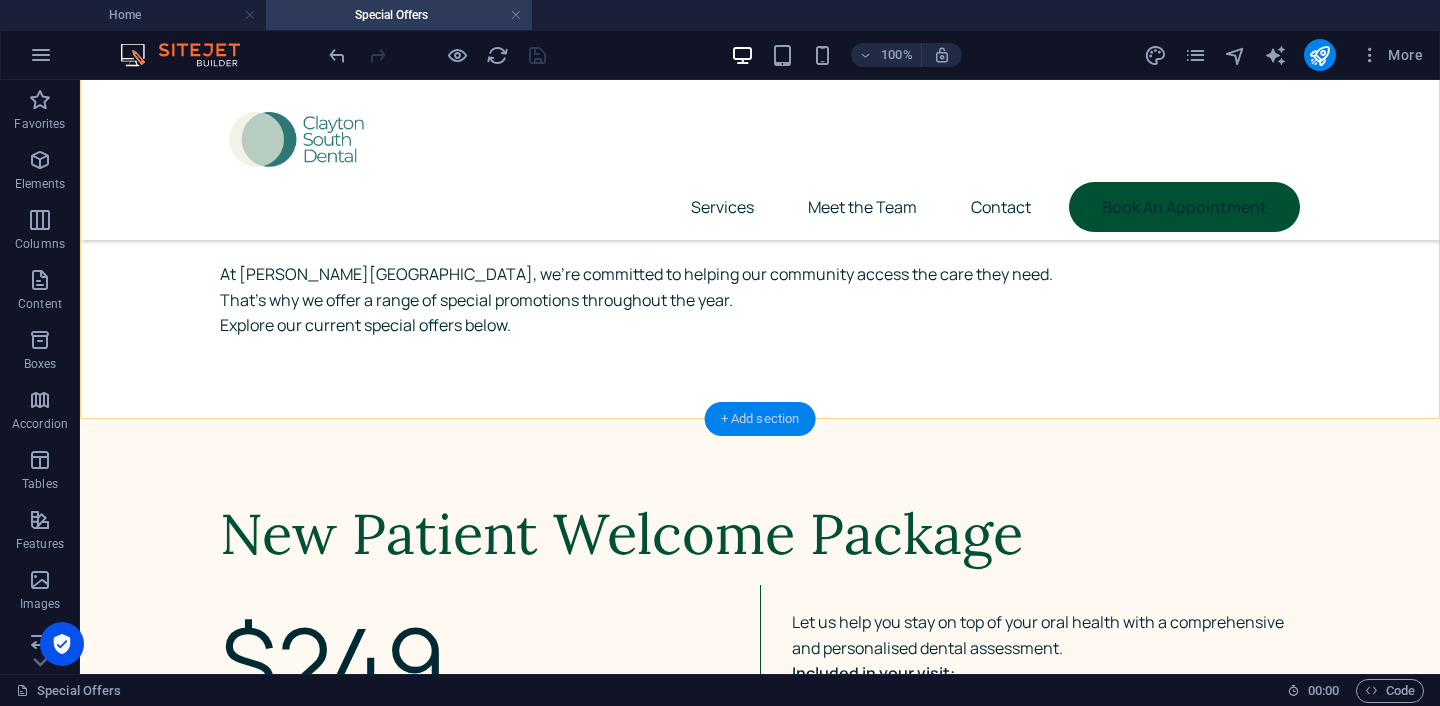 drag, startPoint x: 759, startPoint y: 423, endPoint x: 335, endPoint y: 329, distance: 434.29483 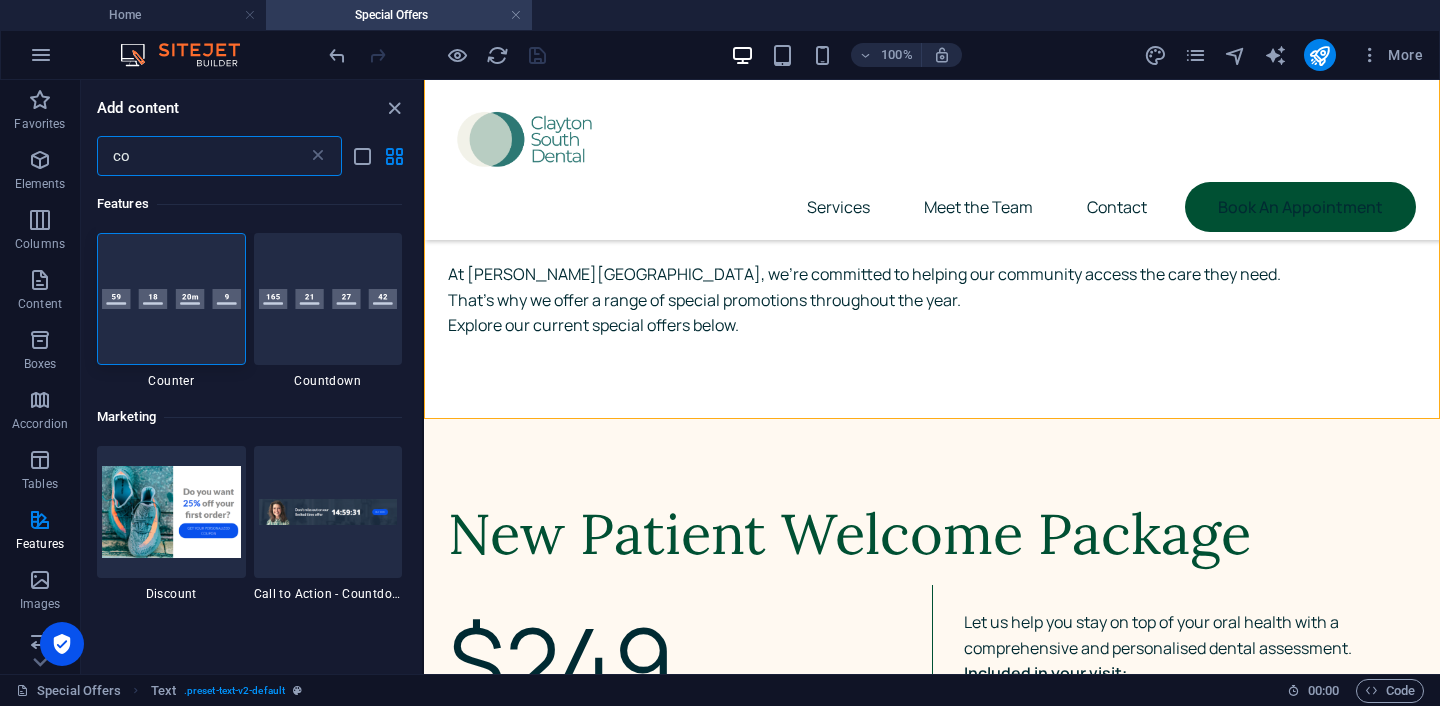 scroll, scrollTop: 0, scrollLeft: 0, axis: both 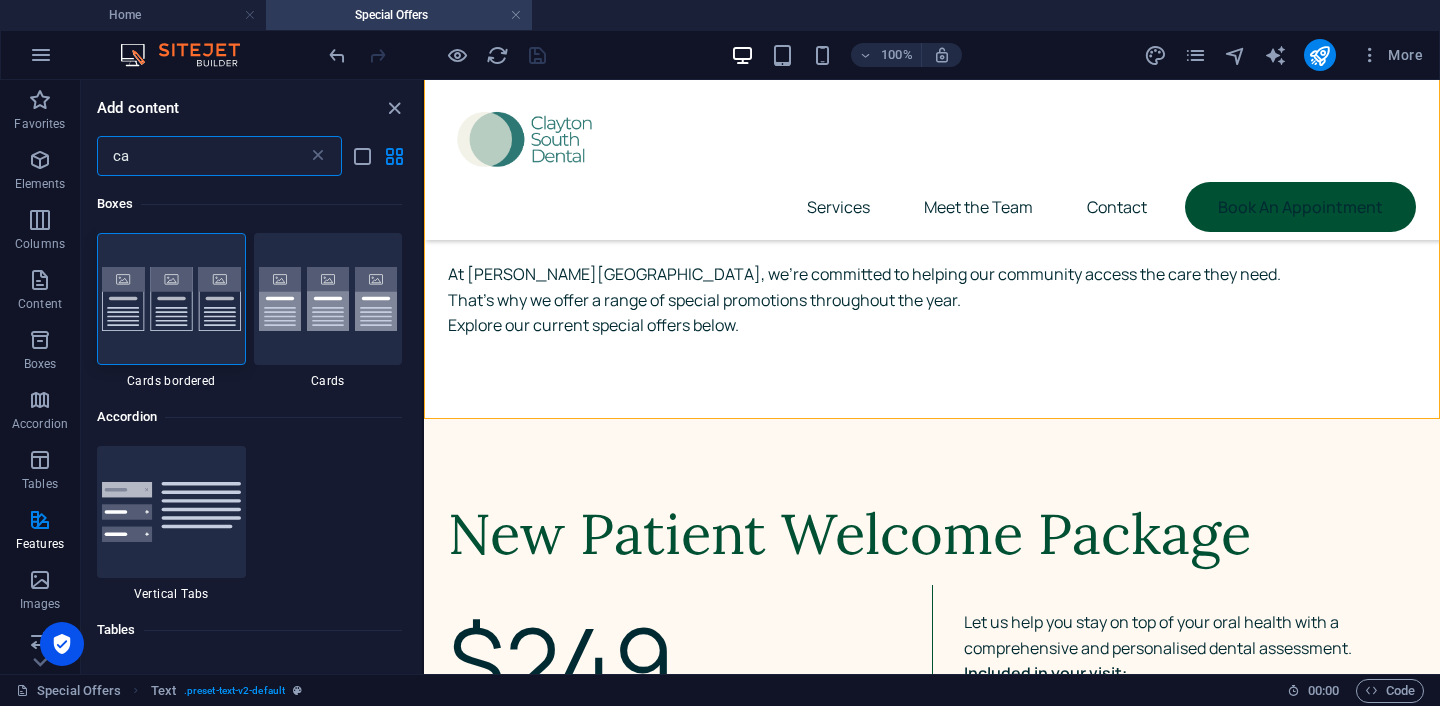 type on "c" 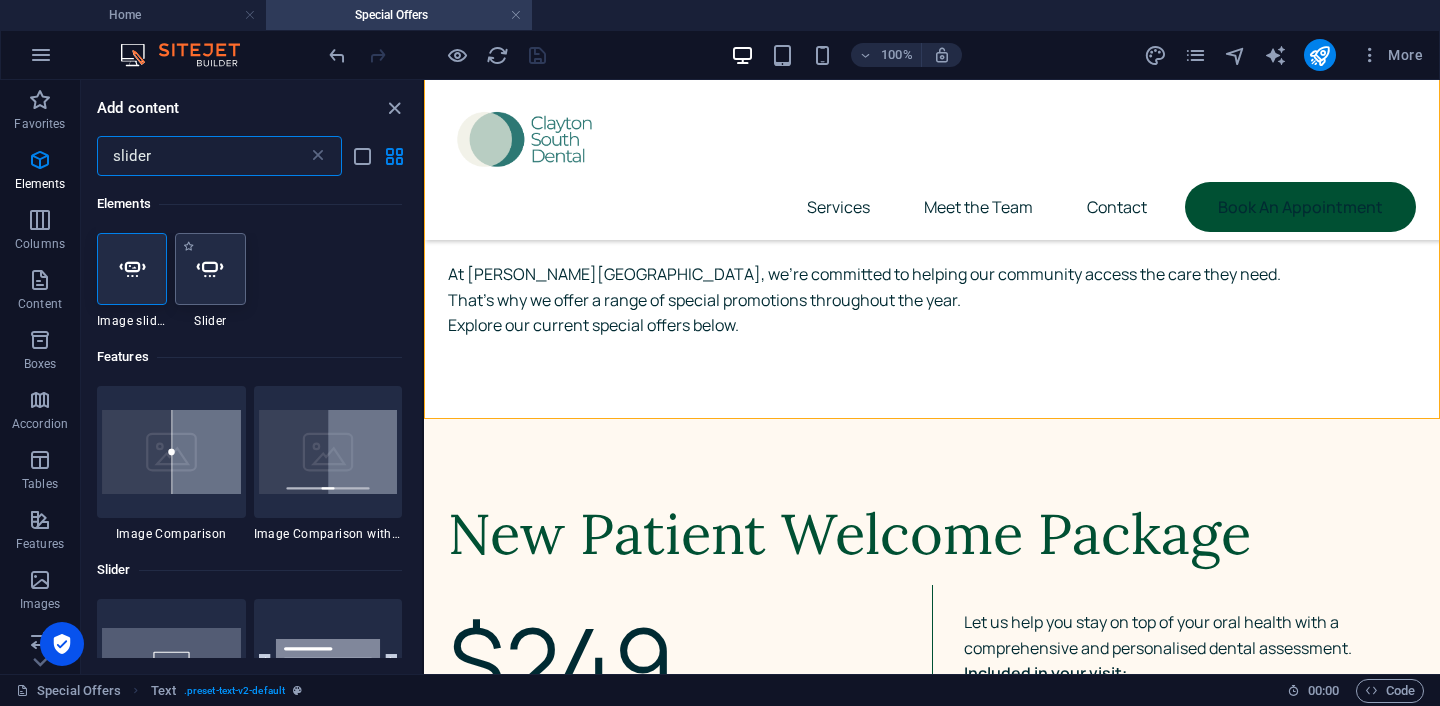 type on "slider" 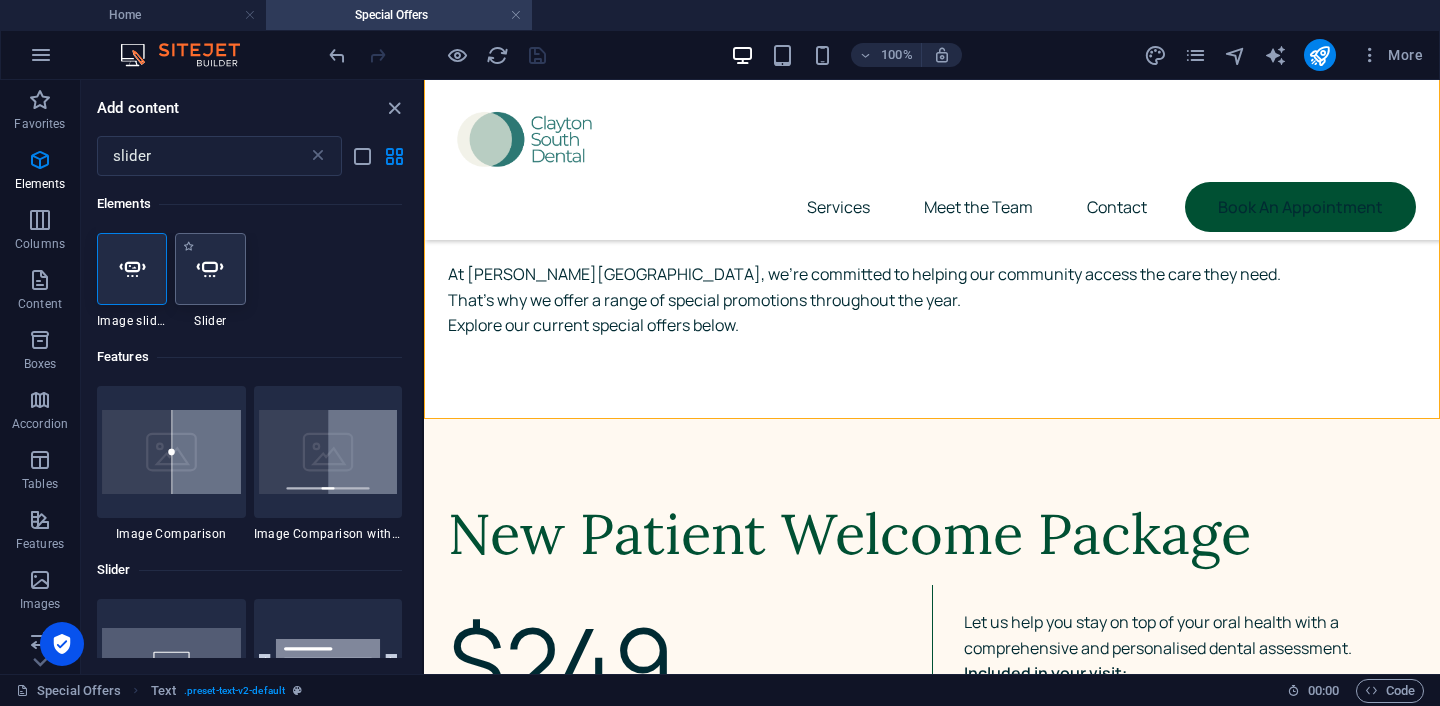 click at bounding box center [210, 269] 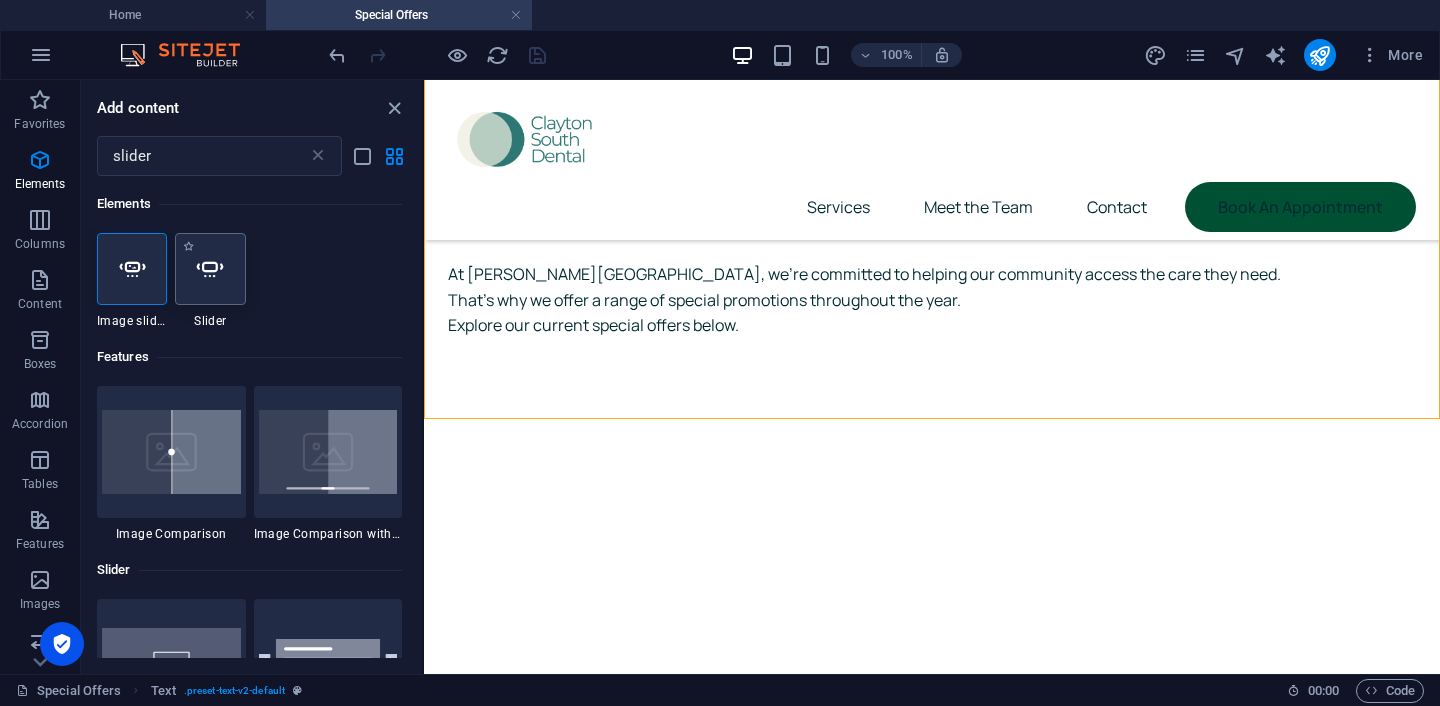 select on "ms" 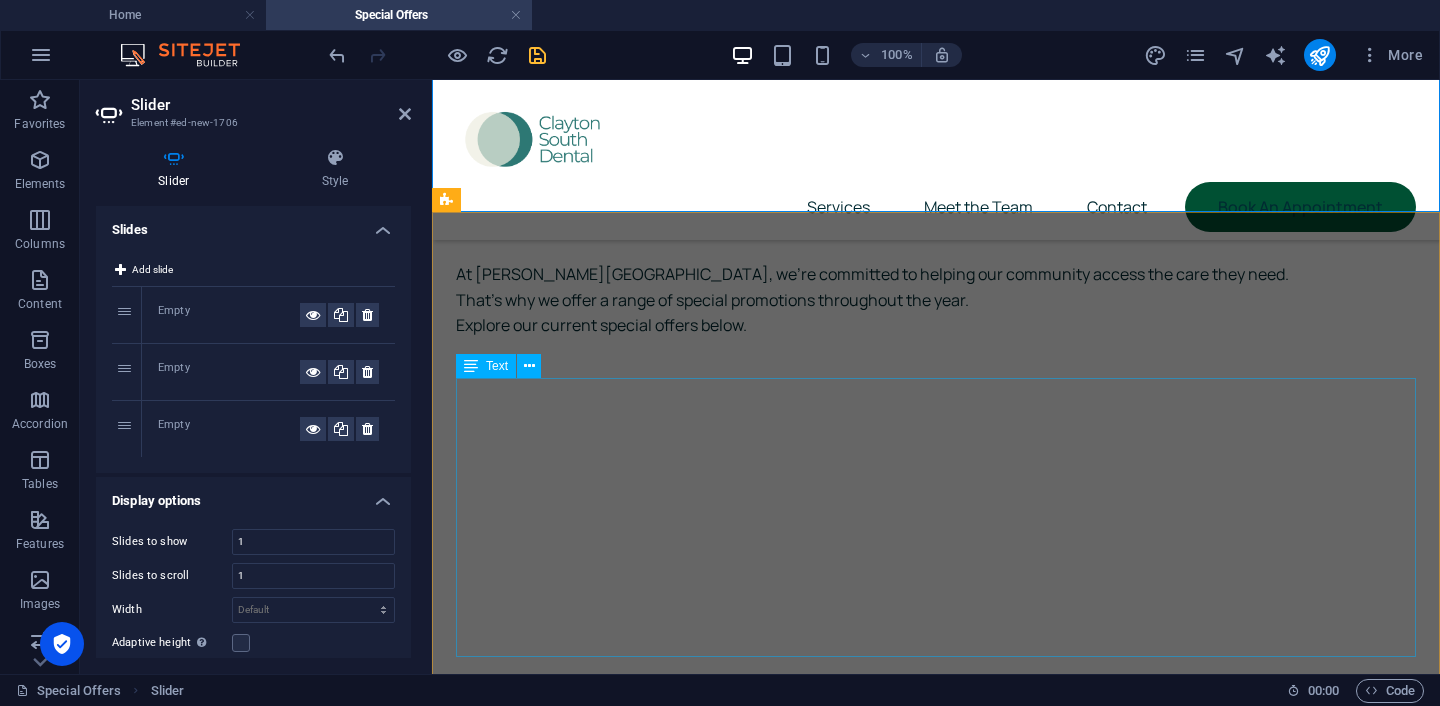 scroll, scrollTop: 615, scrollLeft: 0, axis: vertical 